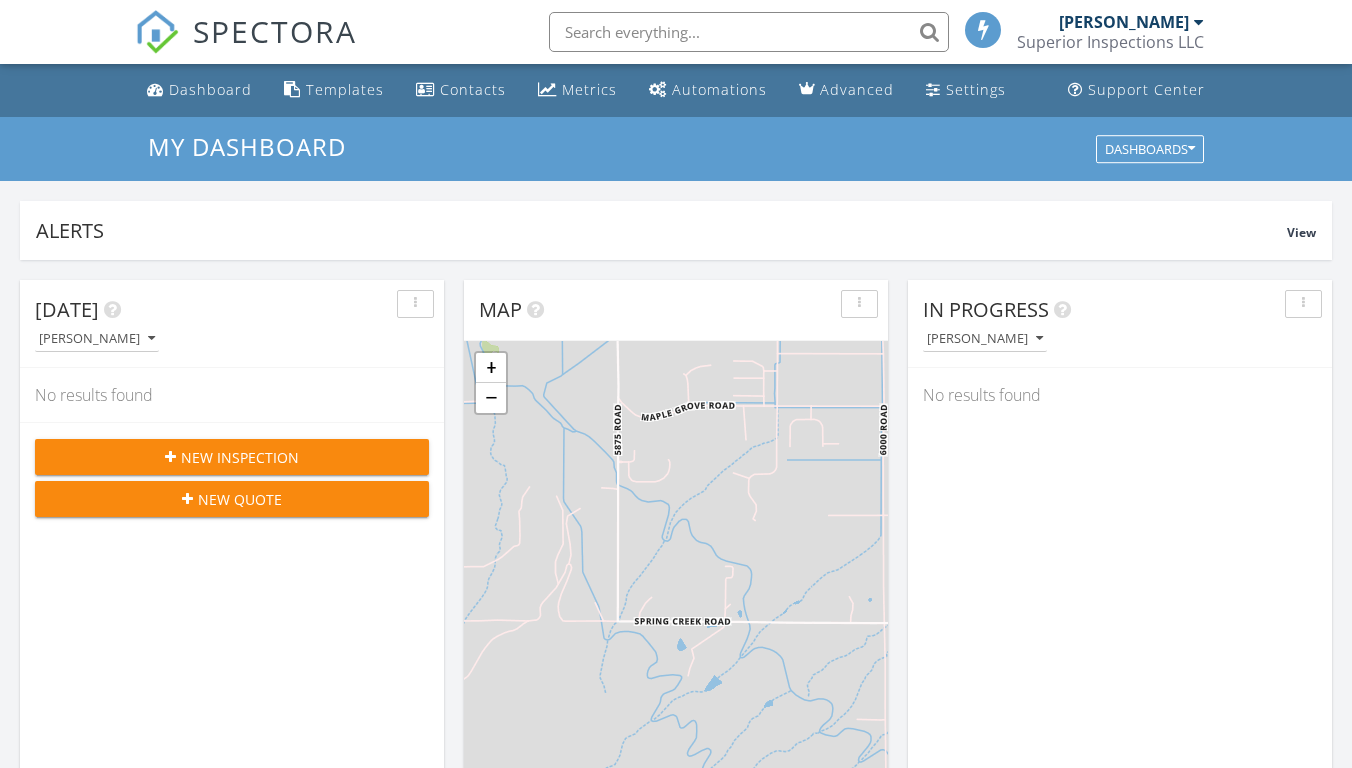 scroll, scrollTop: 0, scrollLeft: 0, axis: both 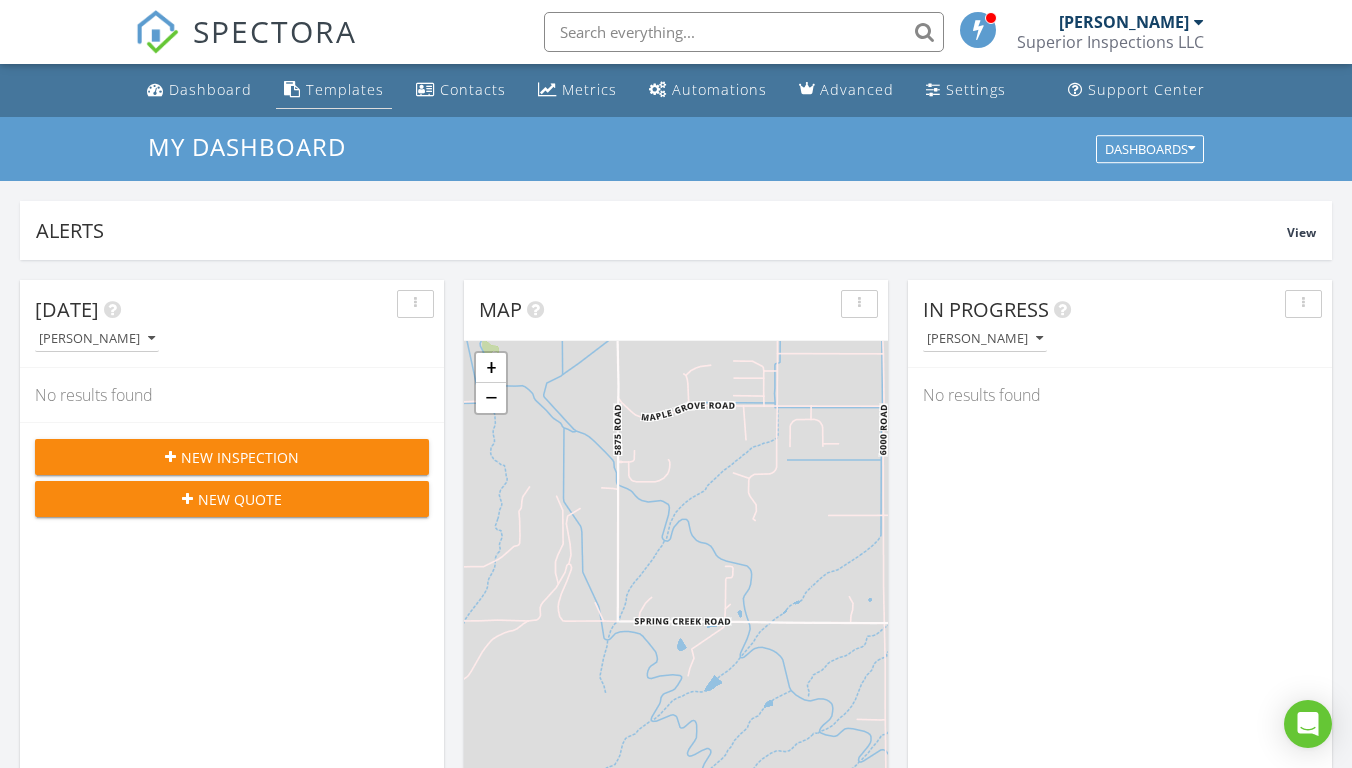 click on "Templates" at bounding box center [345, 89] 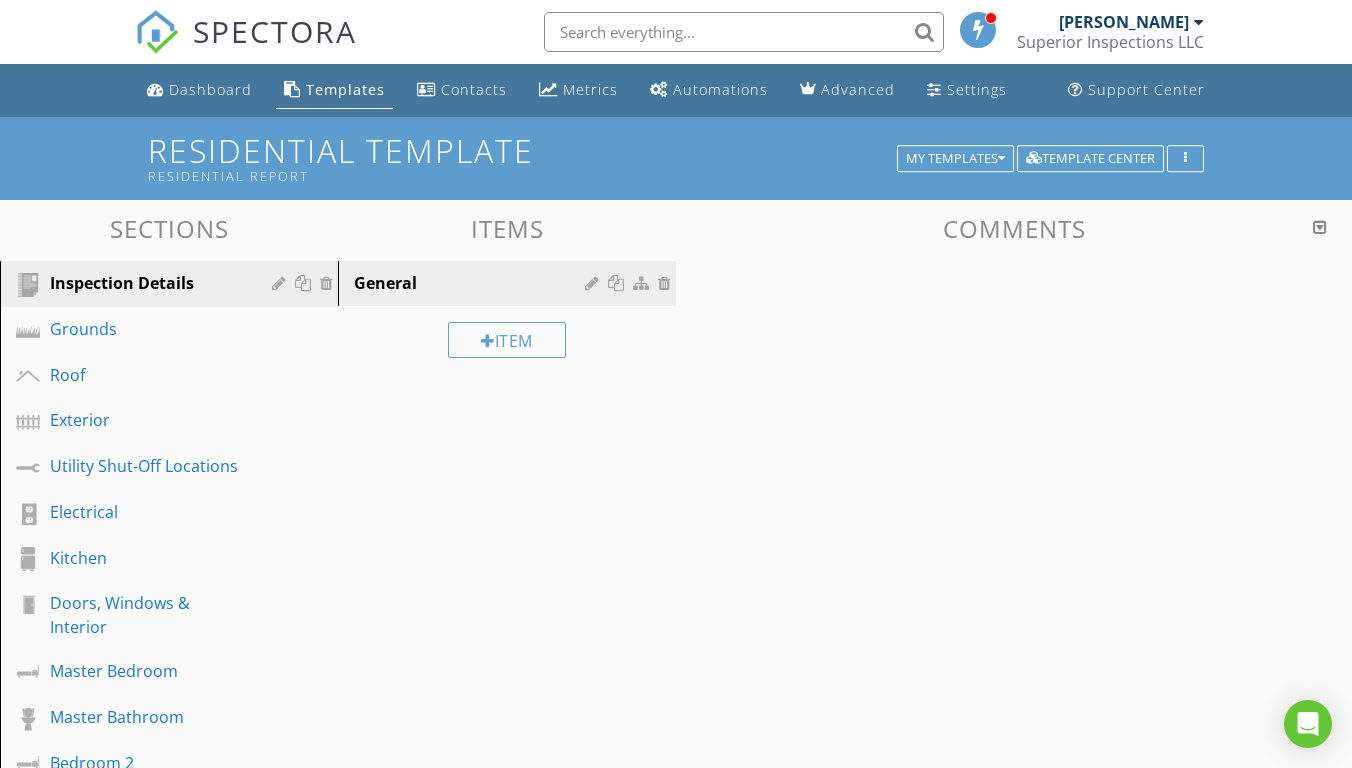 scroll, scrollTop: 0, scrollLeft: 0, axis: both 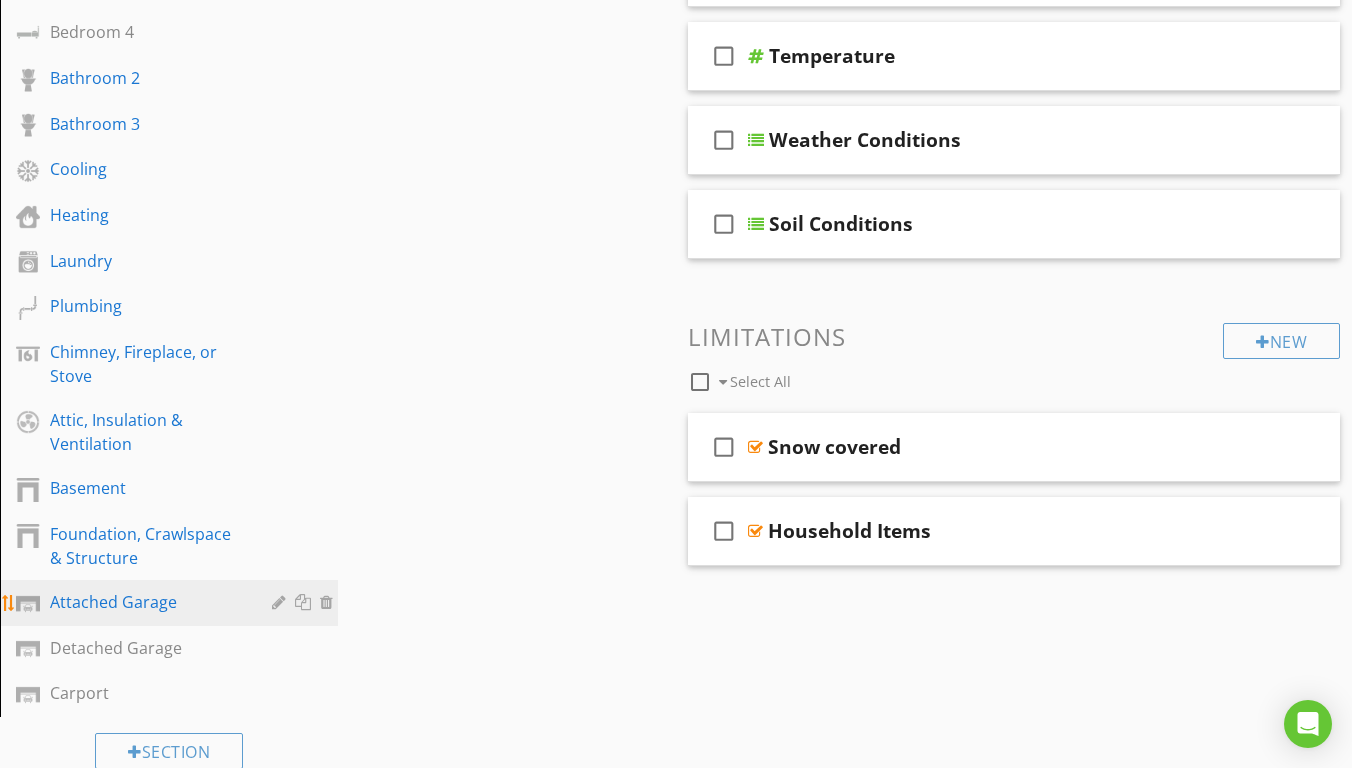 click on "Attached Garage" at bounding box center [146, 602] 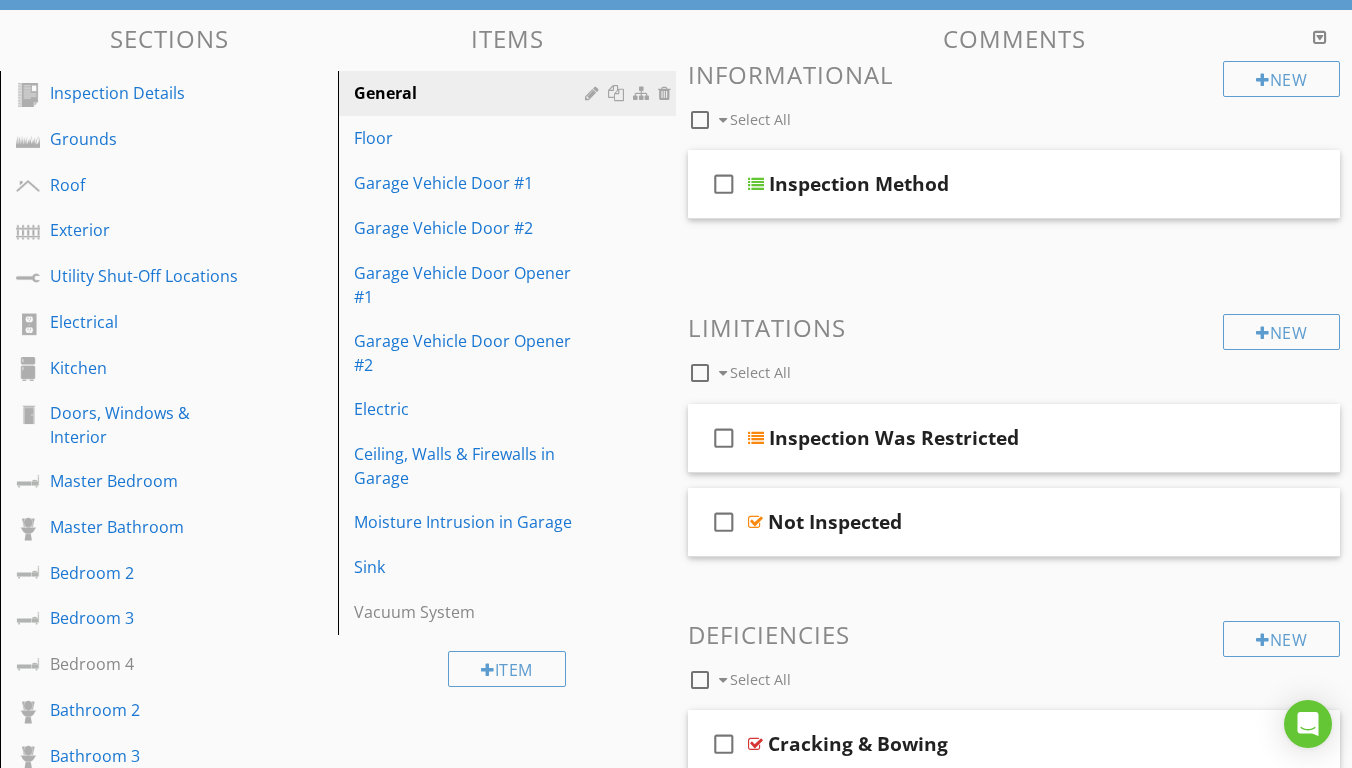 scroll, scrollTop: 175, scrollLeft: 0, axis: vertical 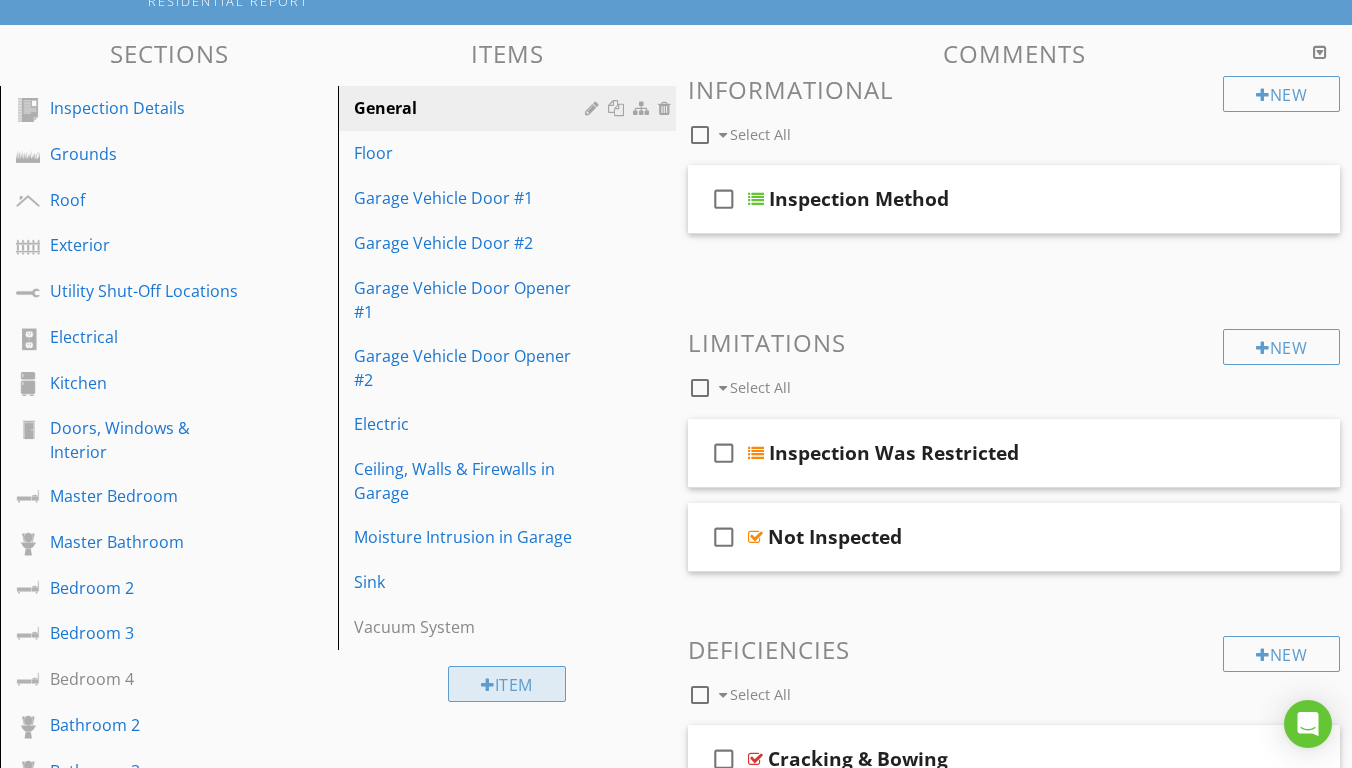 click on "Item" at bounding box center [507, 684] 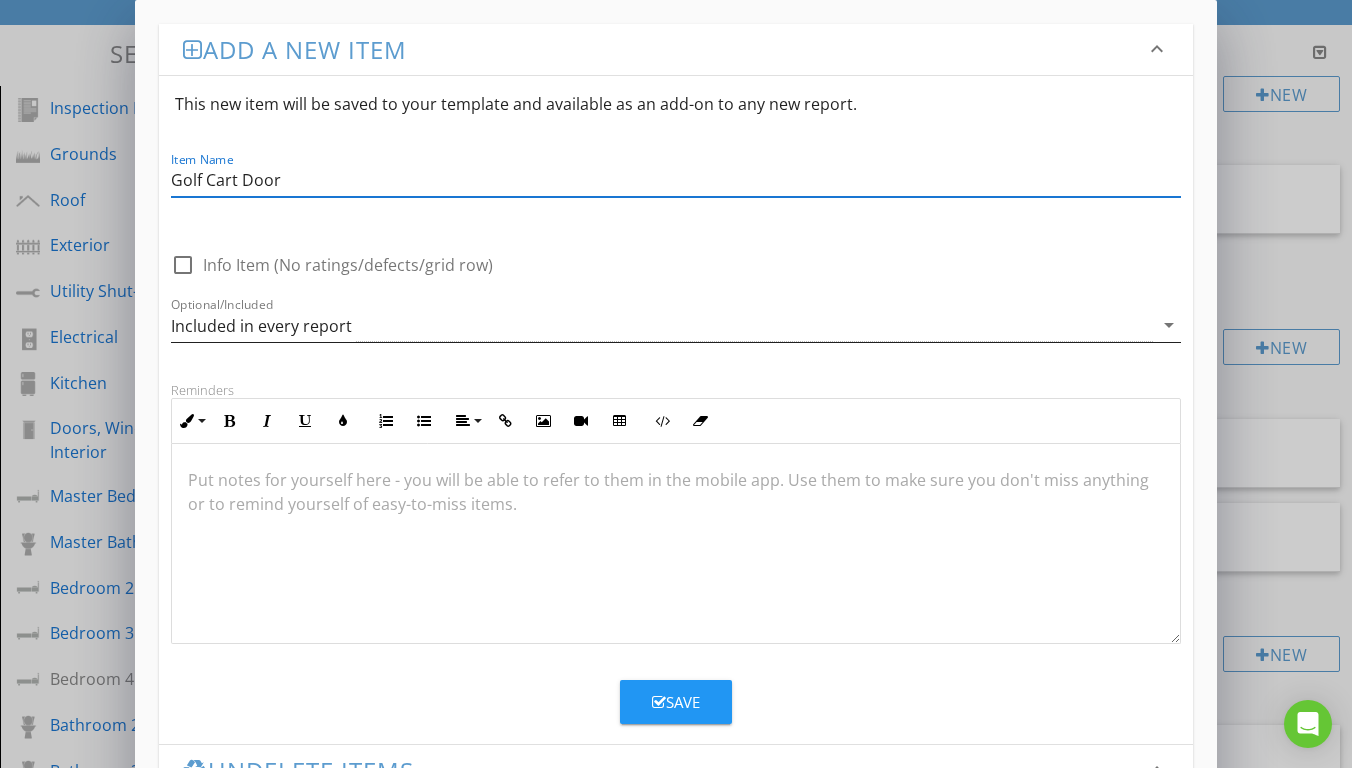 type on "Golf Cart Door" 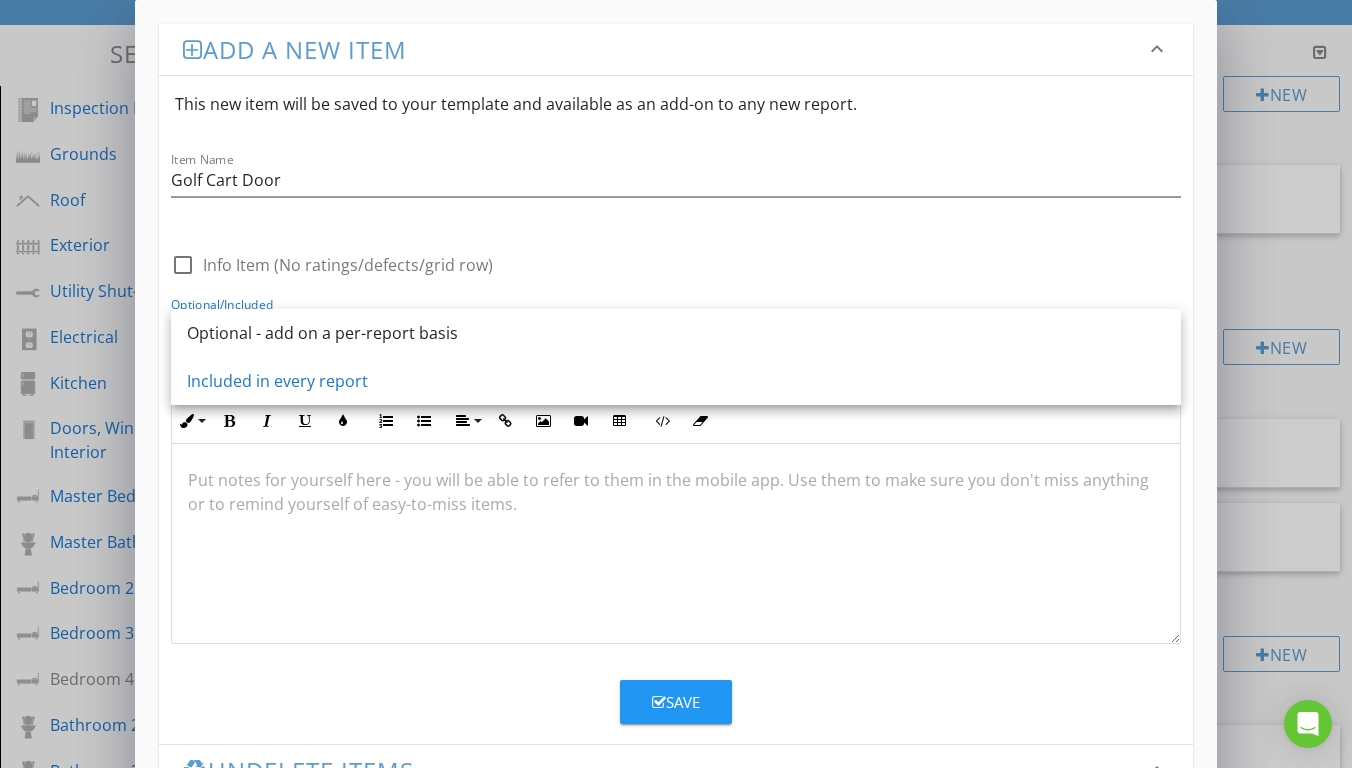click on "Optional - add on a per-report basis" at bounding box center (676, 333) 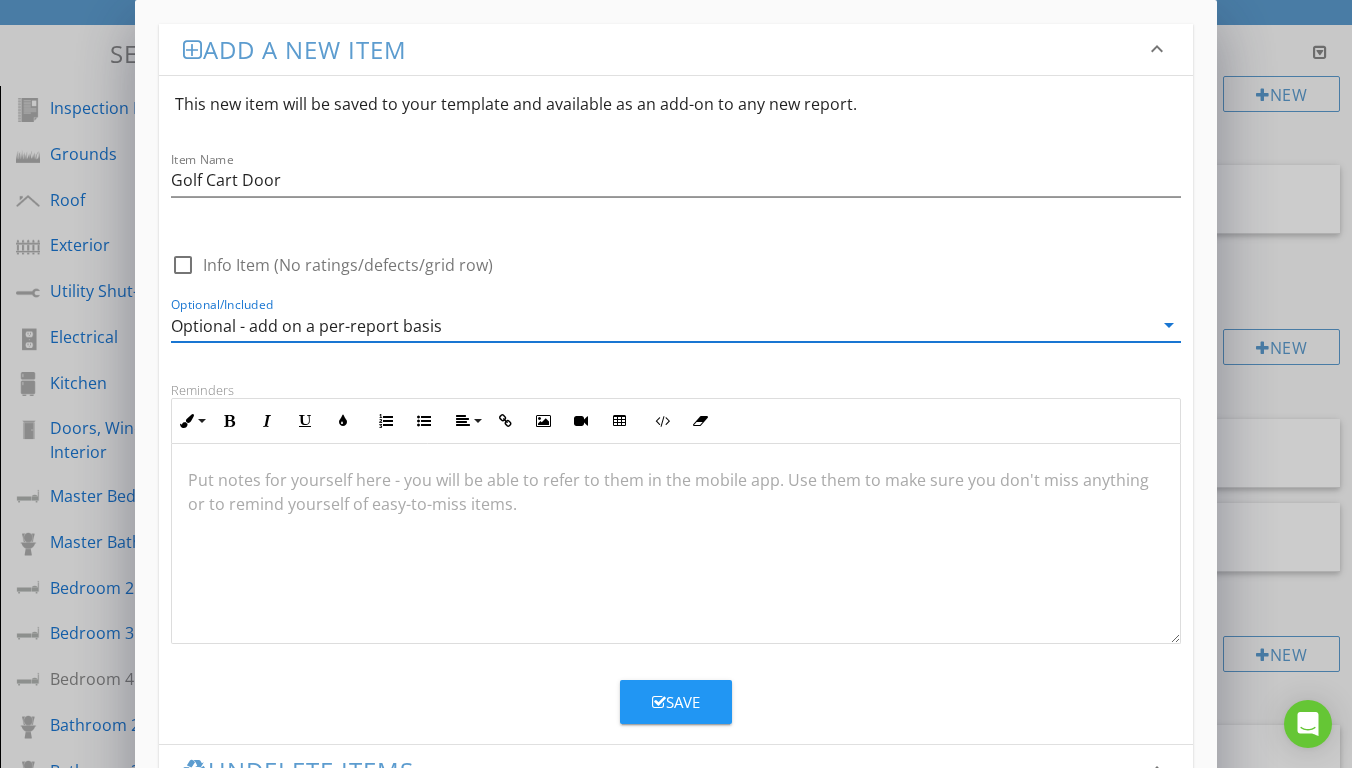 click on "Optional - add on a per-report basis" at bounding box center [306, 326] 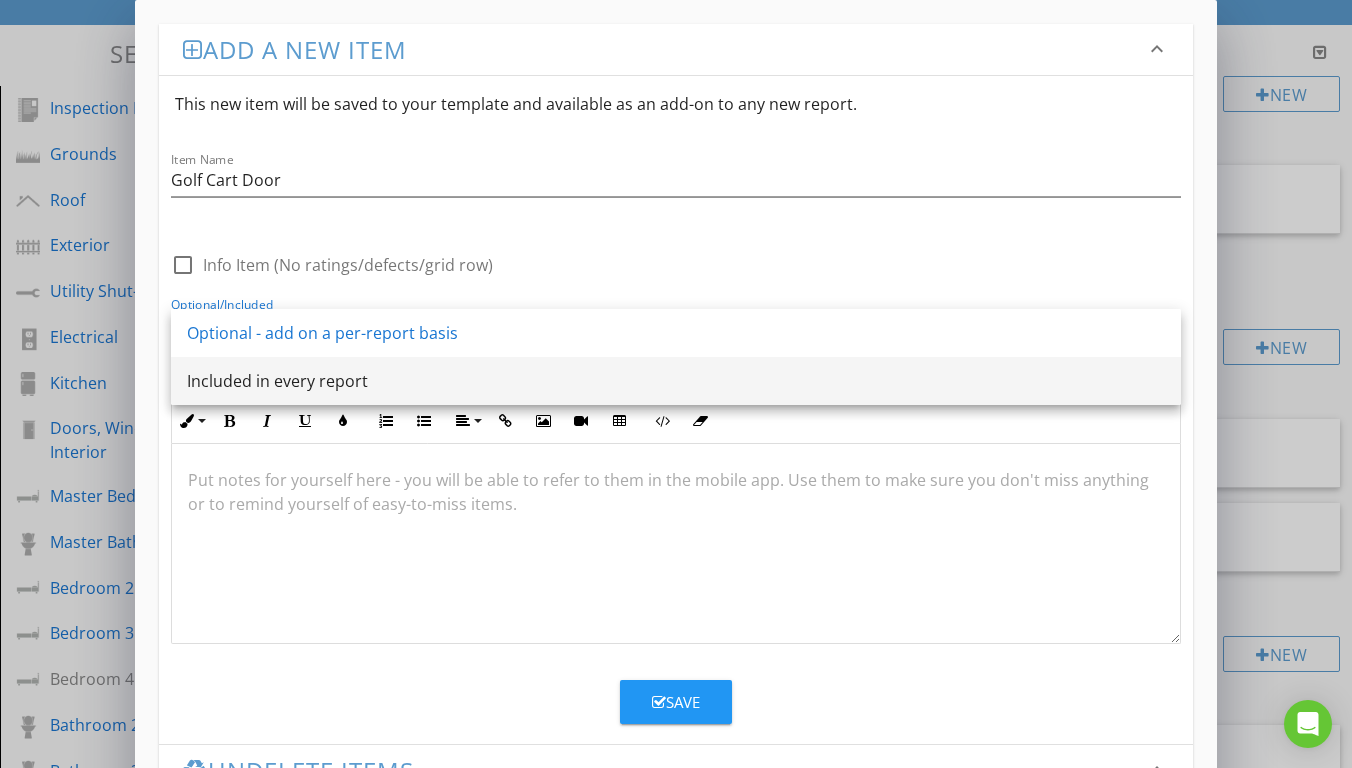 click on "Included in every report" at bounding box center [676, 381] 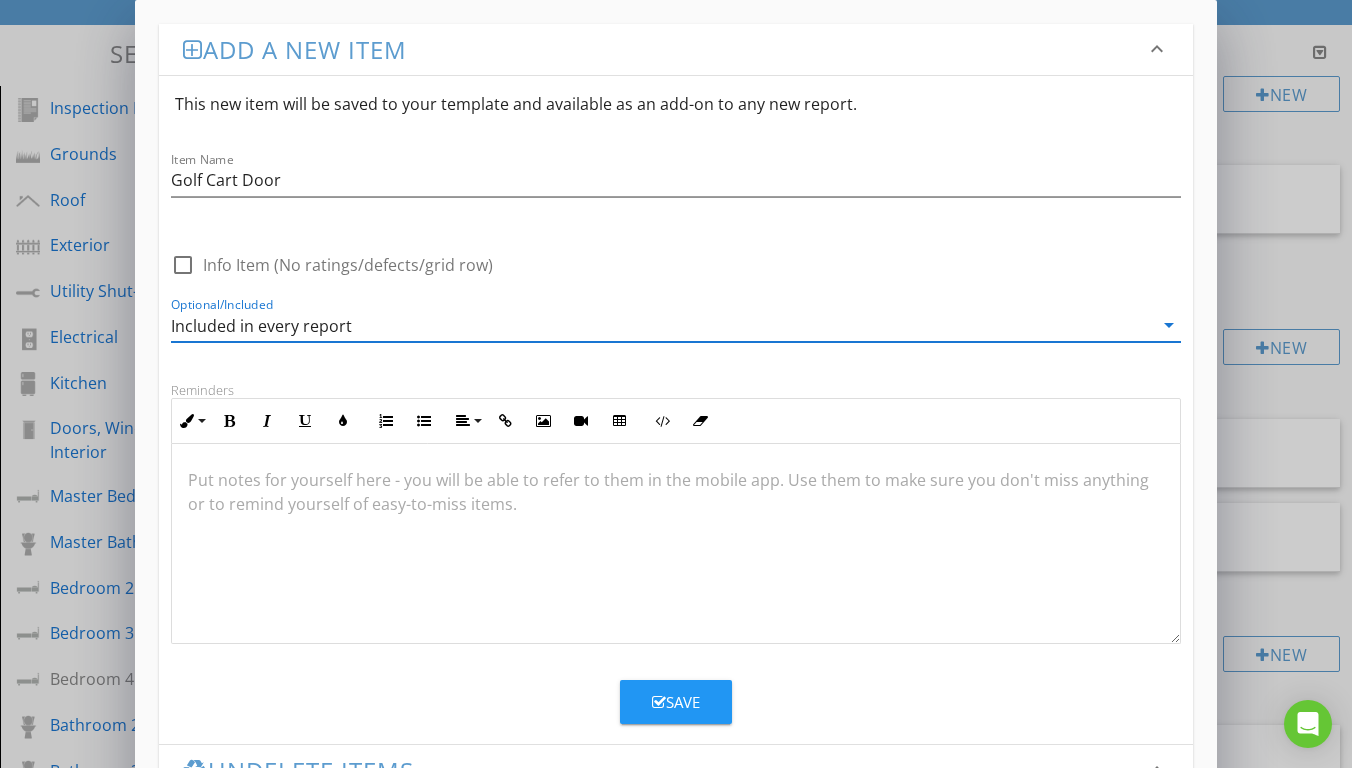 click on "Save" at bounding box center [676, 702] 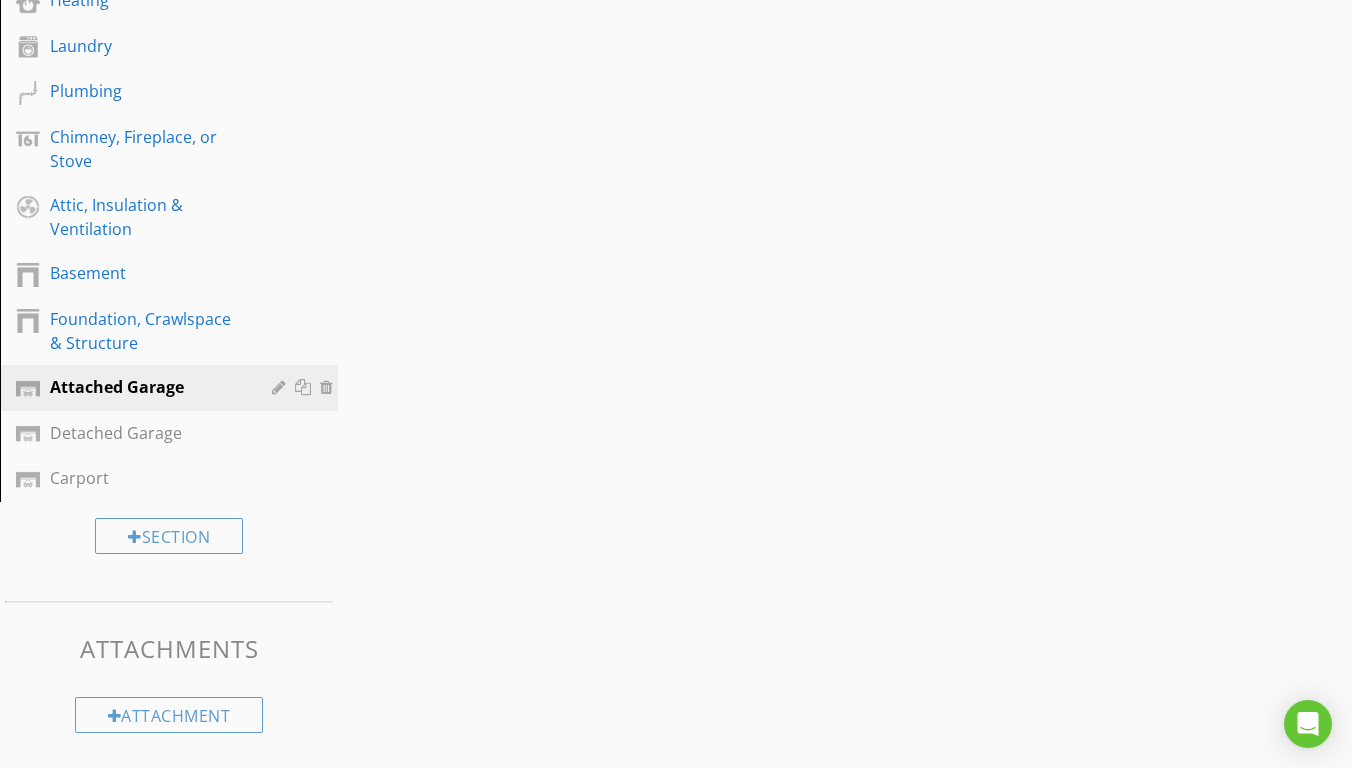 scroll, scrollTop: 1035, scrollLeft: 0, axis: vertical 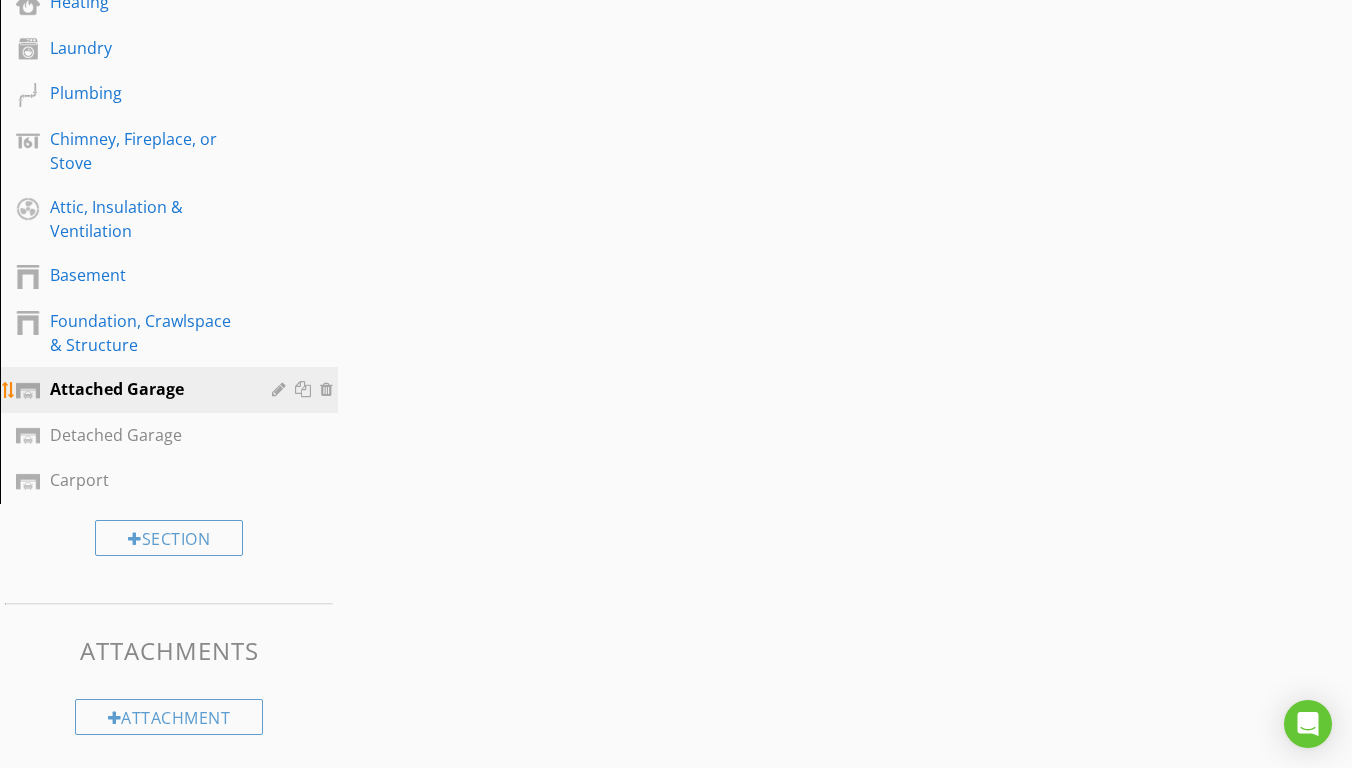 click on "Attached Garage" at bounding box center (184, 390) 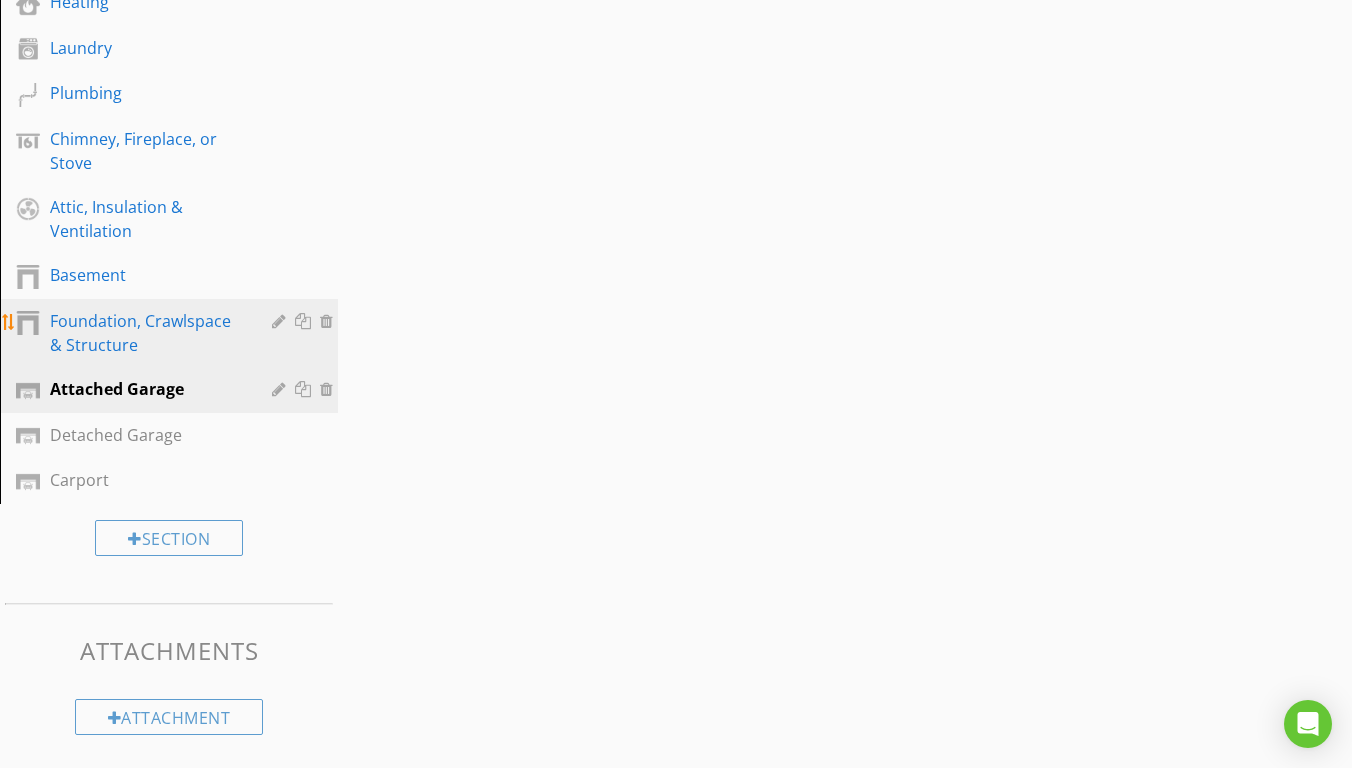 click on "Foundation, Crawlspace & Structure" at bounding box center (146, 333) 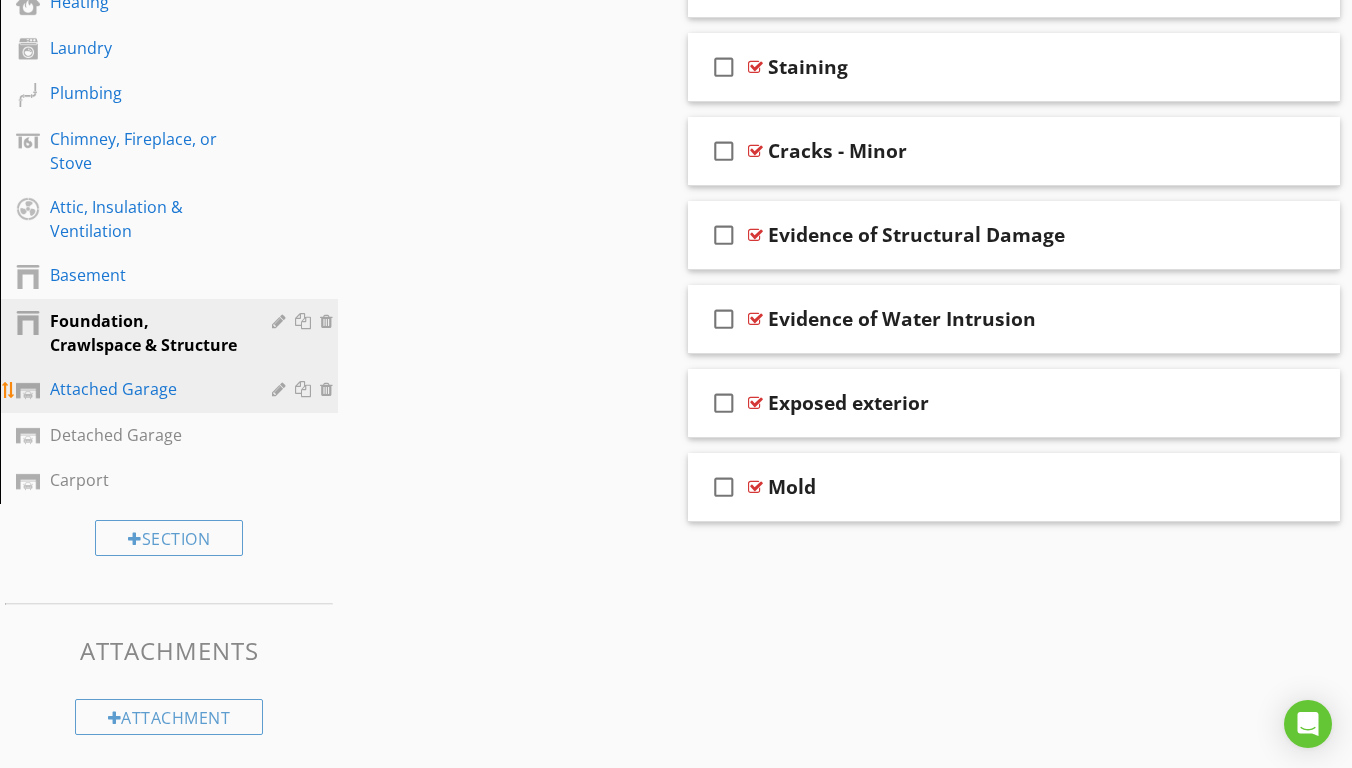click on "Attached Garage" at bounding box center (172, 390) 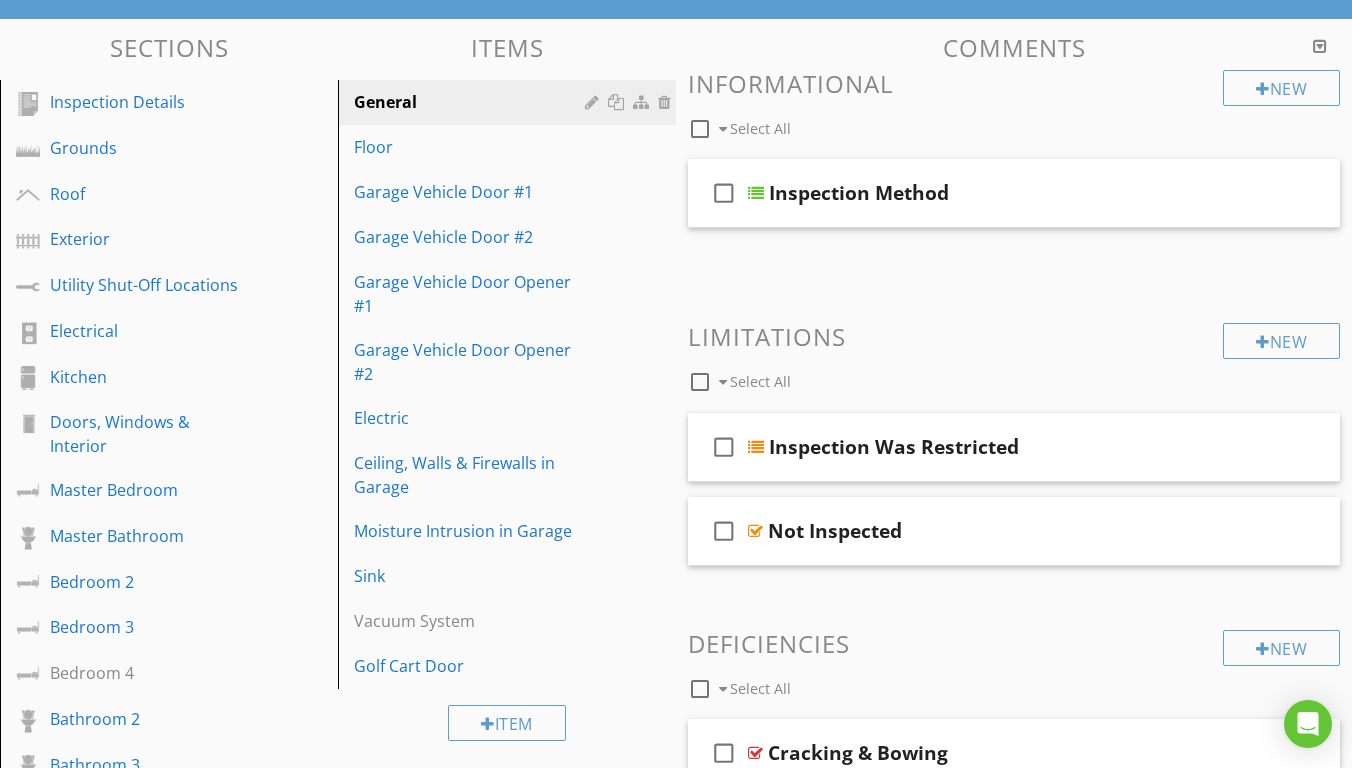 scroll, scrollTop: 178, scrollLeft: 0, axis: vertical 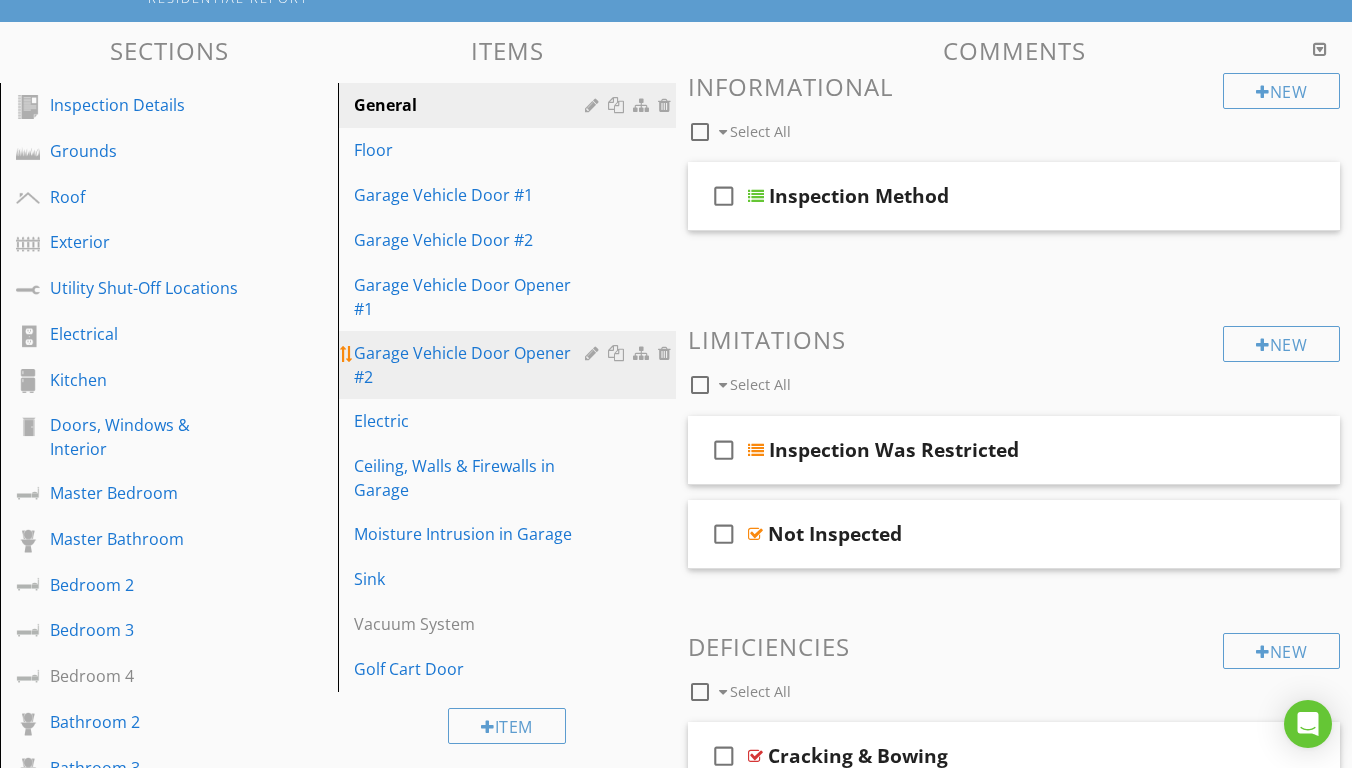 click on "Garage Vehicle Door Opener #2" at bounding box center (472, 365) 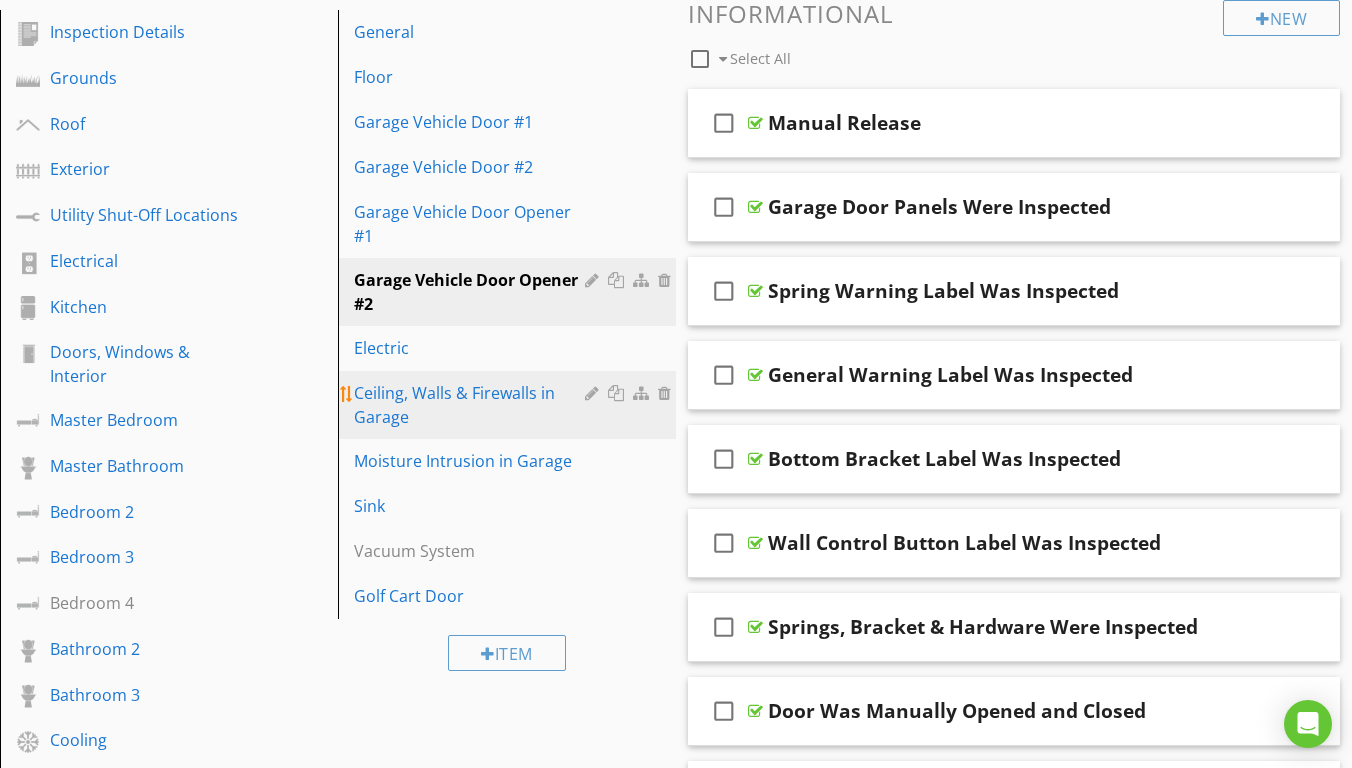 scroll, scrollTop: 214, scrollLeft: 0, axis: vertical 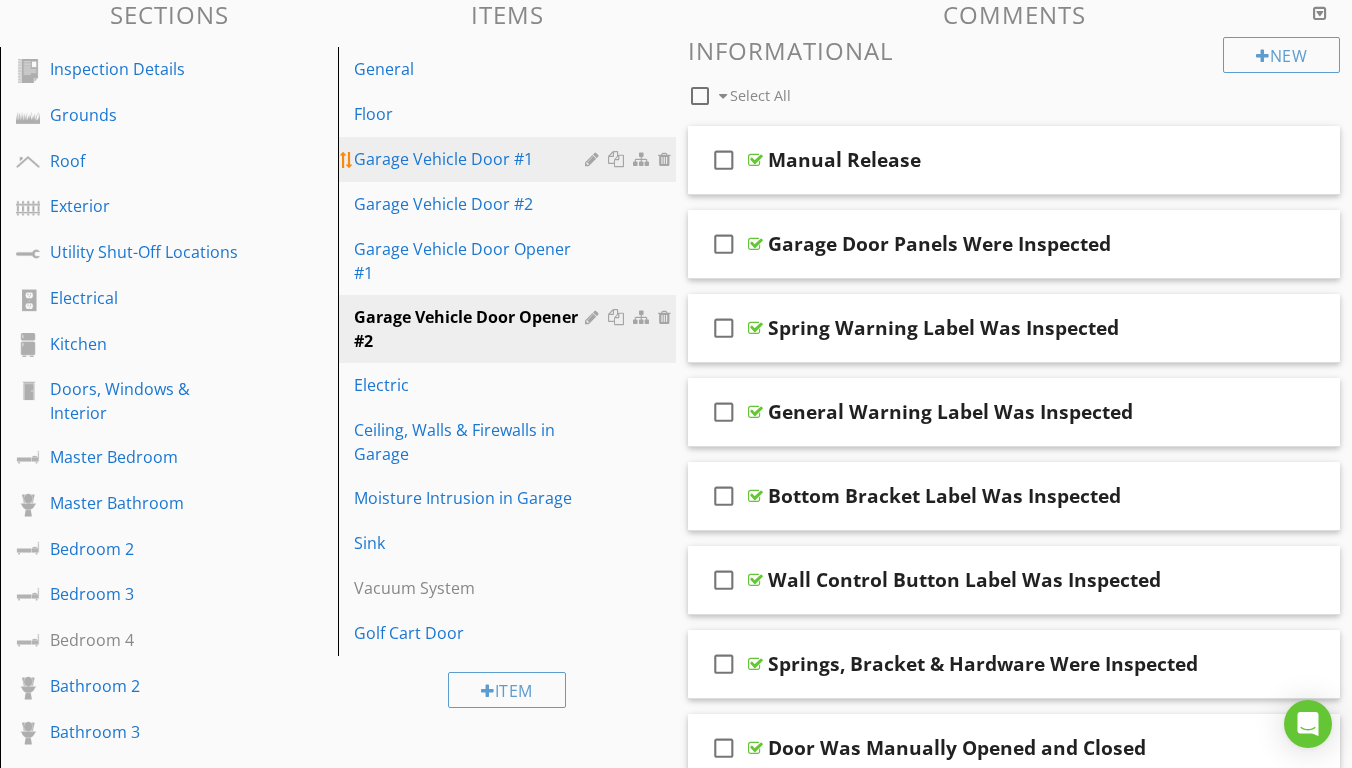 click on "Garage Vehicle Door #1" at bounding box center (472, 159) 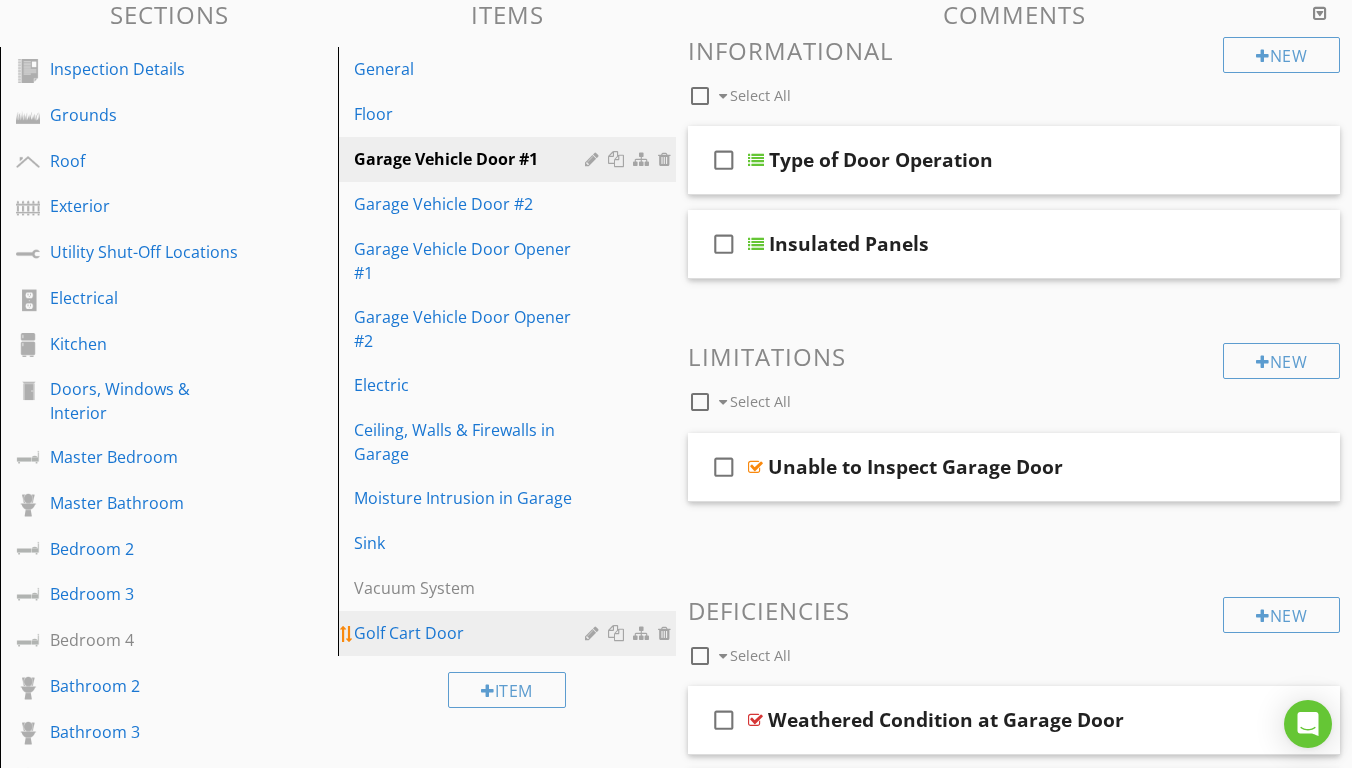 click on "Golf Cart Door" at bounding box center (510, 633) 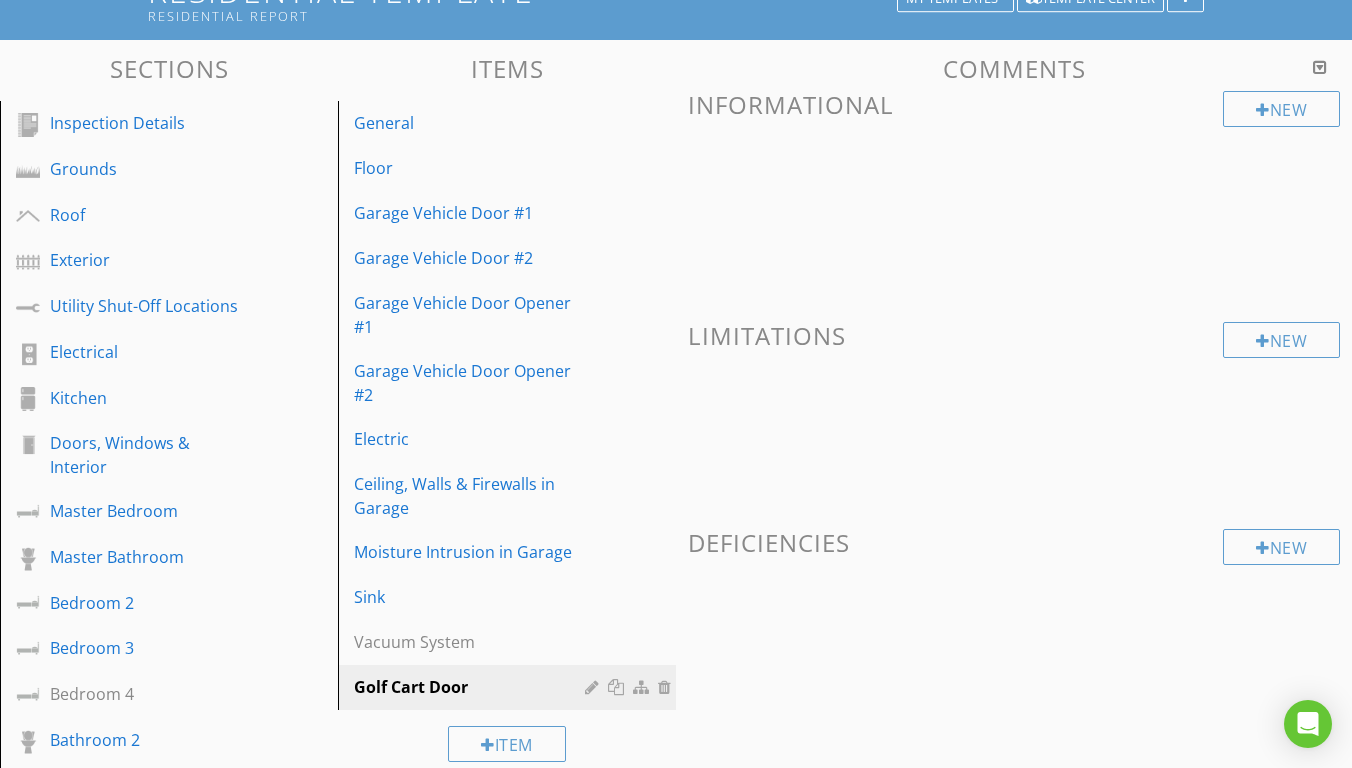 scroll, scrollTop: 181, scrollLeft: 0, axis: vertical 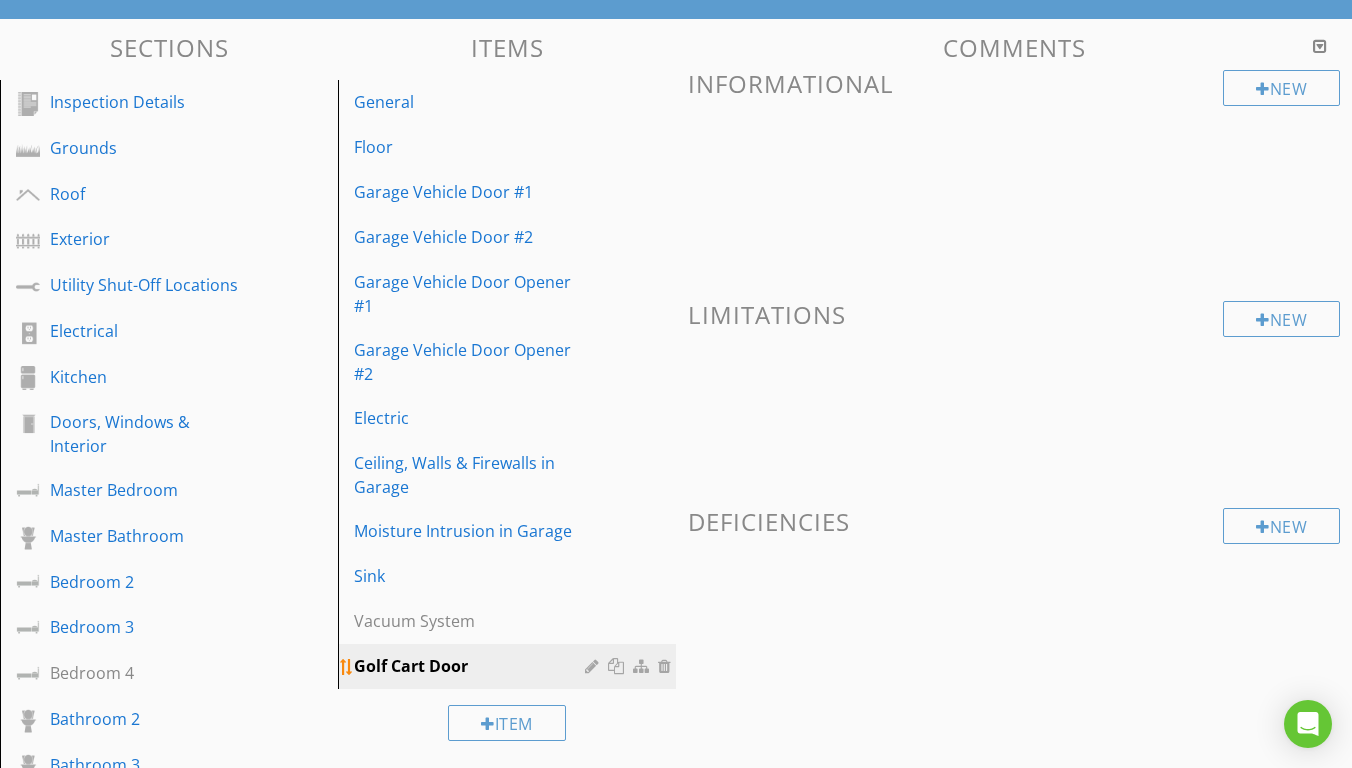 click at bounding box center [667, 666] 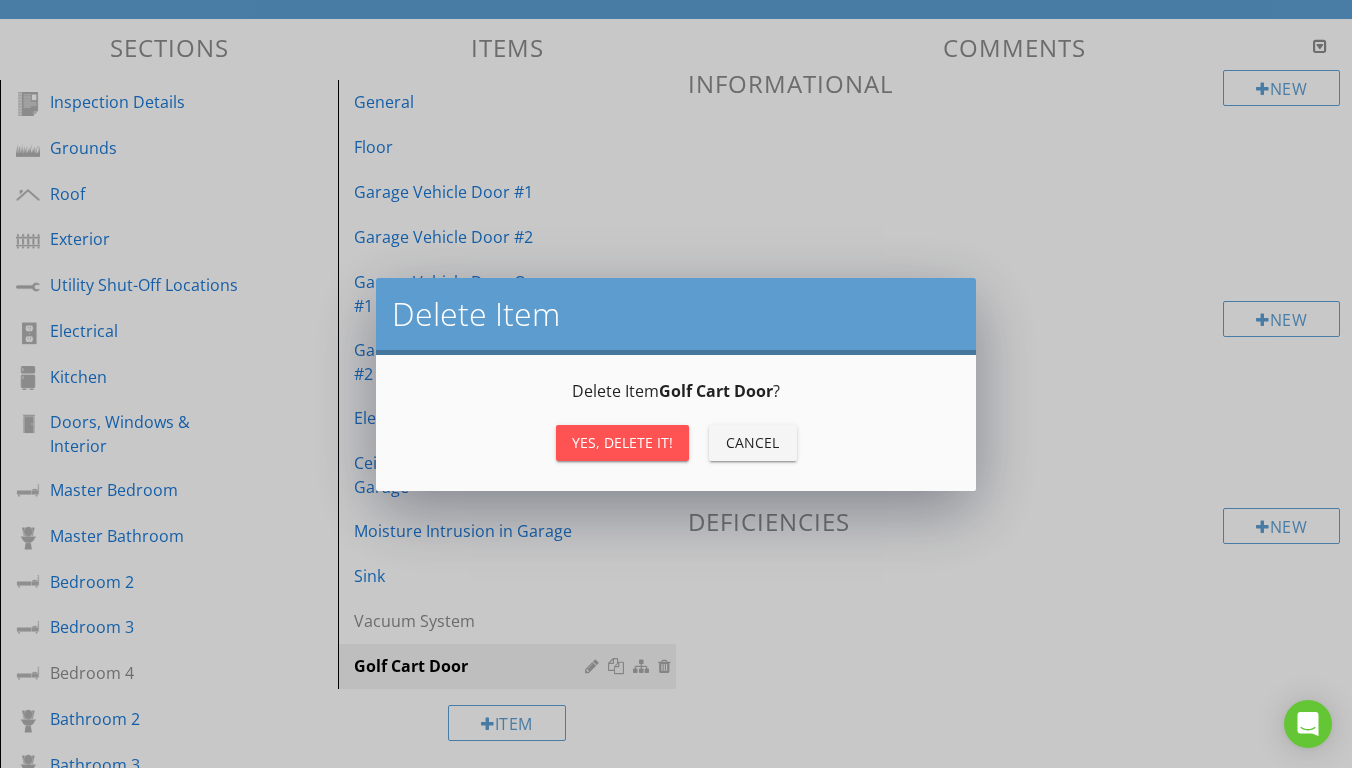 click on "Yes, Delete it!" at bounding box center [622, 443] 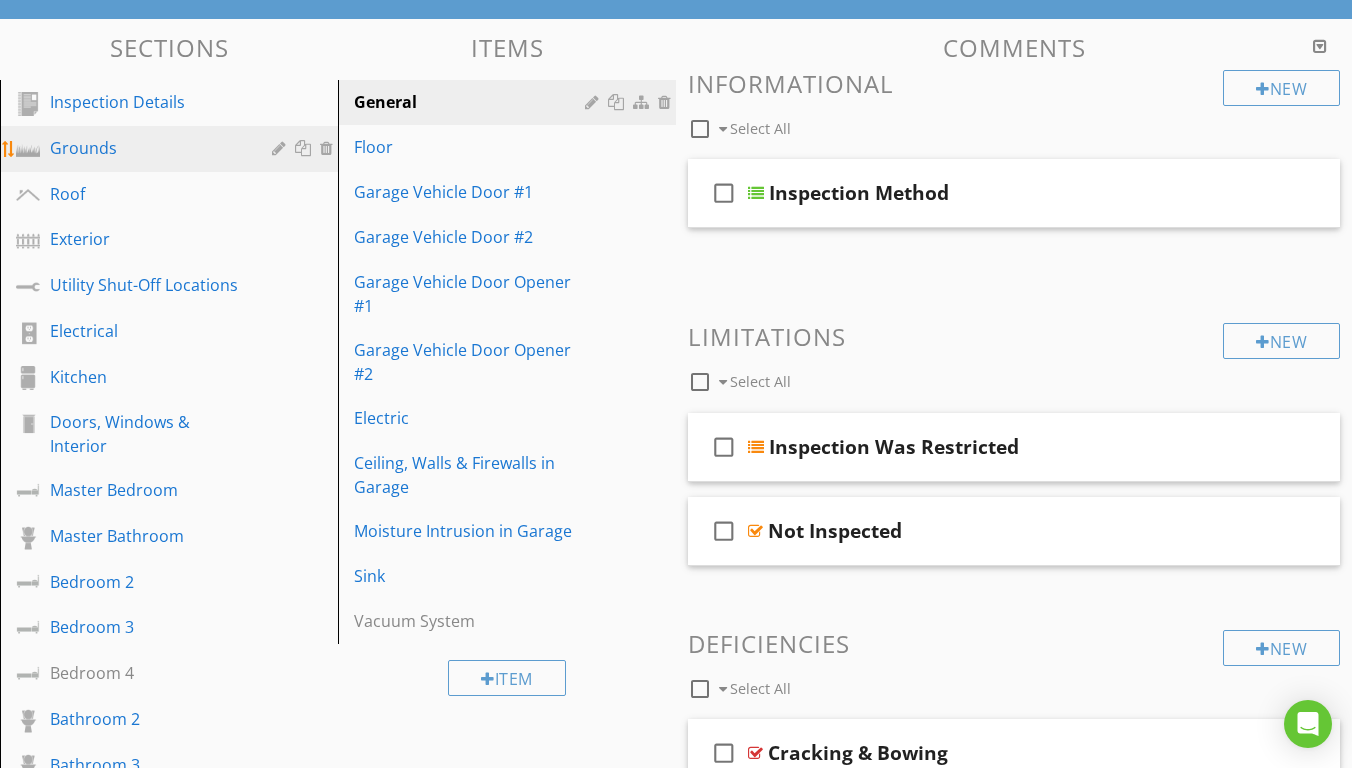 click on "Grounds" at bounding box center [172, 149] 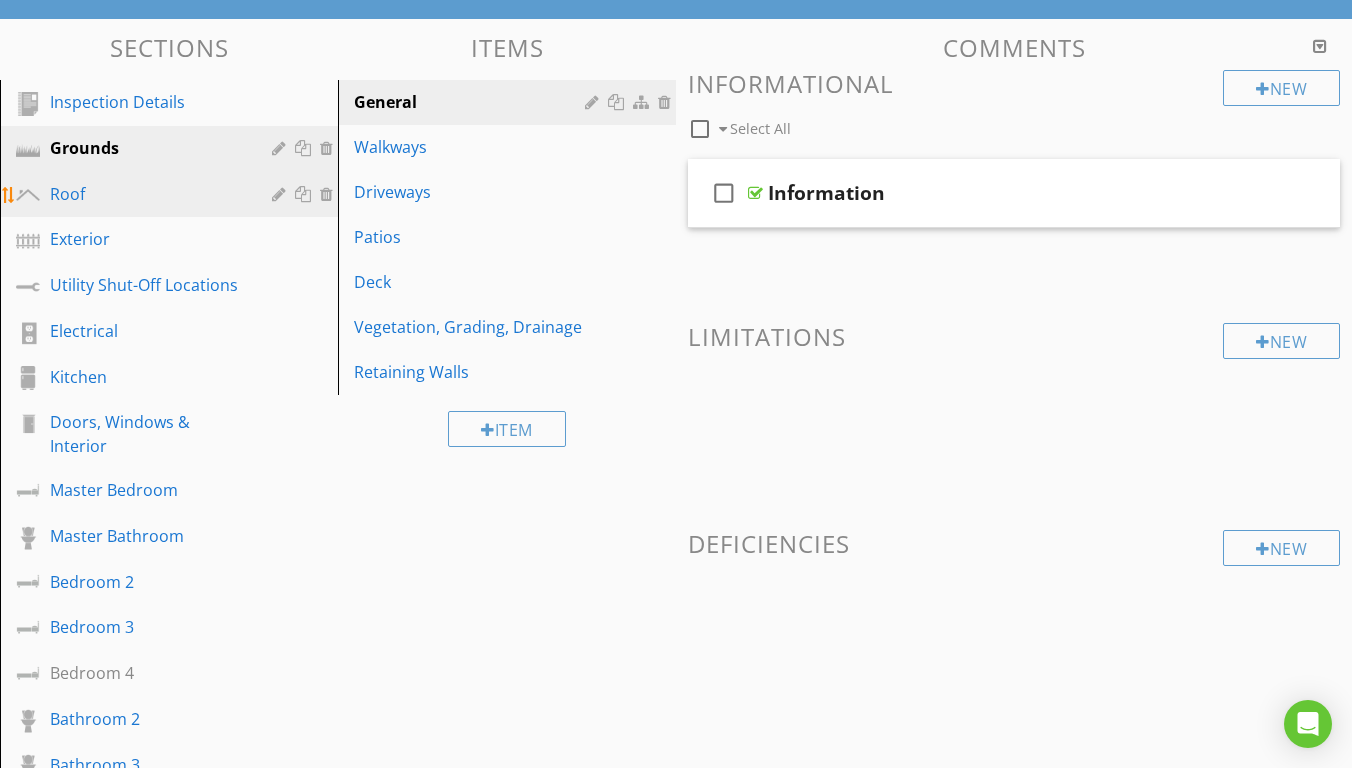 click on "Roof" at bounding box center (146, 194) 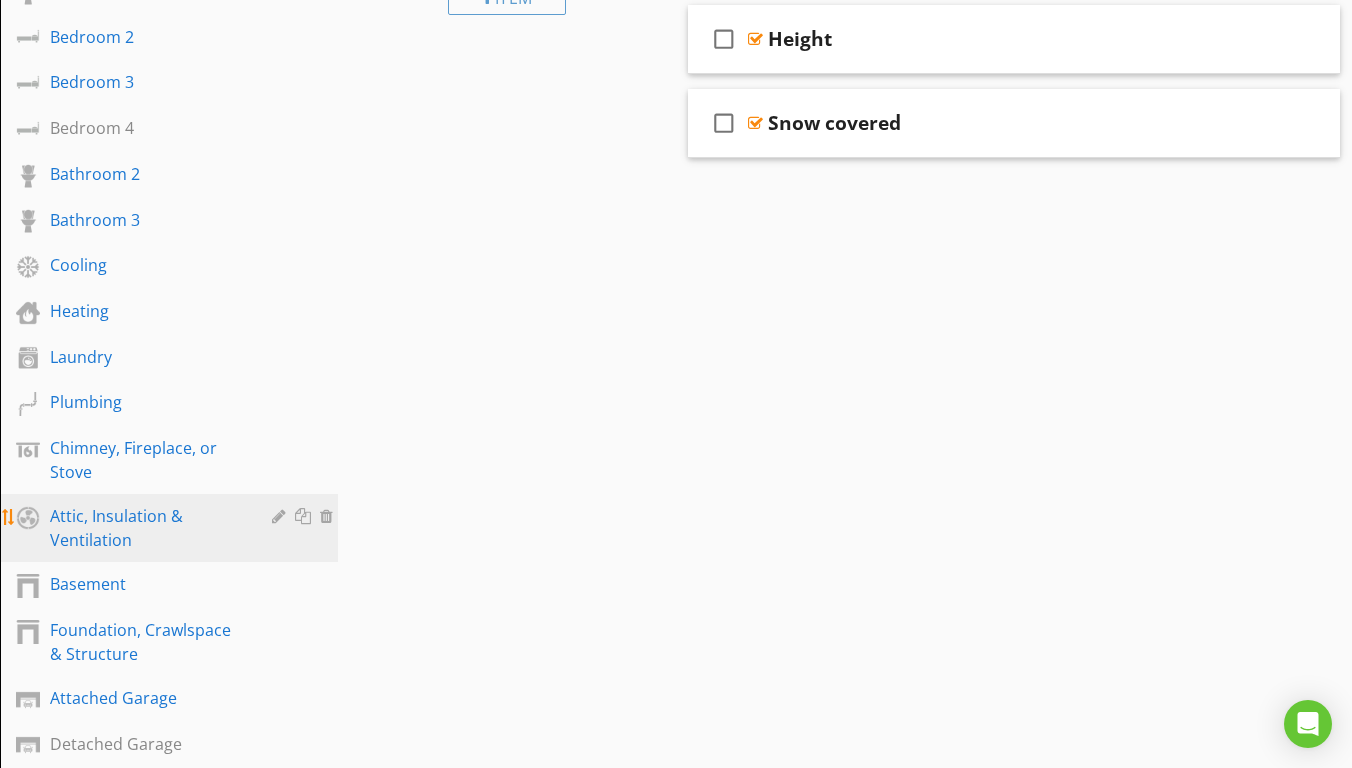 scroll, scrollTop: 734, scrollLeft: 0, axis: vertical 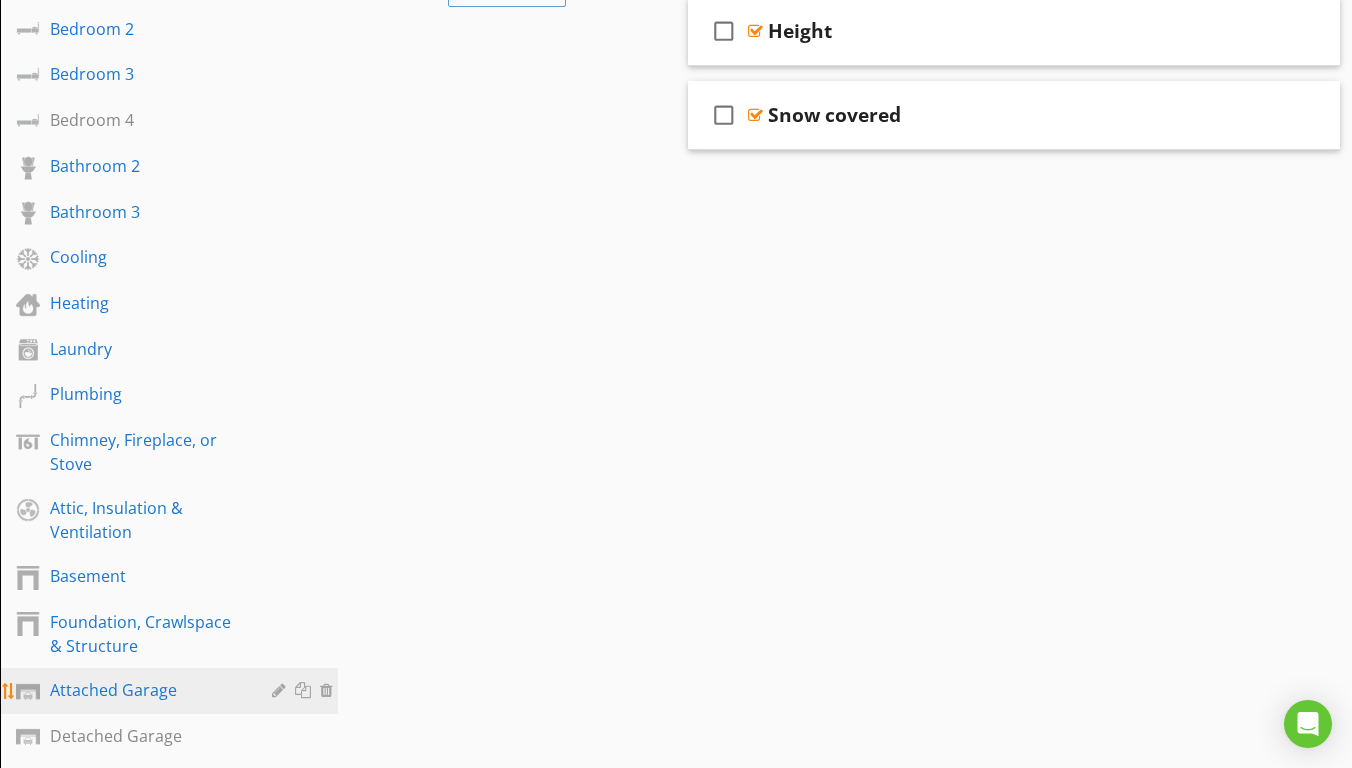 click on "Attached Garage" at bounding box center (146, 690) 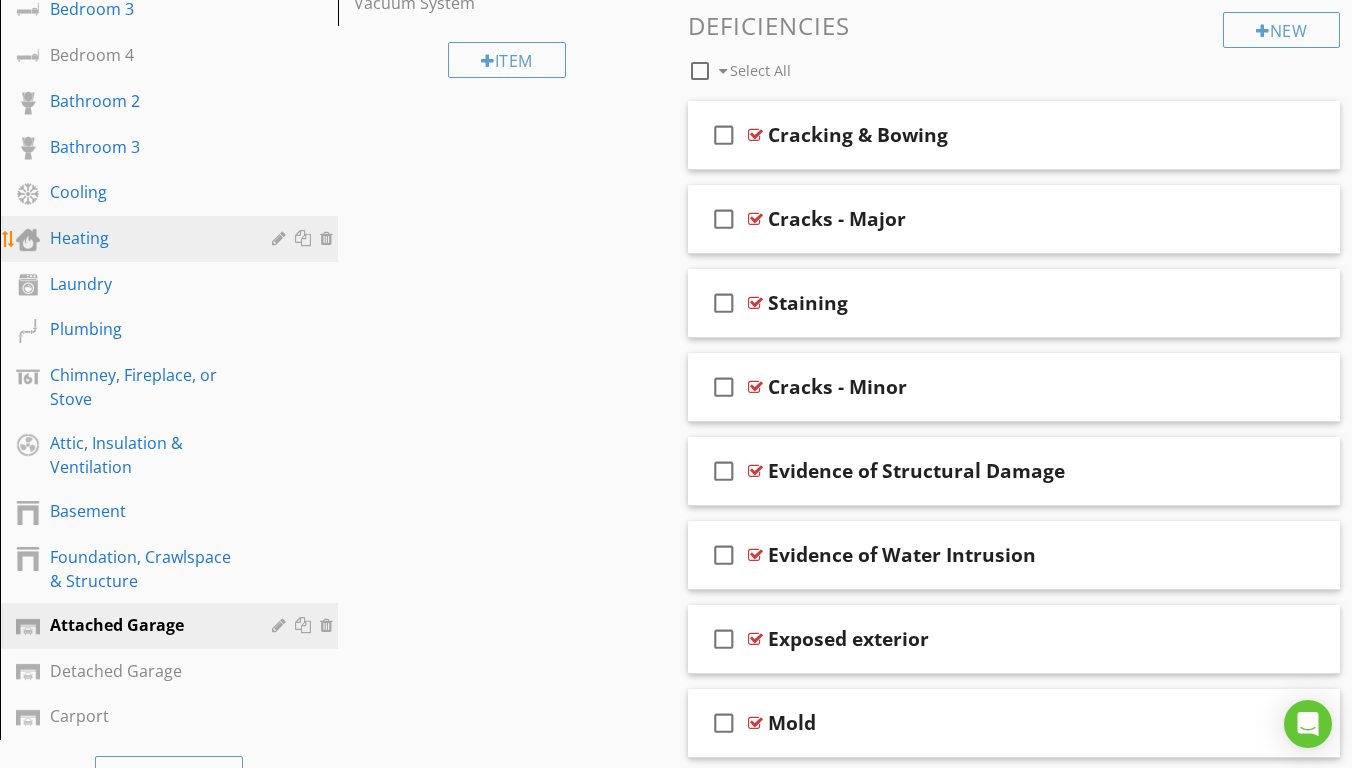scroll, scrollTop: 824, scrollLeft: 0, axis: vertical 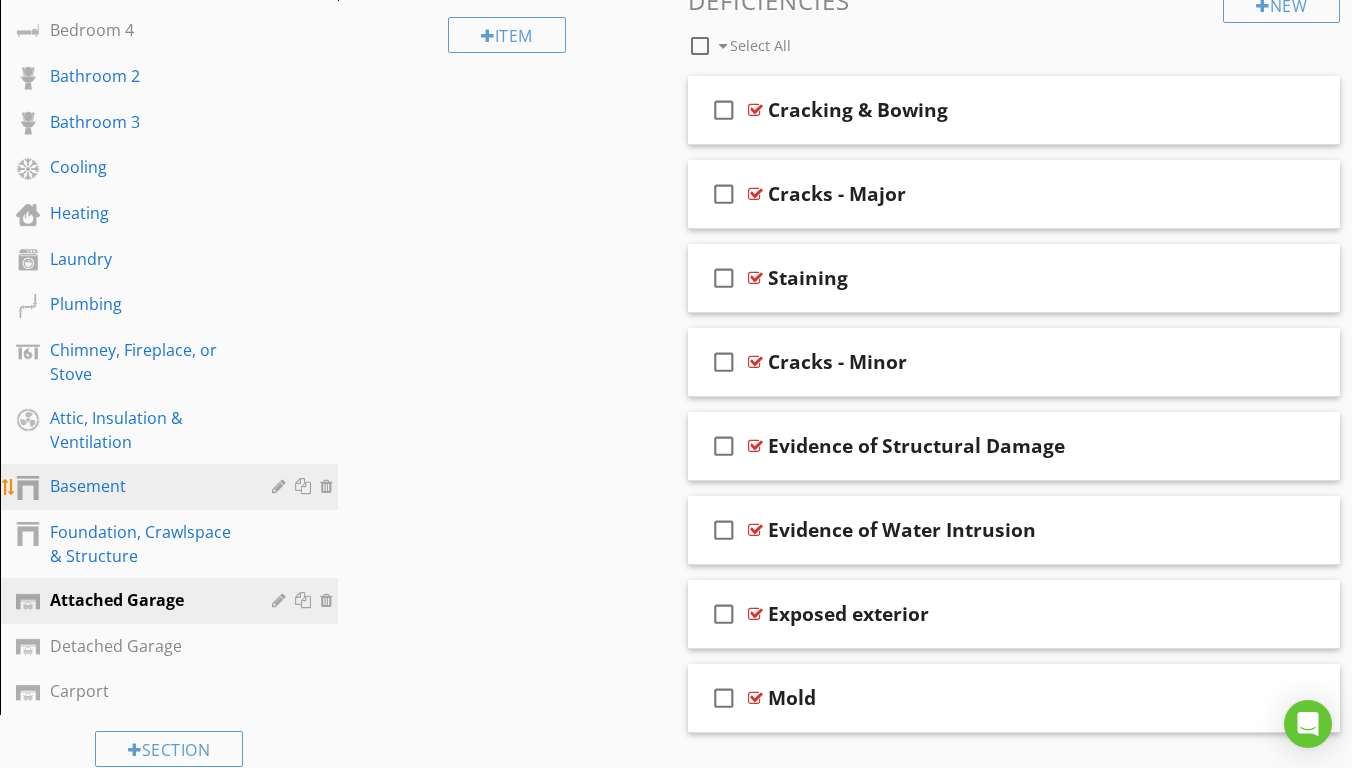 click on "Basement" at bounding box center (146, 486) 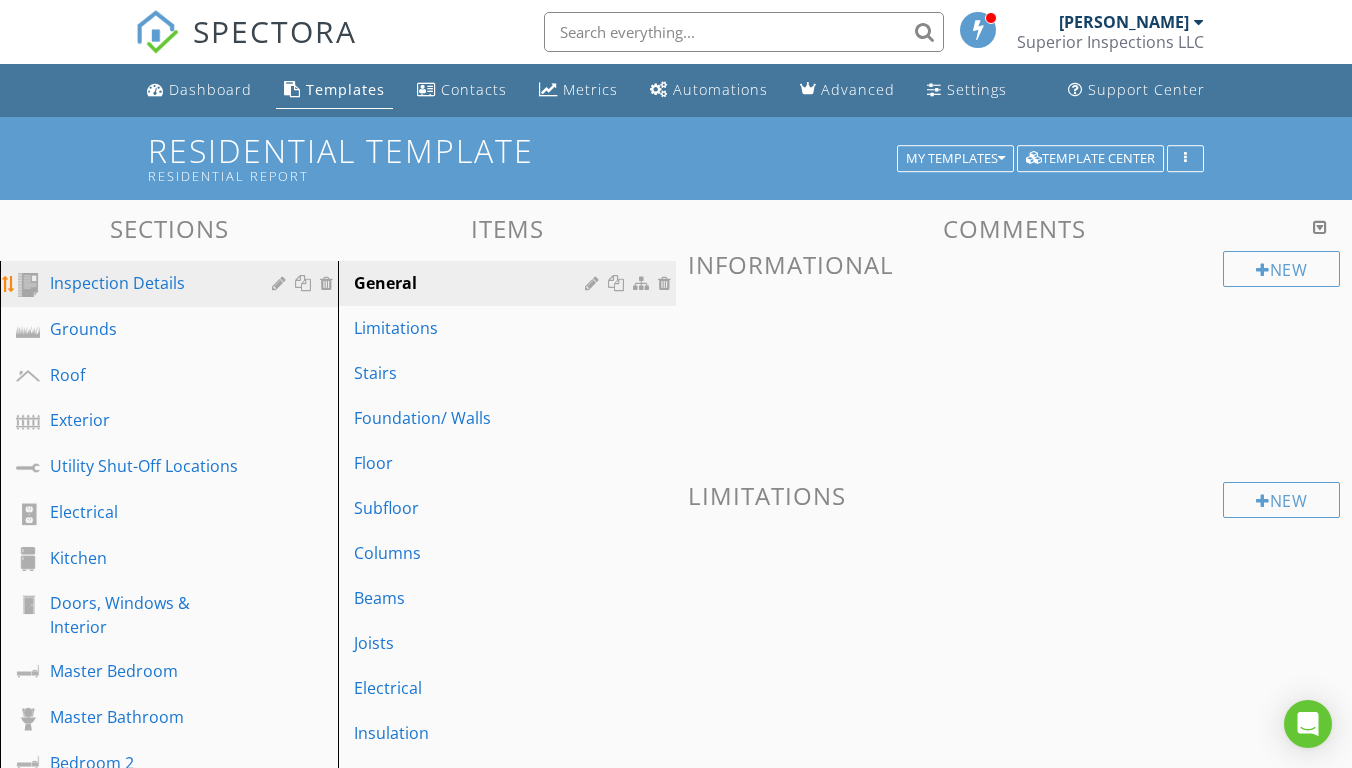 scroll, scrollTop: 0, scrollLeft: 0, axis: both 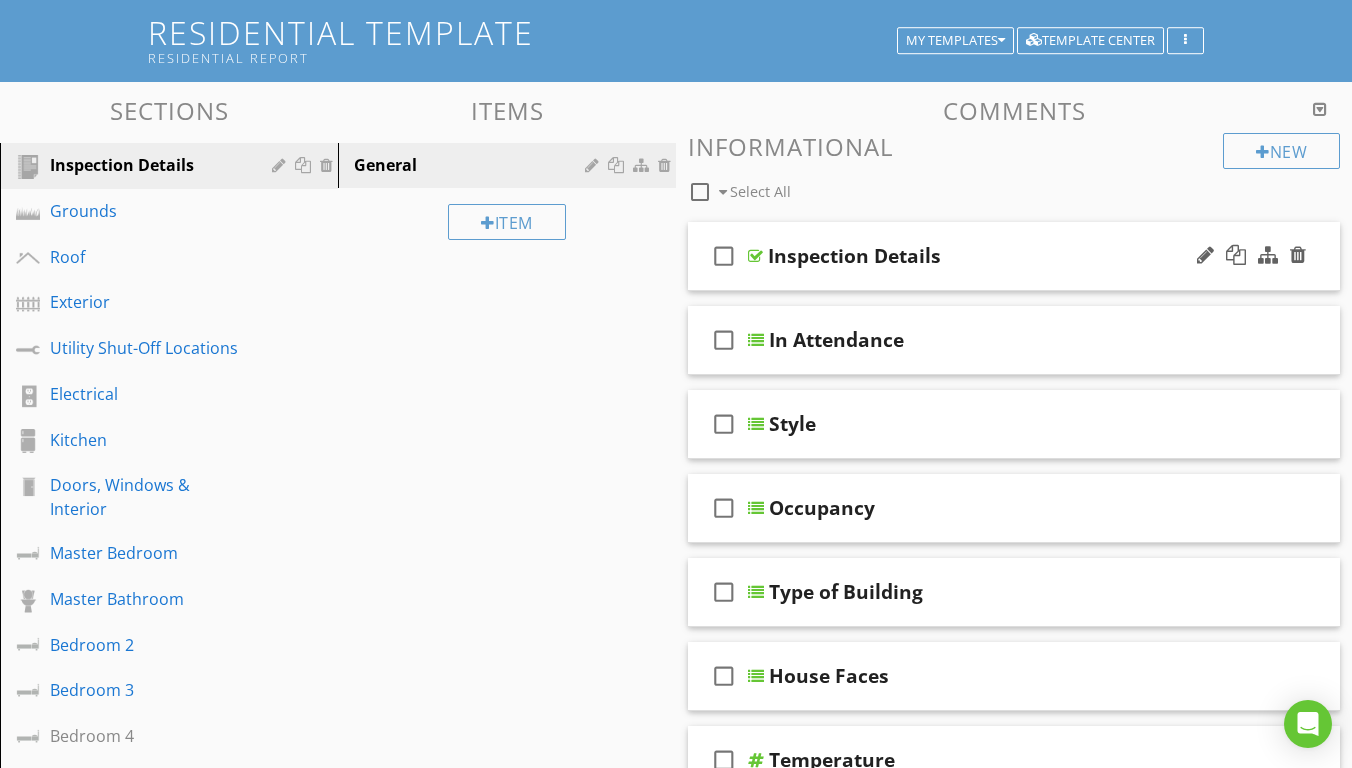 click on "Inspection Details" at bounding box center [854, 256] 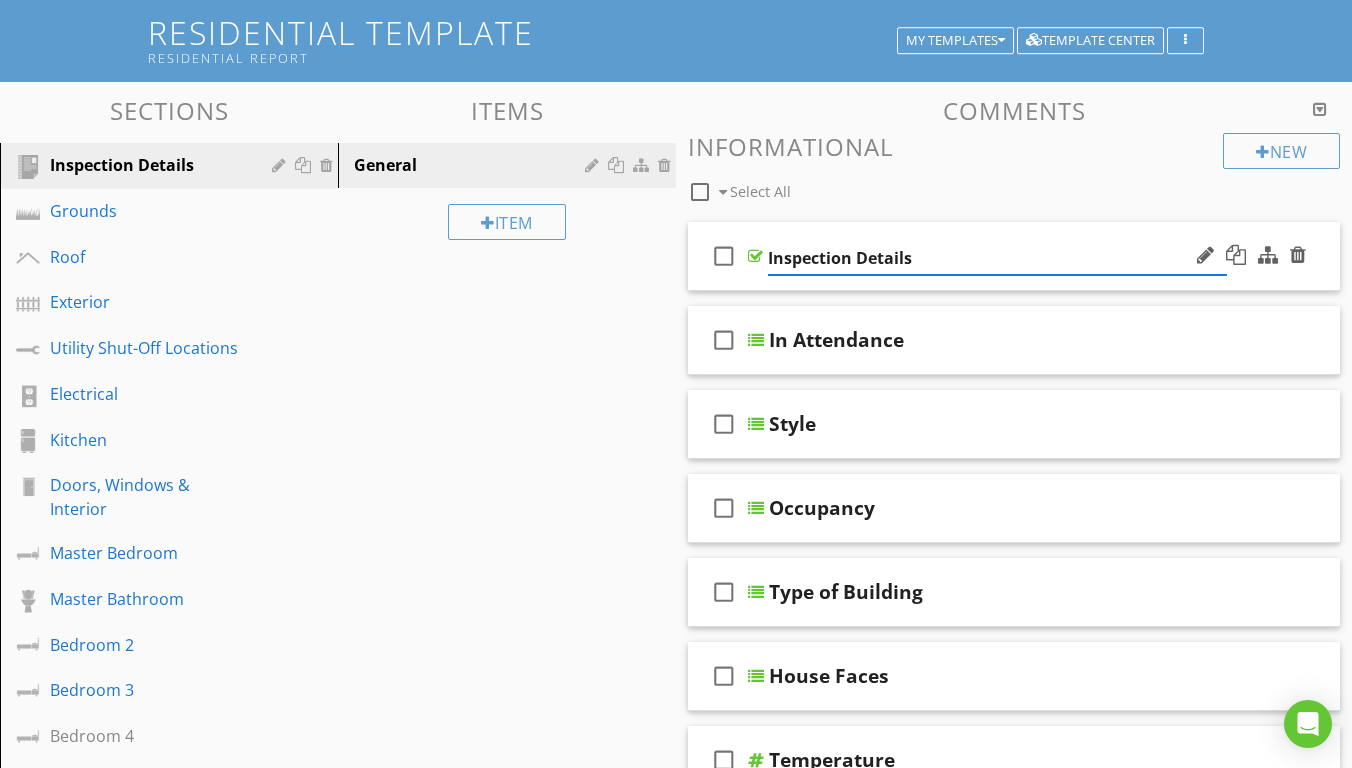 click at bounding box center (755, 256) 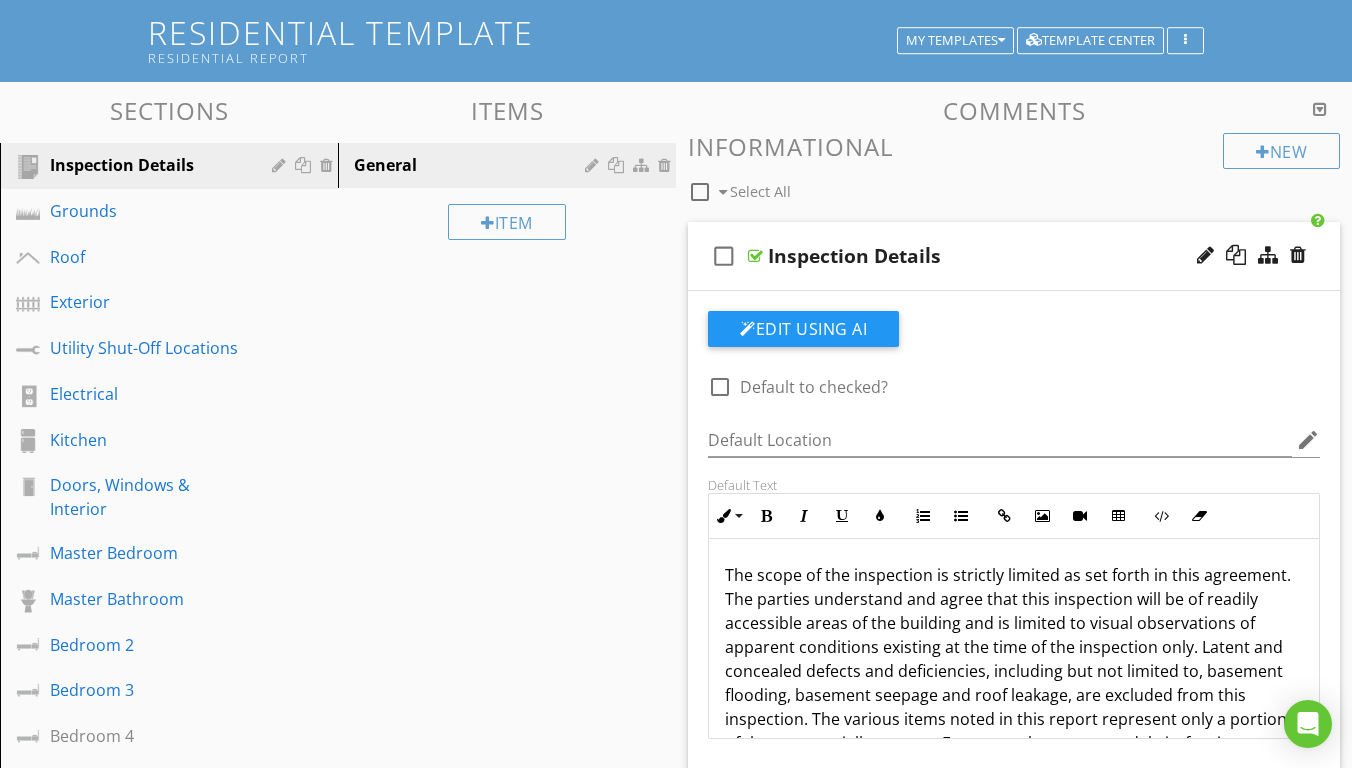 click on "New
Informational   check_box_outline_blank     Select All       check_box_outline_blank
Inspection Details
Edit Using AI
check_box_outline_blank Default to checked?             Default Location edit       Default Text   Inline Style XLarge Large Normal Small Light Small/Light Bold Italic Underline Colors Ordered List Unordered List Insert Link Insert Image Insert Video Insert Table Code View Clear Formatting Structure Orientation For the sake of this inspection, the front of the structure will be considered North as the portion pictured in the above cover photo. References to the left or right of the structure should be construed as standing in the front yard, viewing the front of the structure. Important Information/Limitations: Inspection Overview  Superior Inspections LLC This inspection is  NOT  intended to be considered a  GUARANTEE OR WARRANTY, EXPRESSED OR IMPLIED . AND IT SHOULD NOT BE RELIED ON AS SUCH." at bounding box center [1014, 1001] 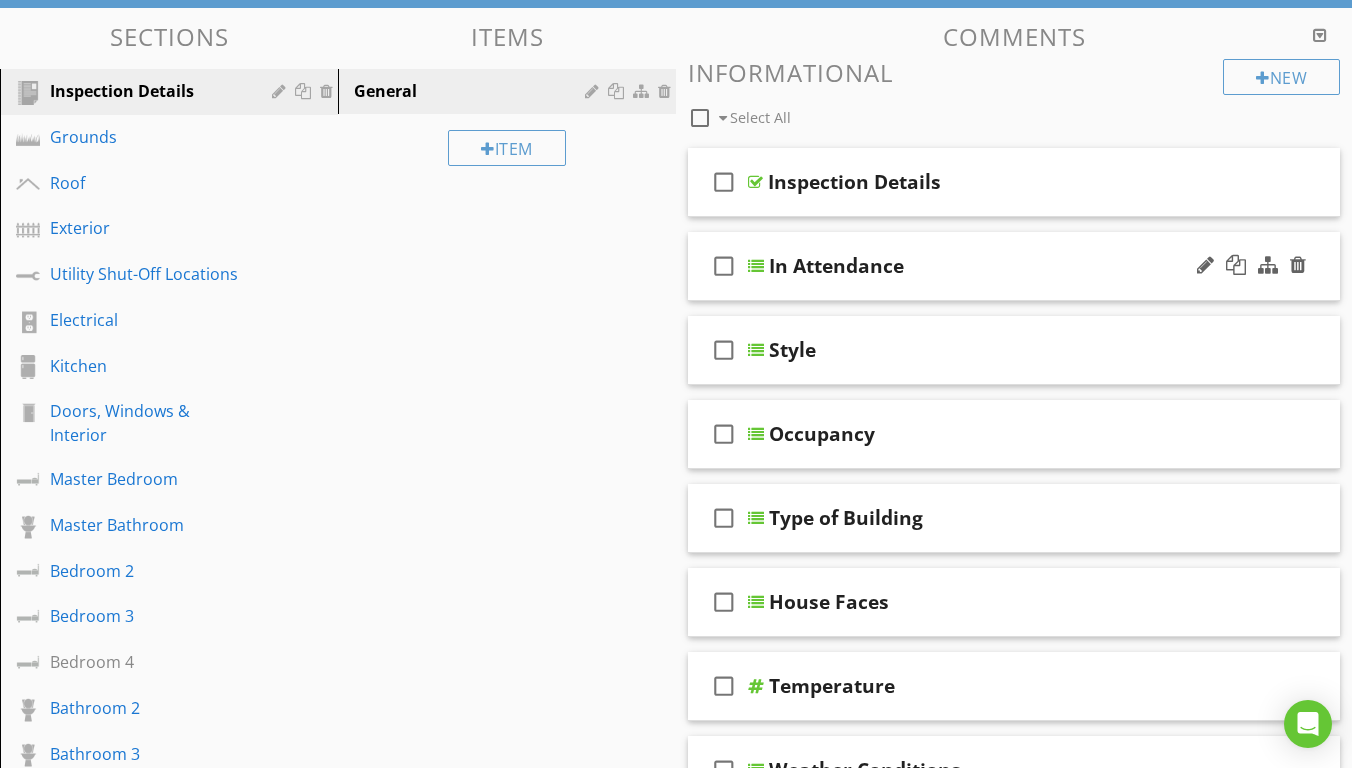 scroll, scrollTop: 194, scrollLeft: 0, axis: vertical 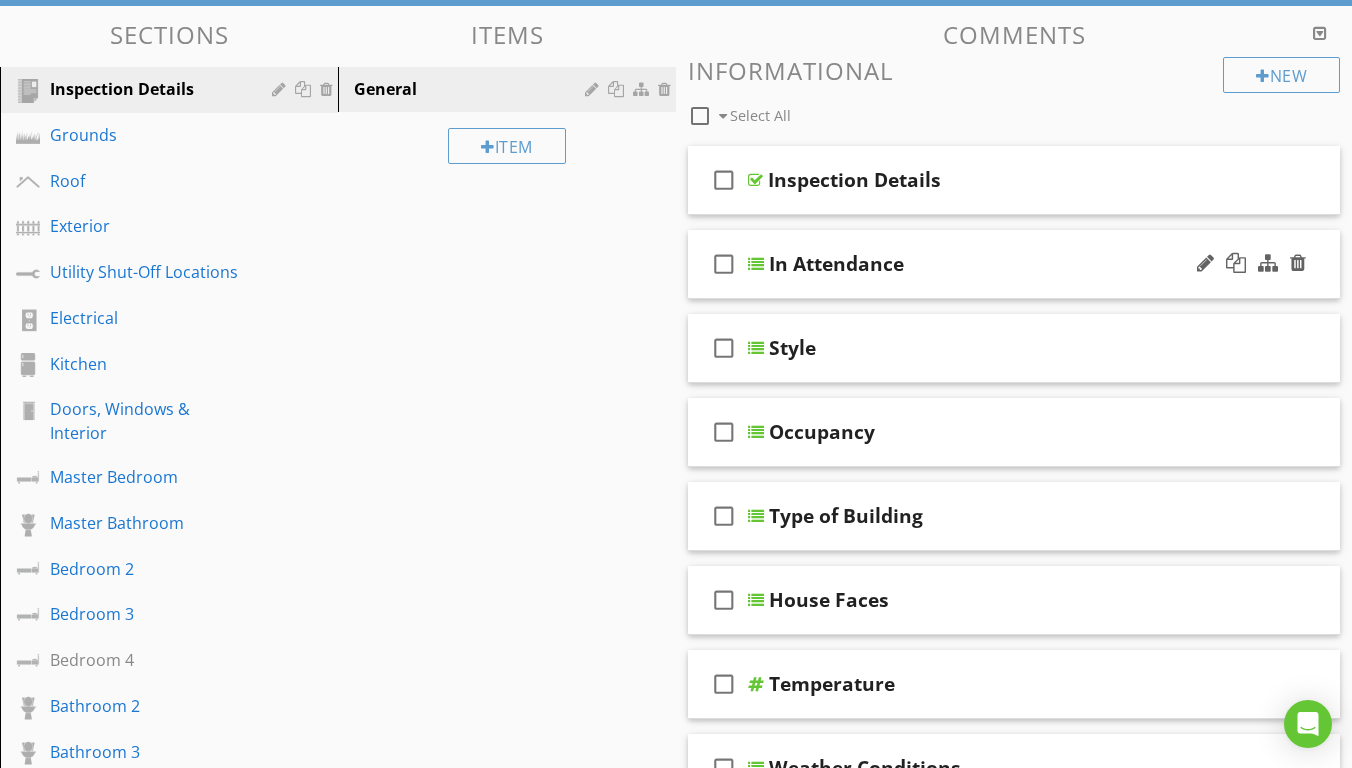 click at bounding box center (756, 264) 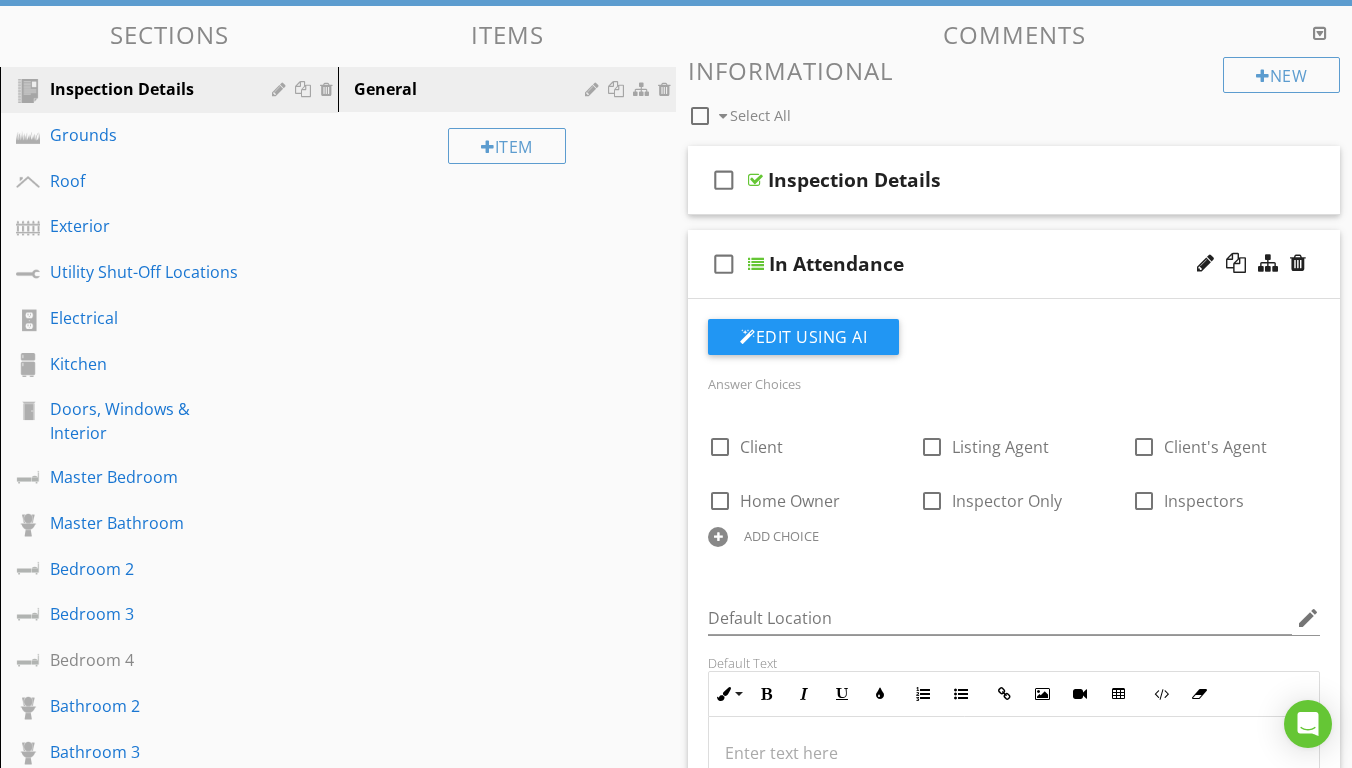 click at bounding box center (756, 264) 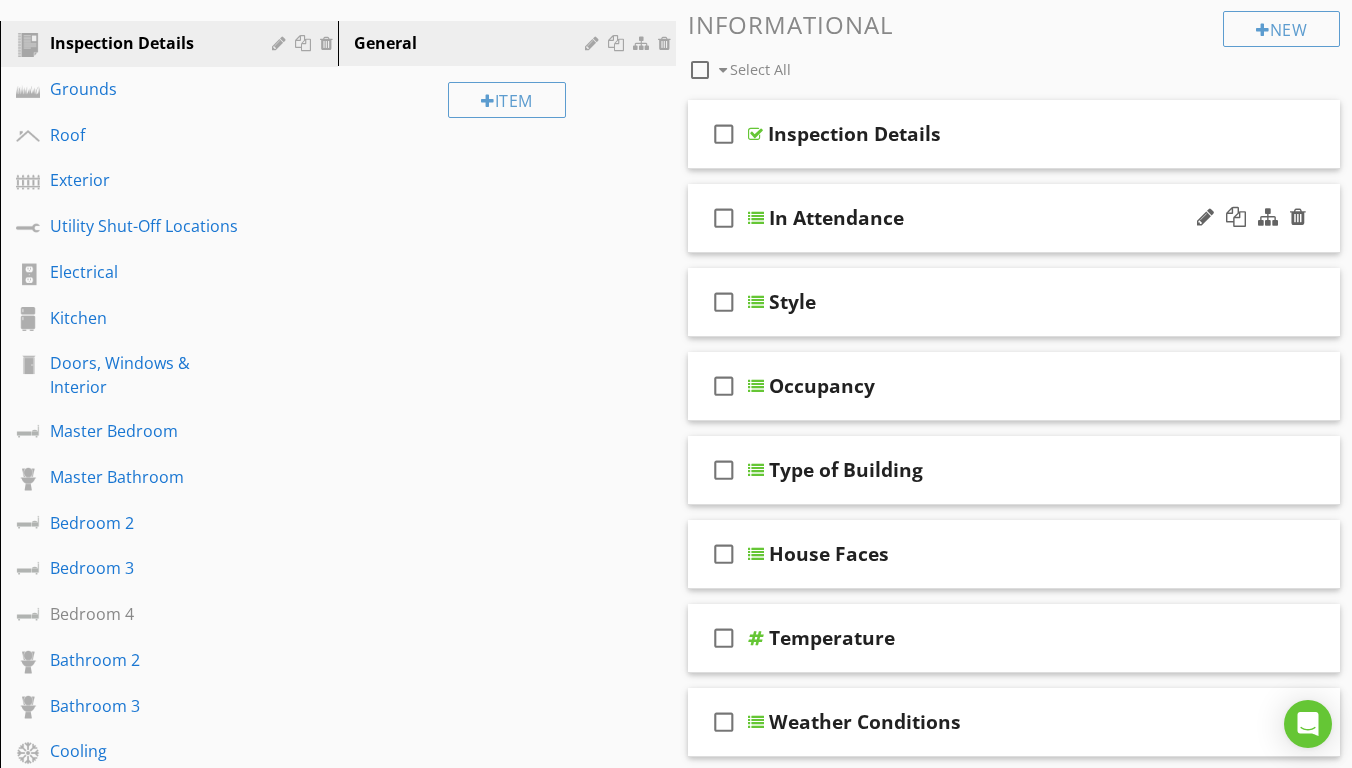 scroll, scrollTop: 253, scrollLeft: 0, axis: vertical 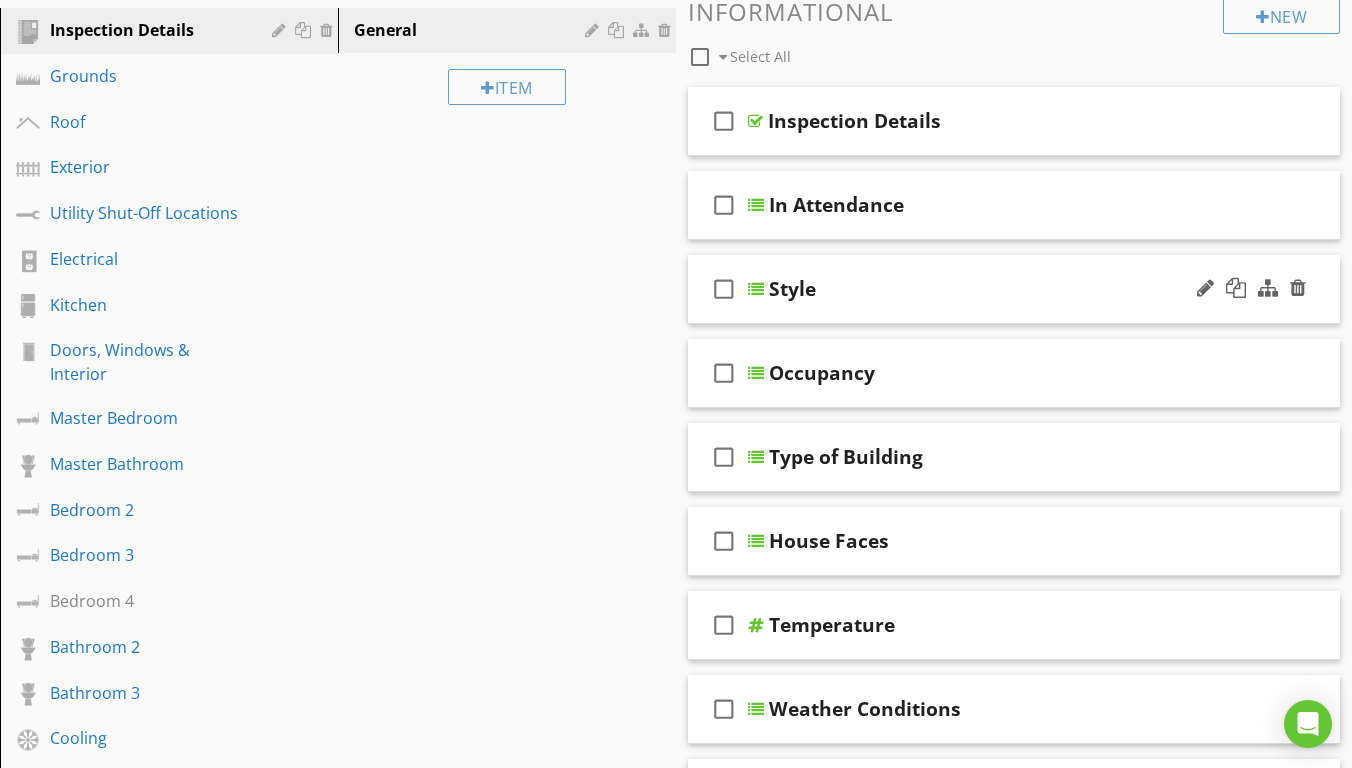 click on "check_box_outline_blank
Style" at bounding box center (1014, 289) 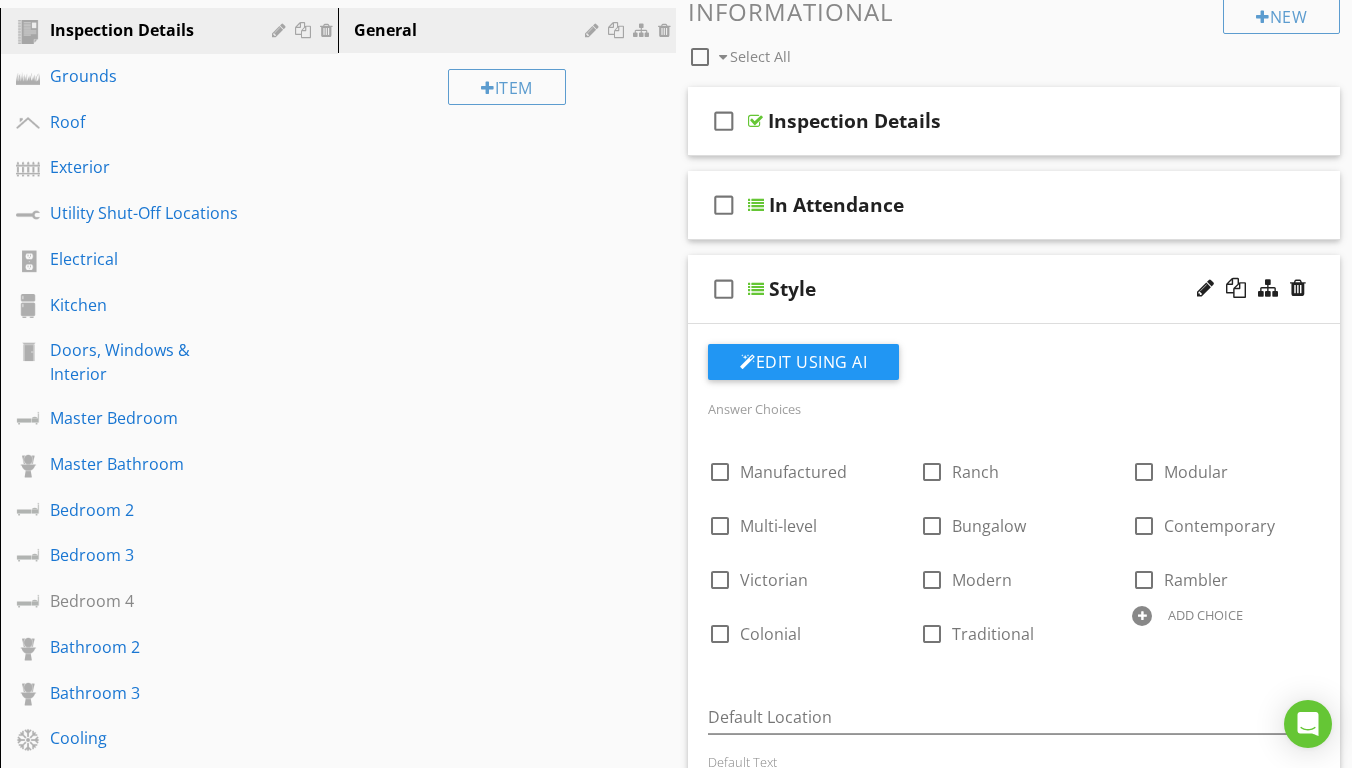click on "check_box_outline_blank
Style" at bounding box center (1014, 289) 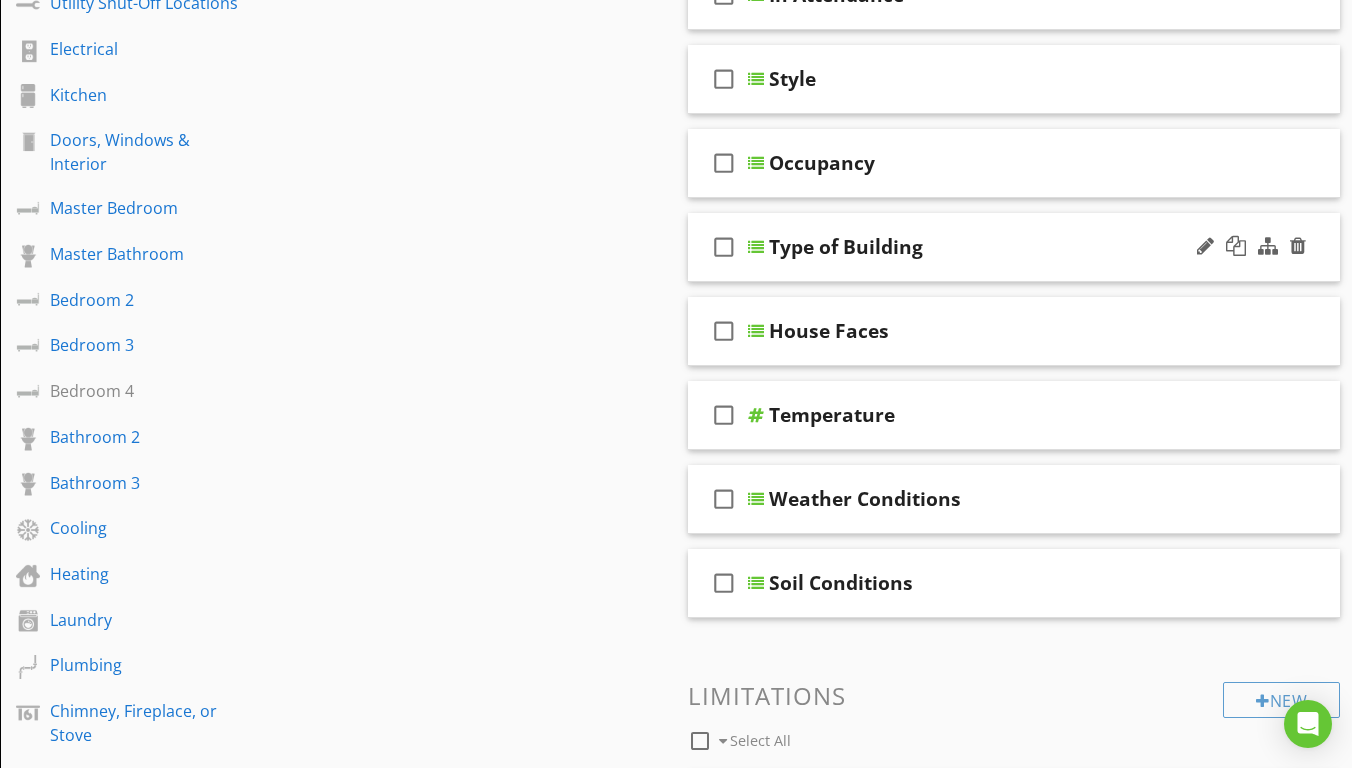 scroll, scrollTop: 472, scrollLeft: 0, axis: vertical 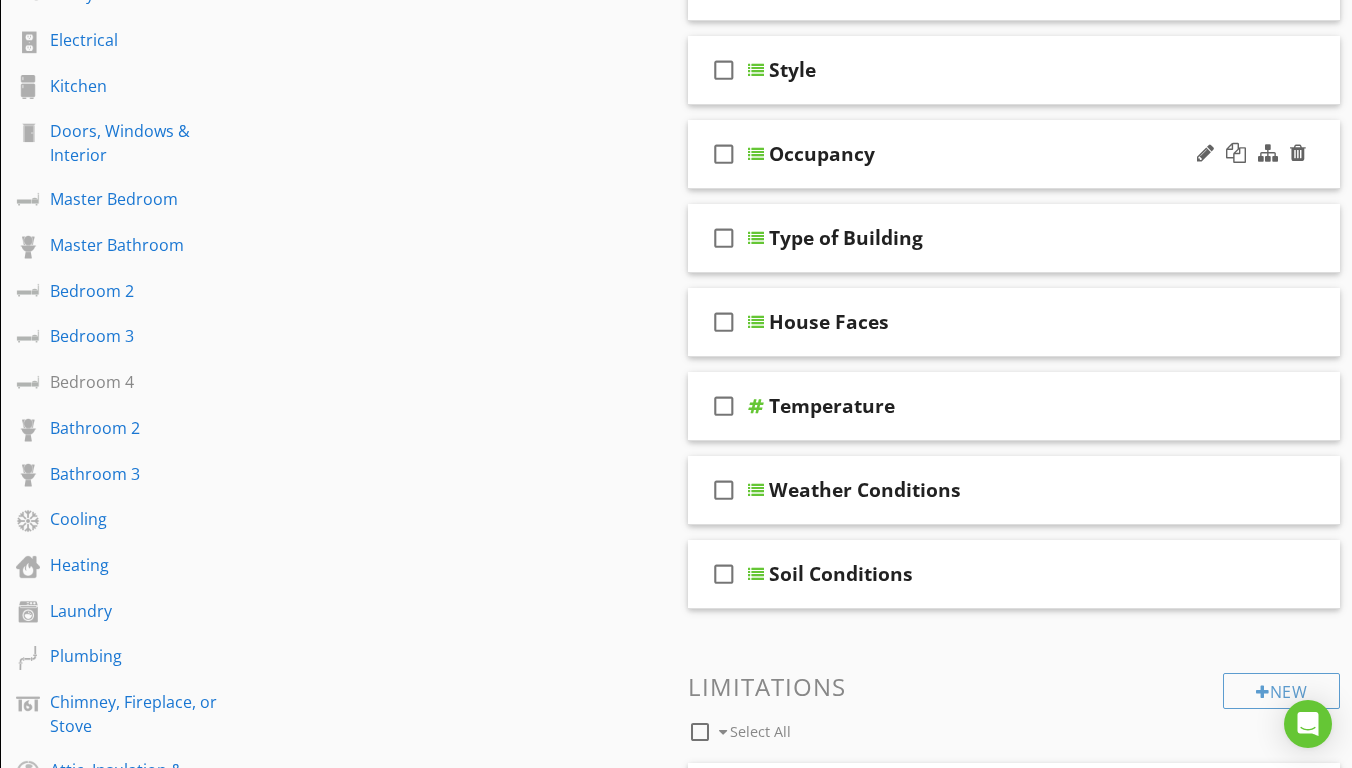 click at bounding box center [756, 154] 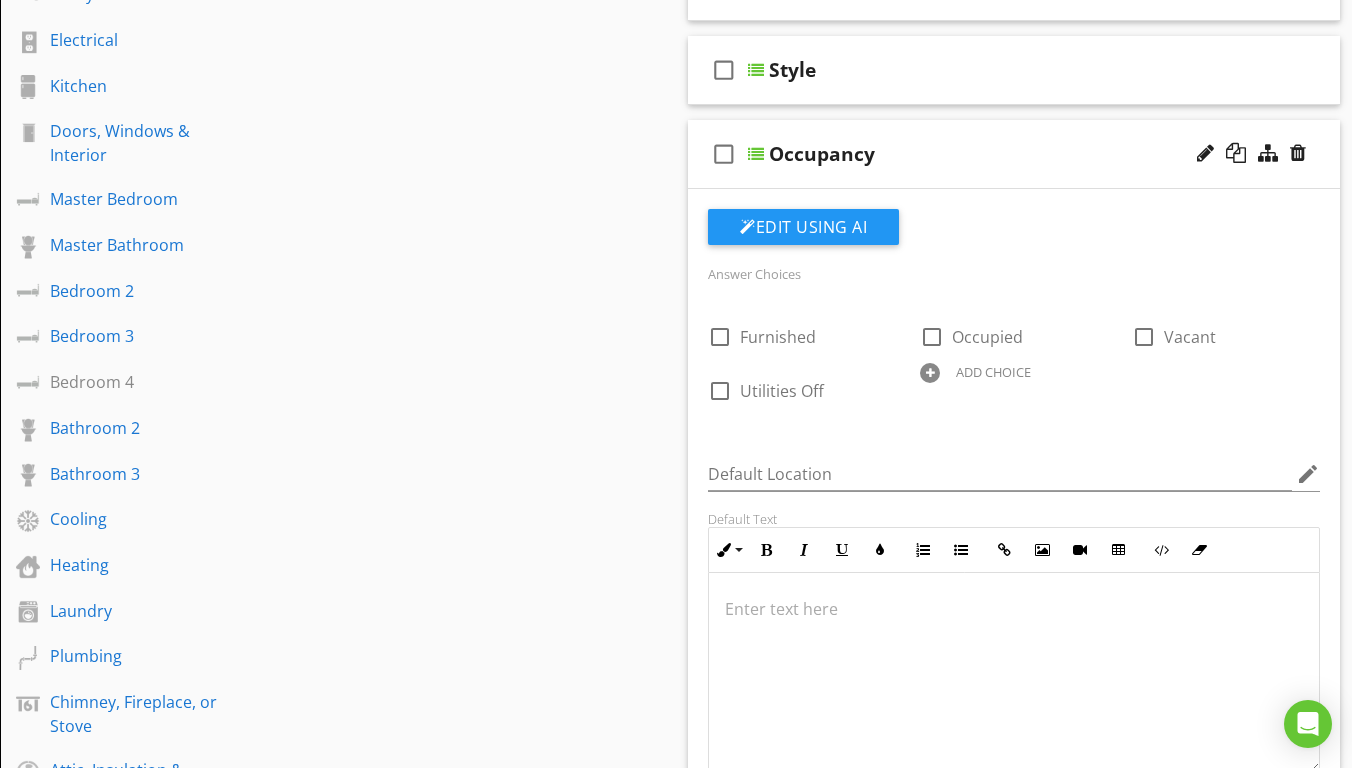 click at bounding box center (756, 154) 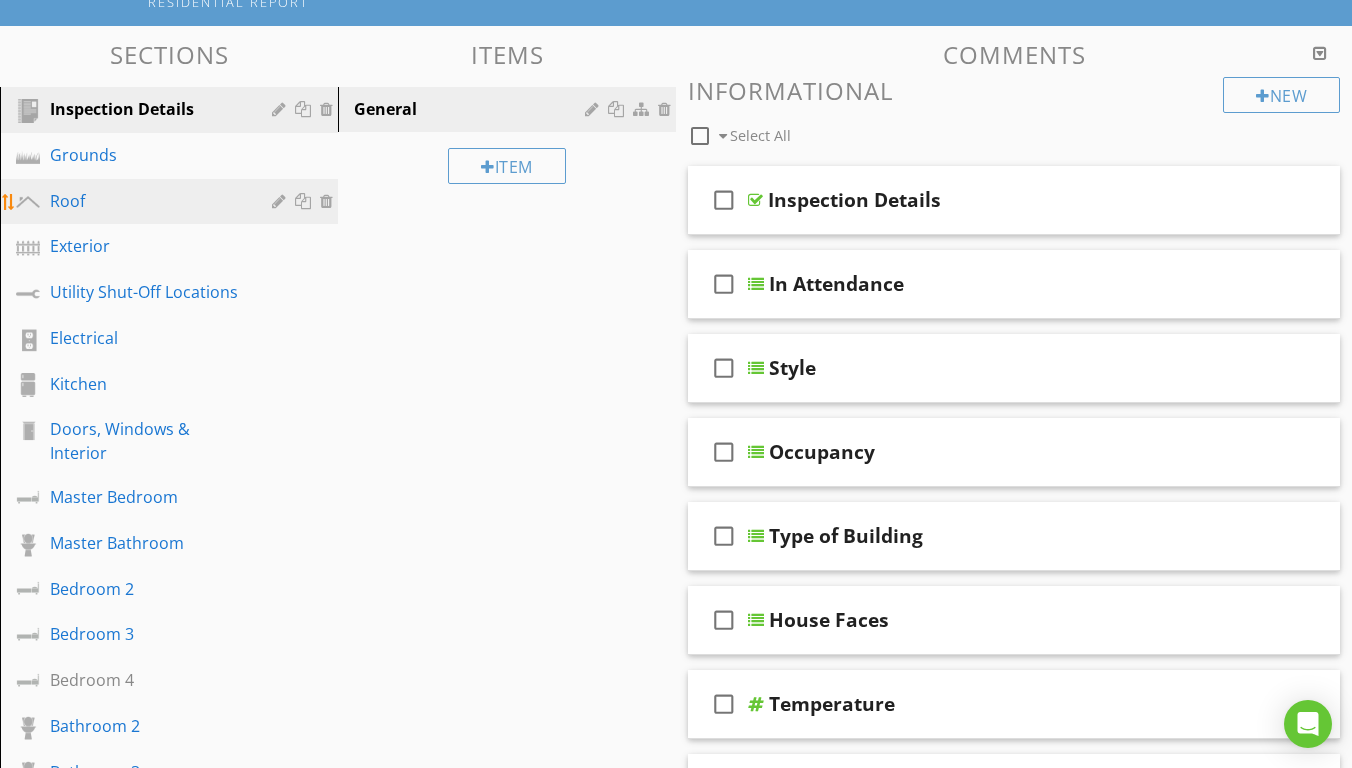 scroll, scrollTop: 171, scrollLeft: 0, axis: vertical 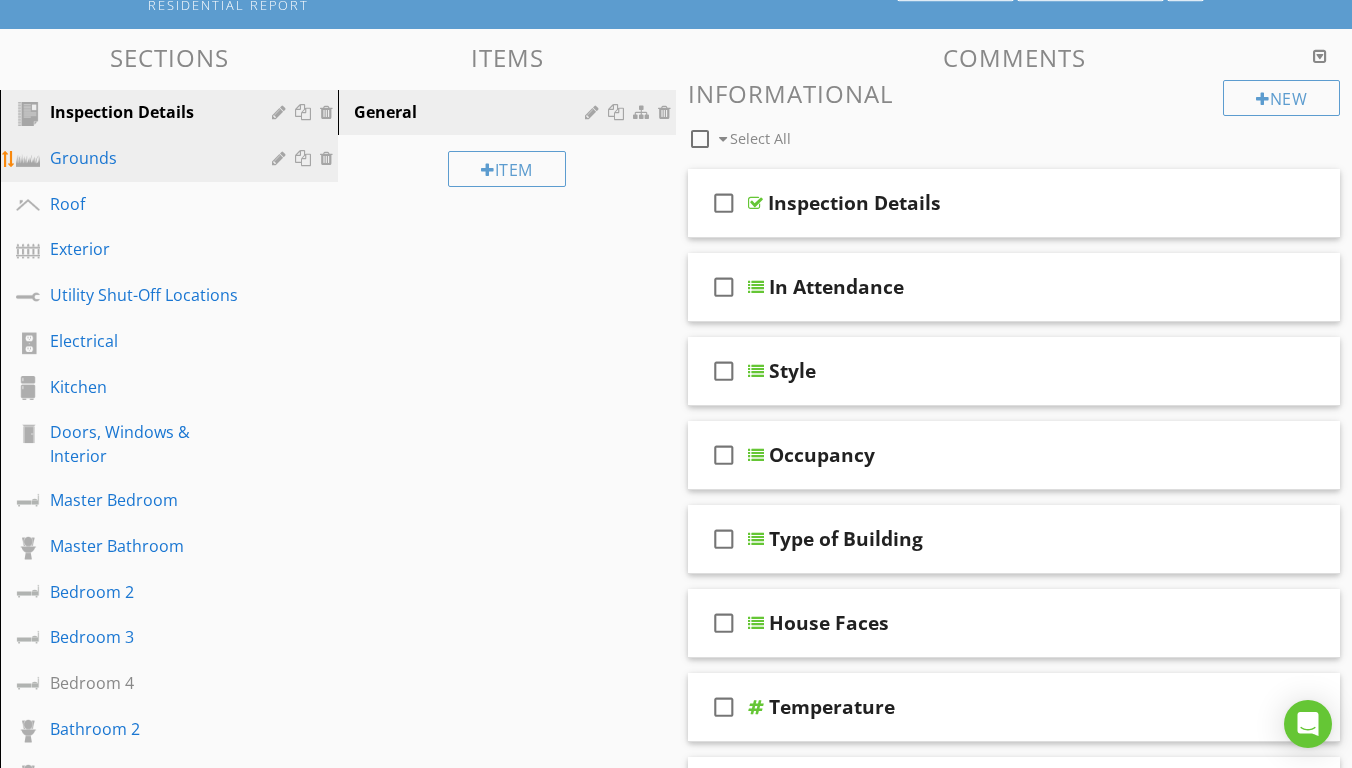 click on "Grounds" at bounding box center [146, 158] 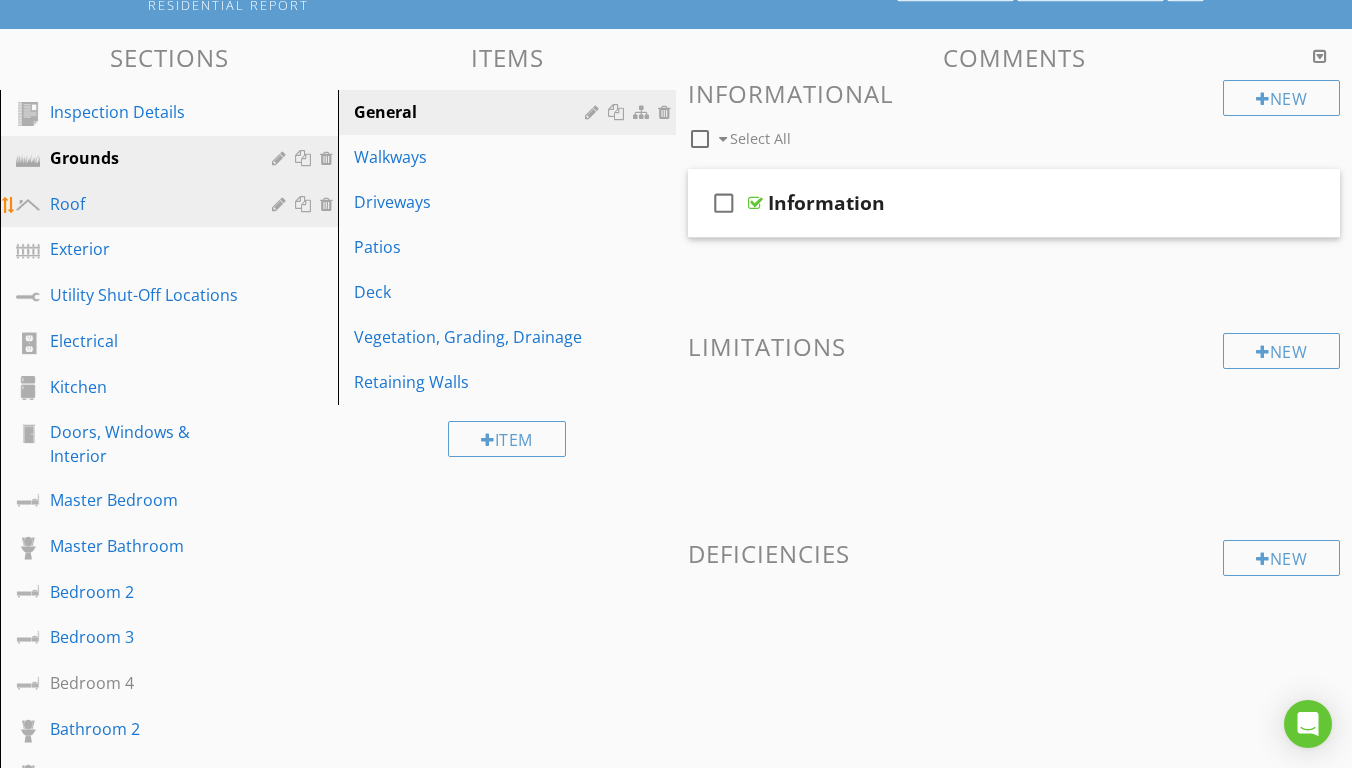 click on "Roof" at bounding box center [146, 204] 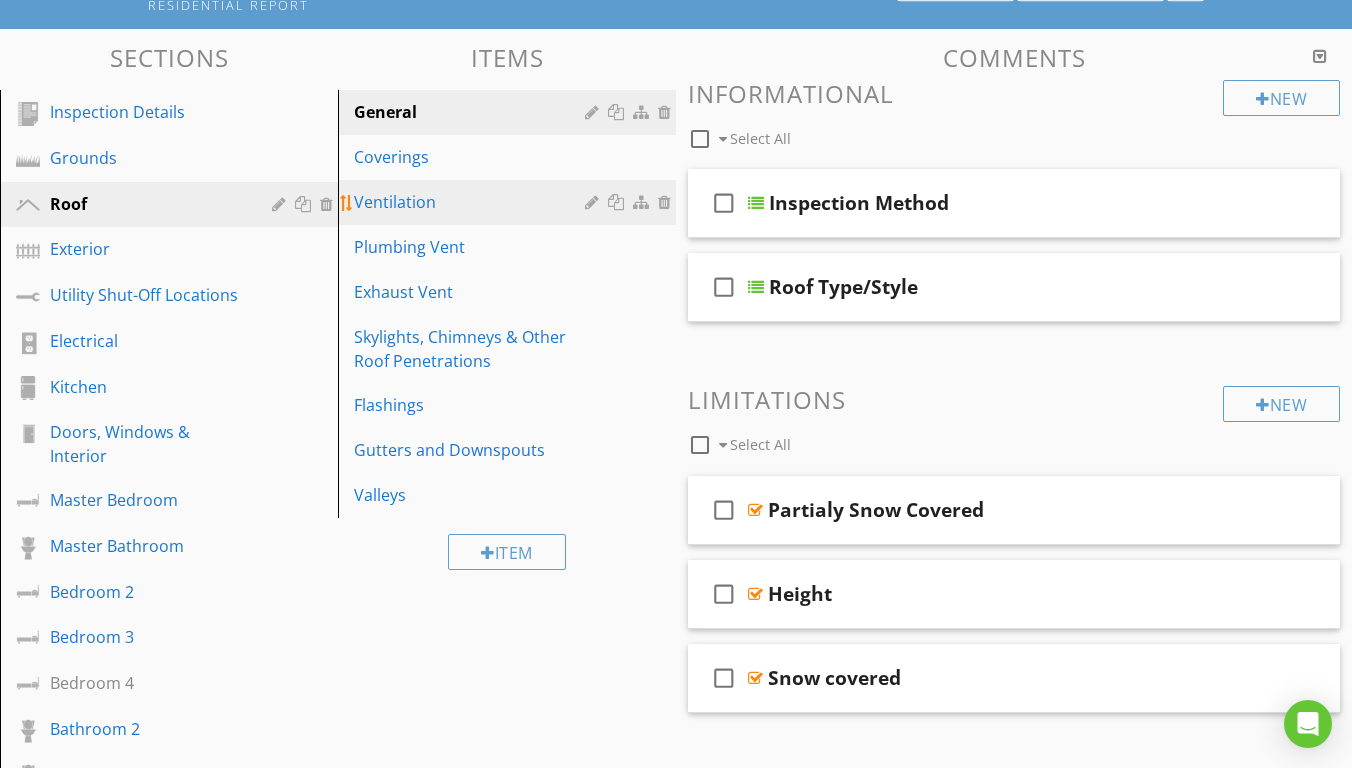 click on "Ventilation" at bounding box center [472, 202] 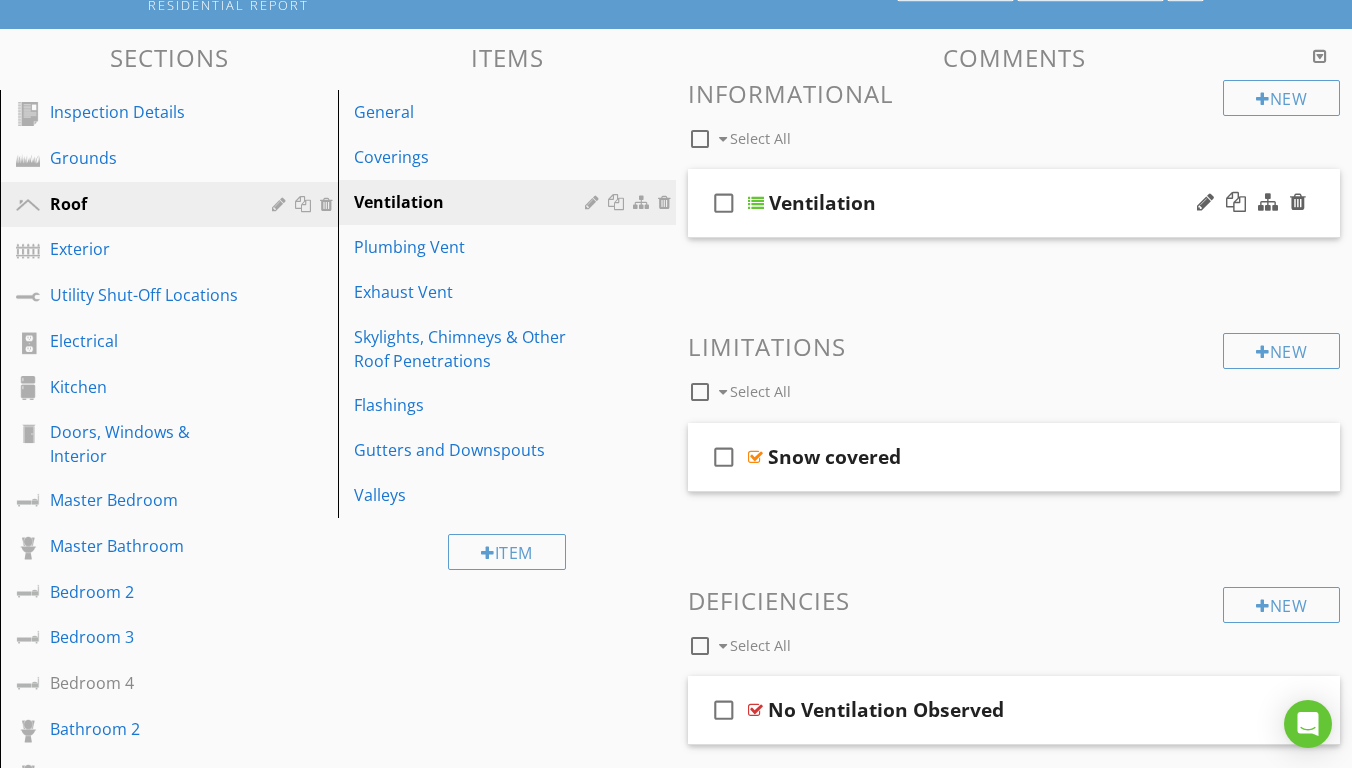 click at bounding box center [756, 203] 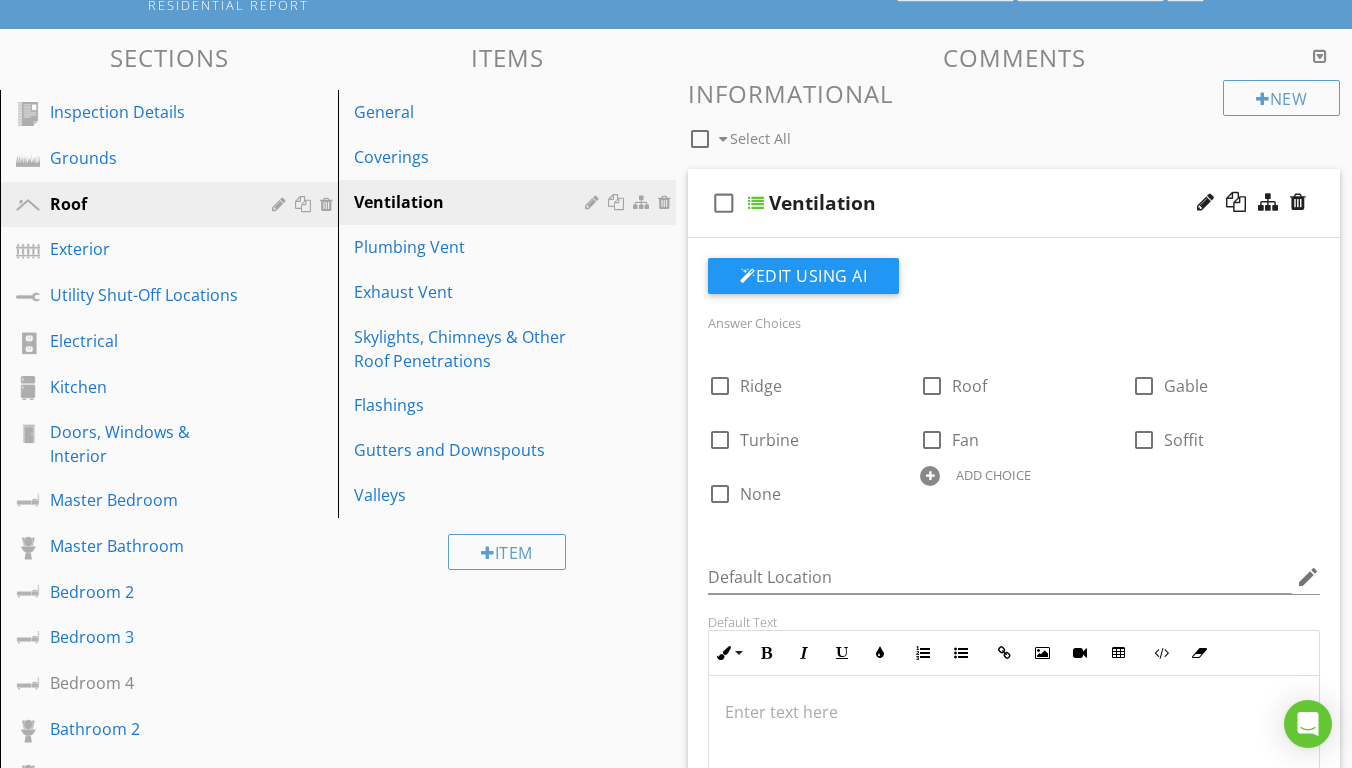 click at bounding box center [756, 203] 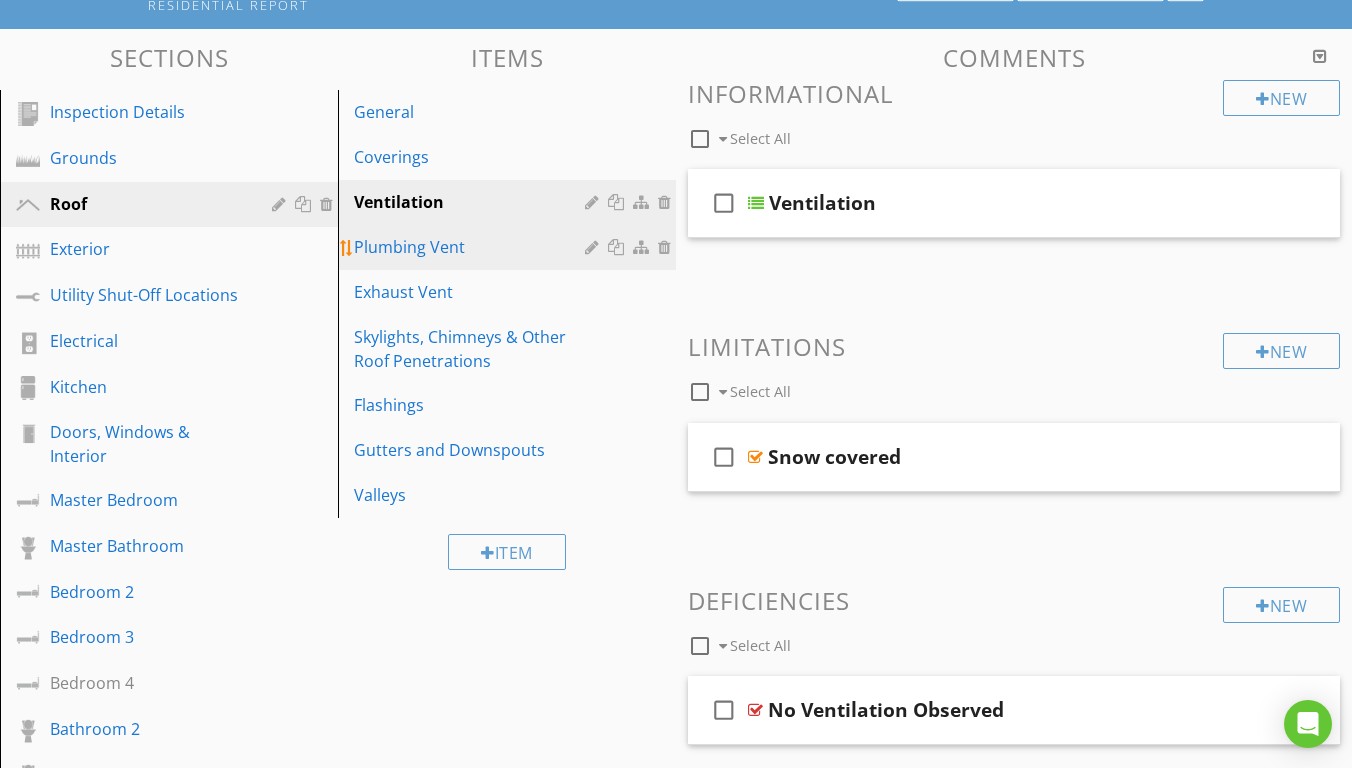 click on "Plumbing Vent" at bounding box center (472, 247) 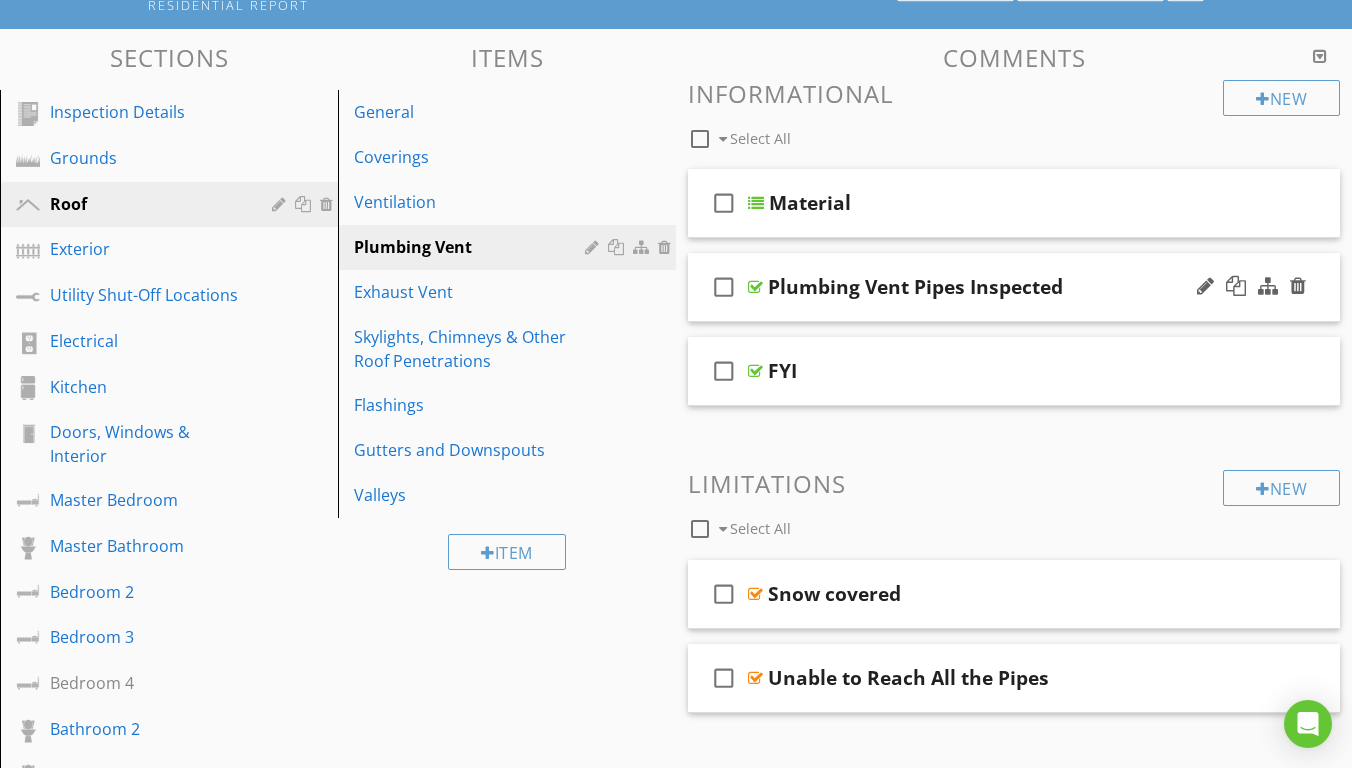 click at bounding box center [755, 287] 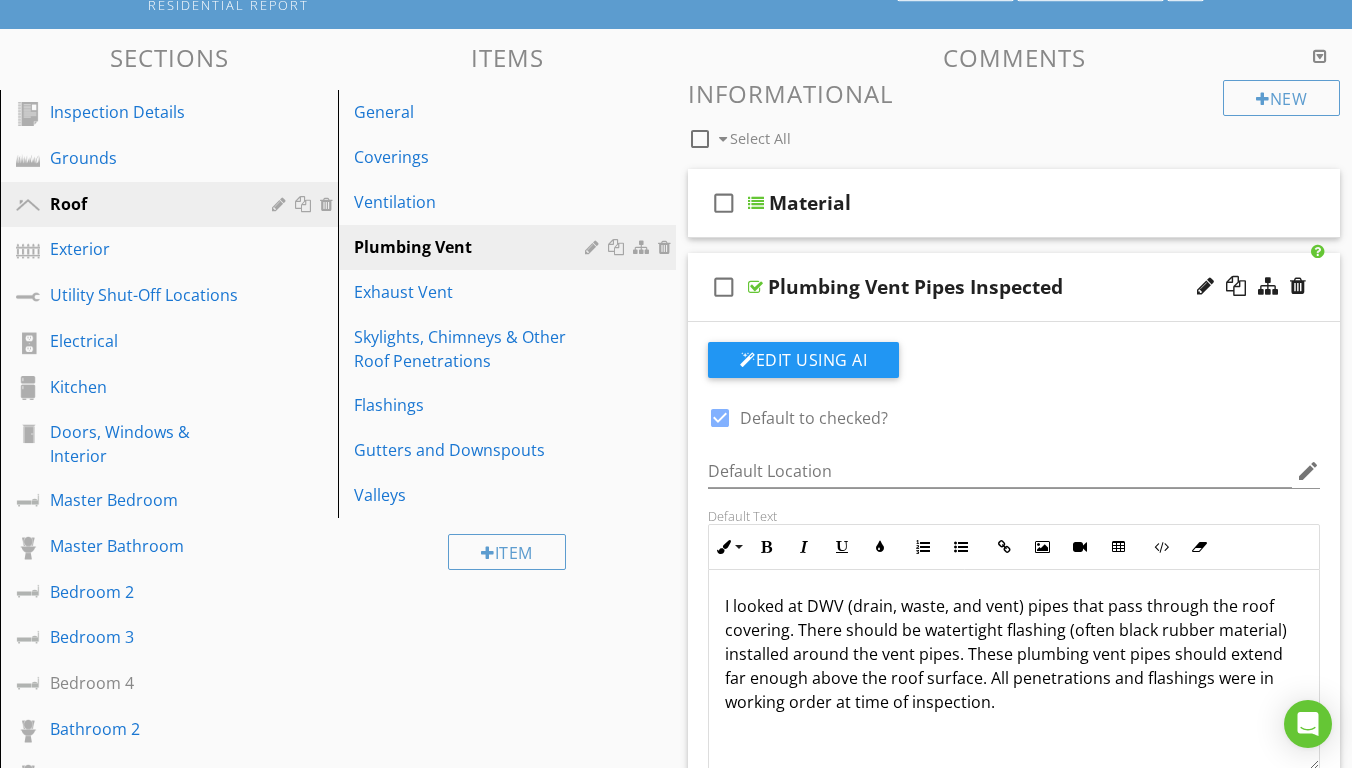 click at bounding box center (755, 287) 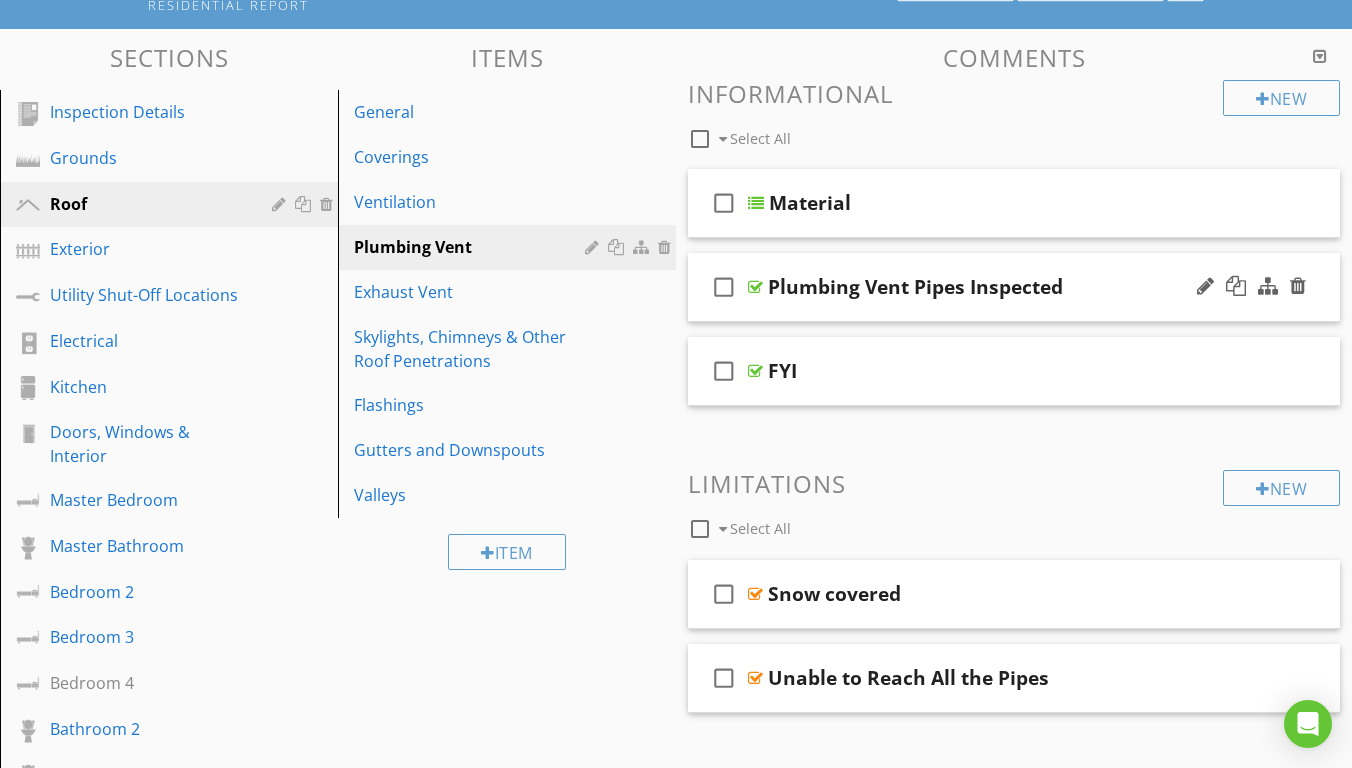 click at bounding box center (755, 287) 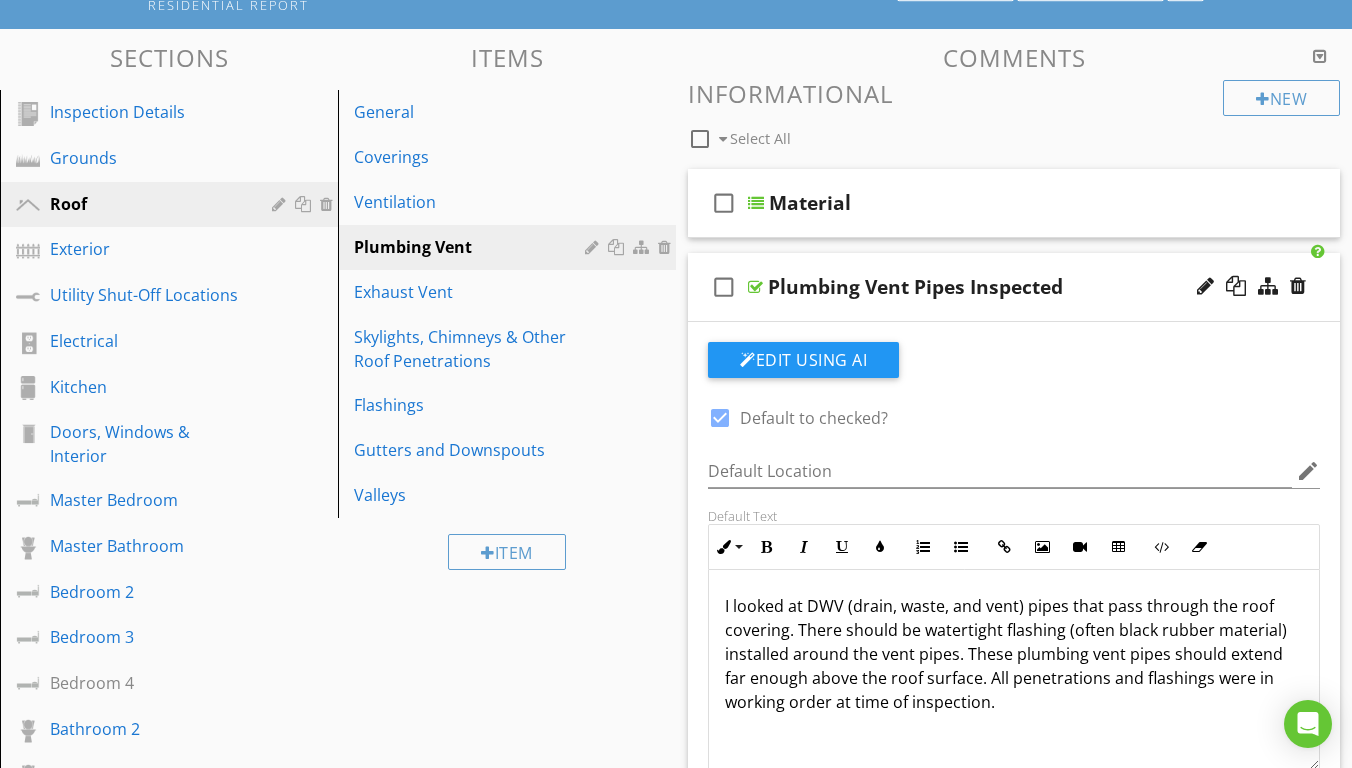 click at bounding box center [755, 287] 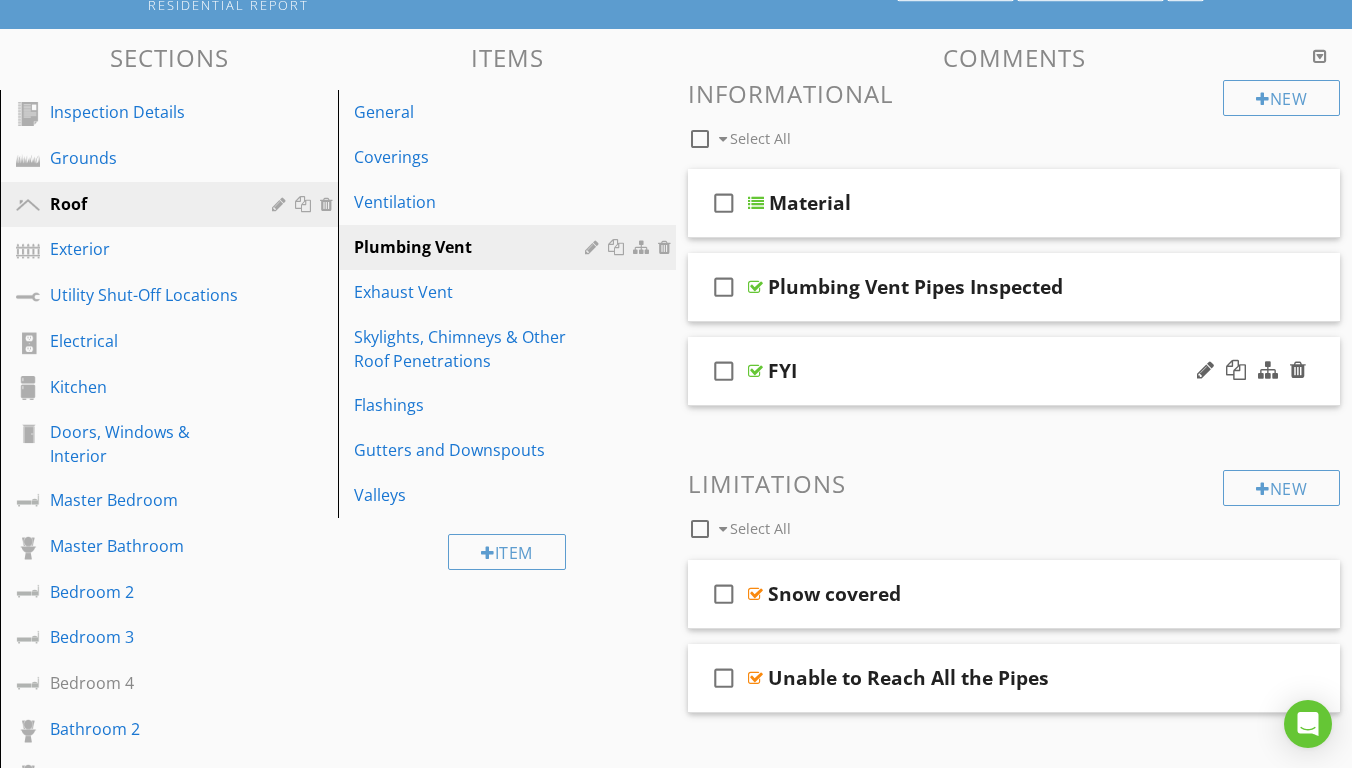 click at bounding box center [755, 371] 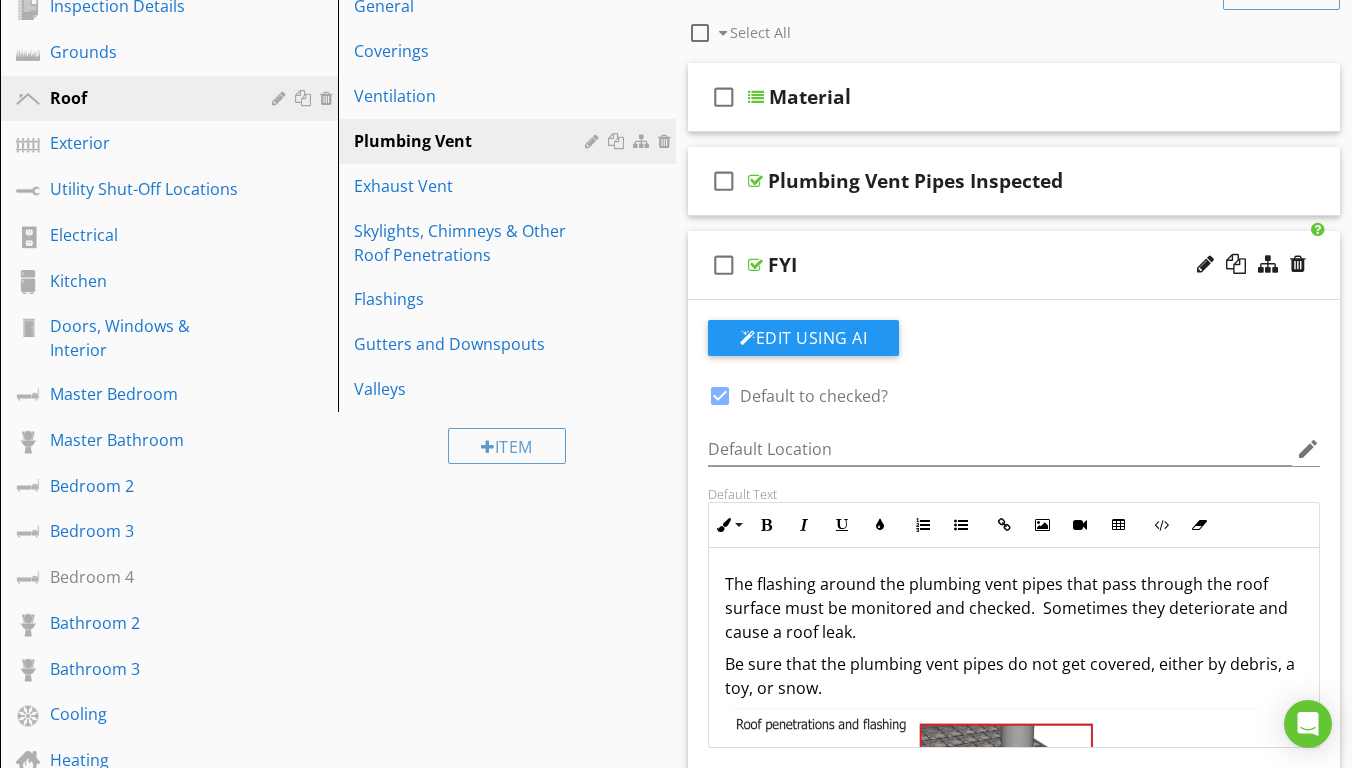 scroll, scrollTop: 273, scrollLeft: 0, axis: vertical 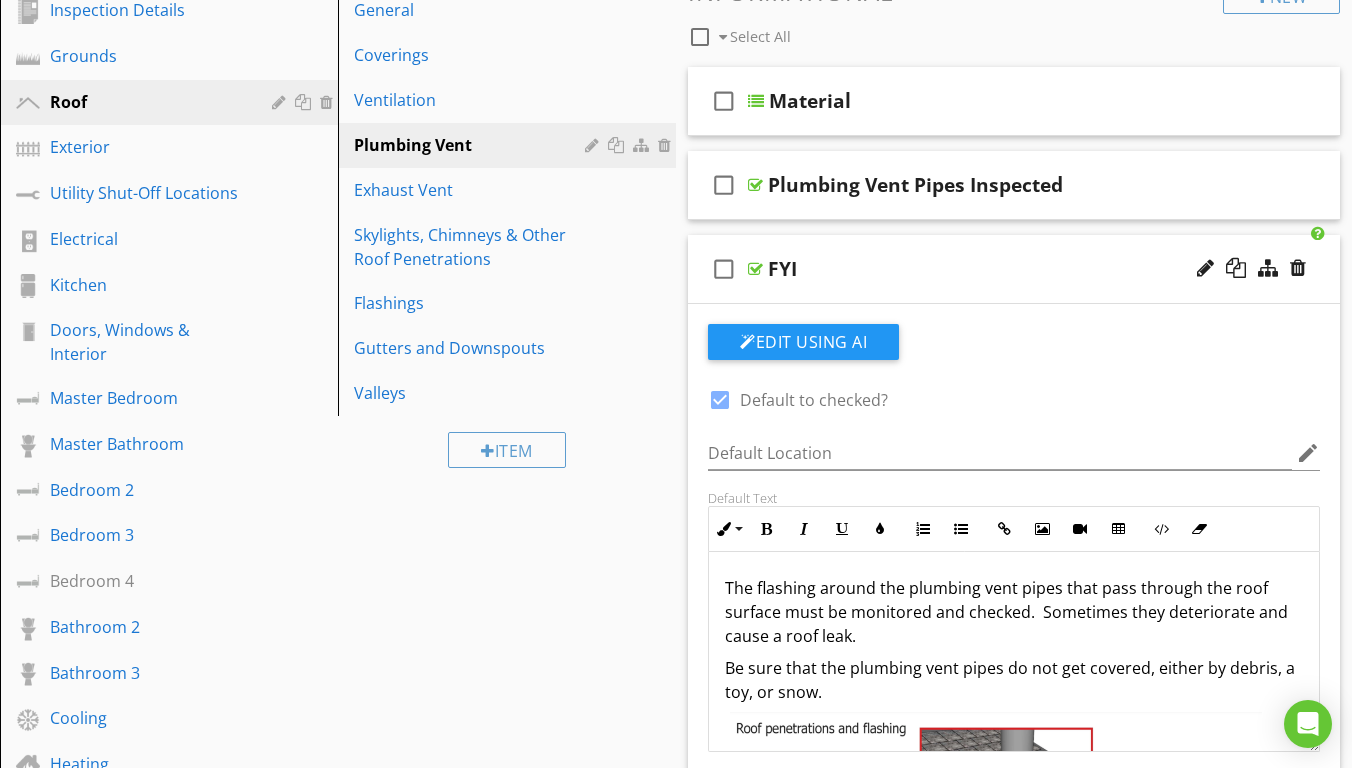 click at bounding box center [755, 269] 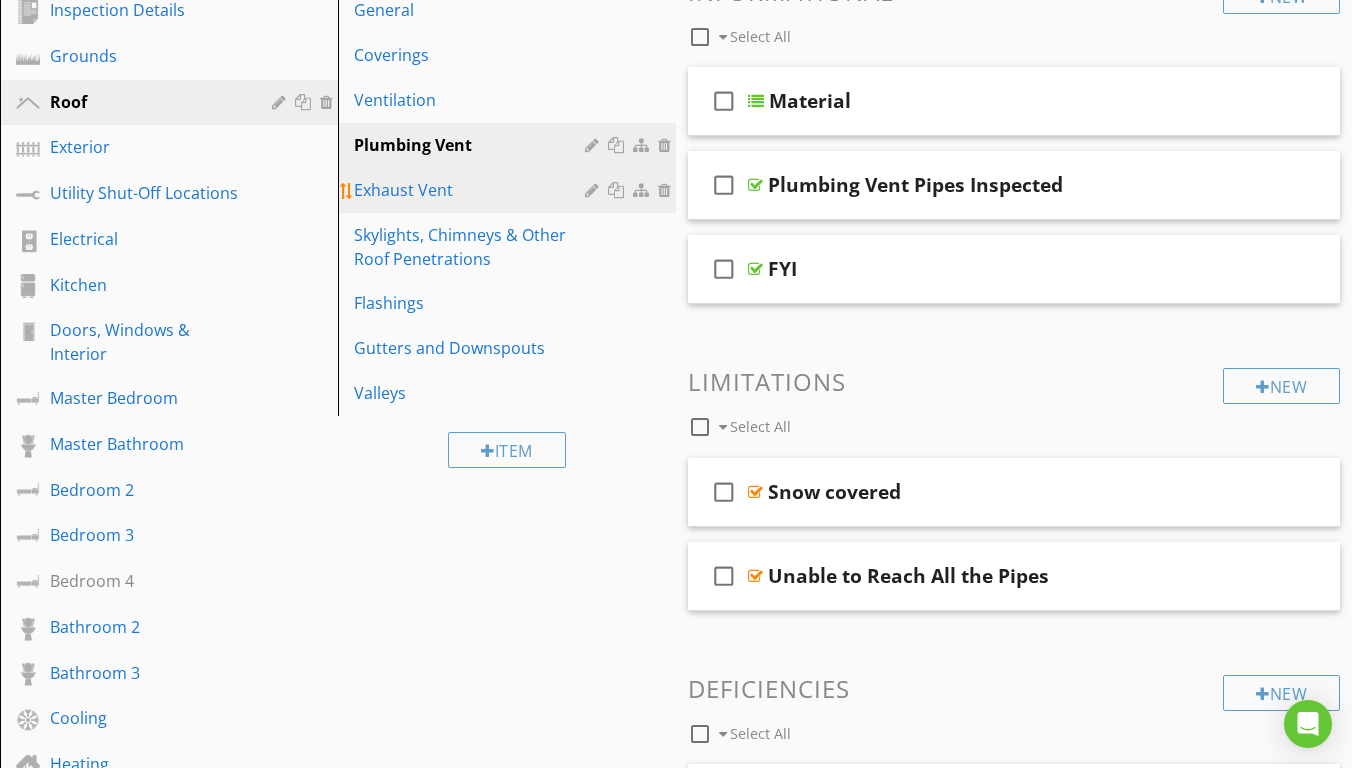 click on "Exhaust Vent" at bounding box center (472, 190) 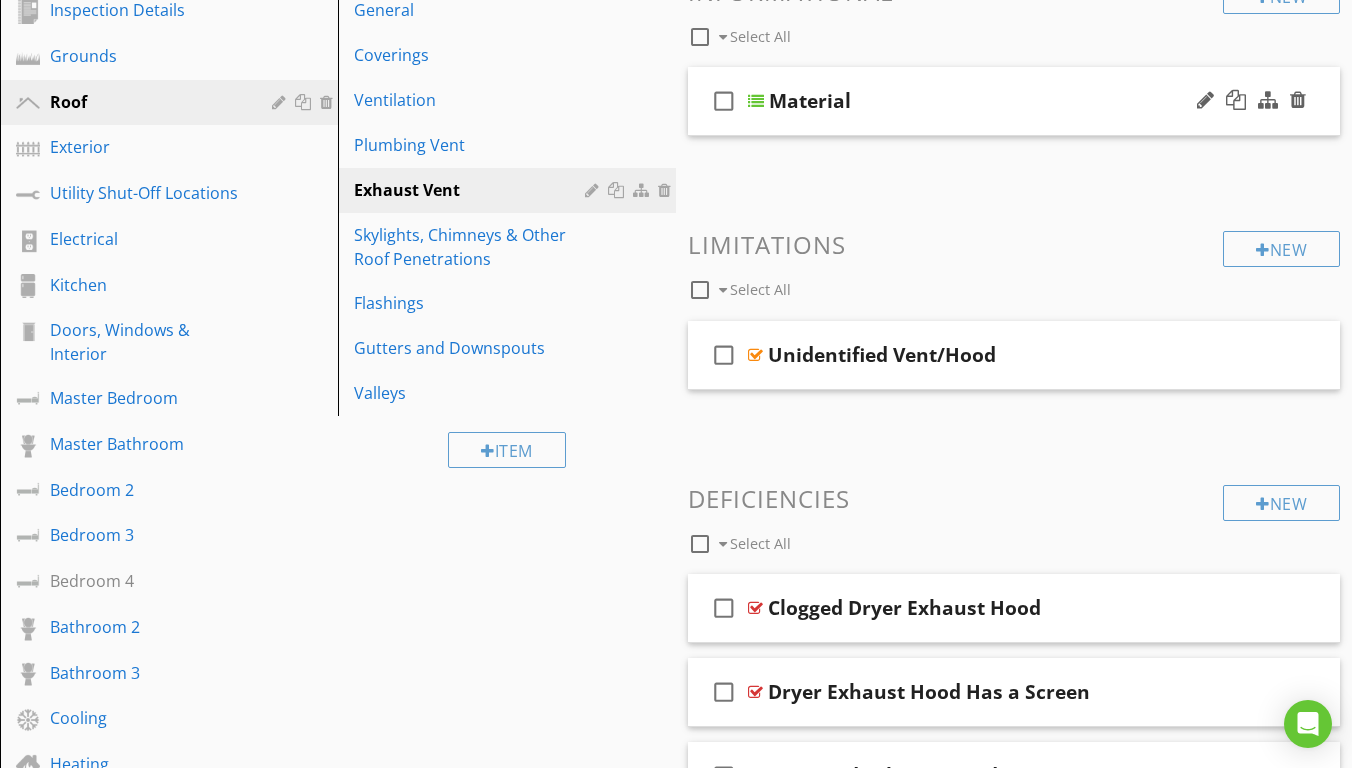 click at bounding box center [756, 101] 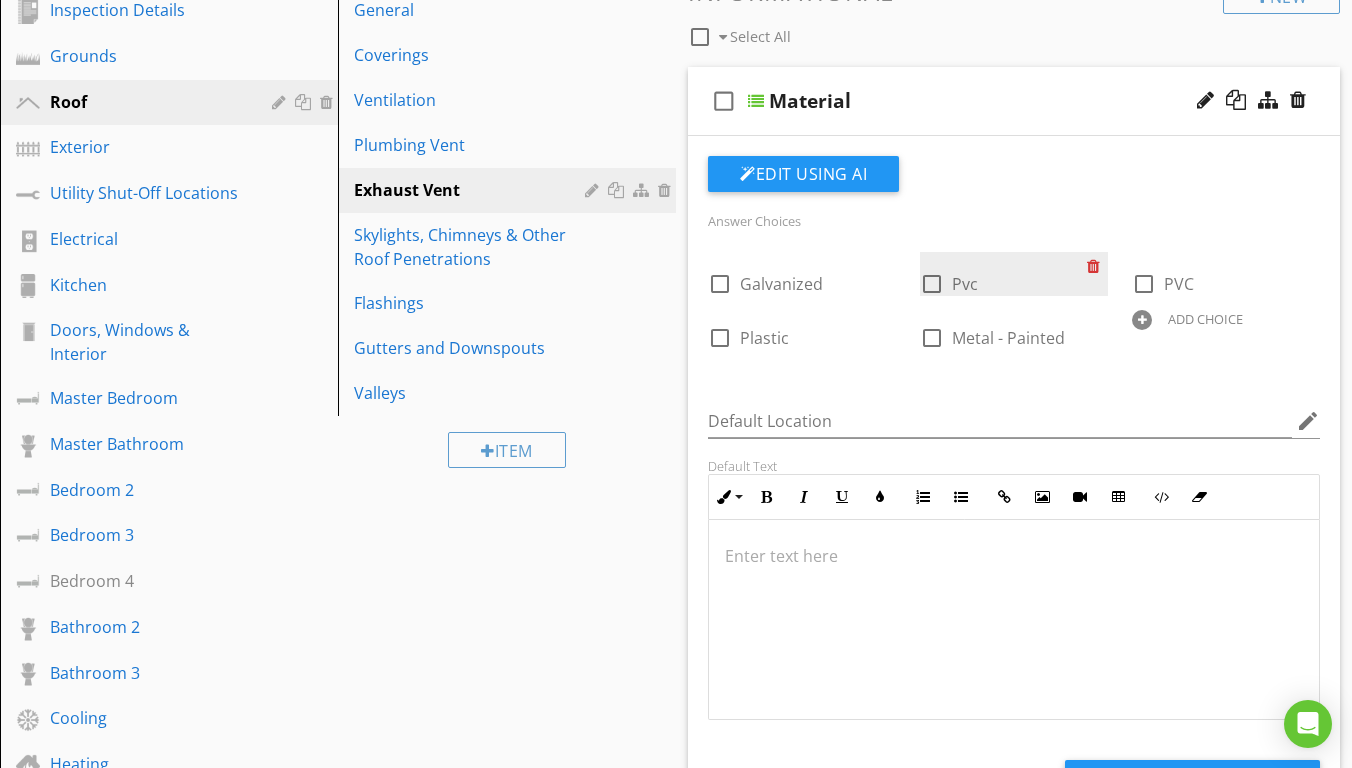 click at bounding box center (1097, 266) 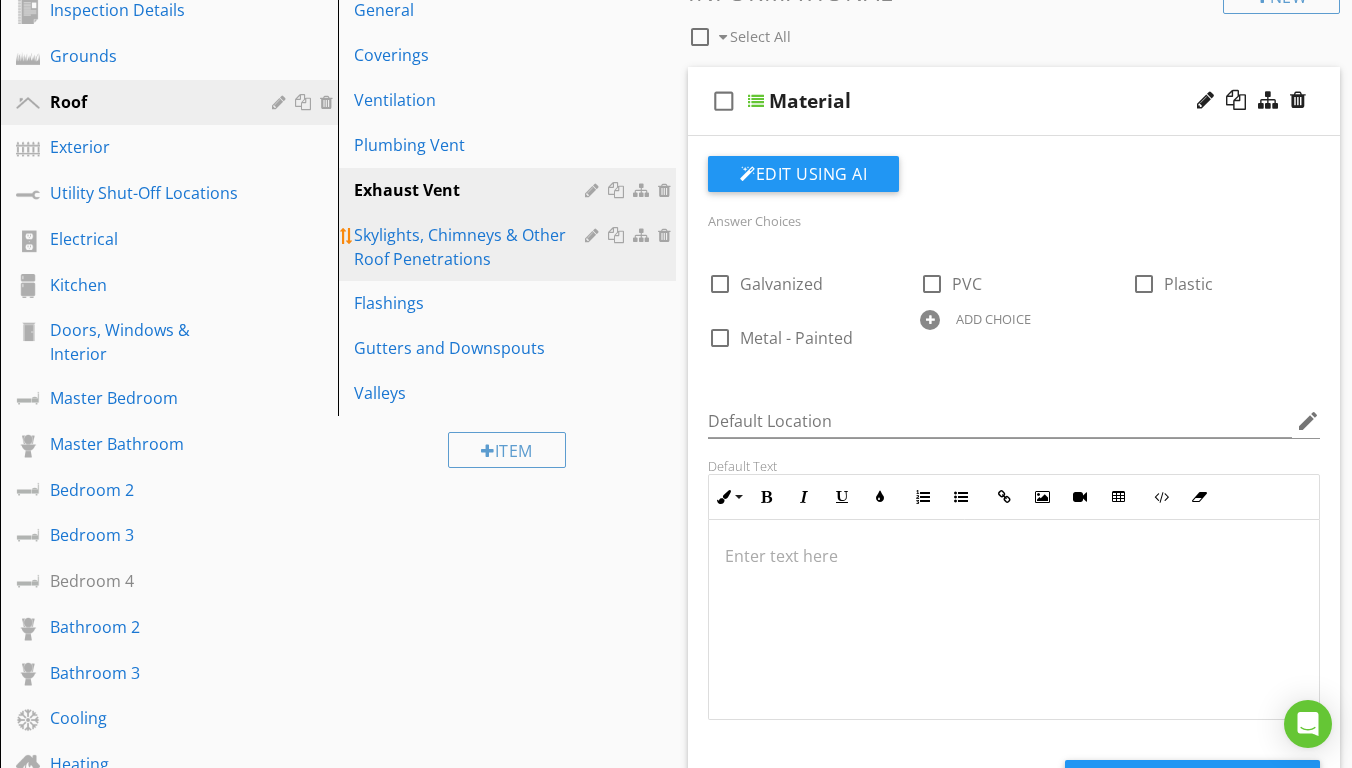 click on "Skylights, Chimneys & Other Roof Penetrations" at bounding box center (472, 247) 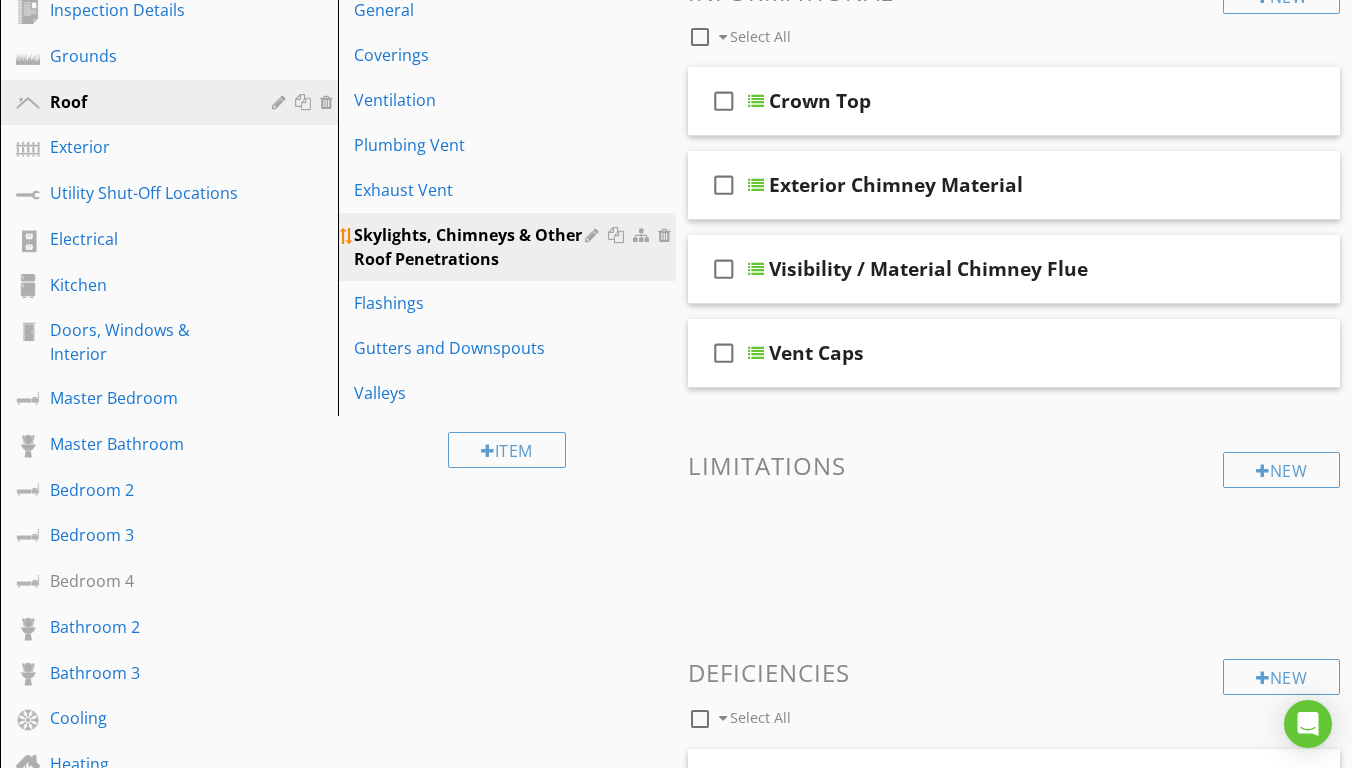 click on "Skylights, Chimneys & Other Roof Penetrations" at bounding box center [472, 247] 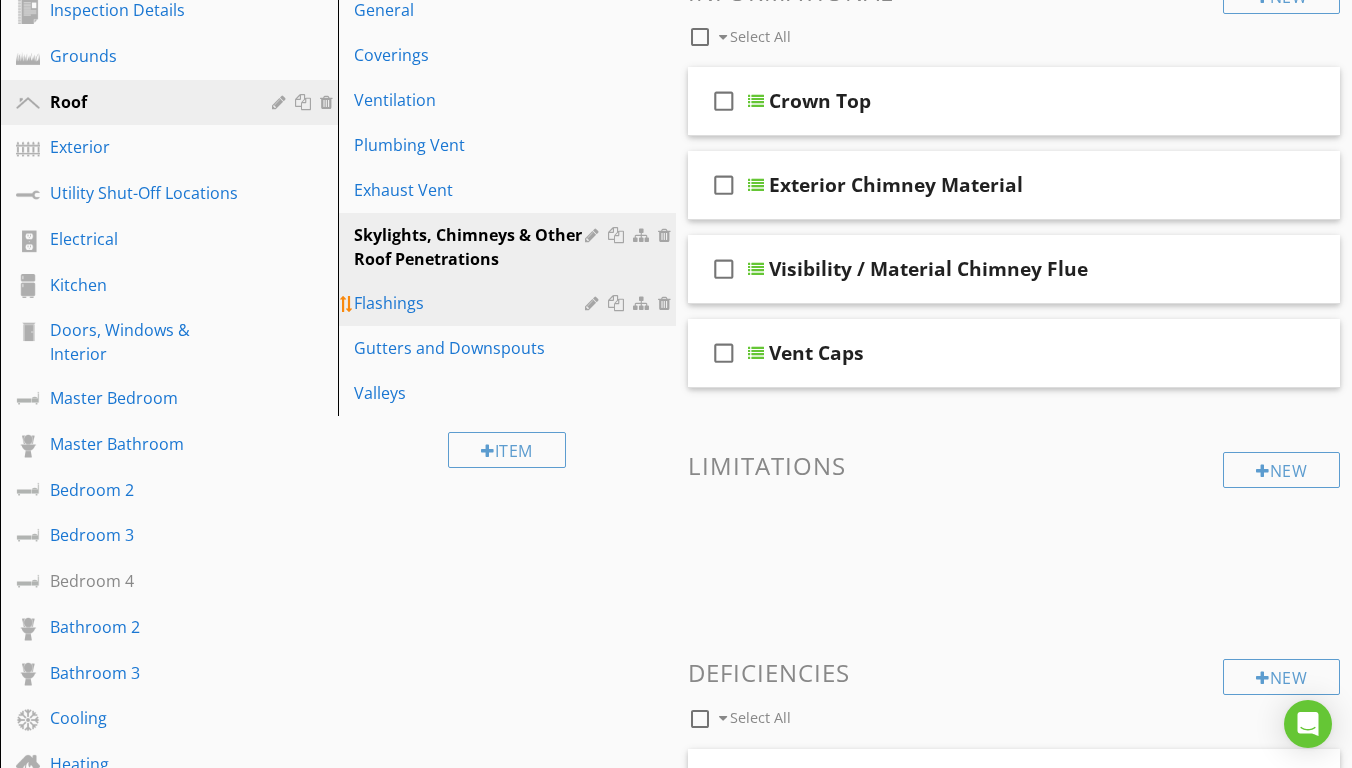 click on "Flashings" at bounding box center [510, 303] 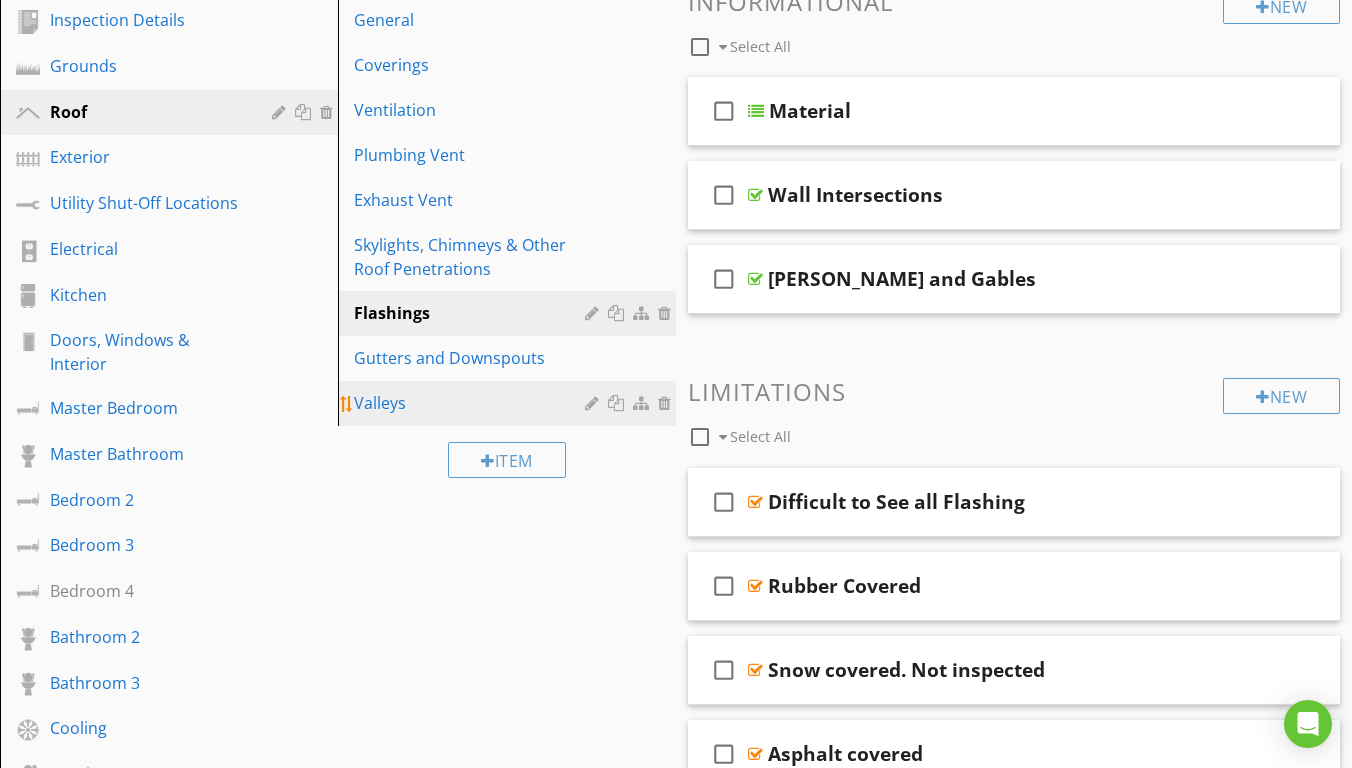 scroll, scrollTop: 257, scrollLeft: 0, axis: vertical 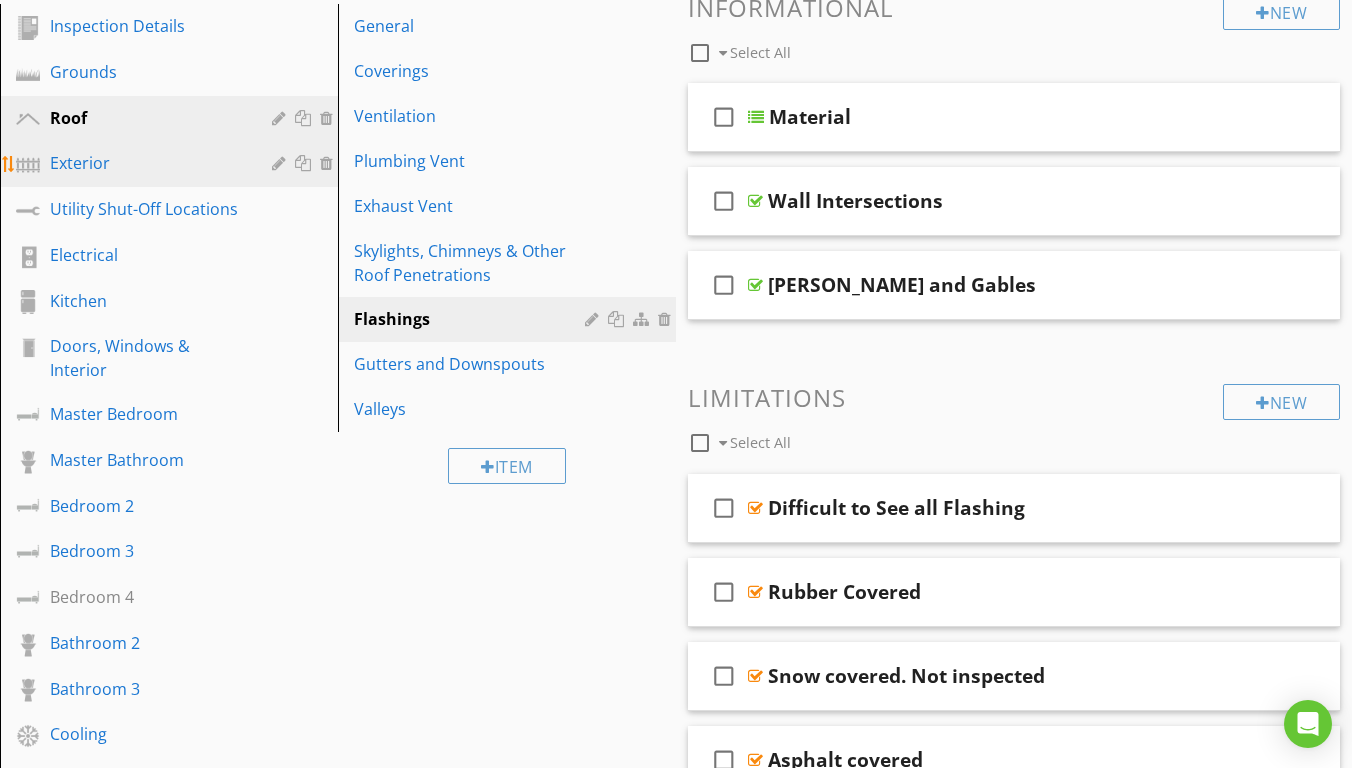 click on "Exterior" at bounding box center (184, 164) 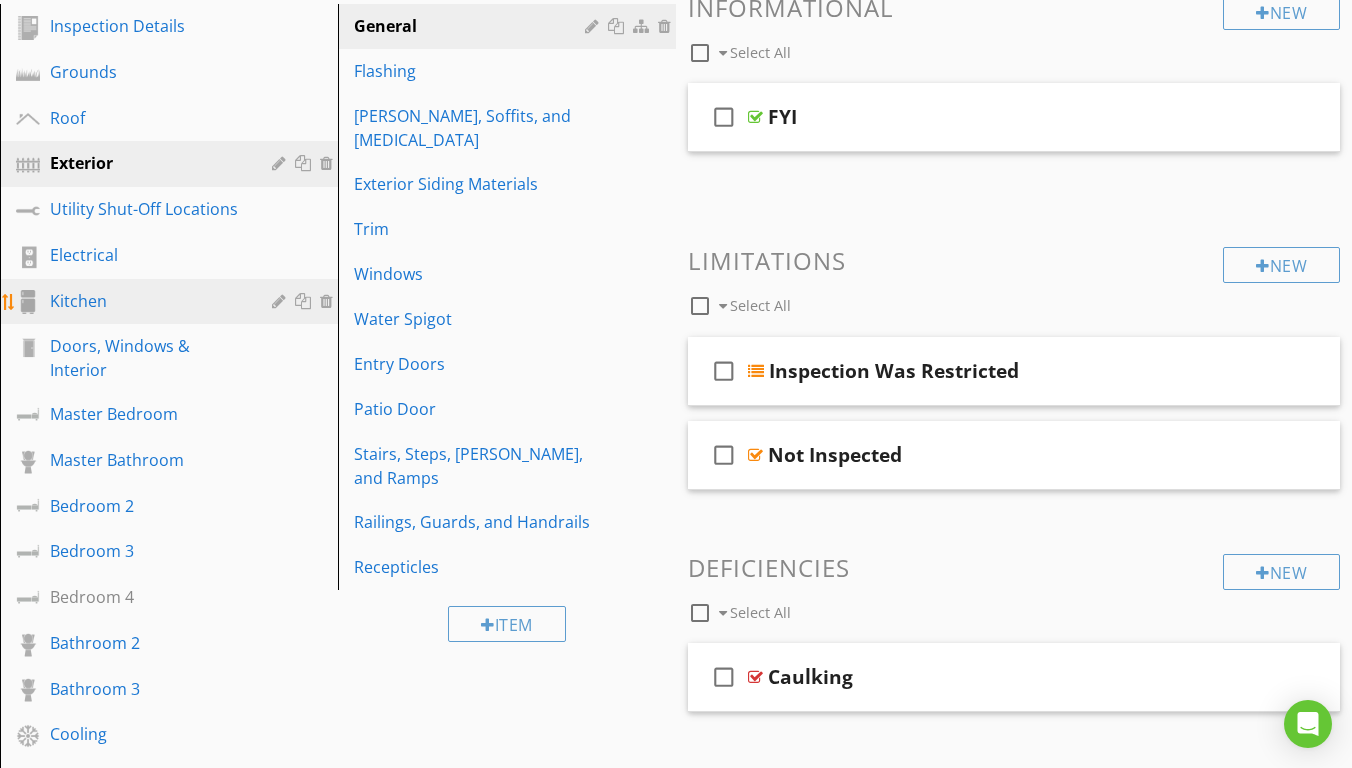 click on "Kitchen" at bounding box center (146, 301) 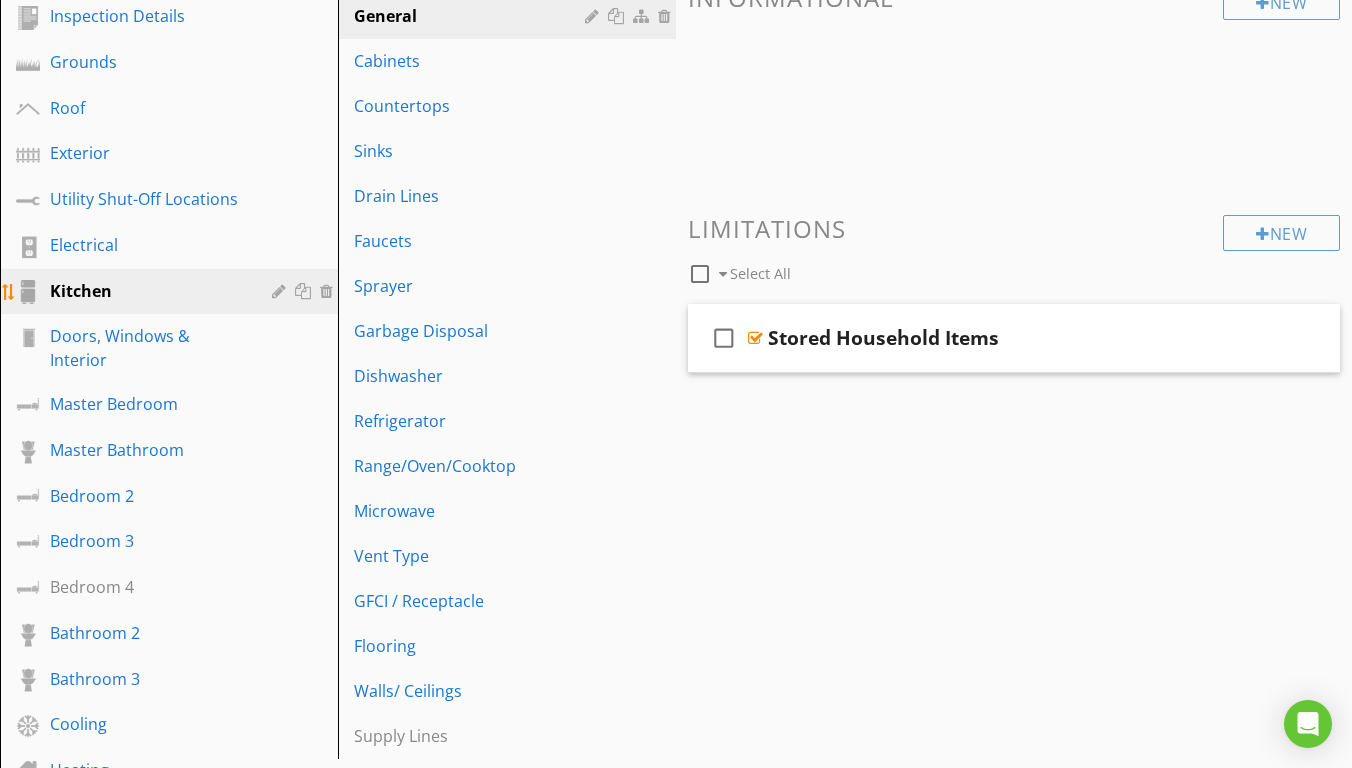 scroll, scrollTop: 266, scrollLeft: 0, axis: vertical 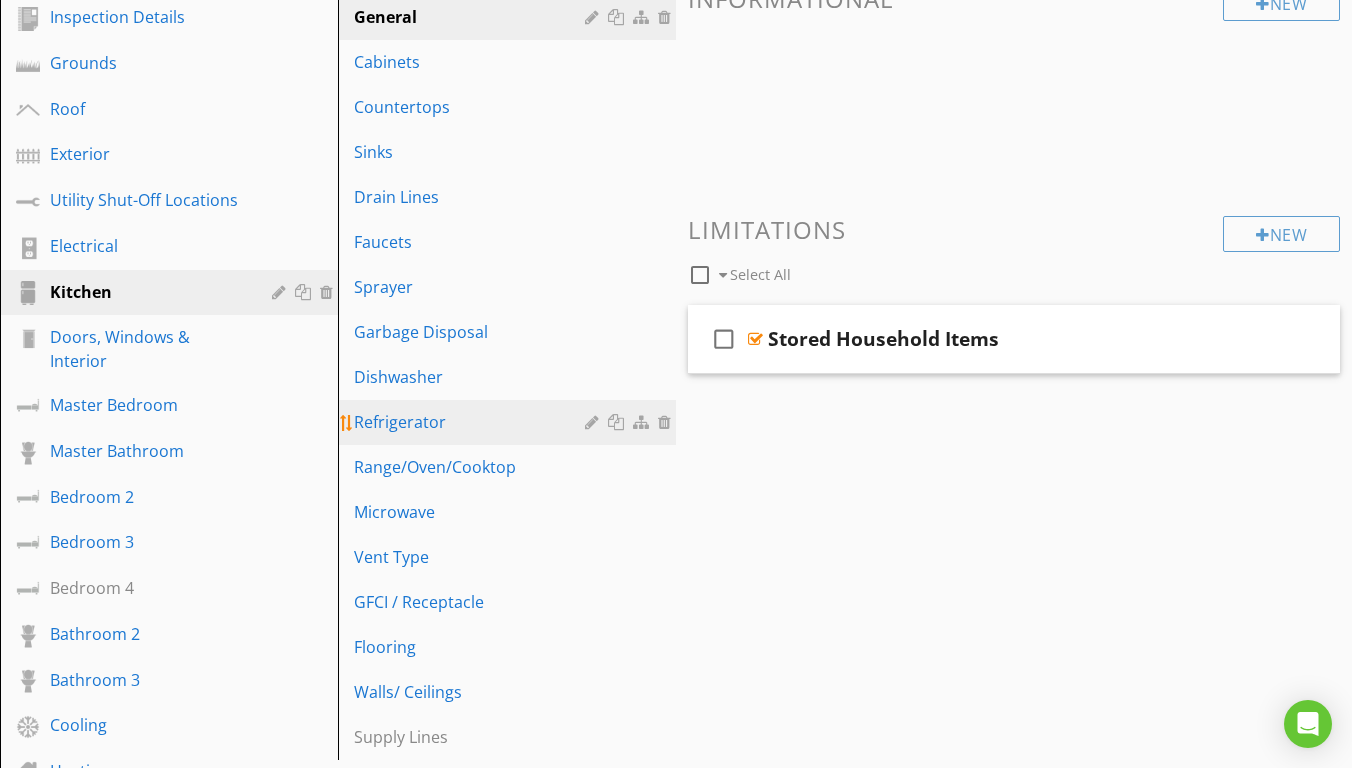 click on "Refrigerator" at bounding box center (472, 422) 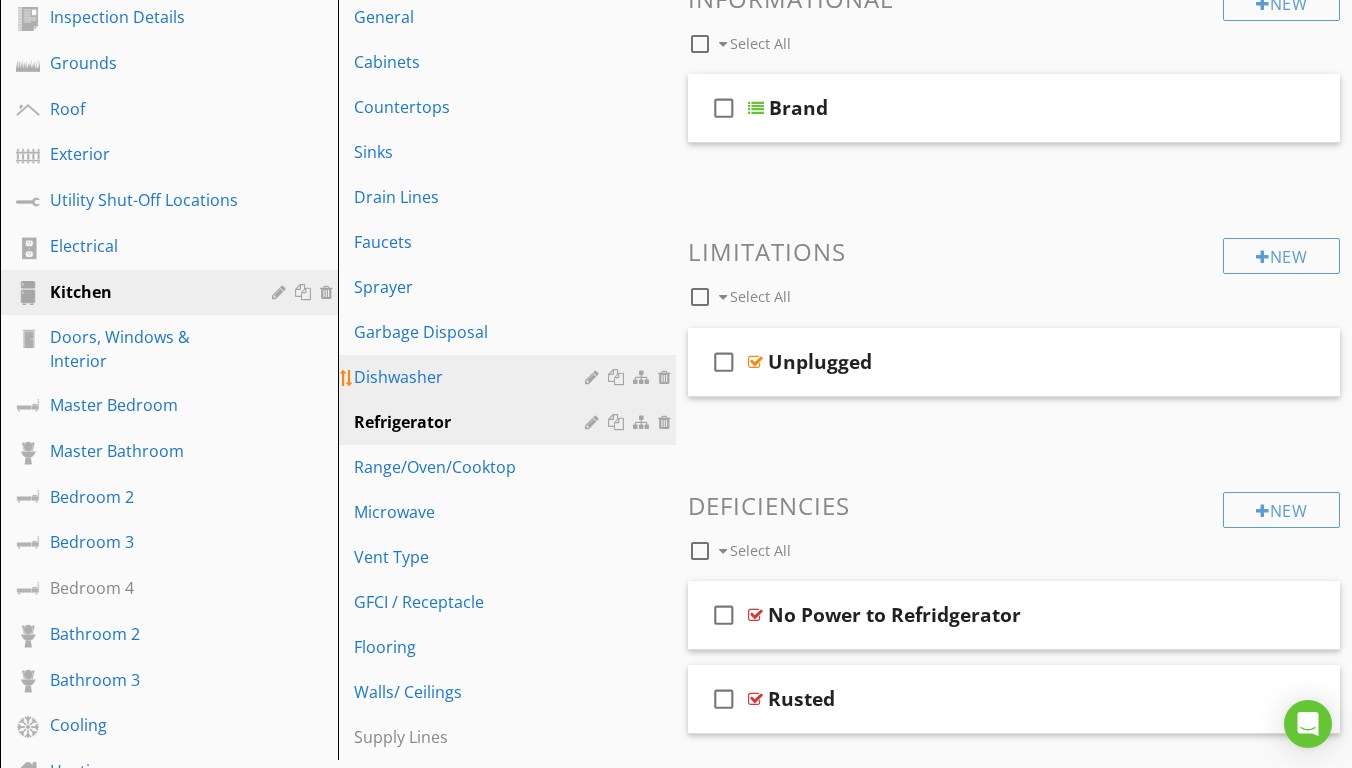 click on "Dishwasher" at bounding box center (472, 377) 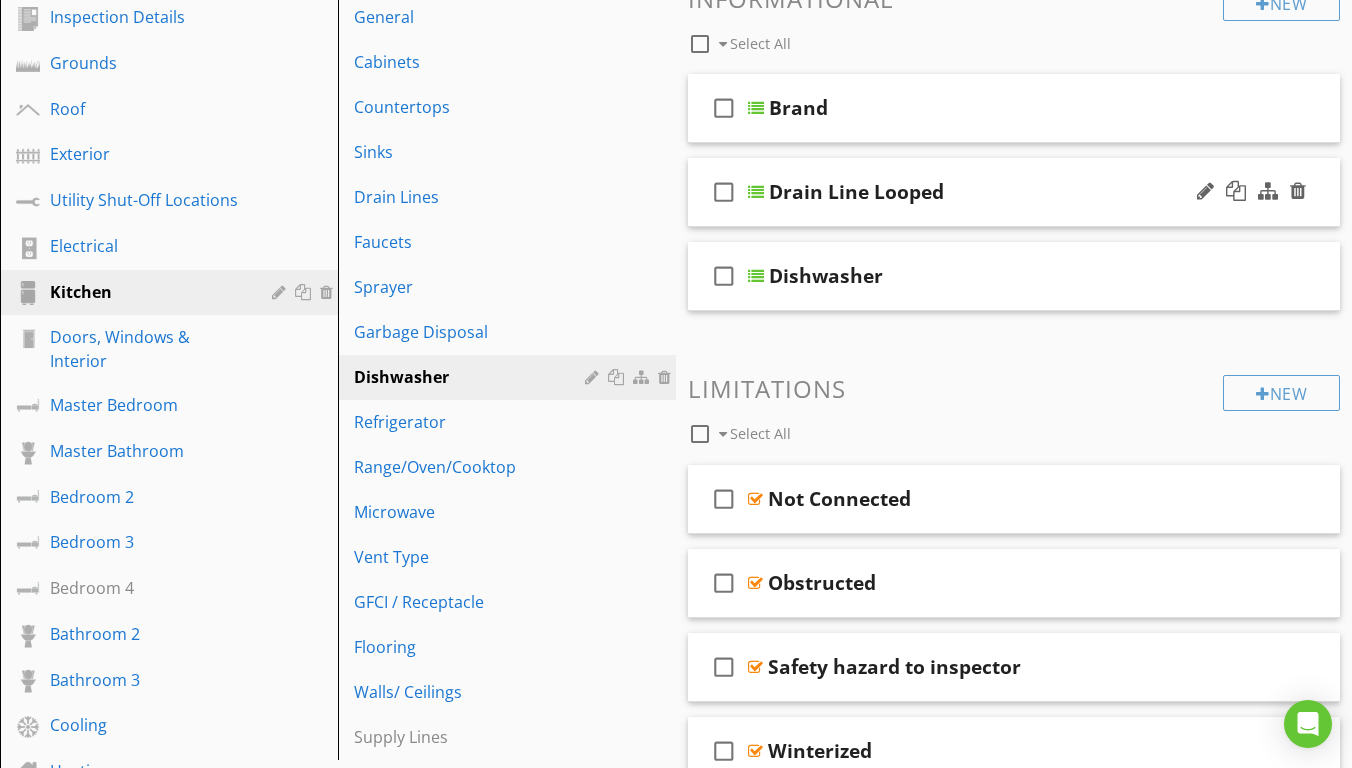 click at bounding box center [756, 192] 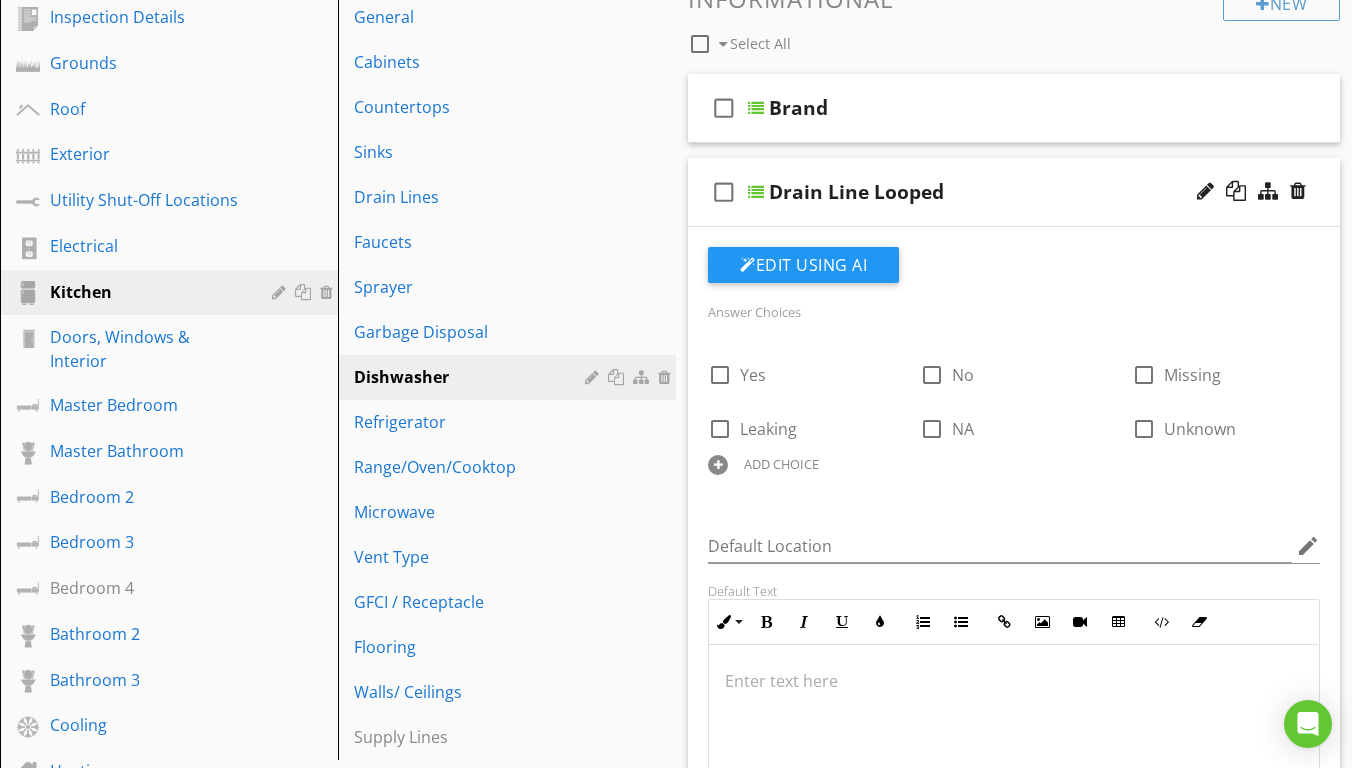click at bounding box center (756, 192) 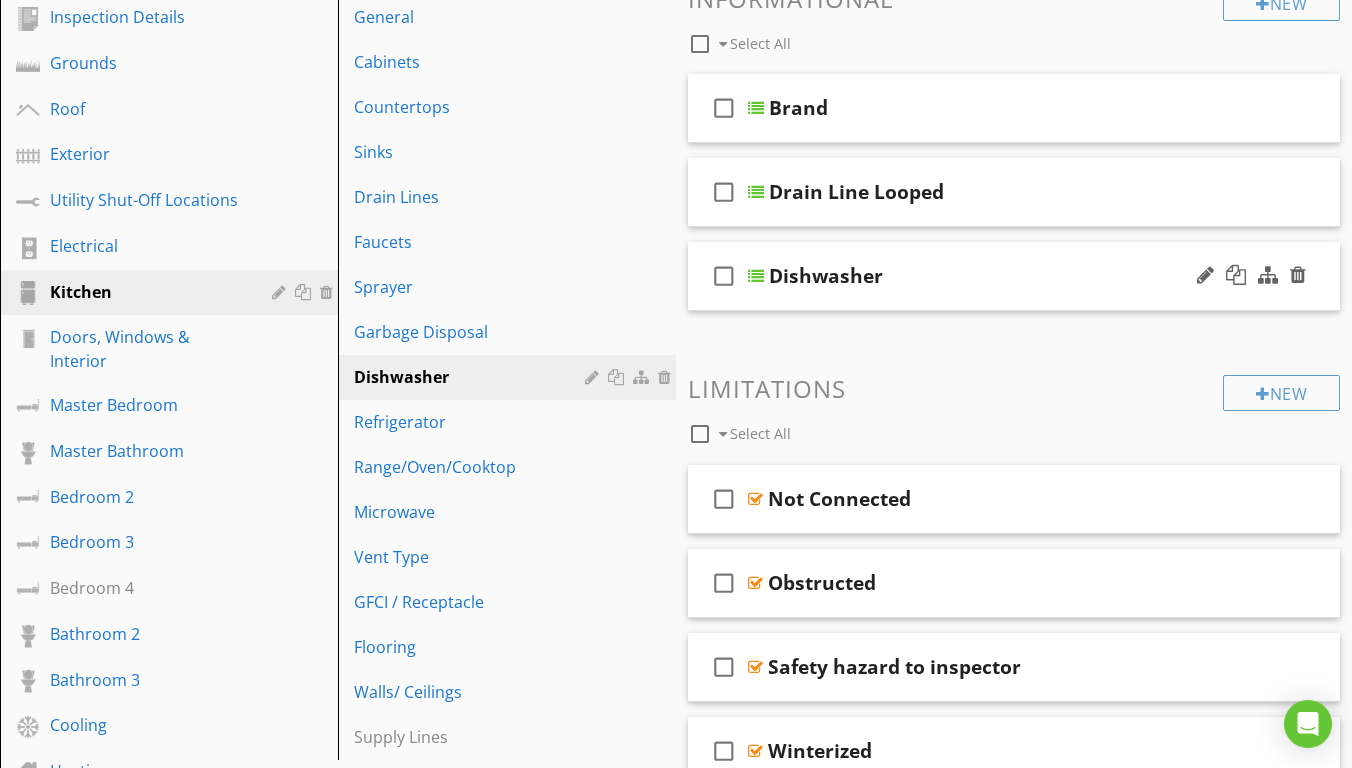 click at bounding box center [756, 276] 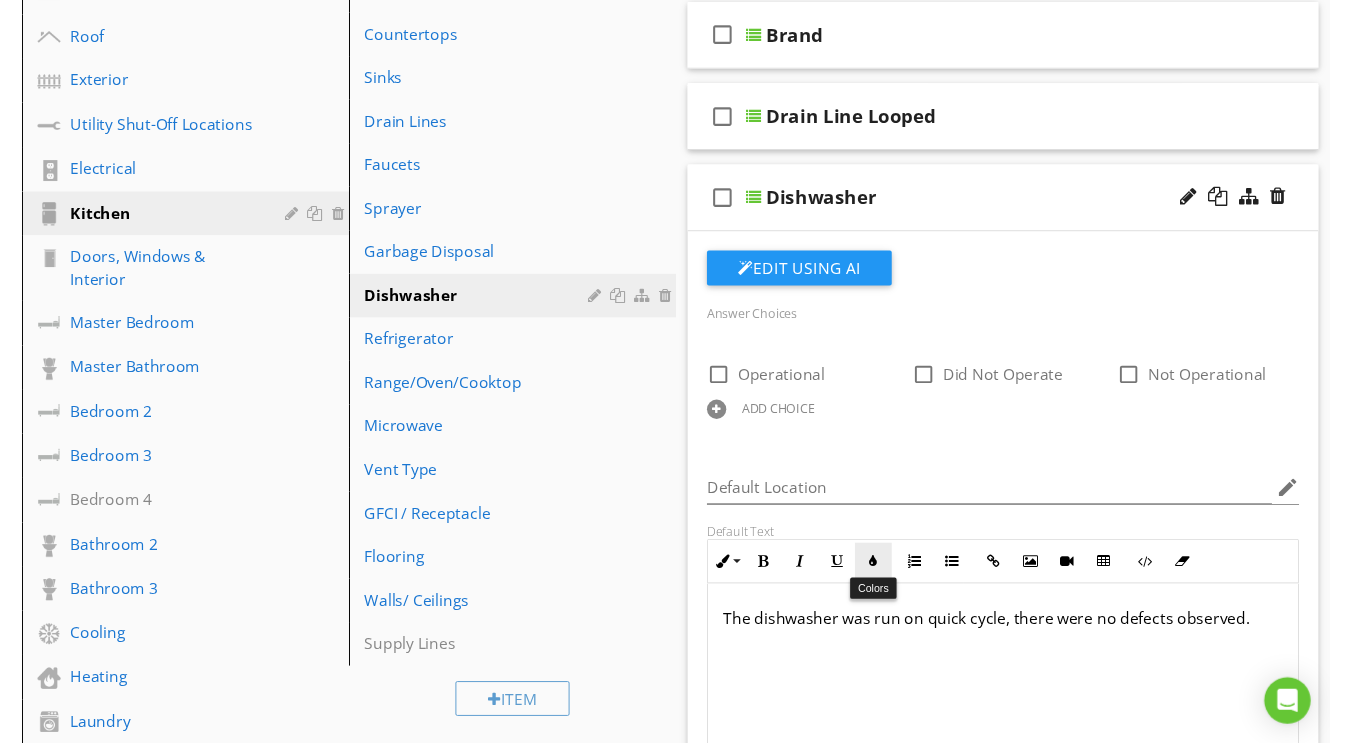 scroll, scrollTop: 338, scrollLeft: 0, axis: vertical 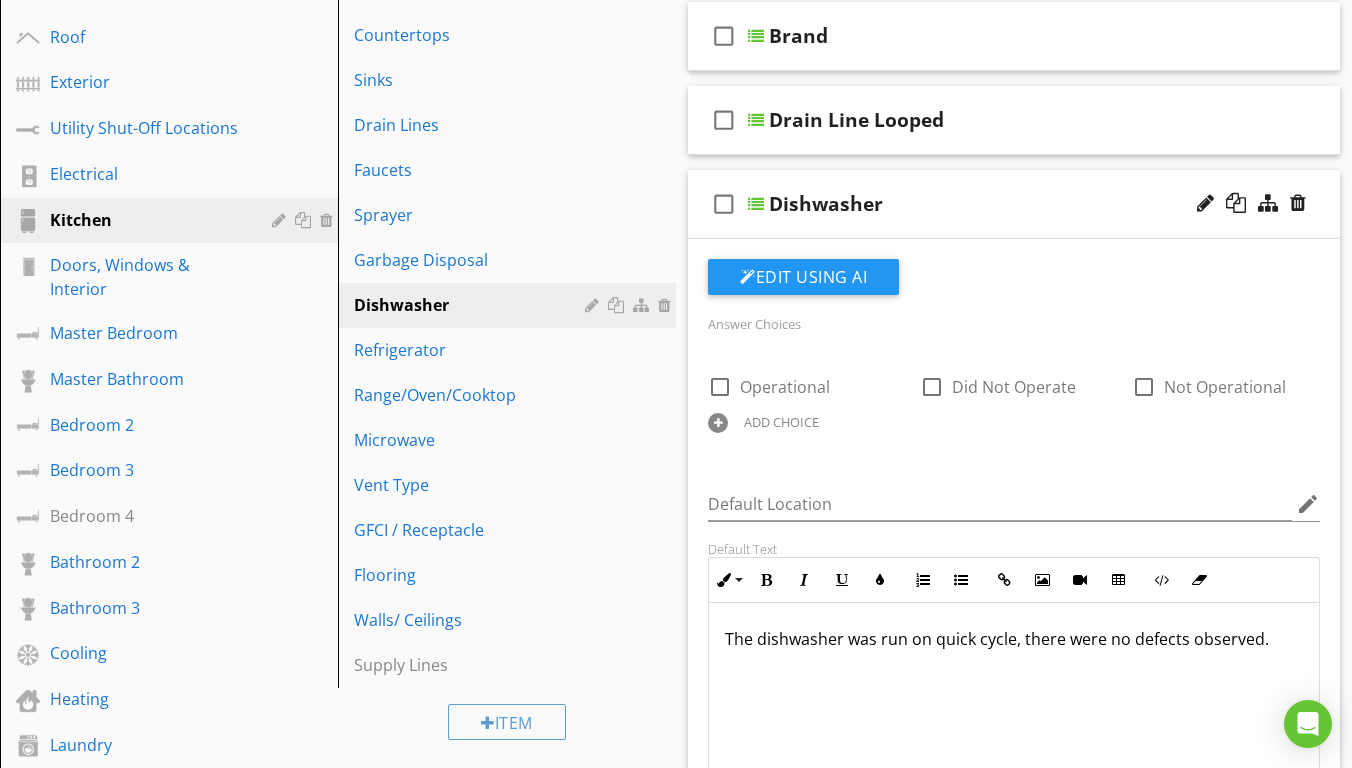 click on "The dishwasher was run on quick cycle, there were no defects observed." at bounding box center [1014, 639] 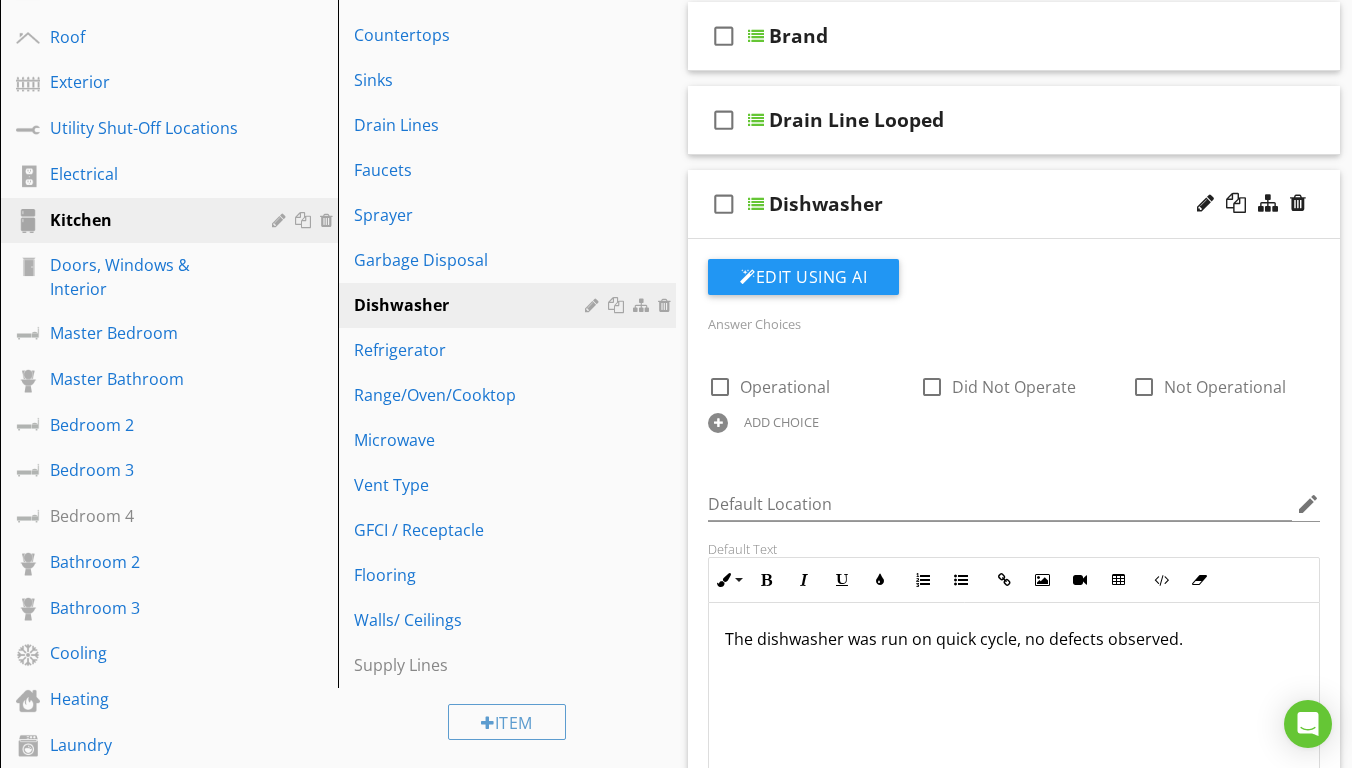 type 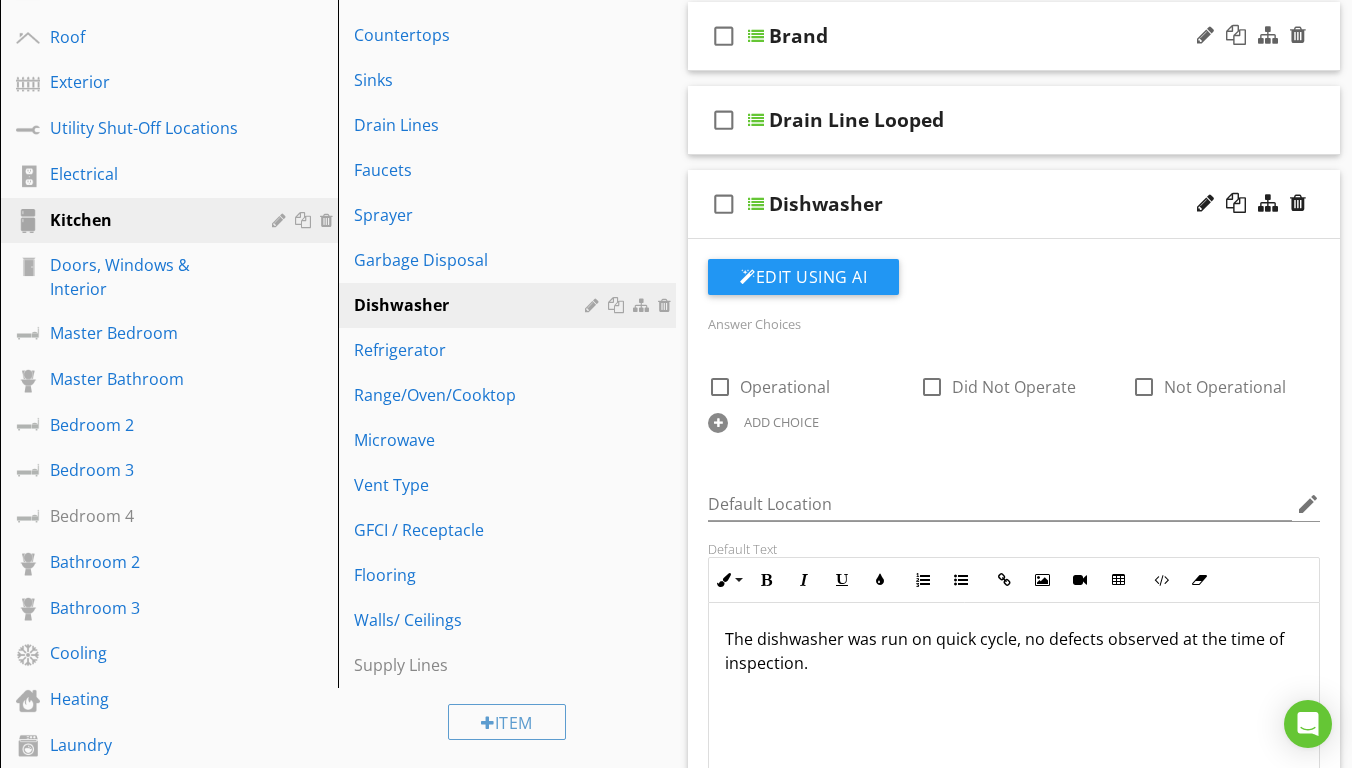 click on "Brand" at bounding box center (798, 36) 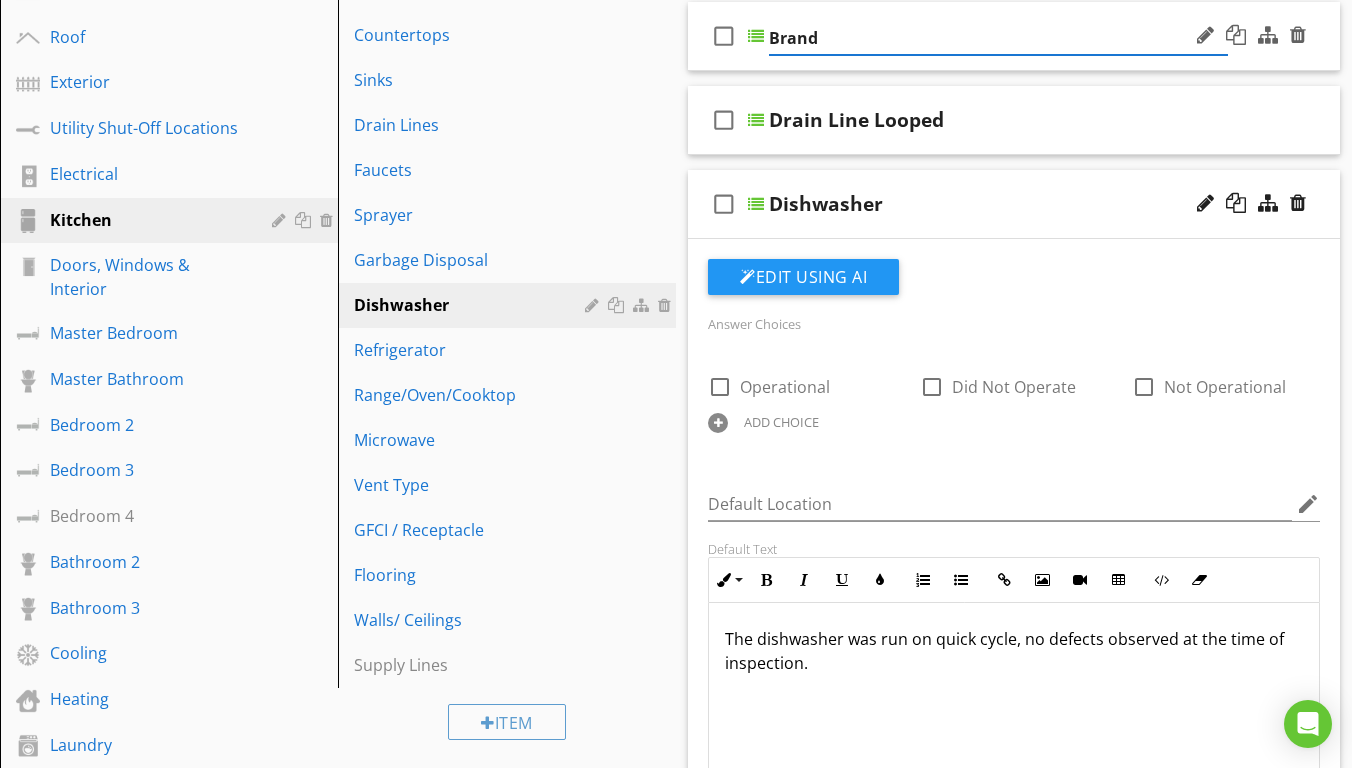 click at bounding box center (756, 36) 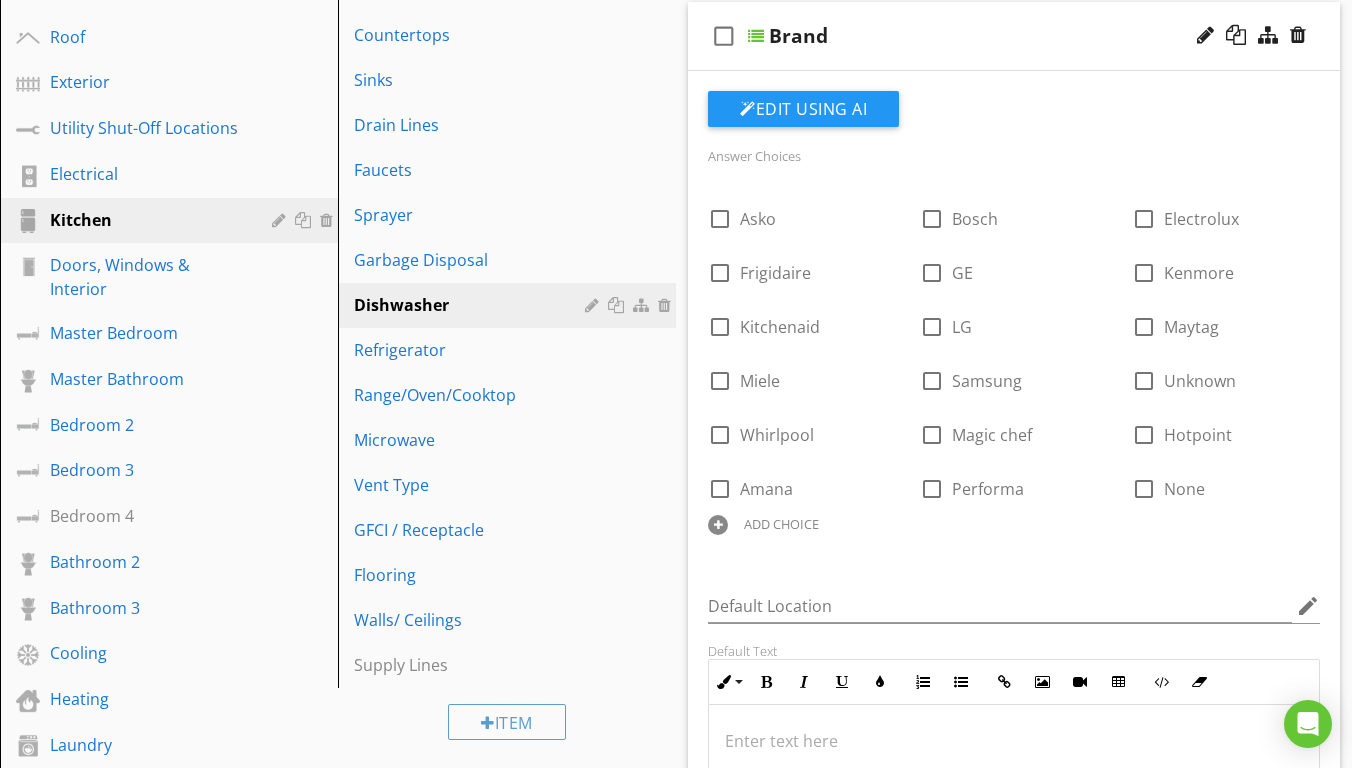 click at bounding box center (756, 36) 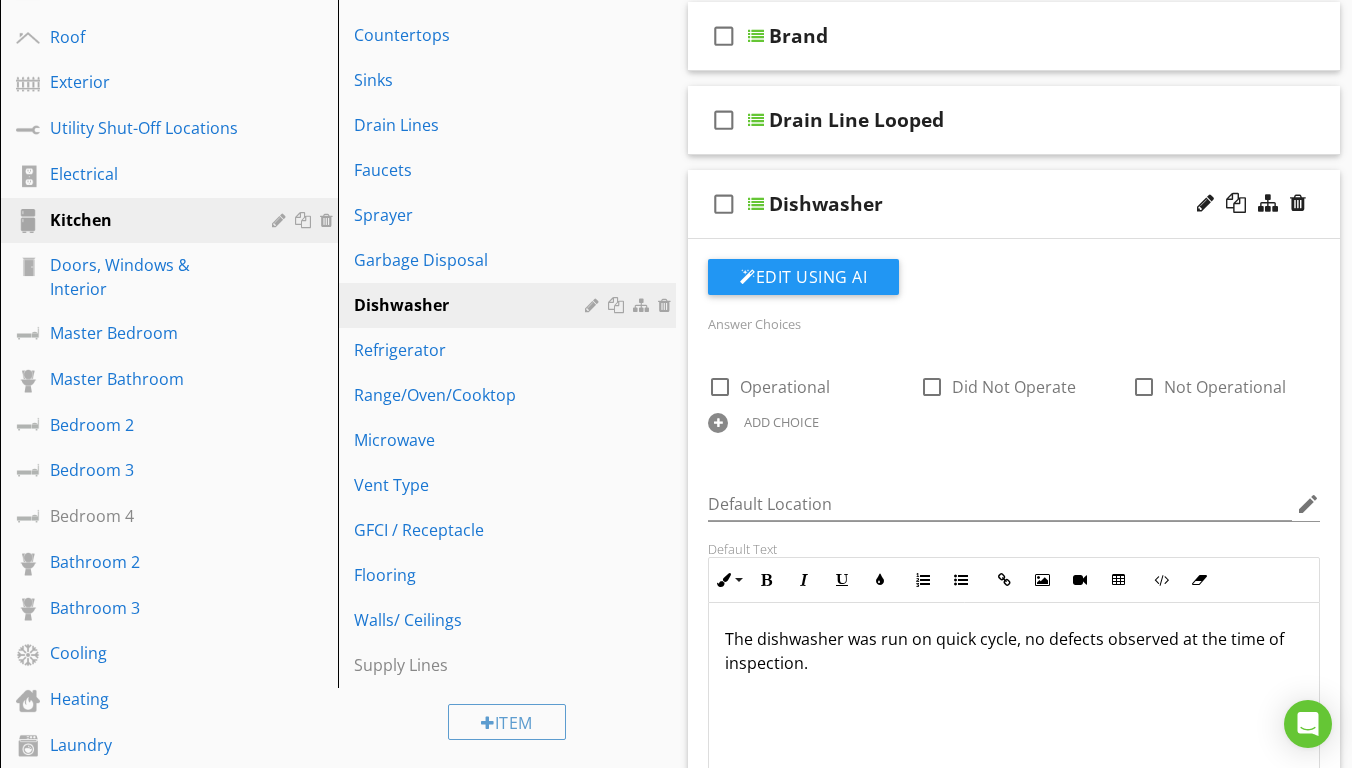 click at bounding box center (756, 204) 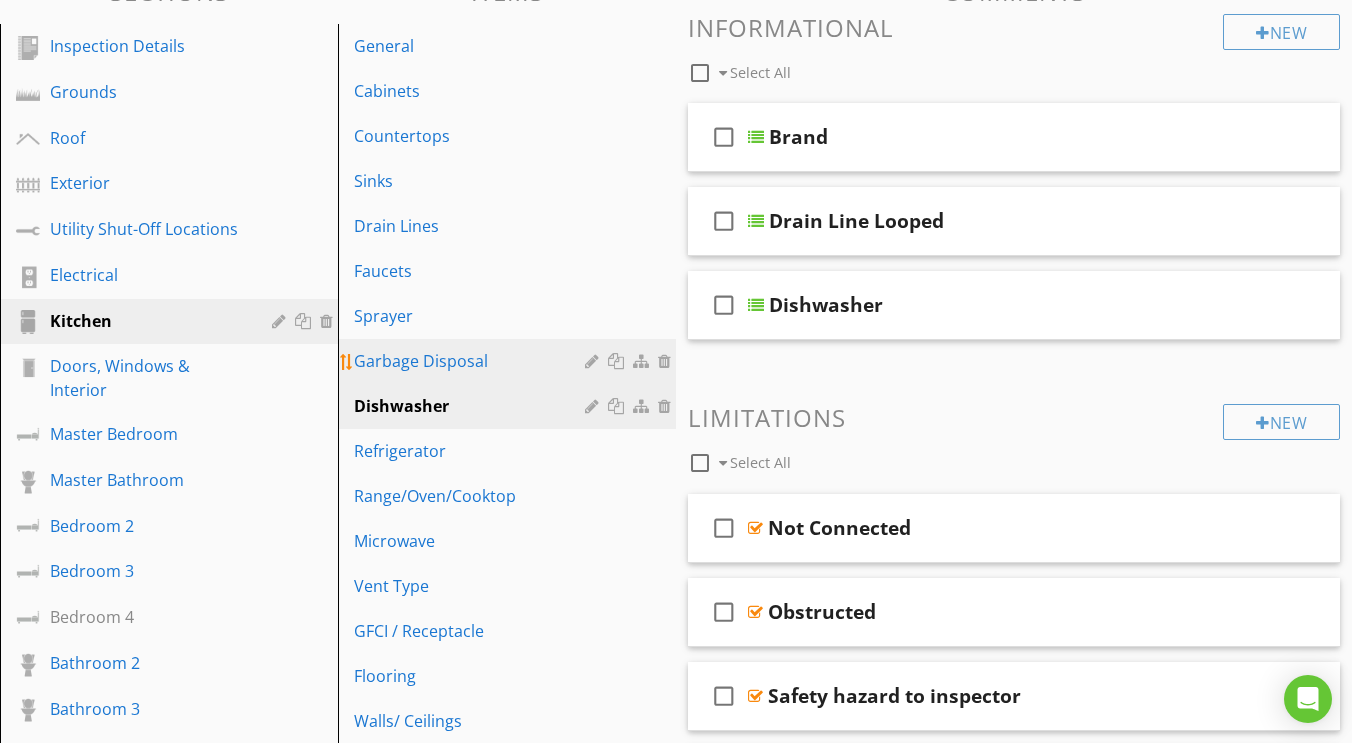 scroll, scrollTop: 236, scrollLeft: 0, axis: vertical 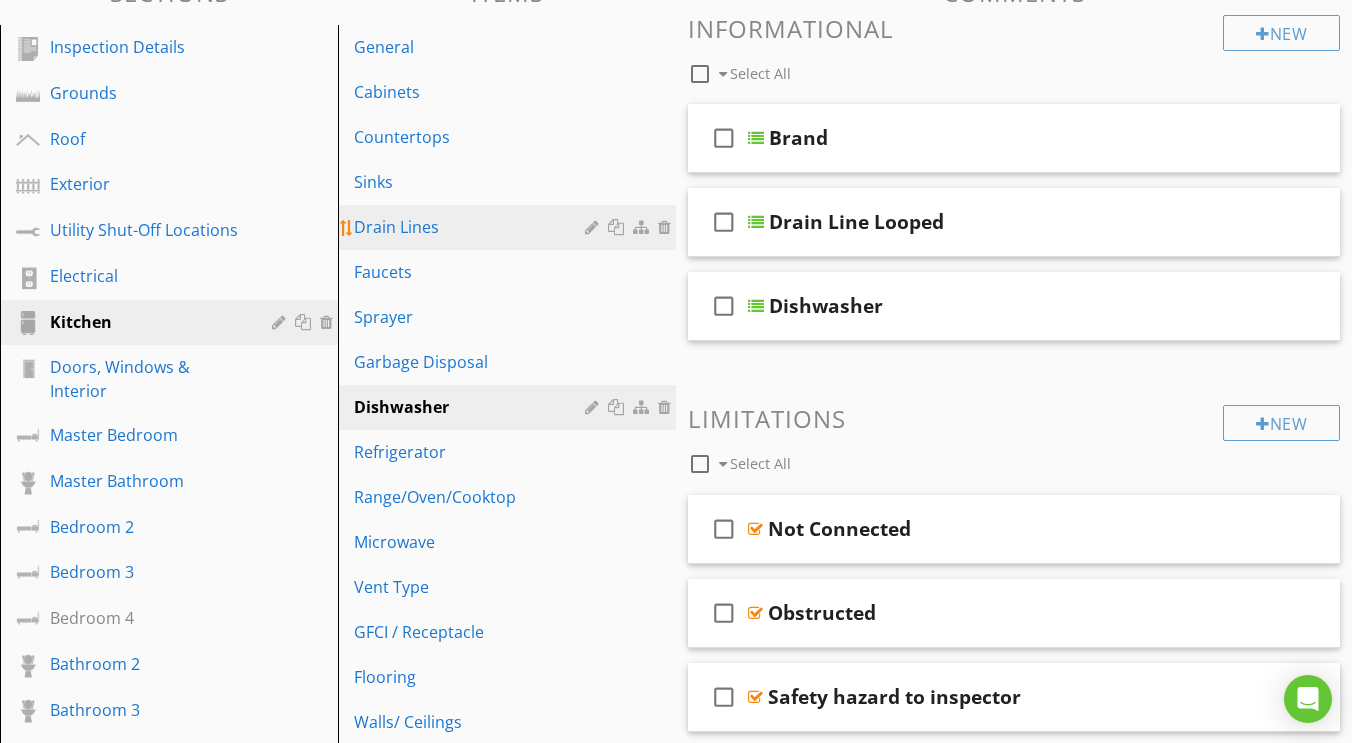 click on "Drain Lines" at bounding box center (510, 227) 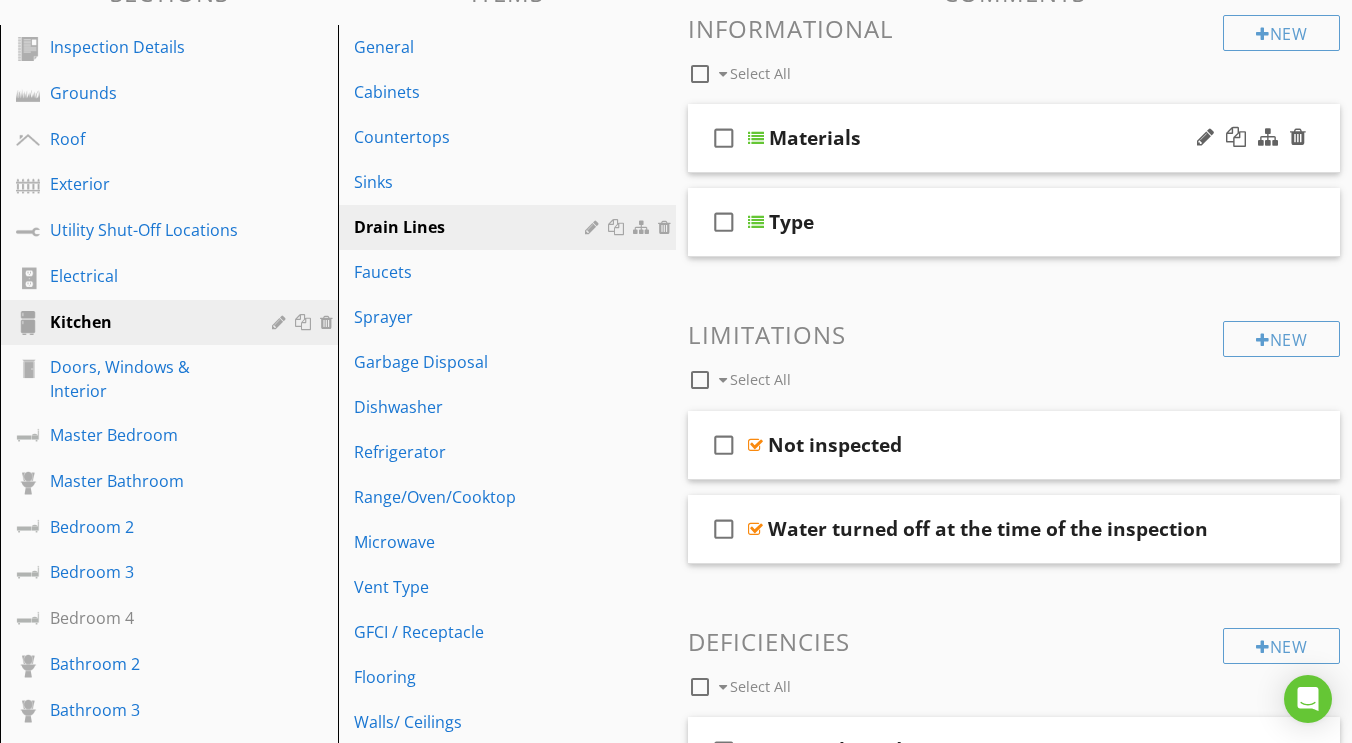 click on "check_box_outline_blank
Materials" at bounding box center (1014, 138) 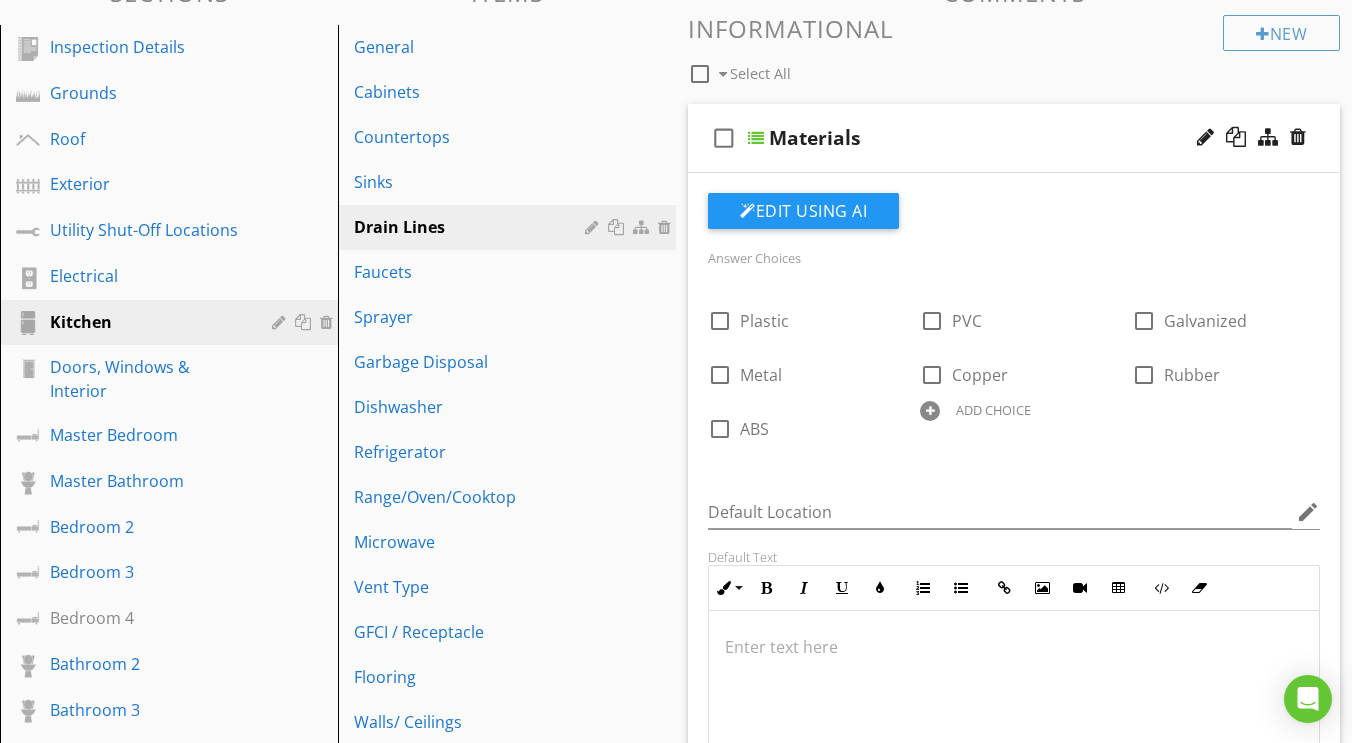 click at bounding box center (756, 138) 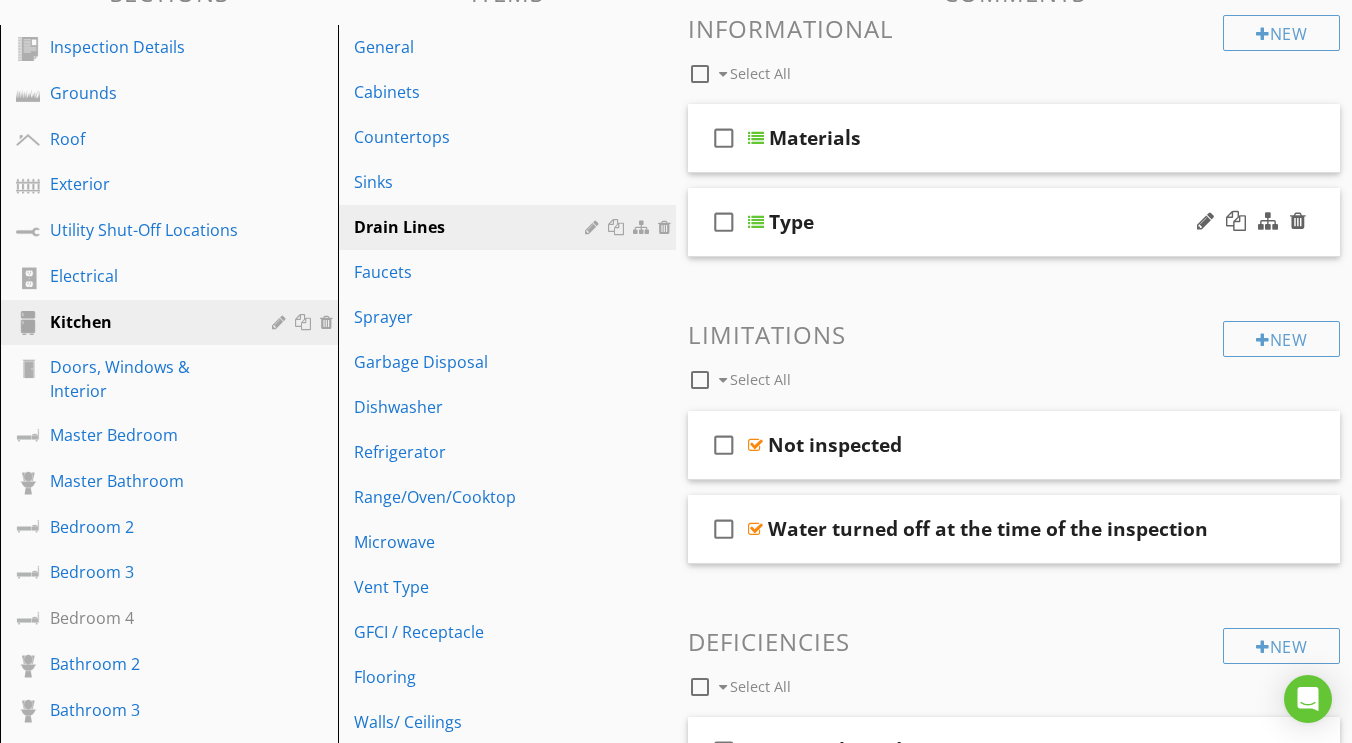 click at bounding box center (756, 222) 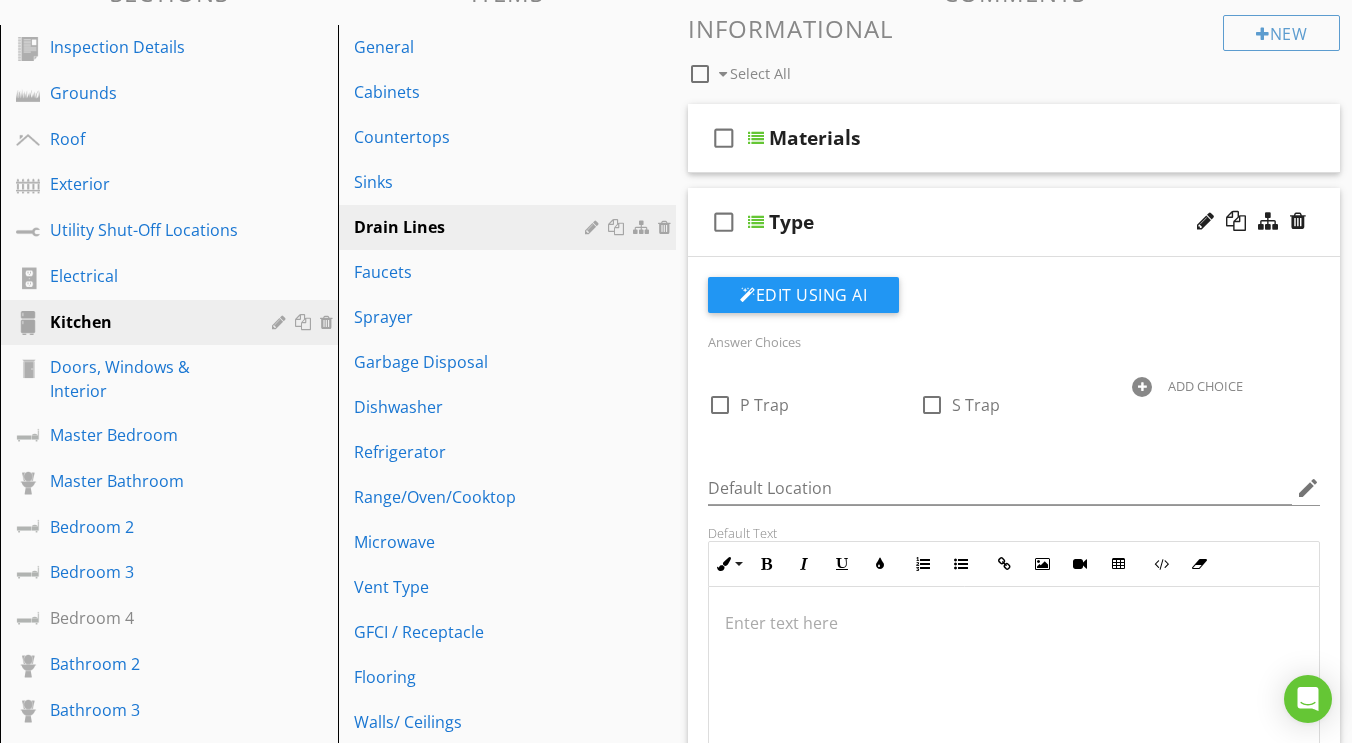 click at bounding box center [756, 222] 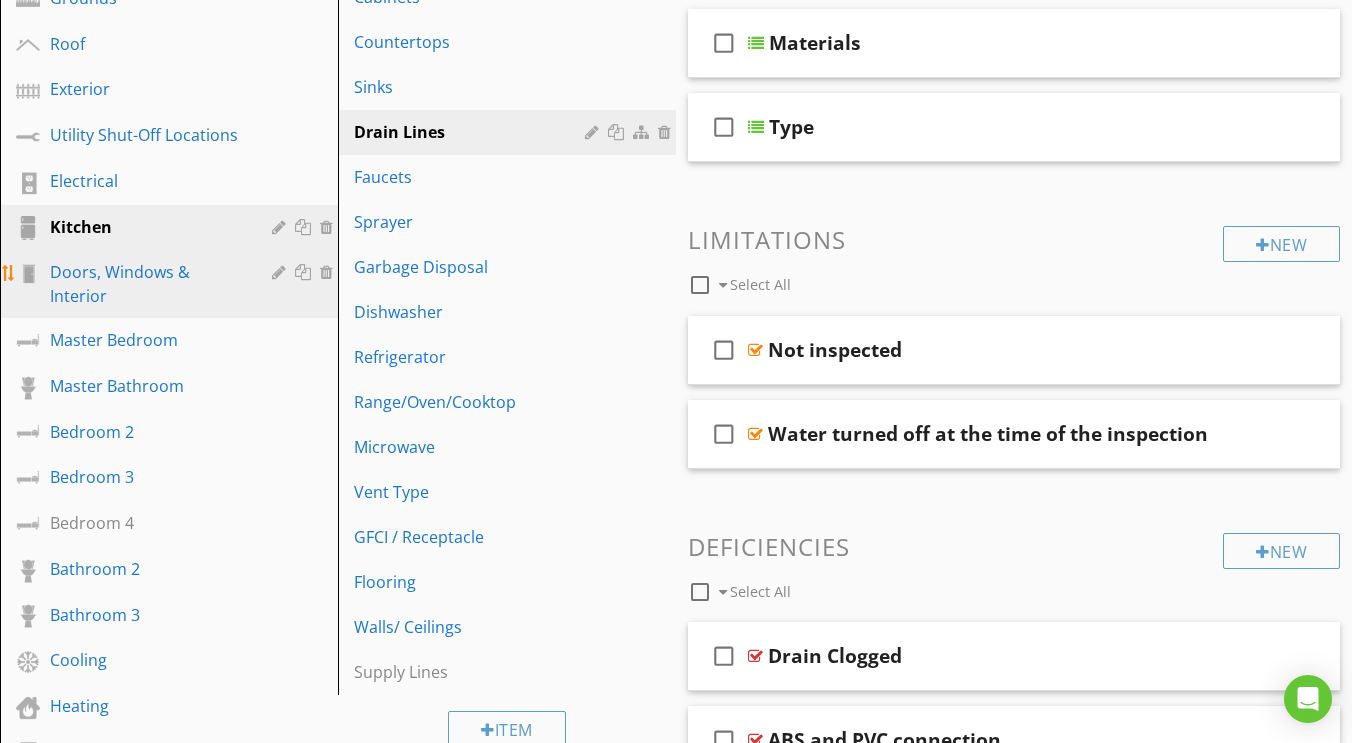 scroll, scrollTop: 332, scrollLeft: 0, axis: vertical 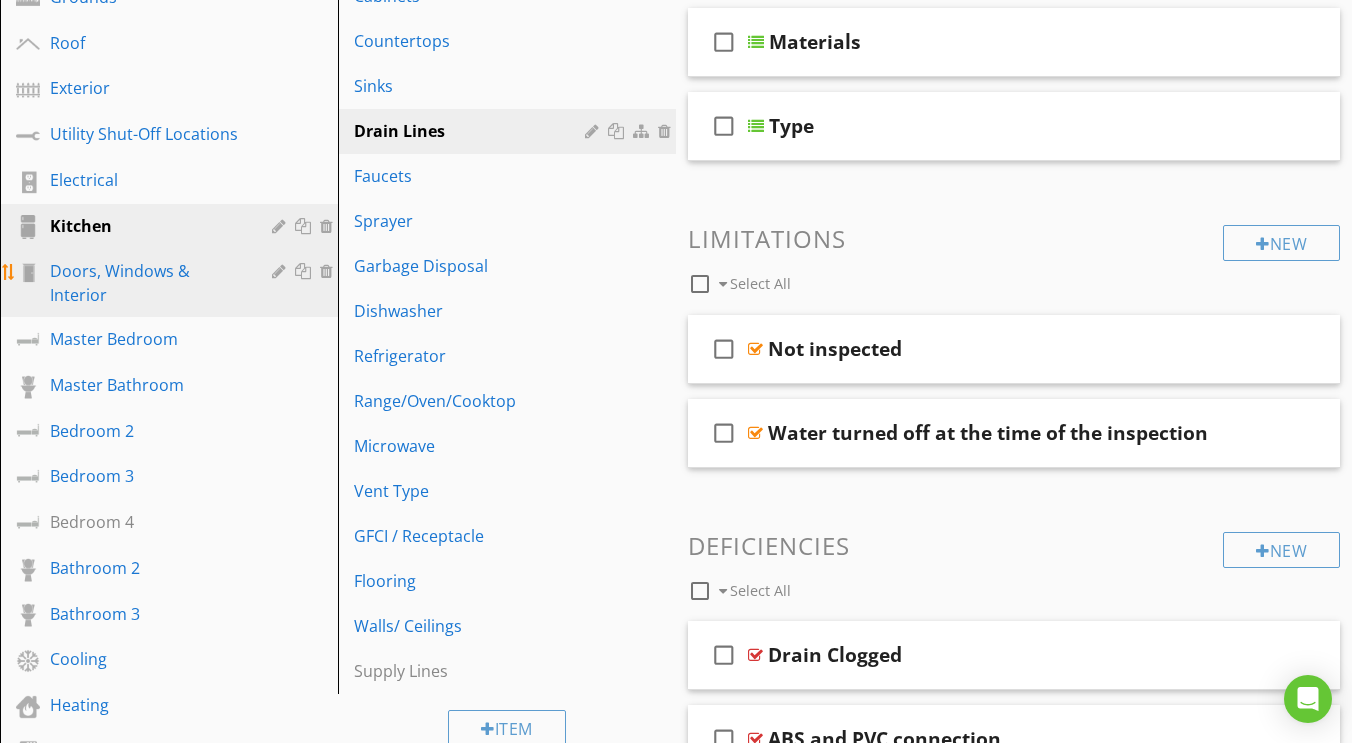 click on "Doors, Windows & Interior" at bounding box center (146, 283) 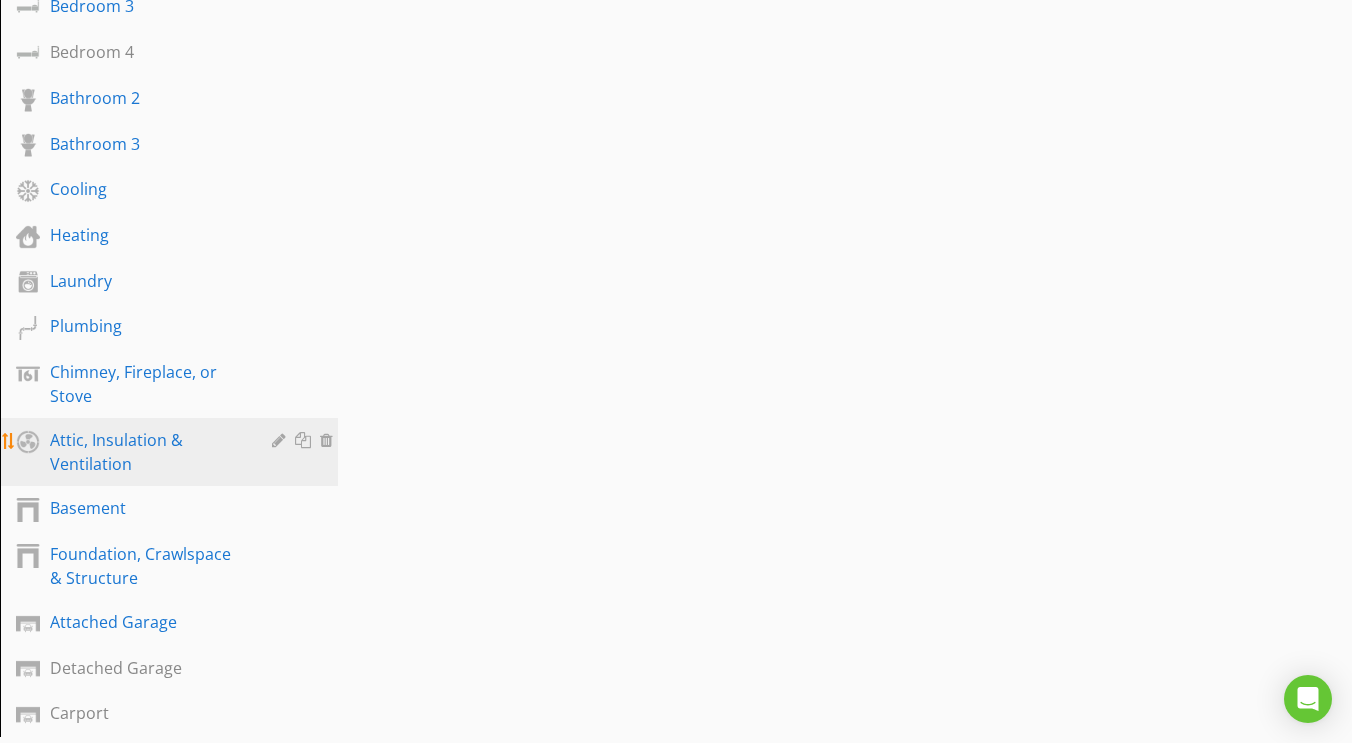 scroll, scrollTop: 808, scrollLeft: 0, axis: vertical 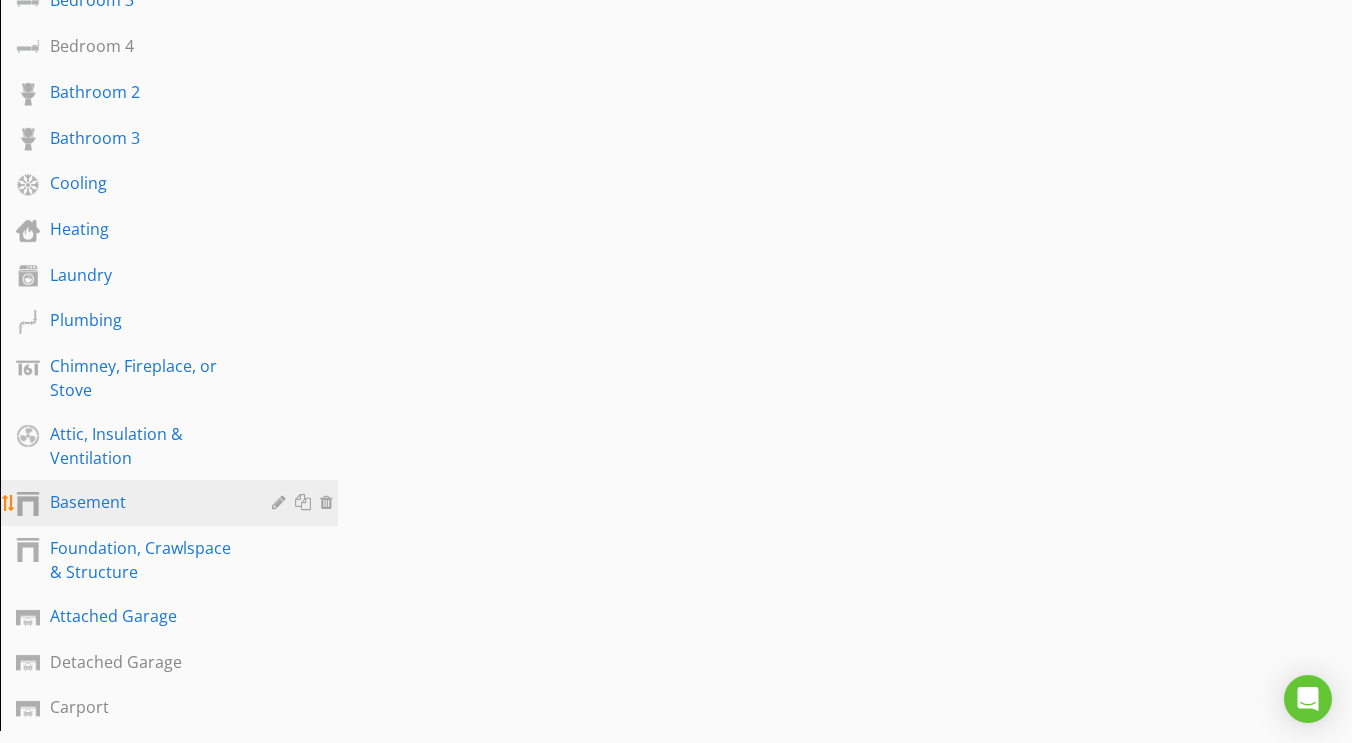click on "Basement" at bounding box center [146, 502] 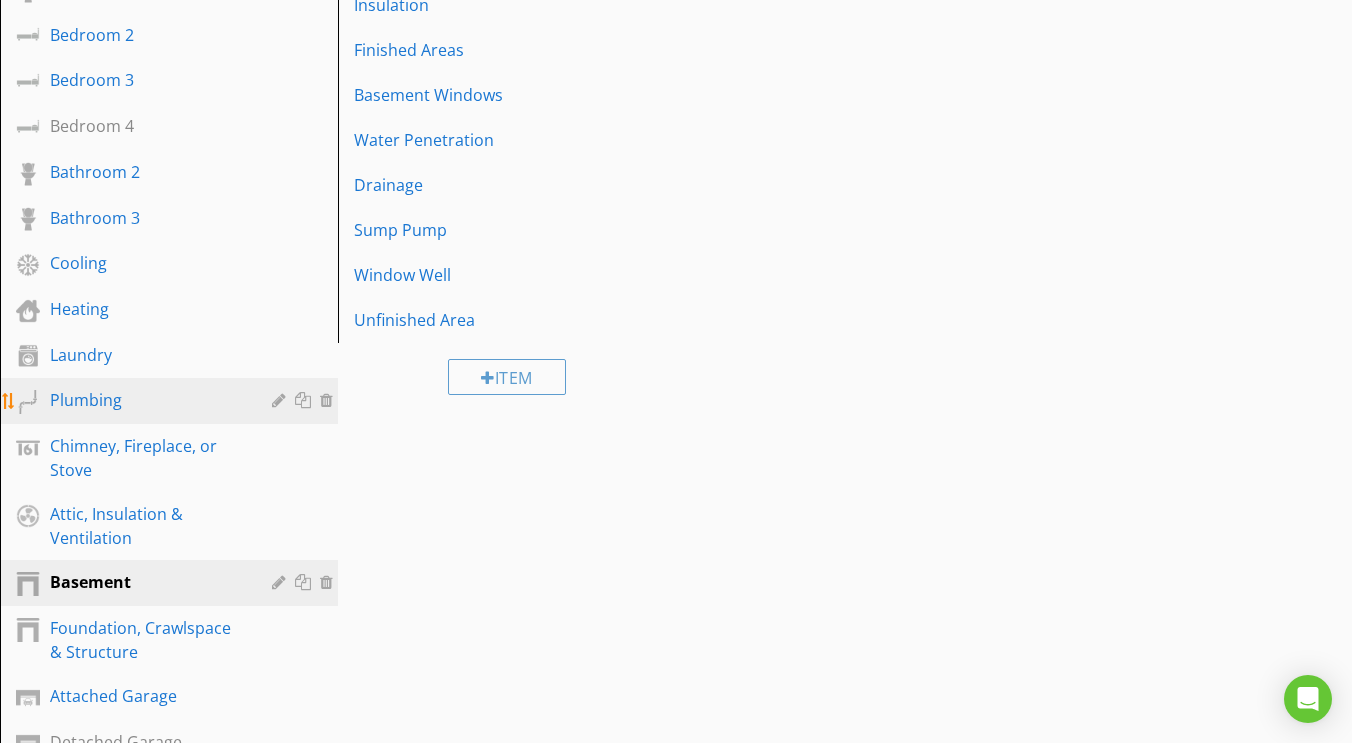scroll, scrollTop: 752, scrollLeft: 0, axis: vertical 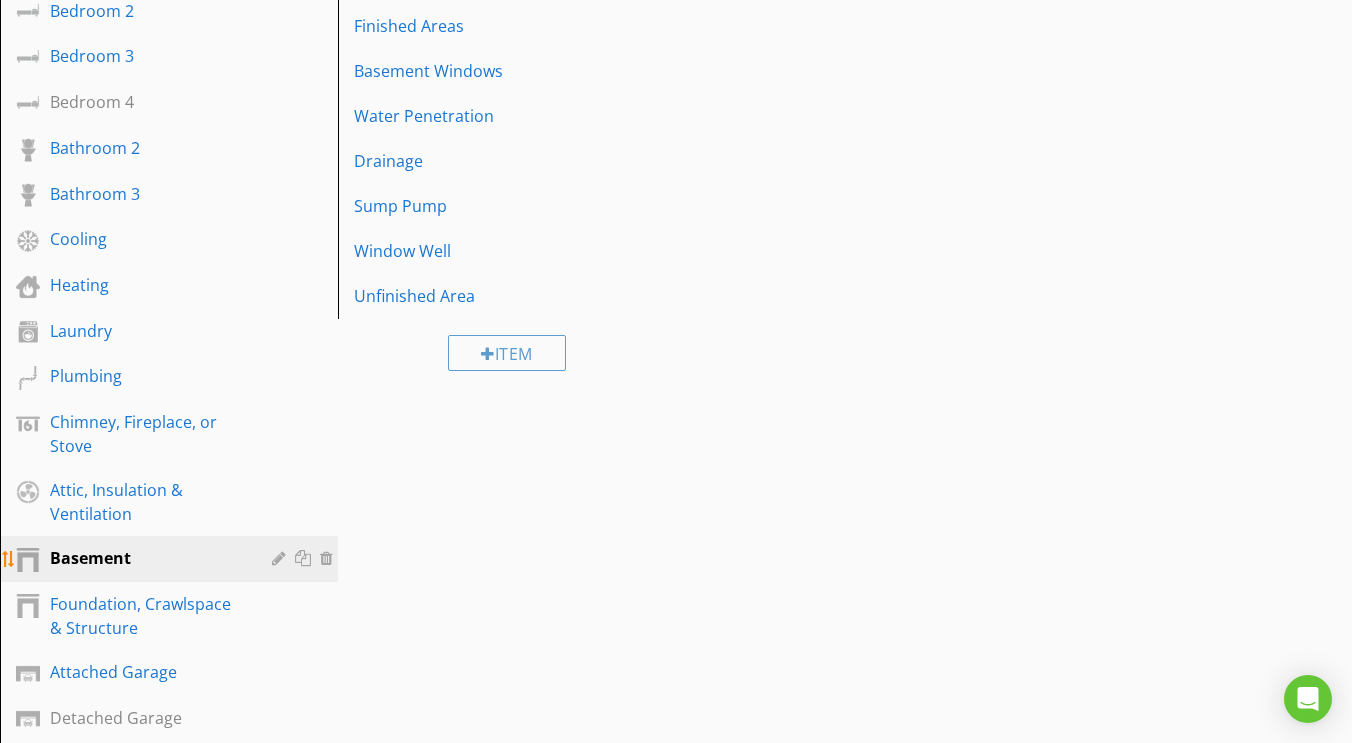 click at bounding box center (281, 558) 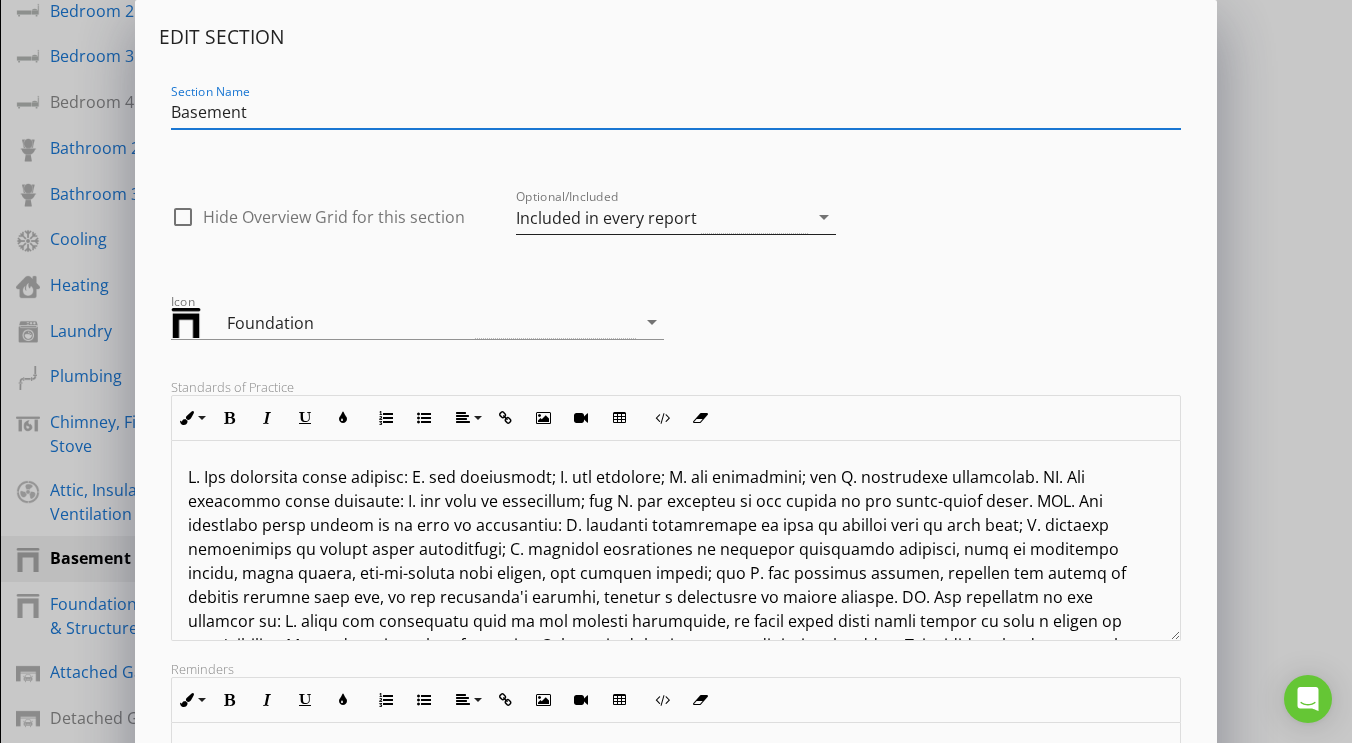 click on "Included in every report" at bounding box center [606, 218] 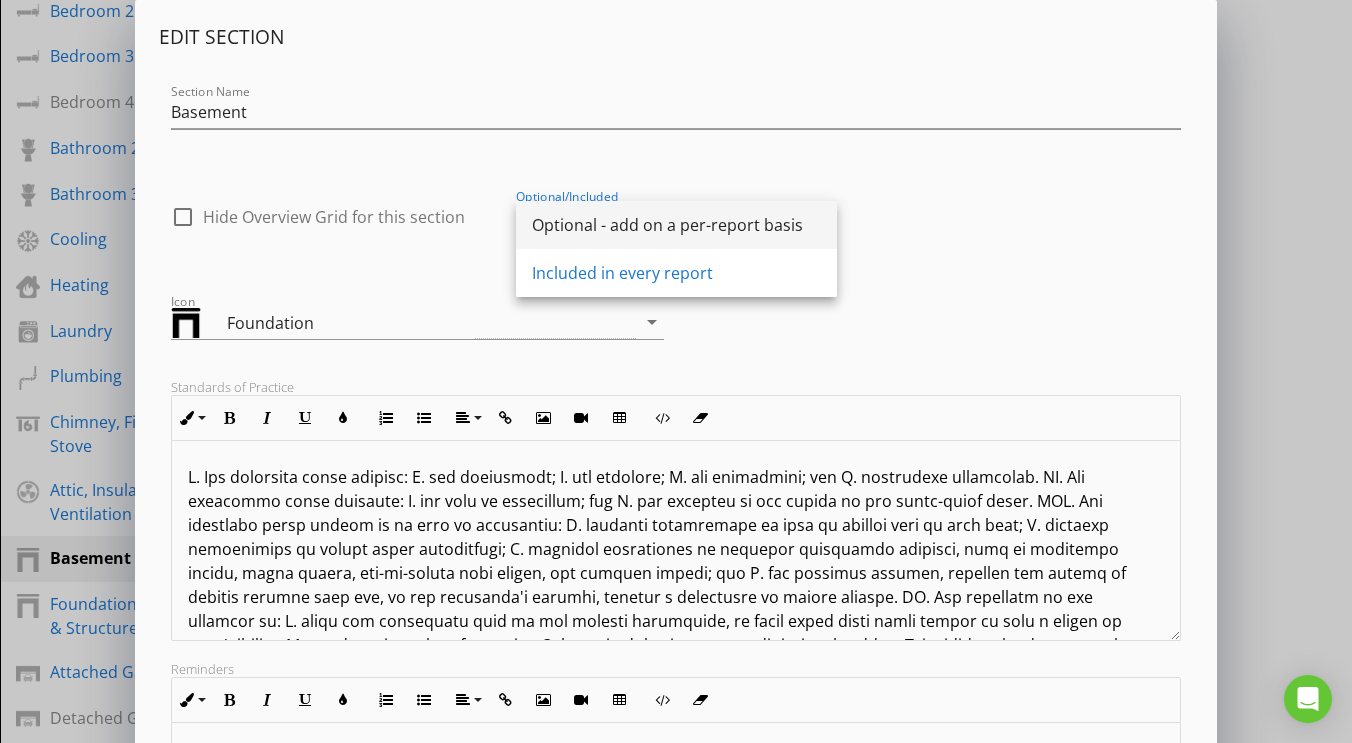 click on "Optional - add on a per-report basis" at bounding box center (676, 225) 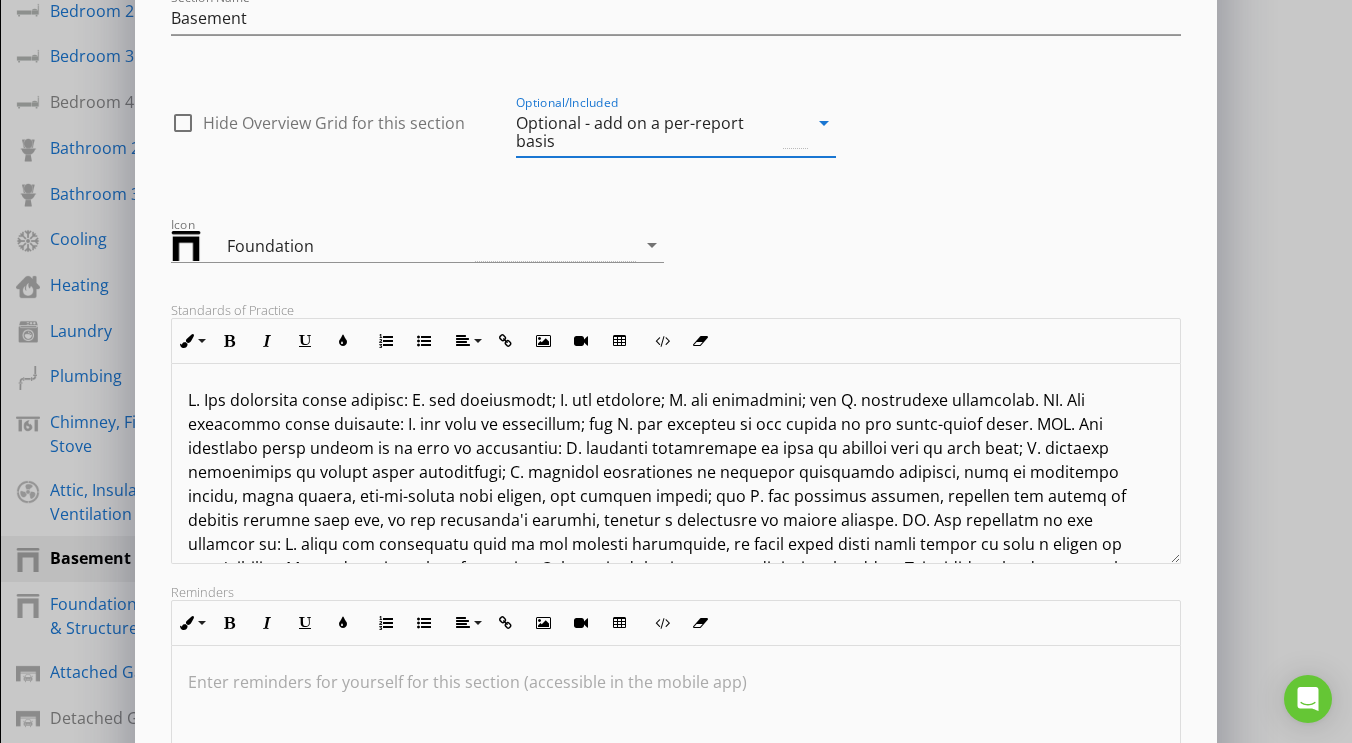 scroll, scrollTop: 259, scrollLeft: 0, axis: vertical 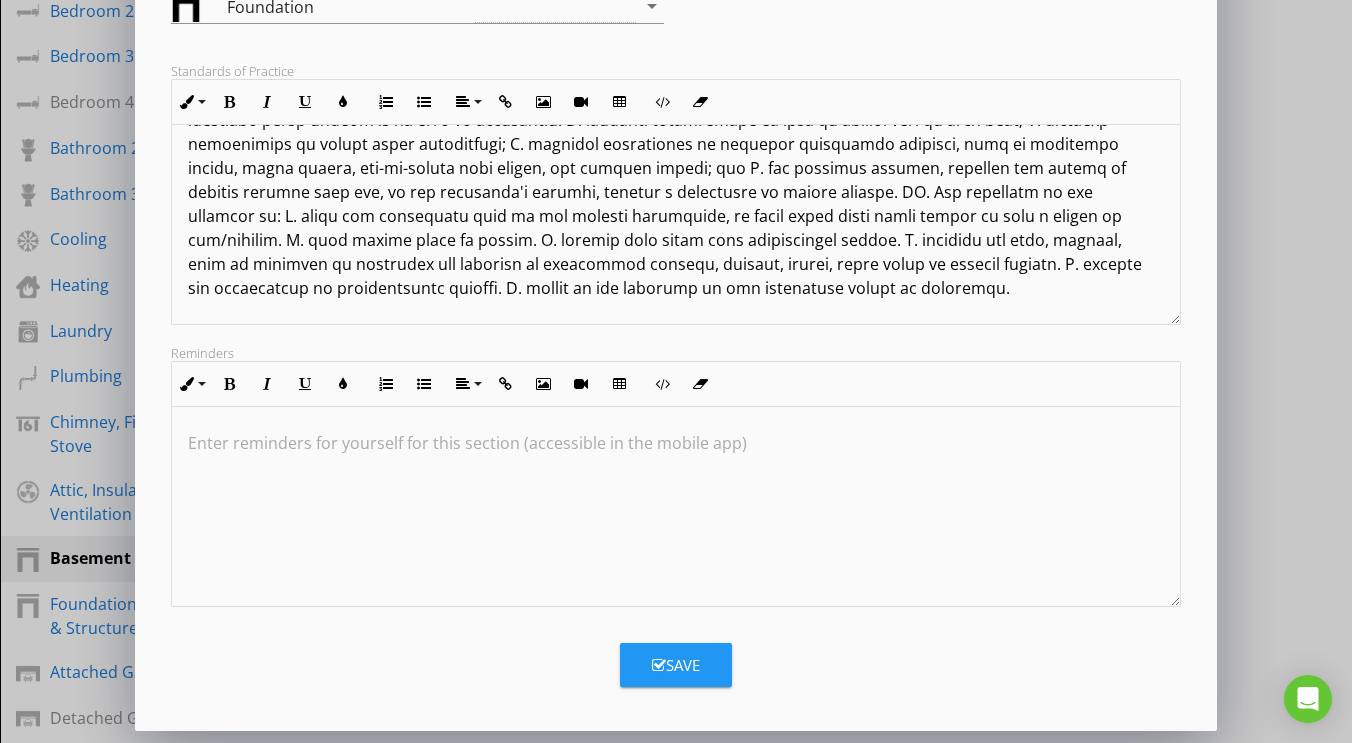 click on "Save" at bounding box center (676, 665) 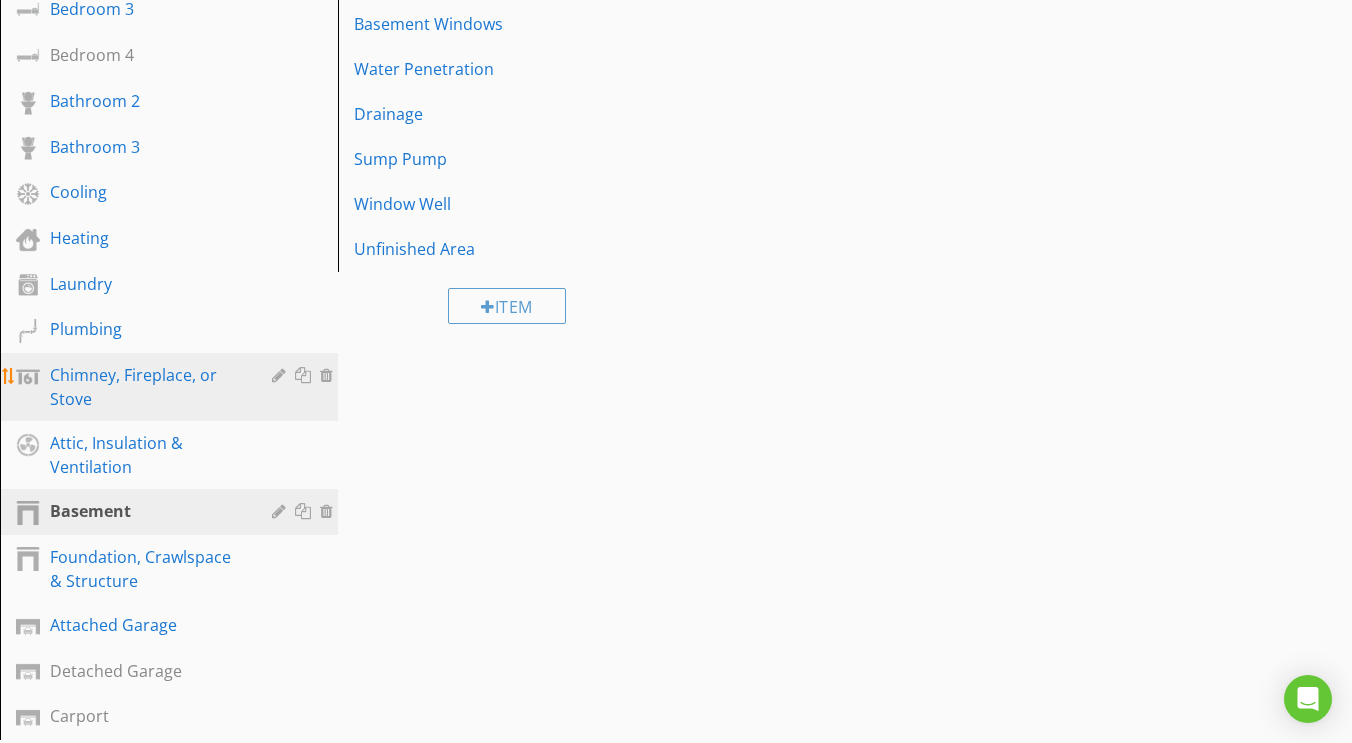 scroll, scrollTop: 801, scrollLeft: 0, axis: vertical 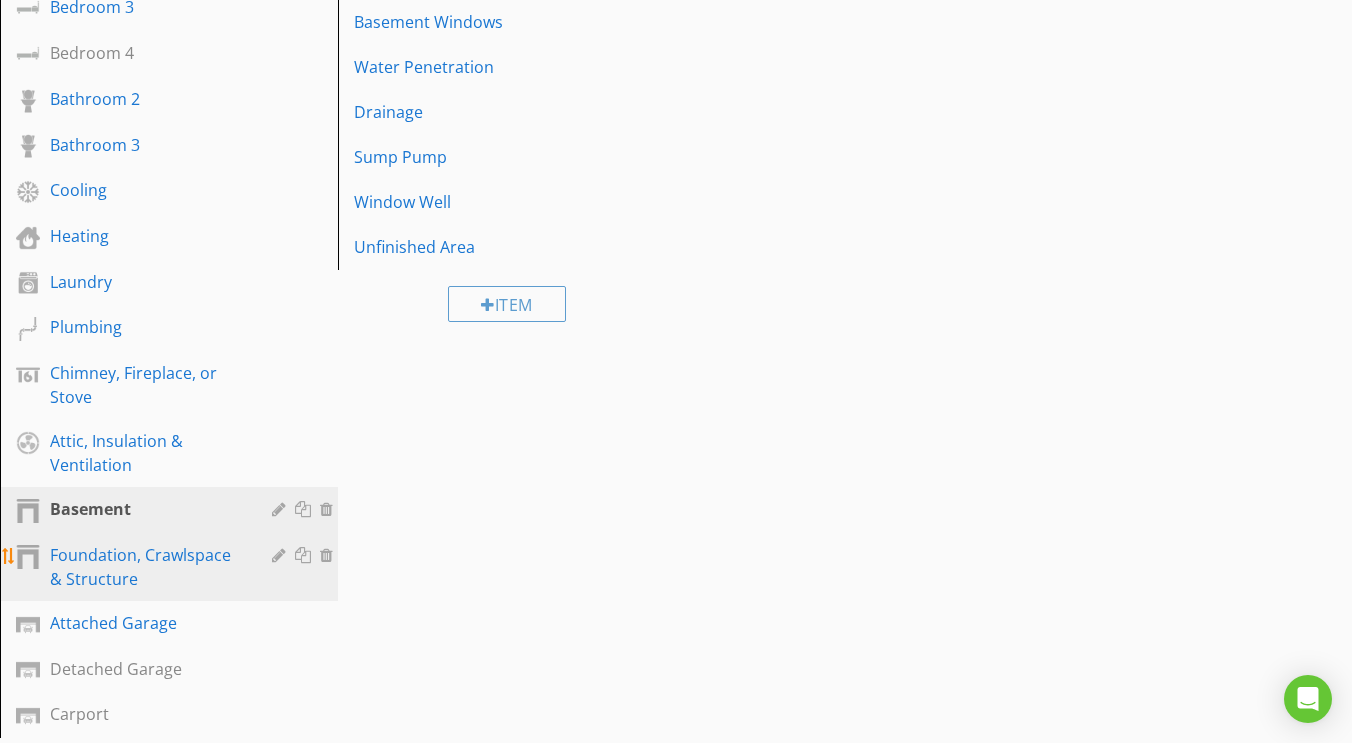 click on "Foundation, Crawlspace & Structure" at bounding box center (146, 567) 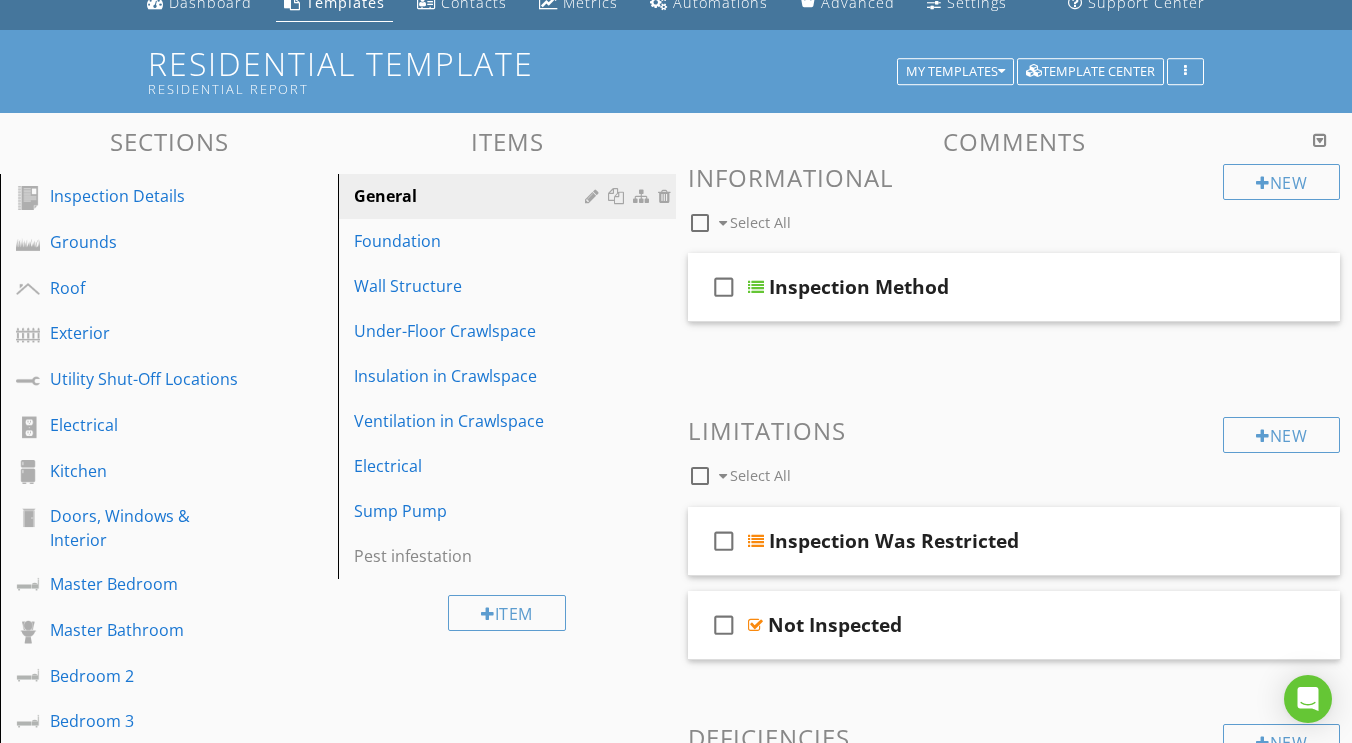 scroll, scrollTop: 35, scrollLeft: 0, axis: vertical 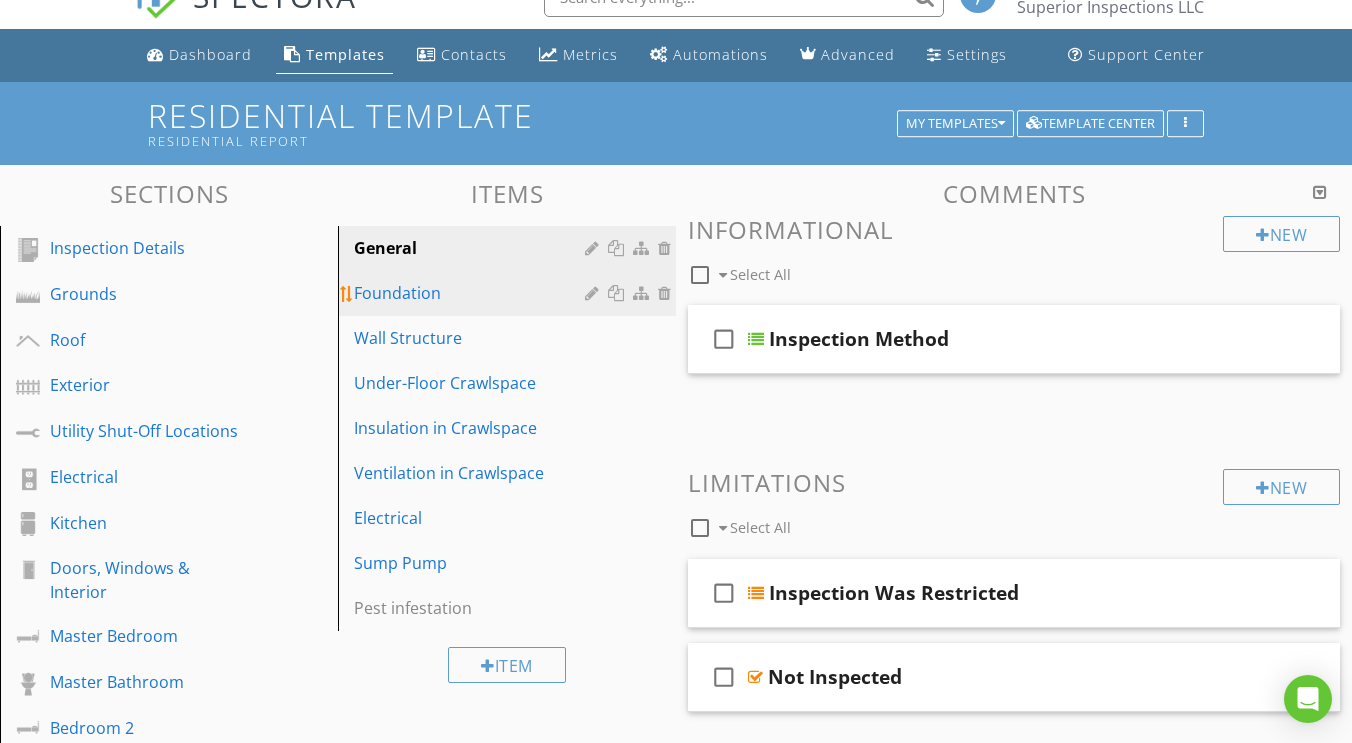 click on "Foundation" at bounding box center [472, 293] 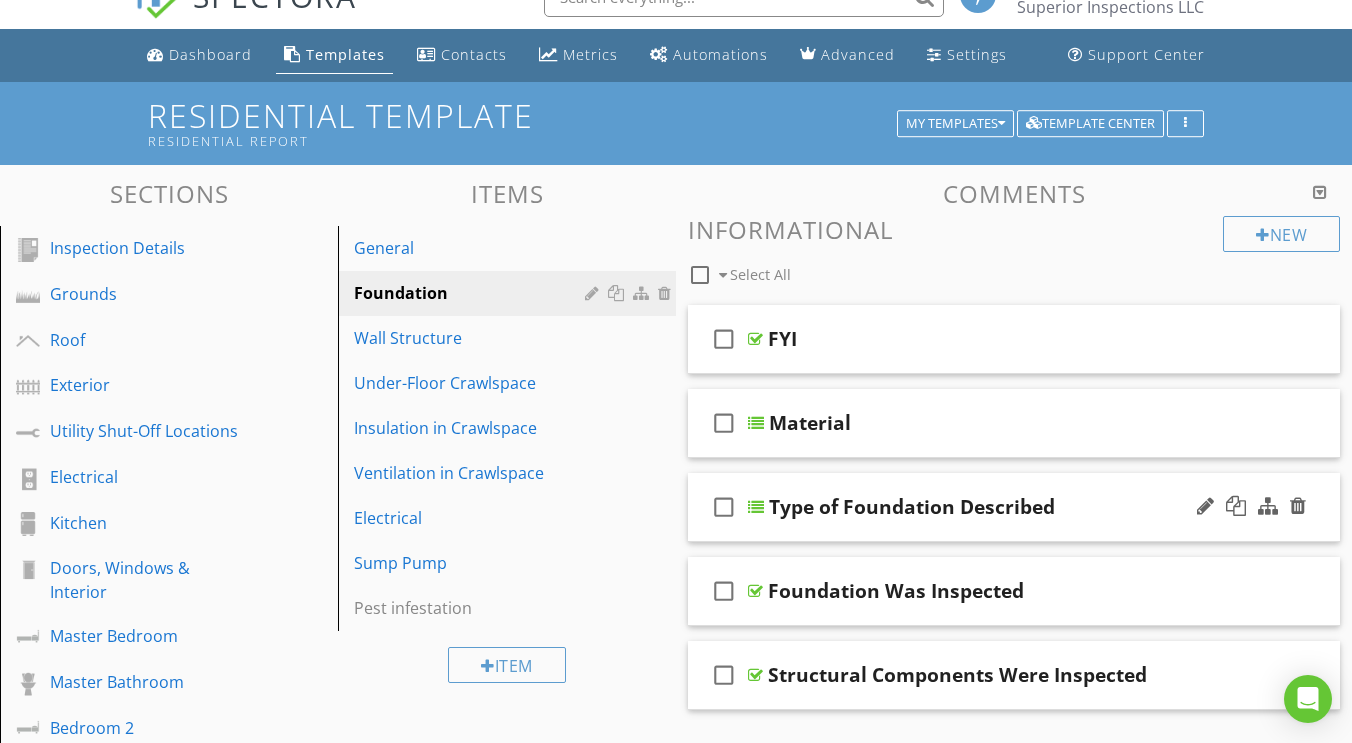 click at bounding box center [756, 507] 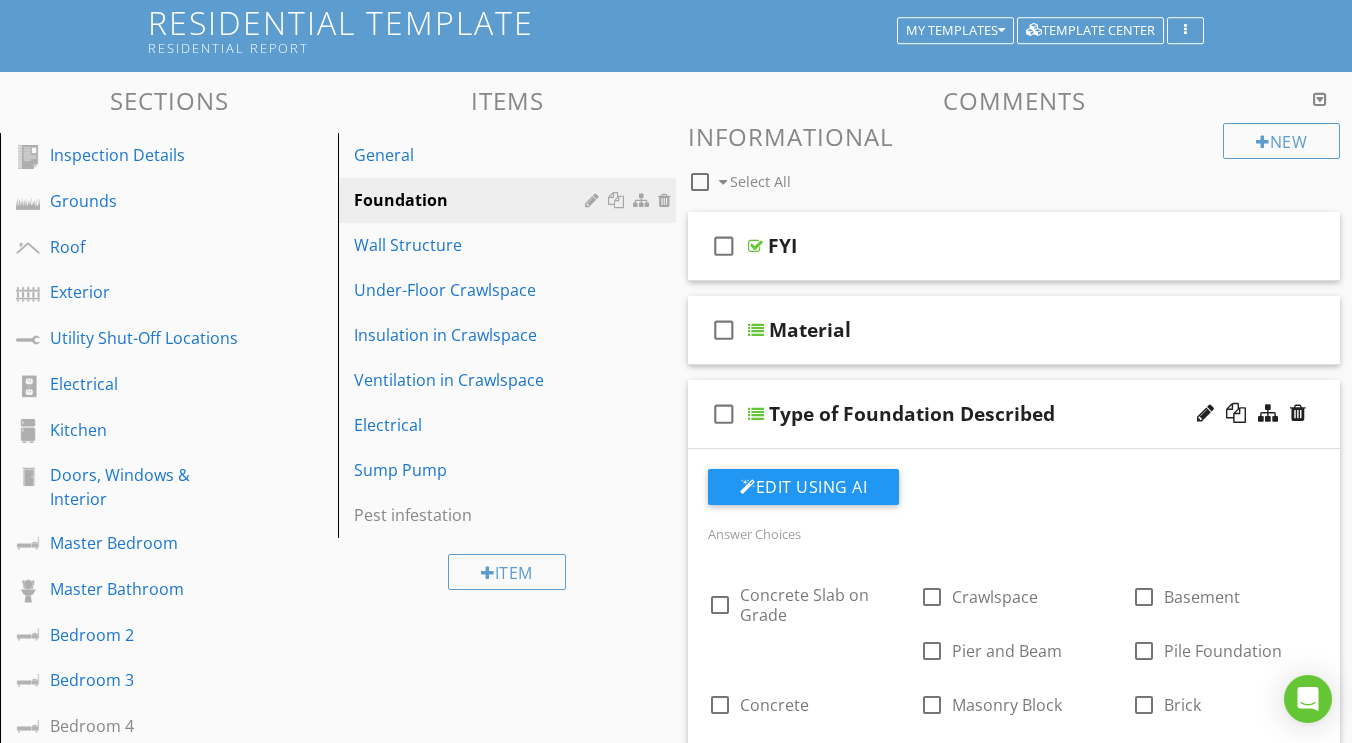 scroll, scrollTop: 145, scrollLeft: 0, axis: vertical 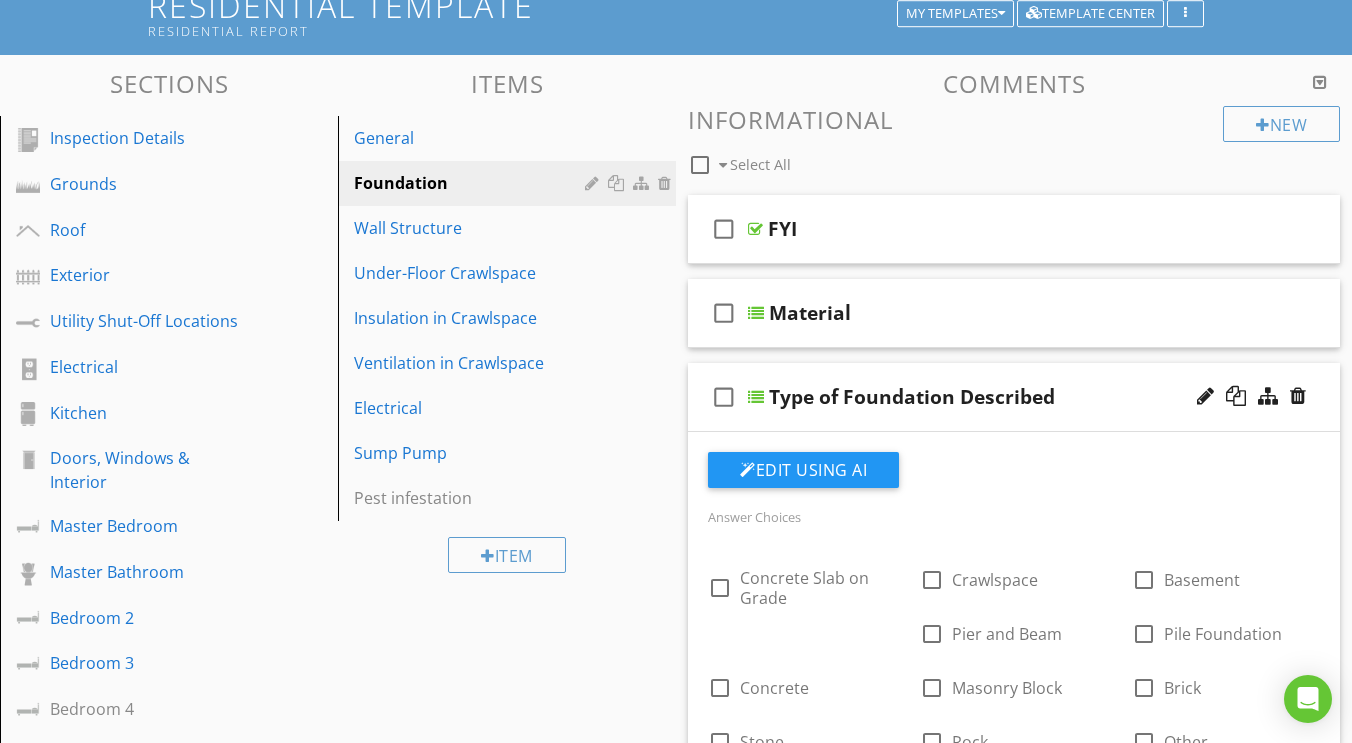 click at bounding box center [756, 397] 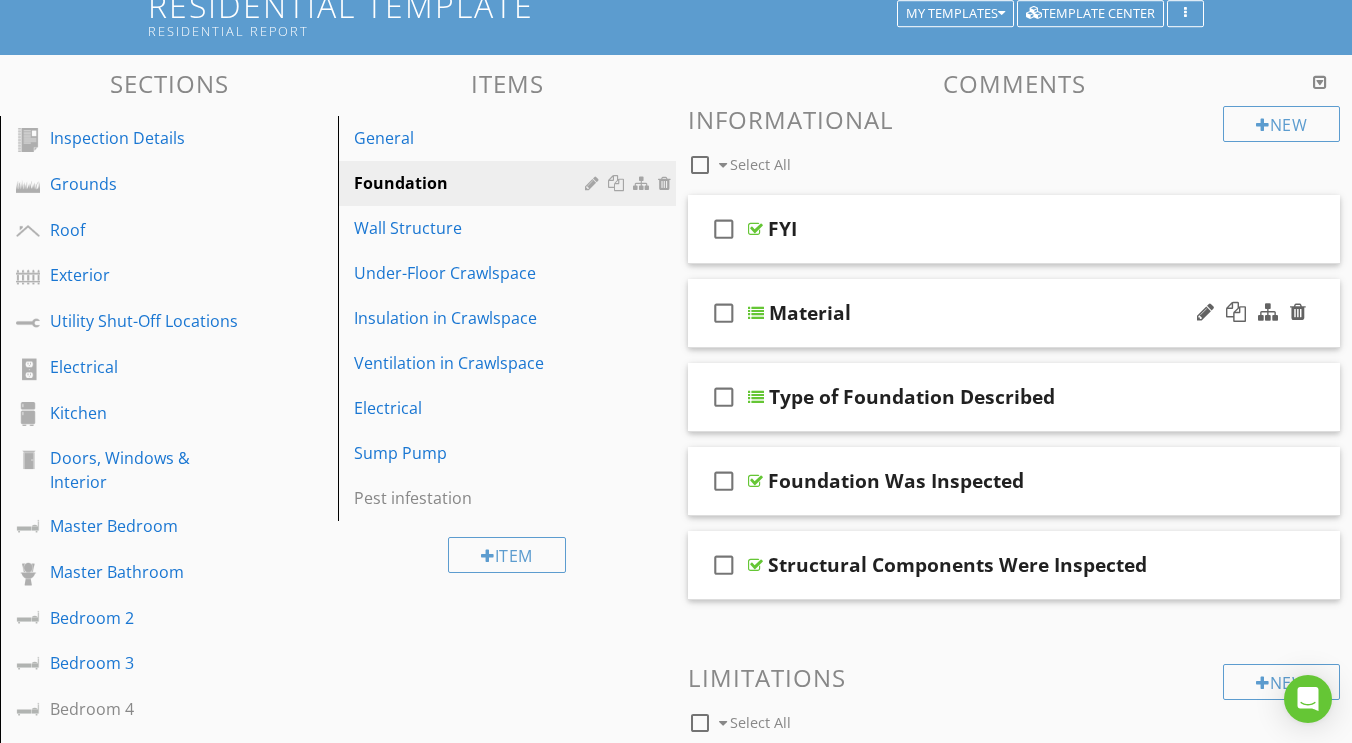 click at bounding box center (756, 313) 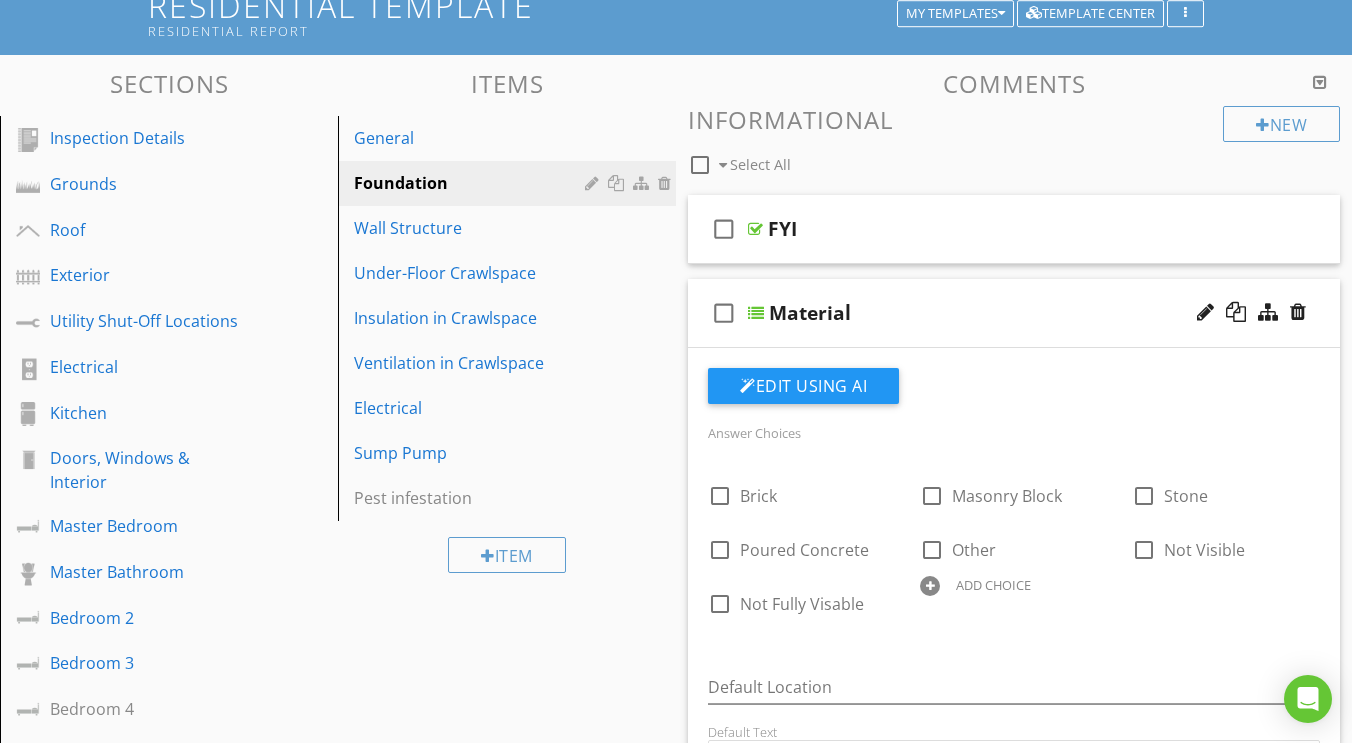 click at bounding box center (756, 313) 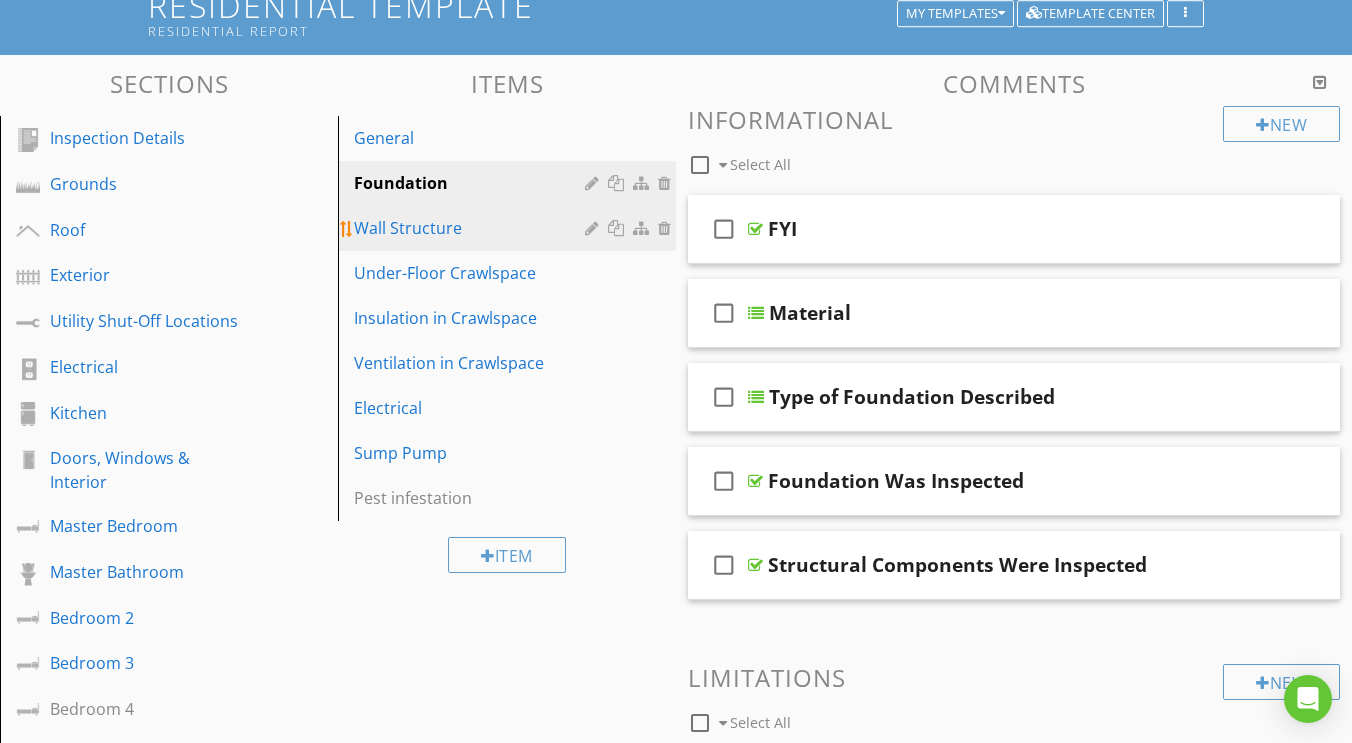click on "Wall Structure" at bounding box center [472, 228] 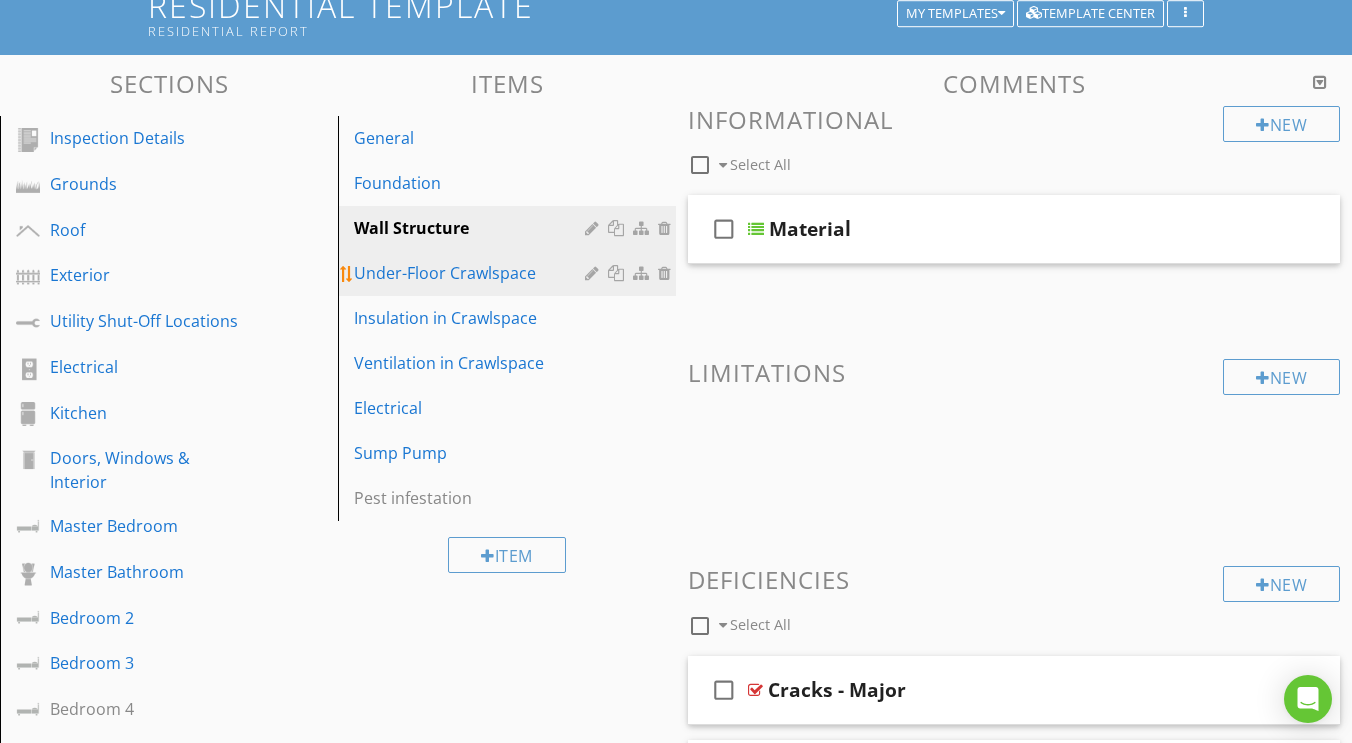 click on "Under-Floor Crawlspace" at bounding box center [472, 273] 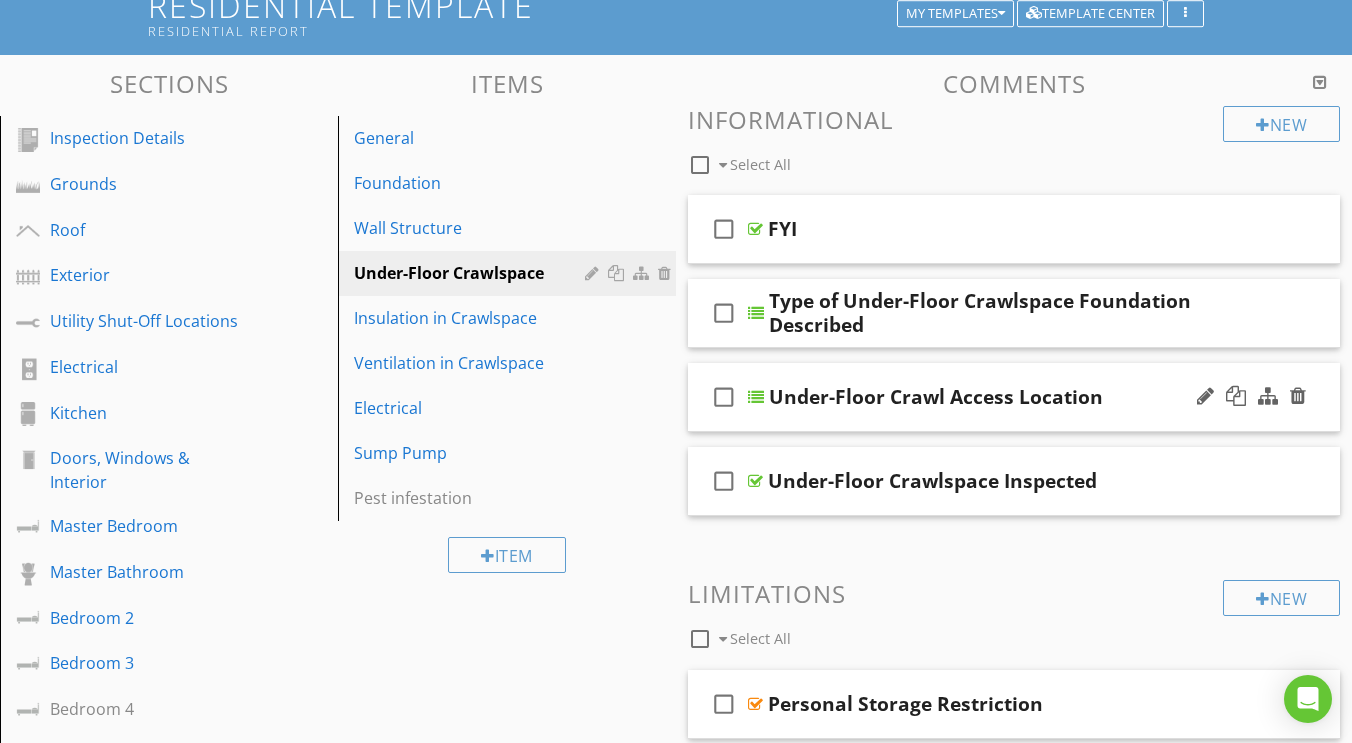 click at bounding box center (756, 397) 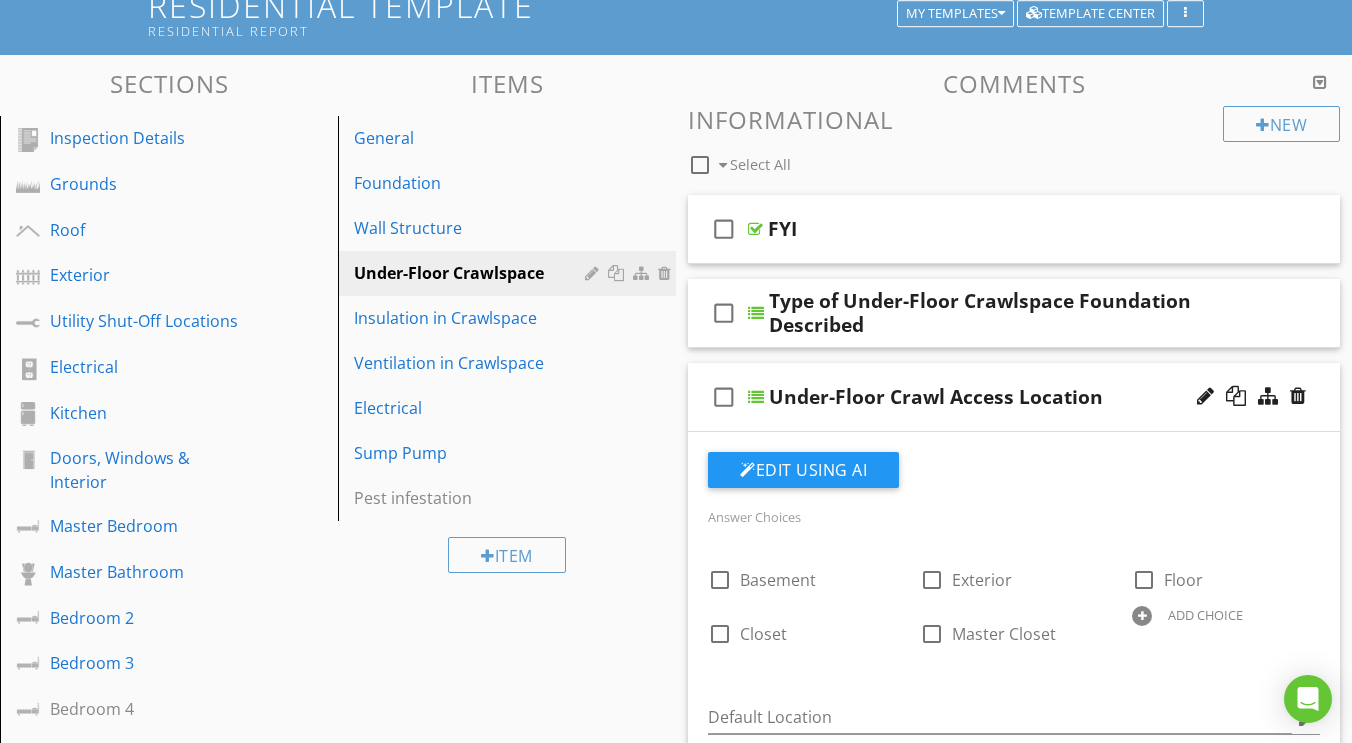 click at bounding box center [756, 397] 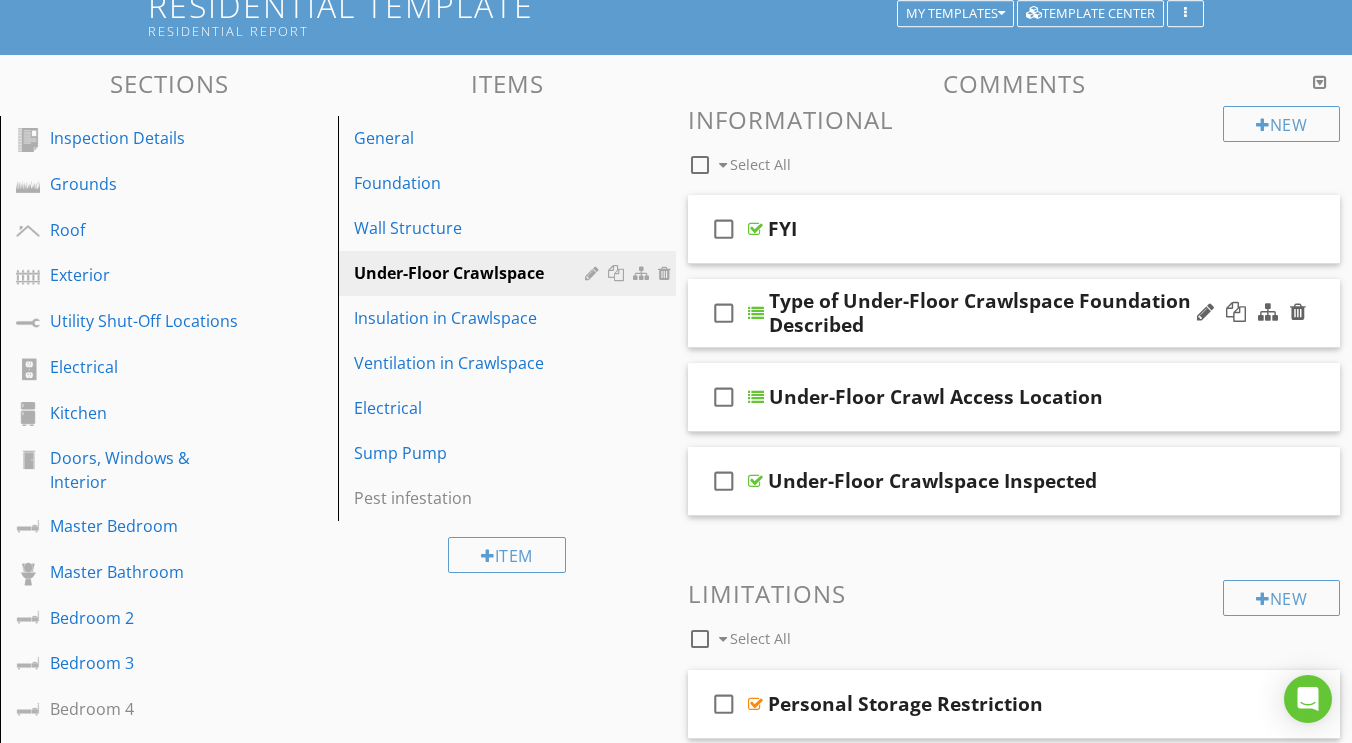 click on "check_box_outline_blank
Type of Under-Floor Crawlspace Foundation Described" at bounding box center (1014, 313) 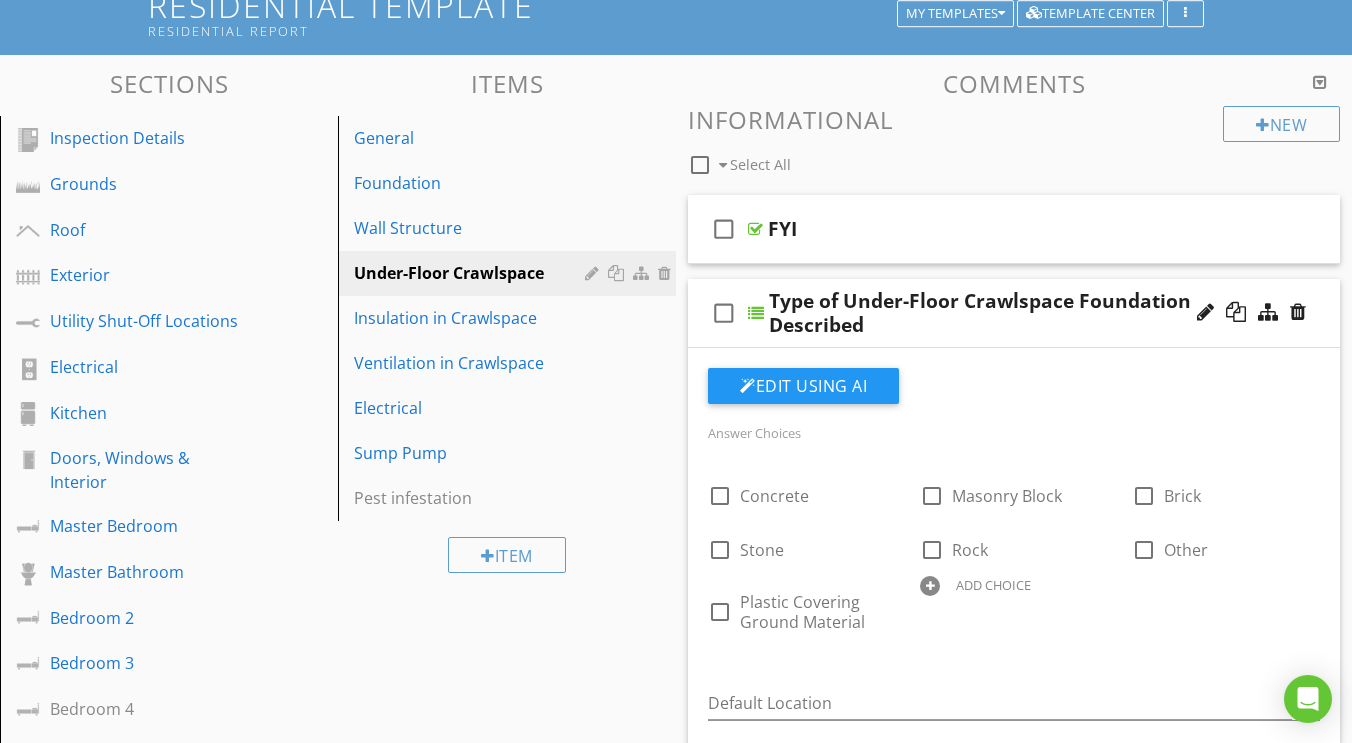 click at bounding box center [756, 313] 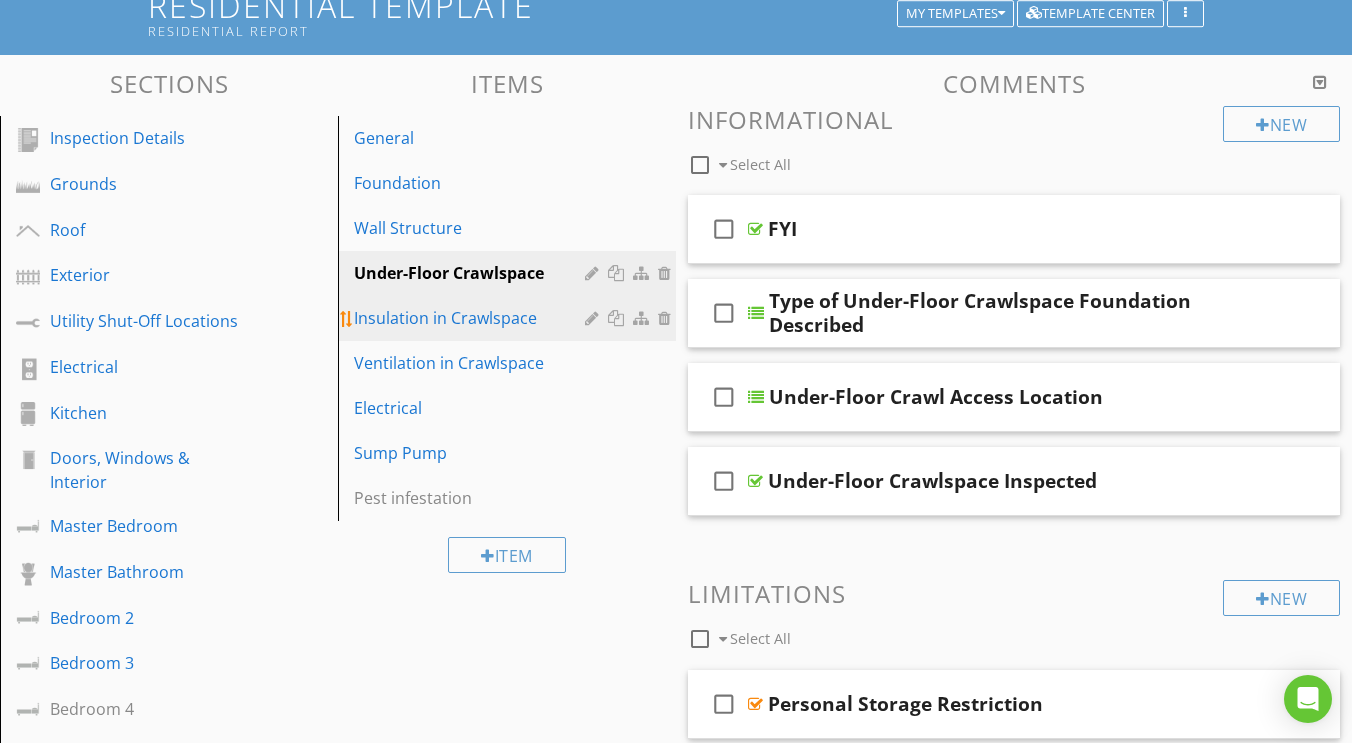click on "Insulation in Crawlspace" at bounding box center (472, 318) 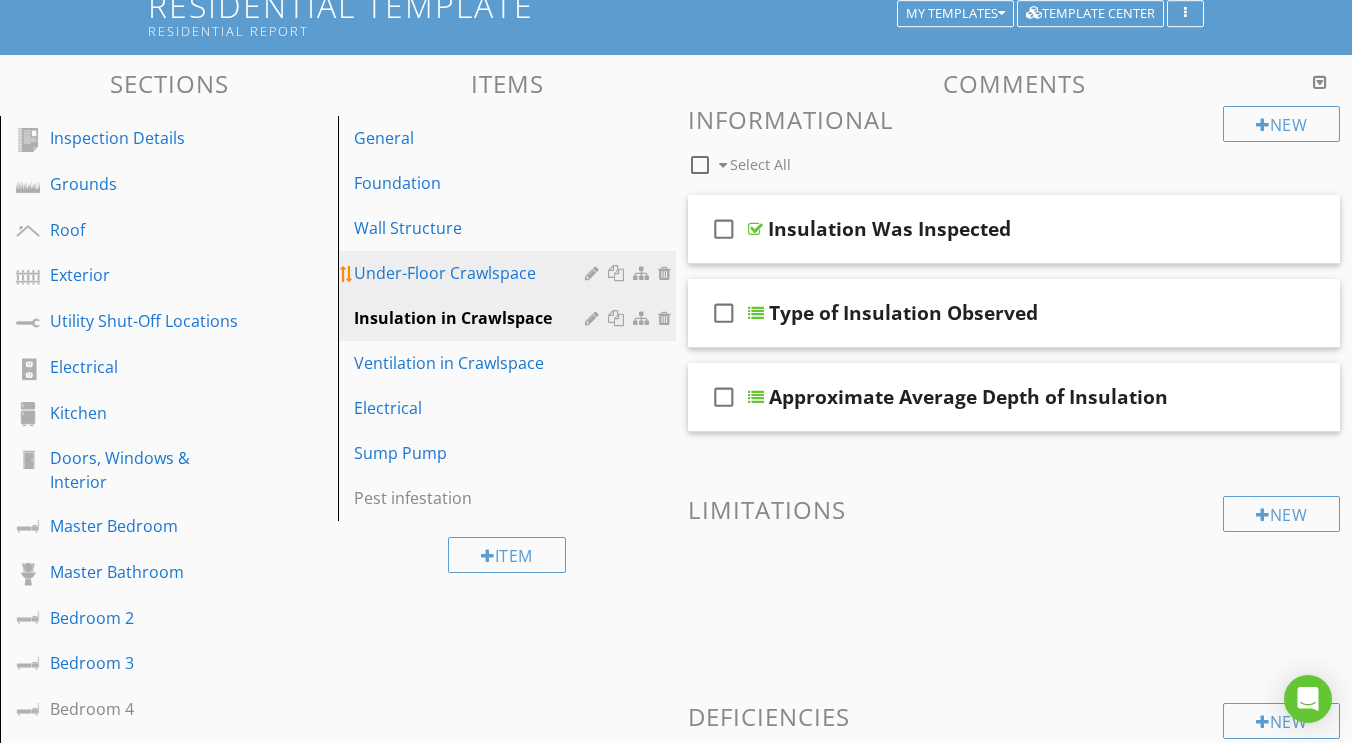 click on "Under-Floor Crawlspace" at bounding box center (472, 273) 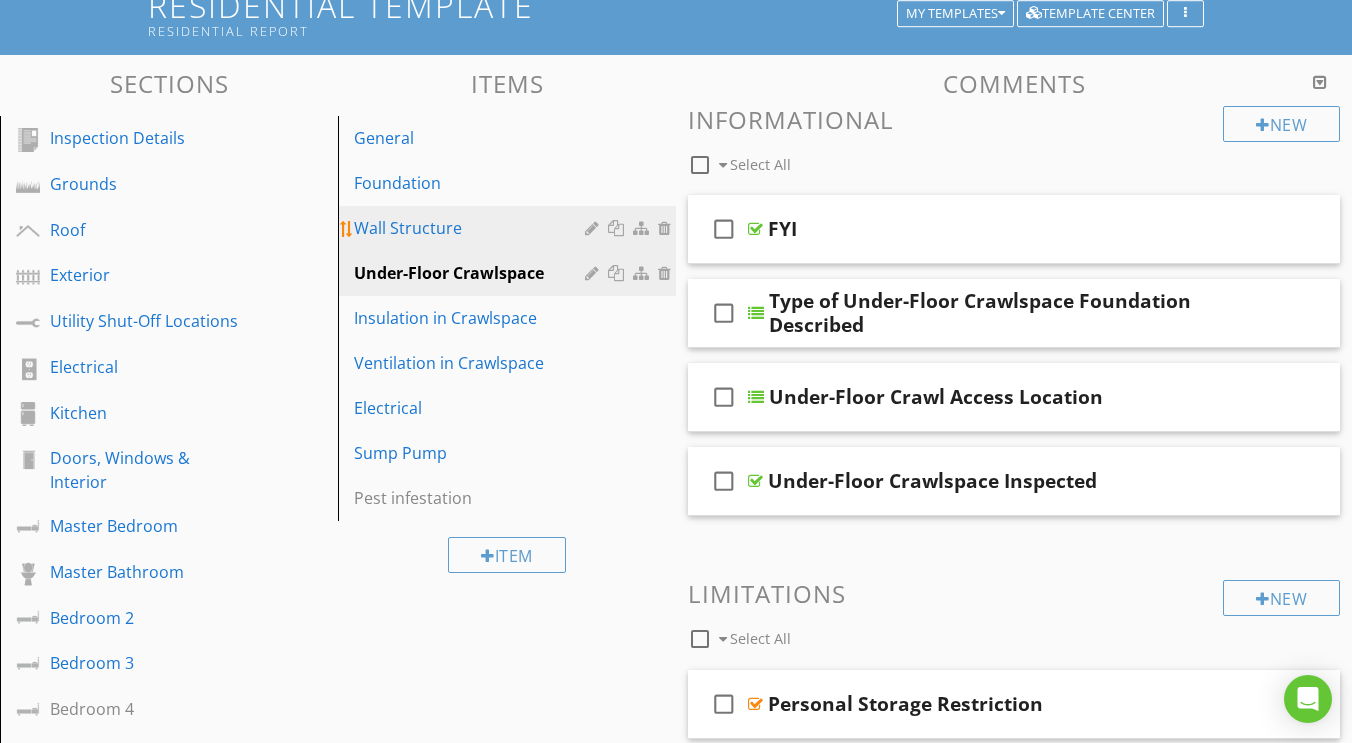 click on "Wall Structure" at bounding box center (472, 228) 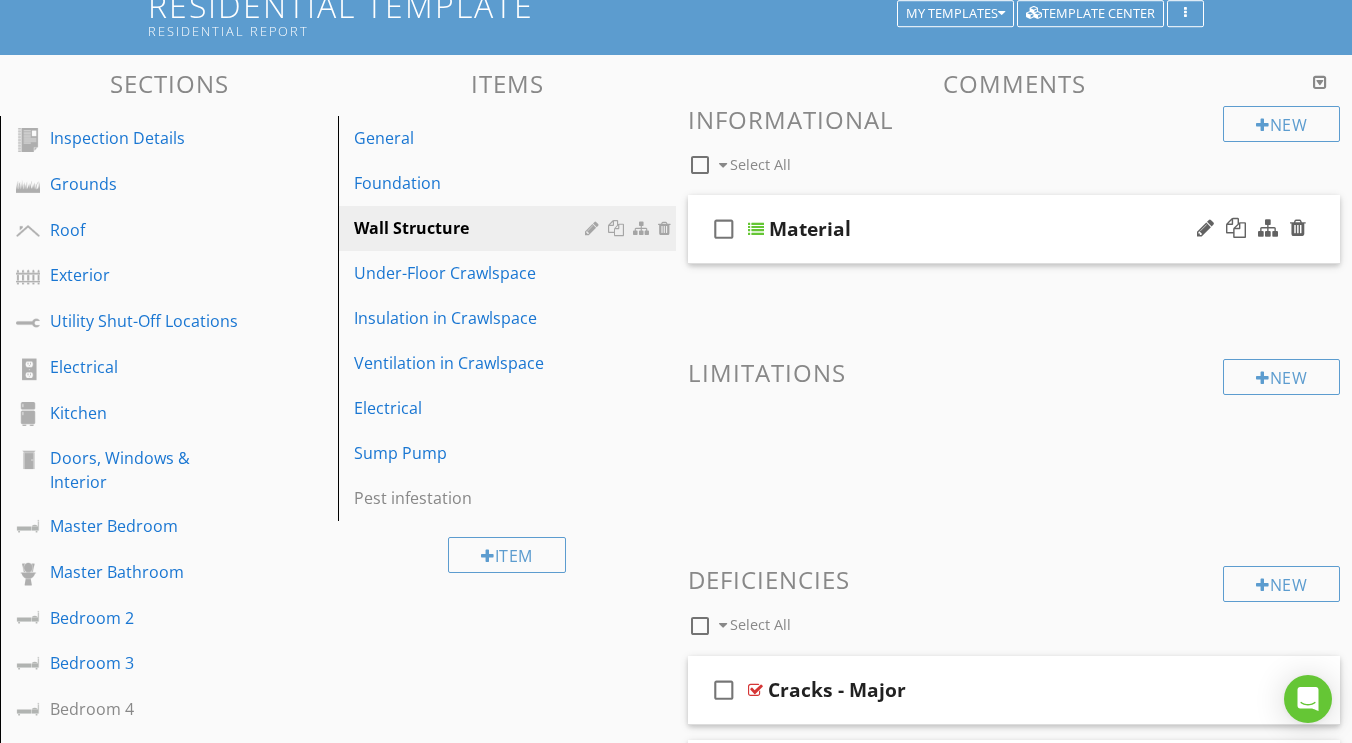 click at bounding box center [756, 229] 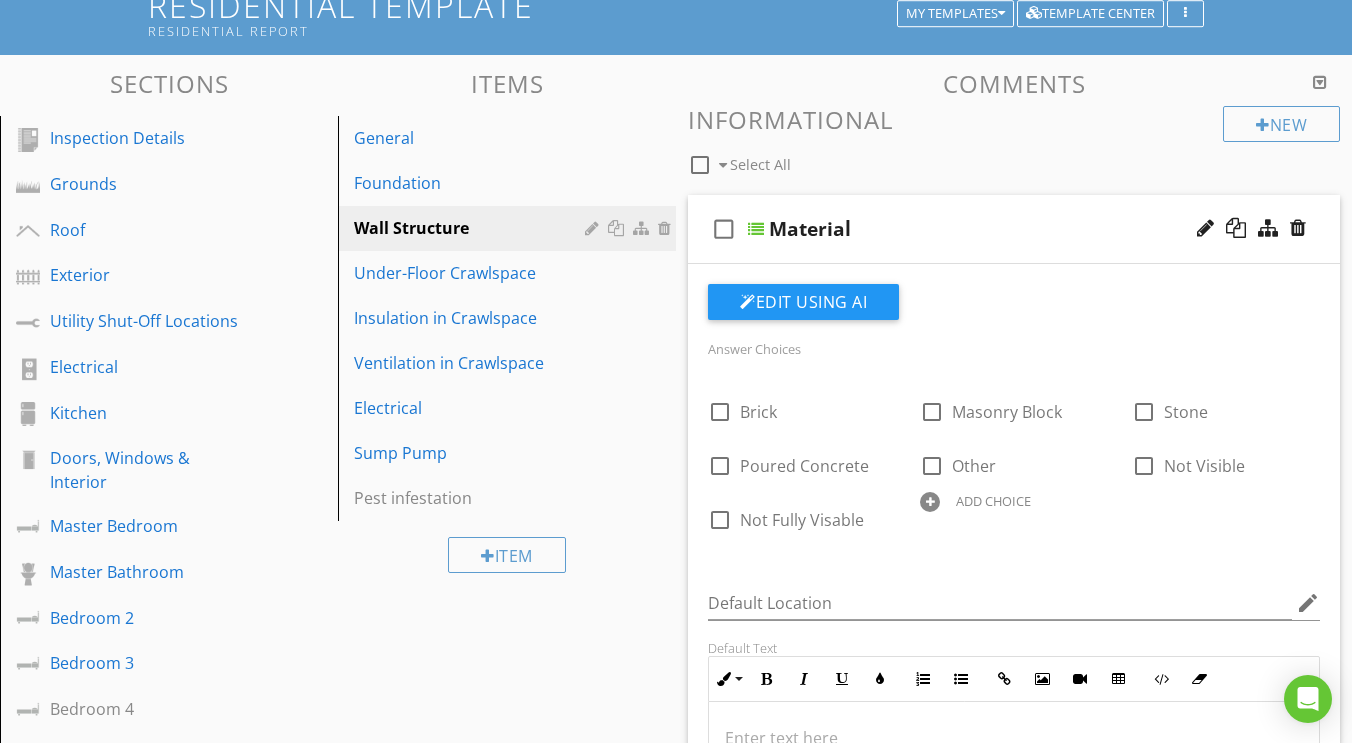 click at bounding box center [756, 229] 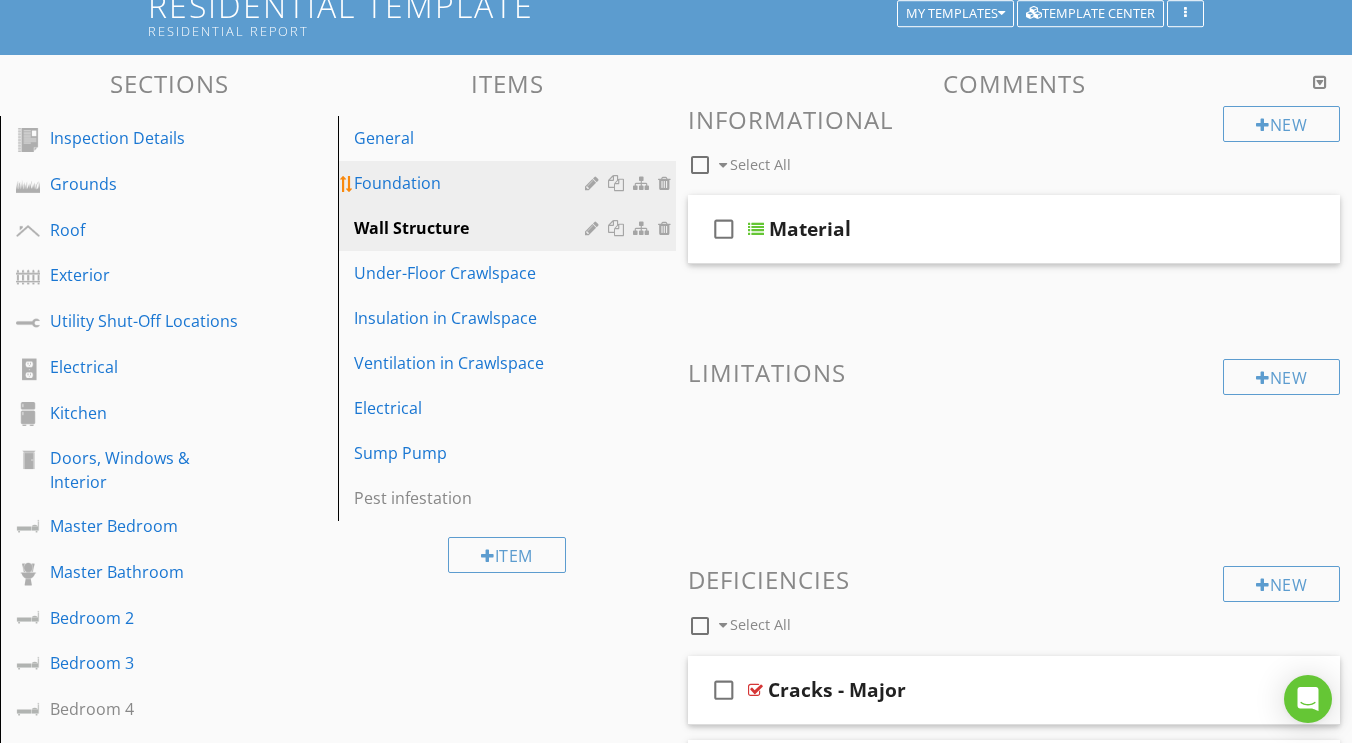 click on "Foundation" at bounding box center (472, 183) 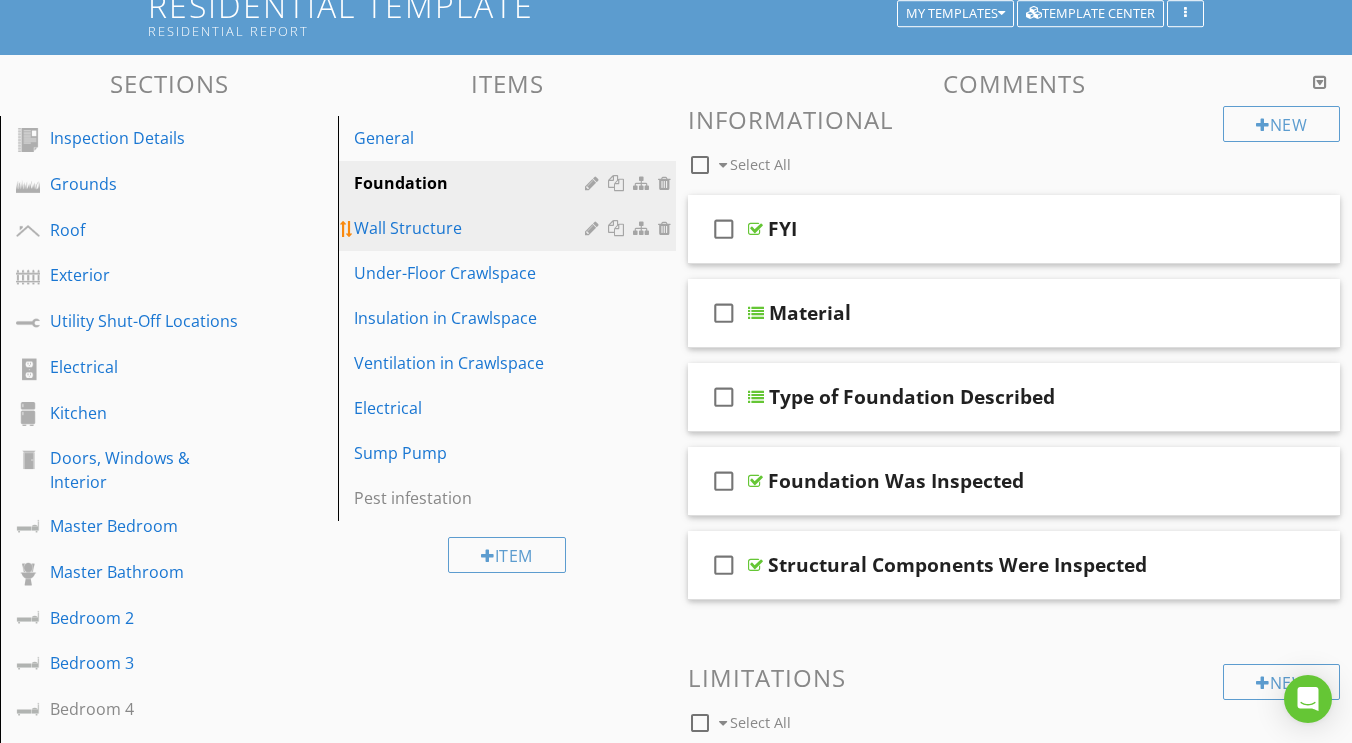 click on "Wall Structure" at bounding box center (472, 228) 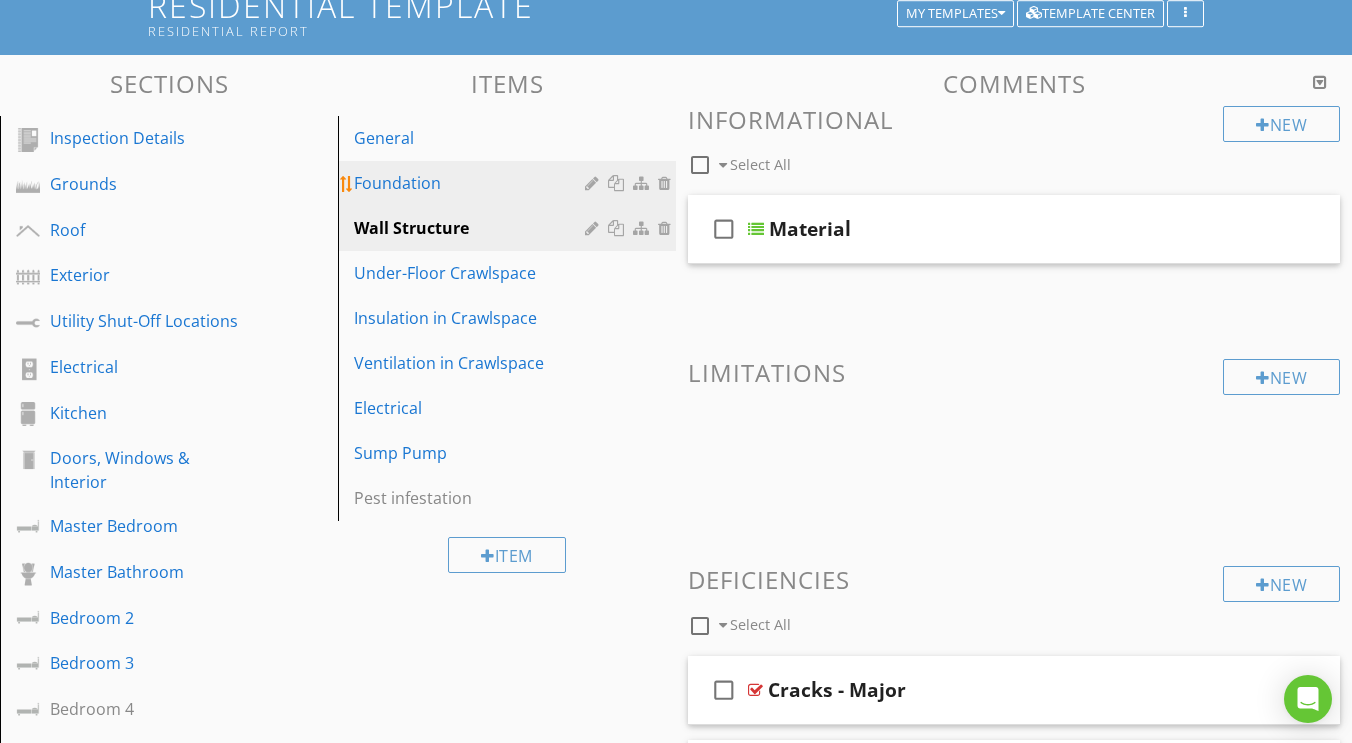 click on "Foundation" at bounding box center (472, 183) 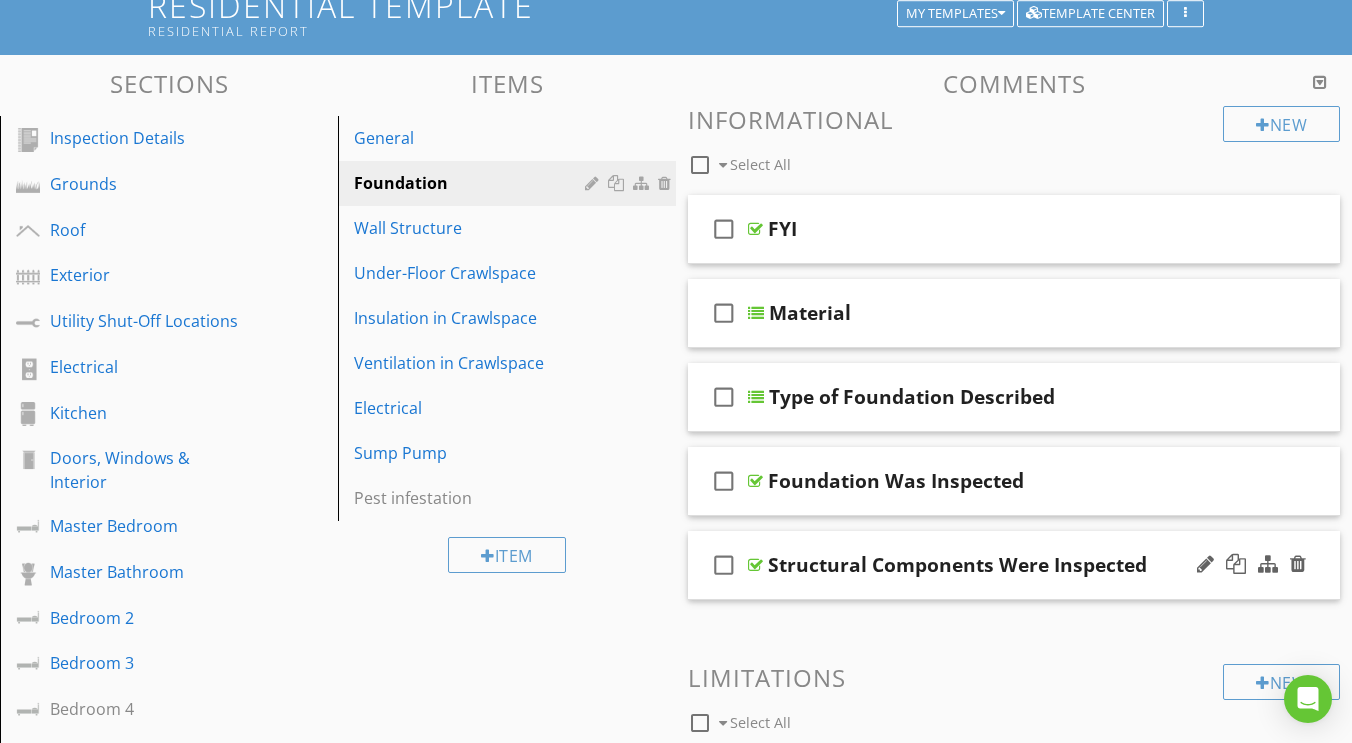 click at bounding box center (755, 565) 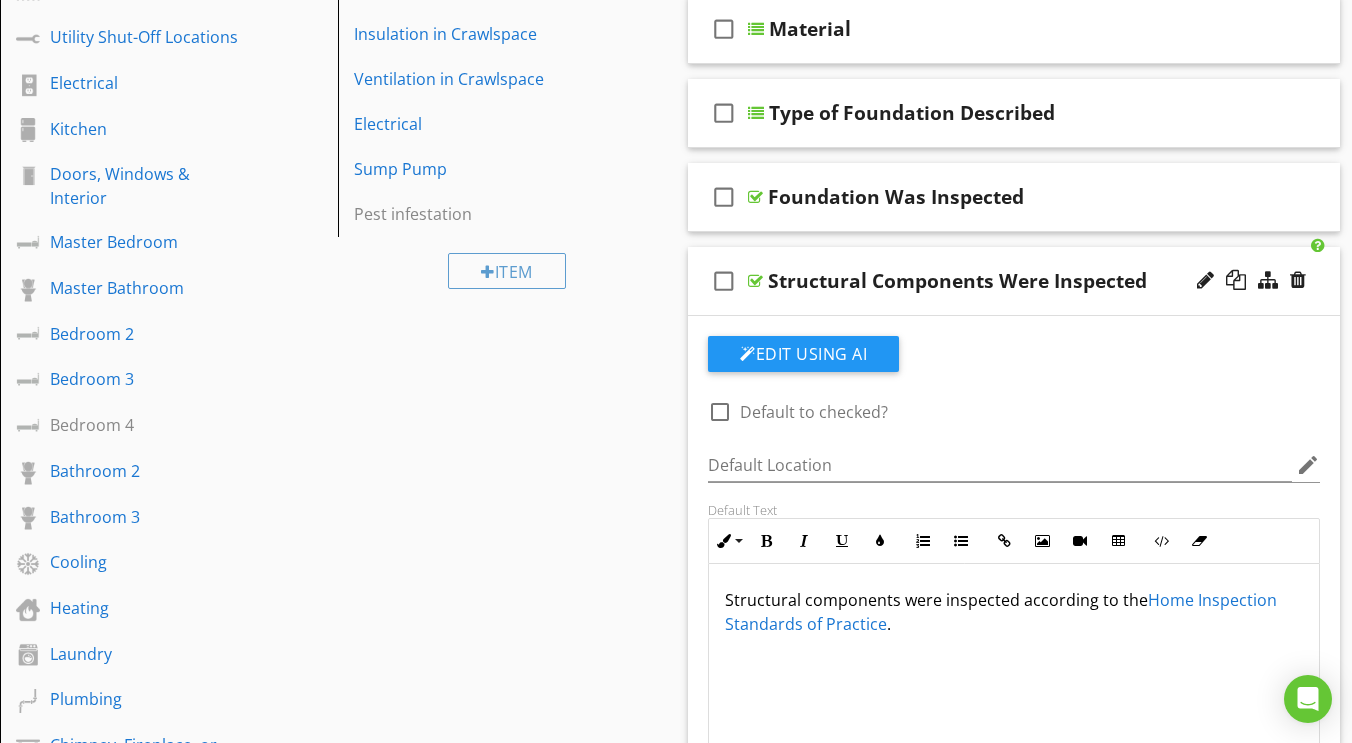 scroll, scrollTop: 433, scrollLeft: 0, axis: vertical 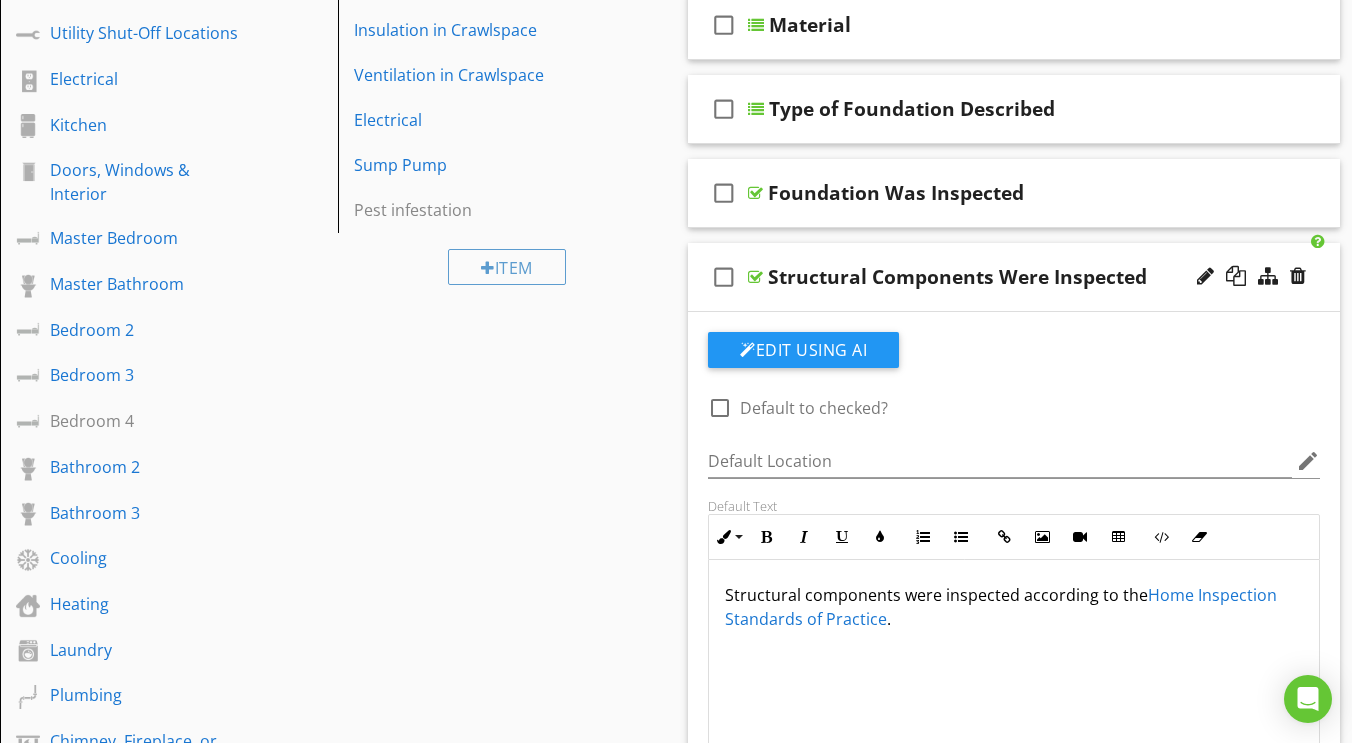click on "Structural components were inspected according to the  Home Inspection Standards of Practice ." at bounding box center (1014, 607) 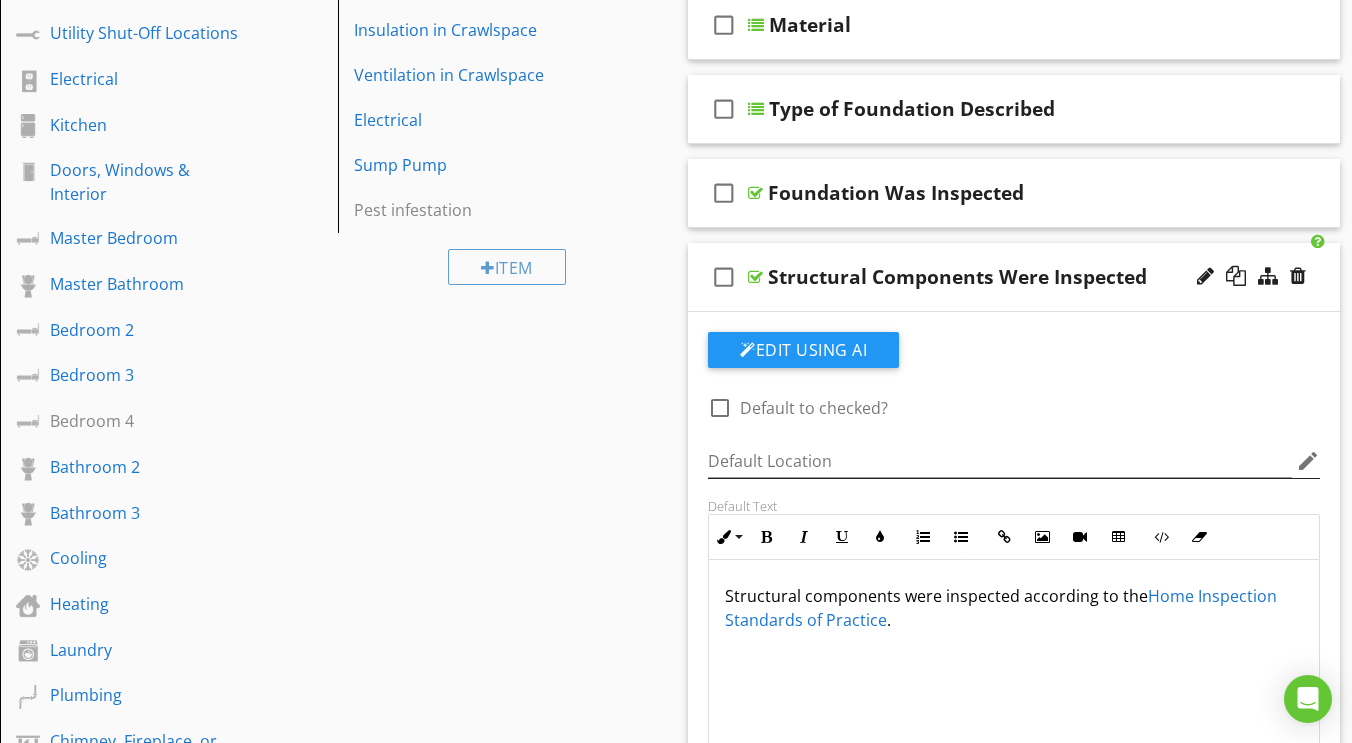scroll, scrollTop: 0, scrollLeft: 0, axis: both 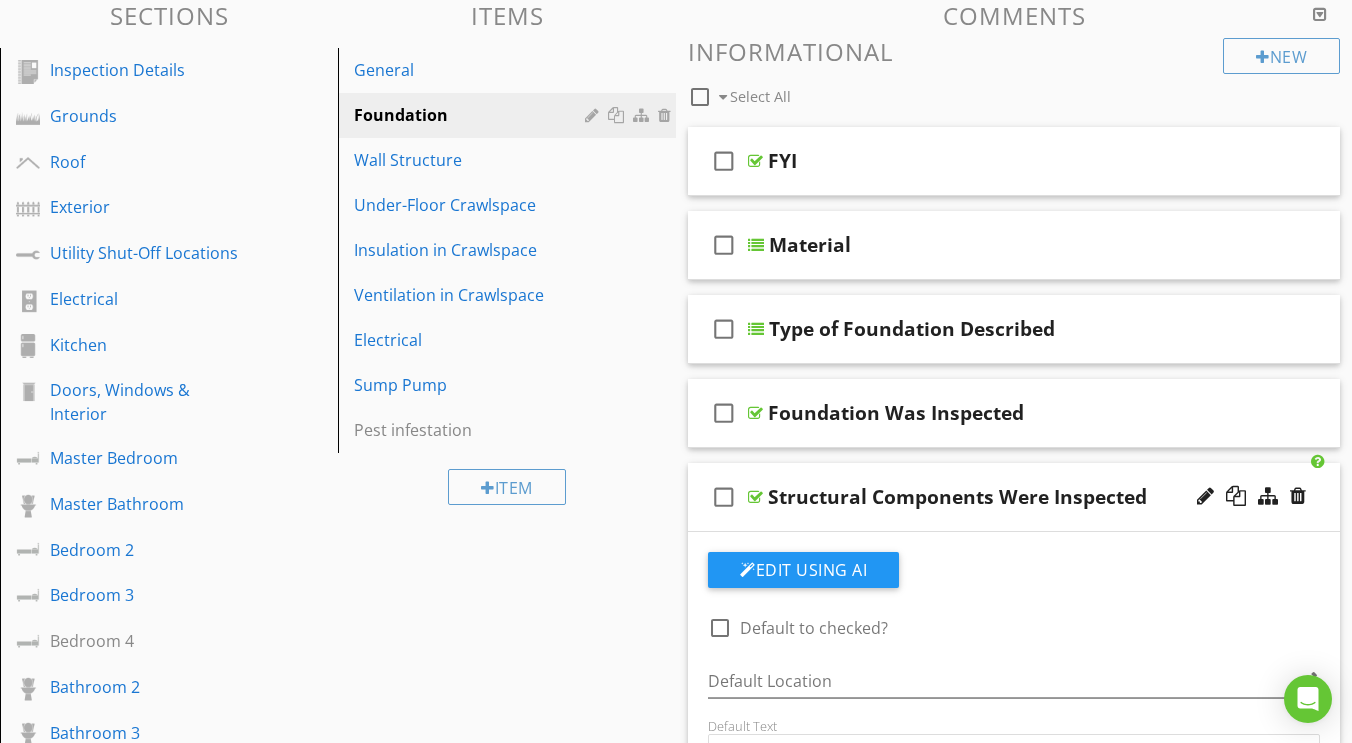 click at bounding box center [755, 497] 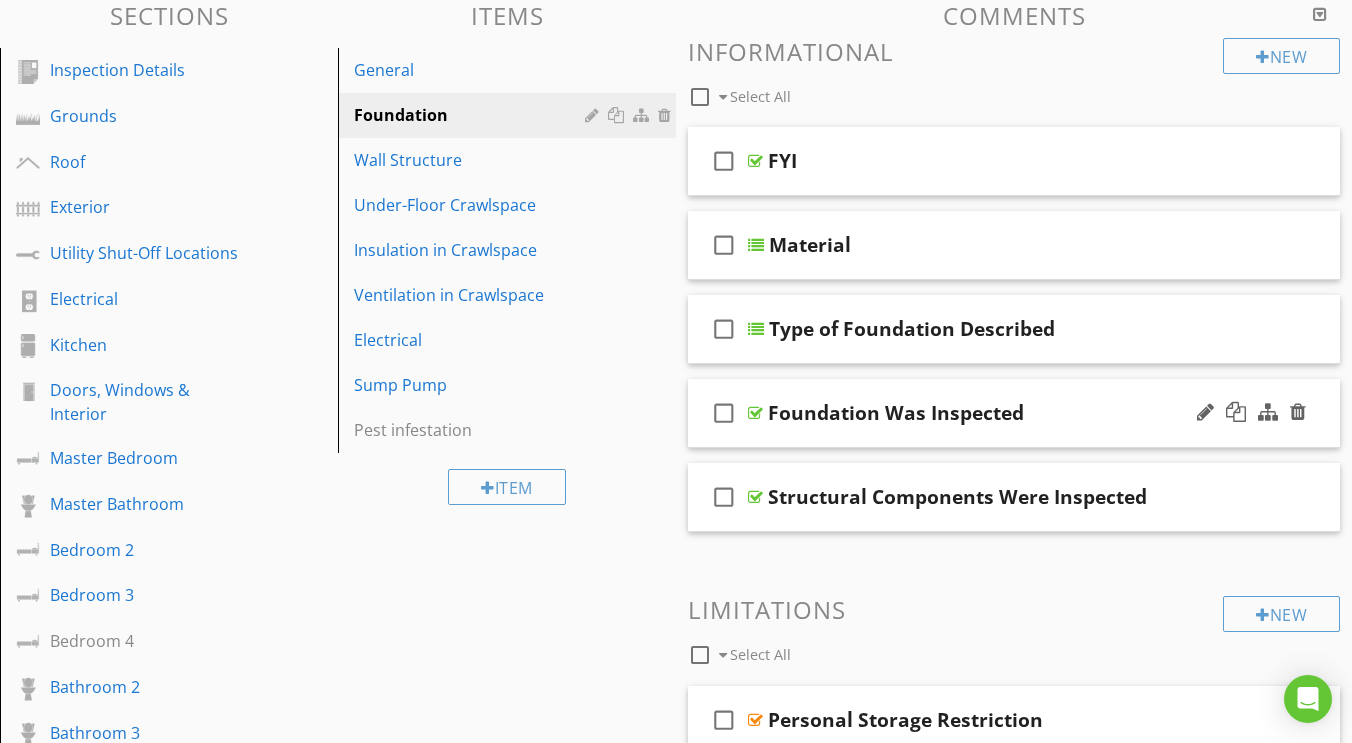 click at bounding box center [755, 413] 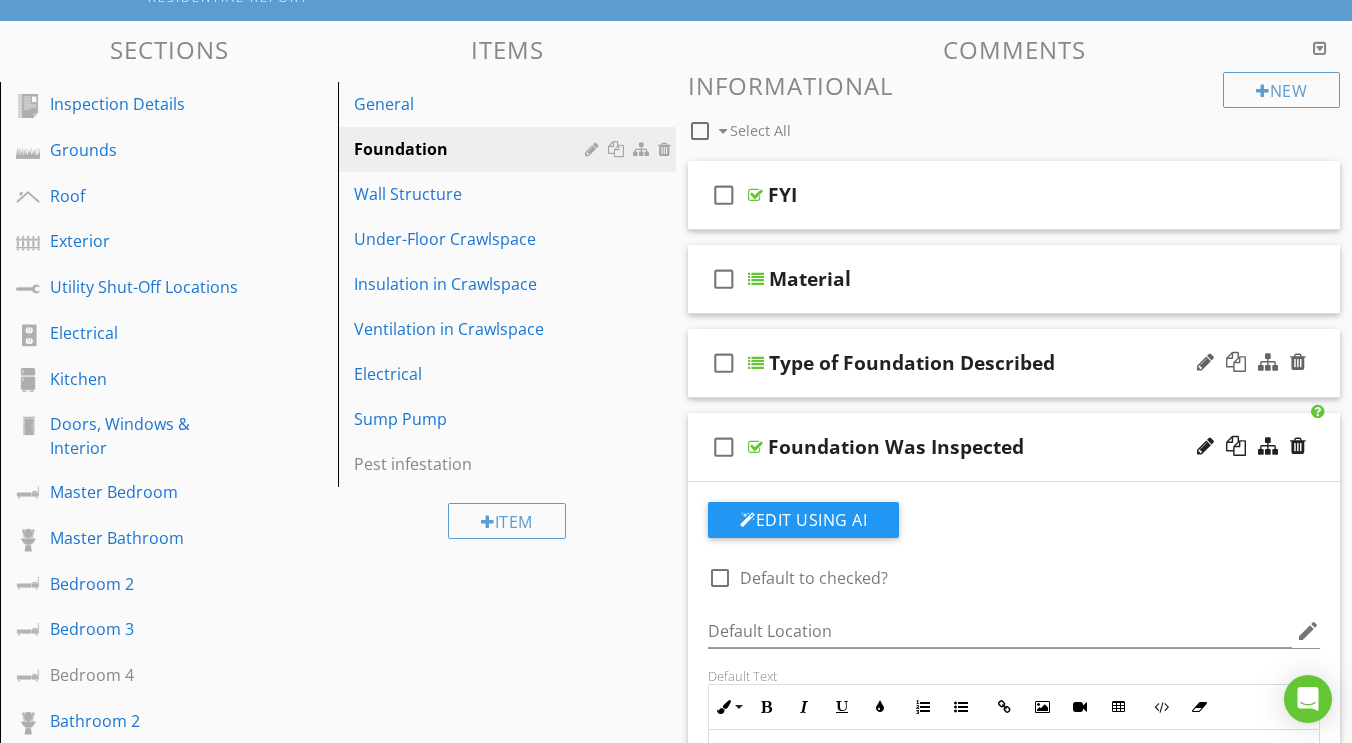 scroll, scrollTop: 183, scrollLeft: 0, axis: vertical 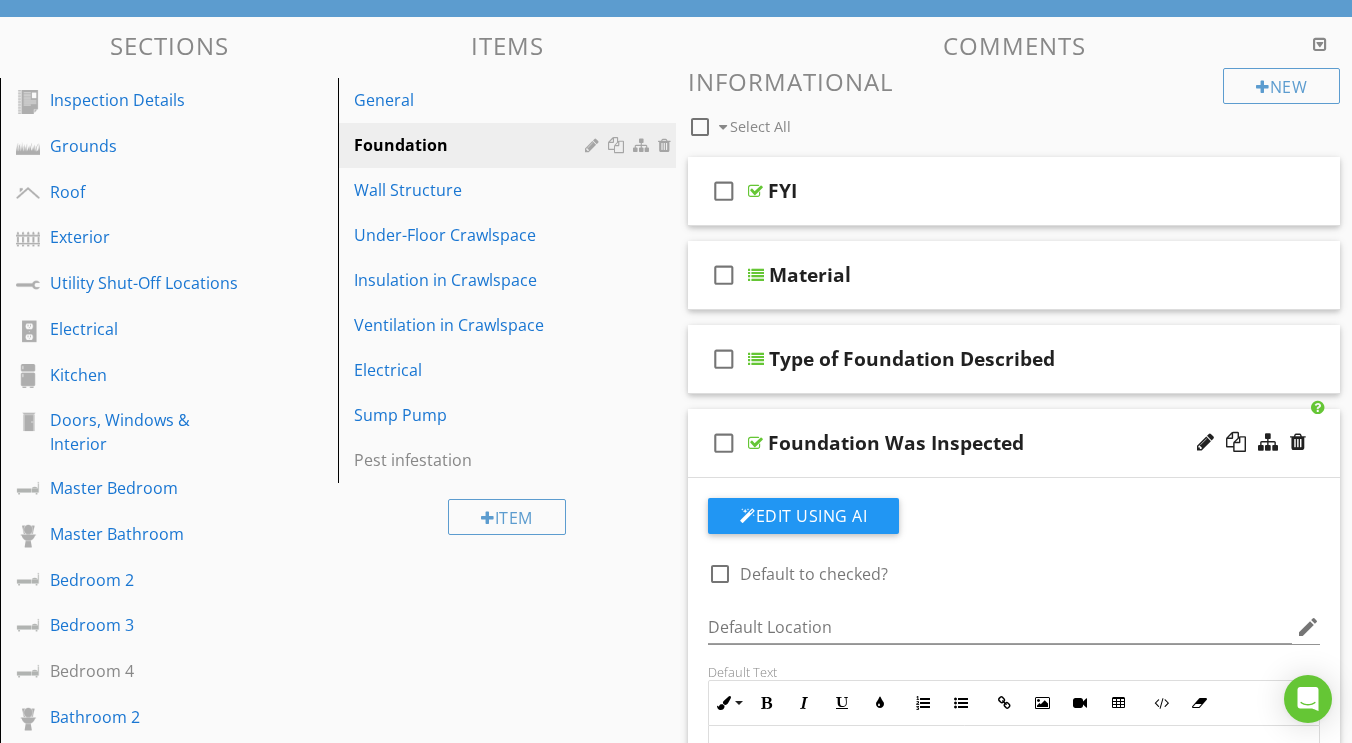 click at bounding box center [755, 443] 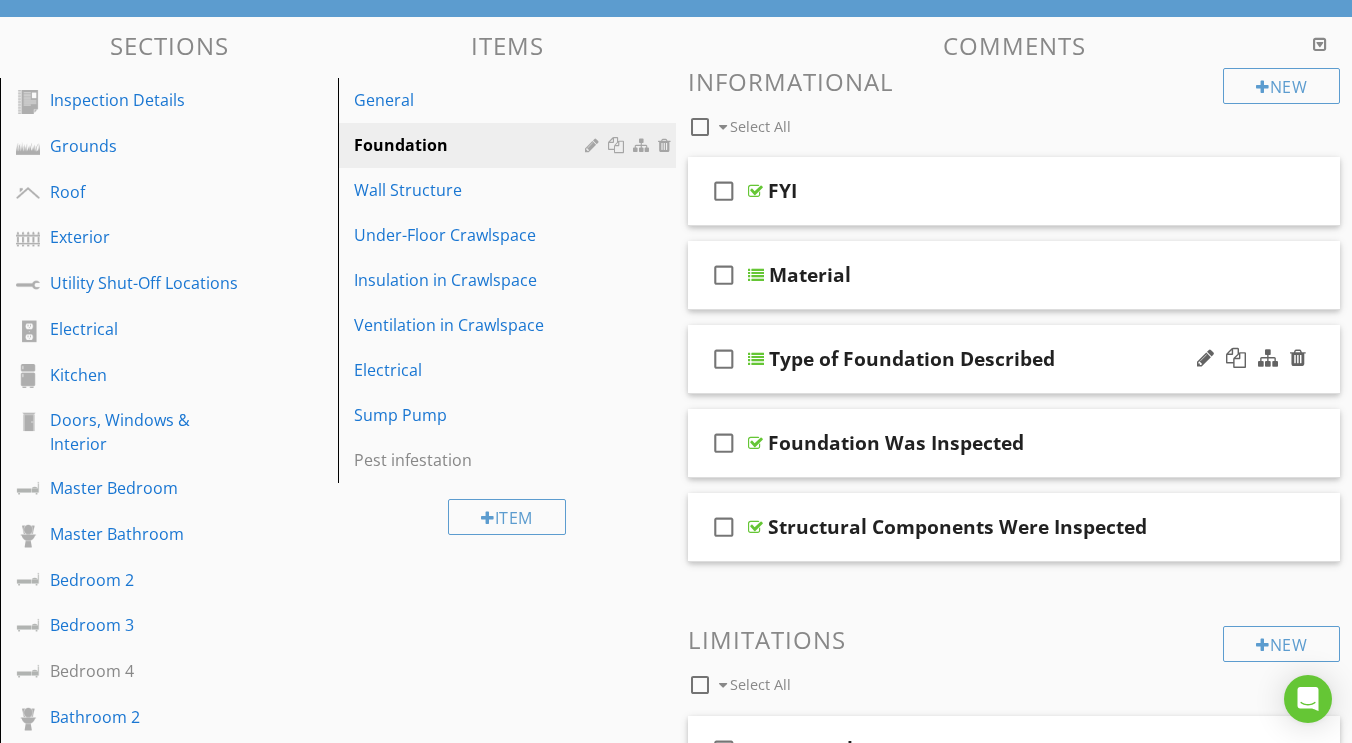 click at bounding box center (756, 359) 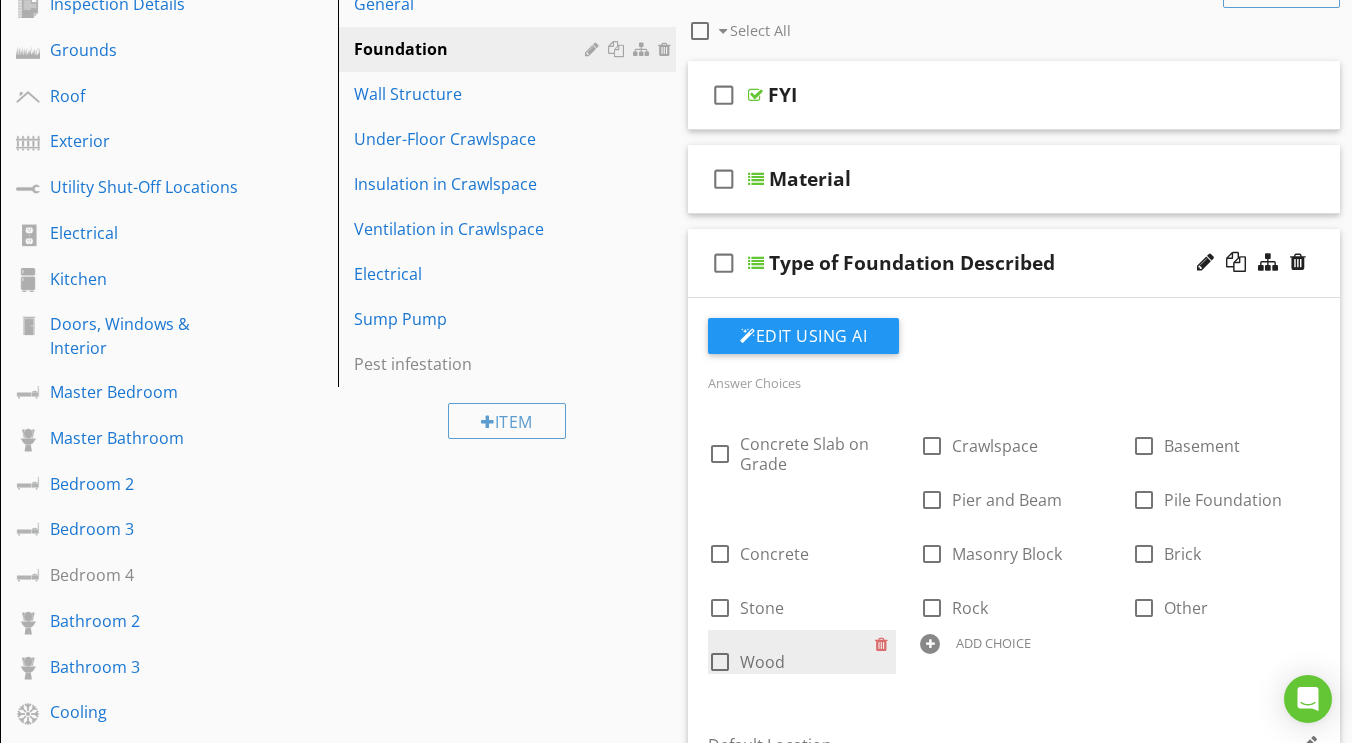 scroll, scrollTop: 277, scrollLeft: 0, axis: vertical 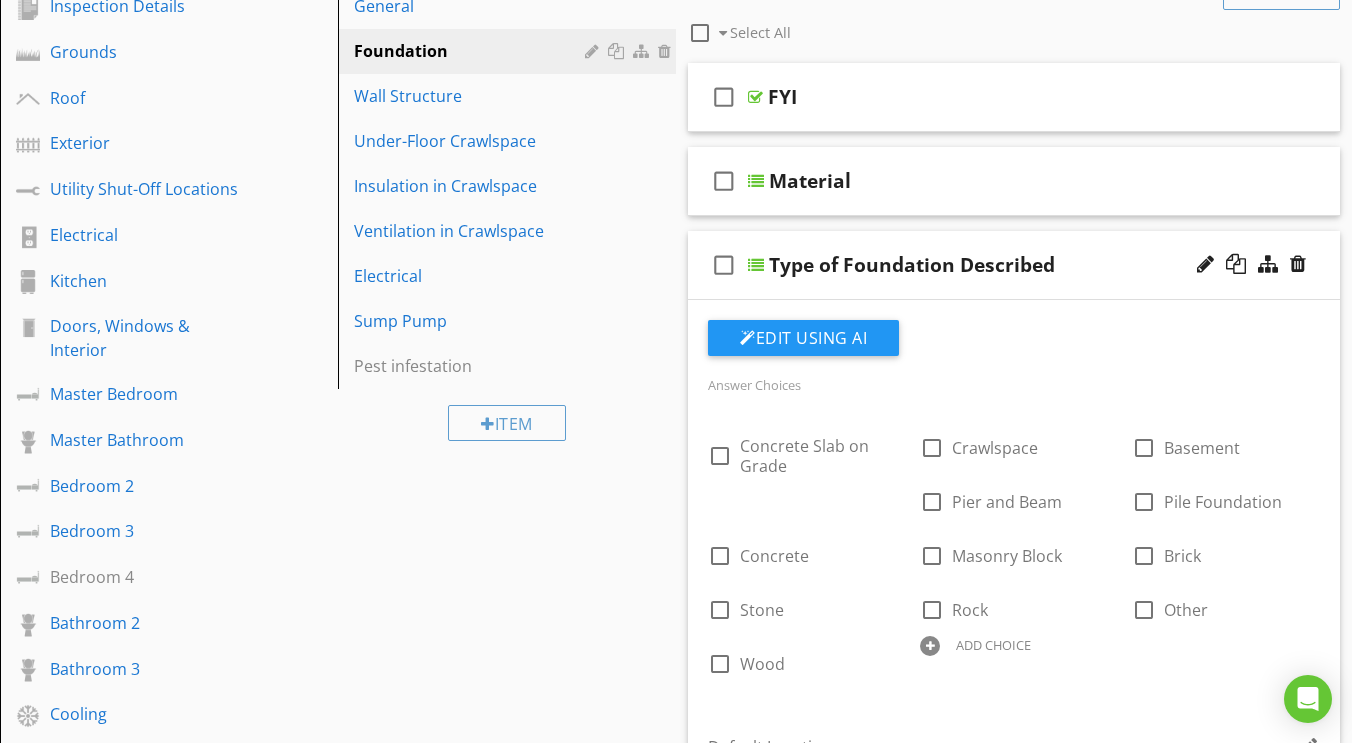 click at bounding box center (756, 265) 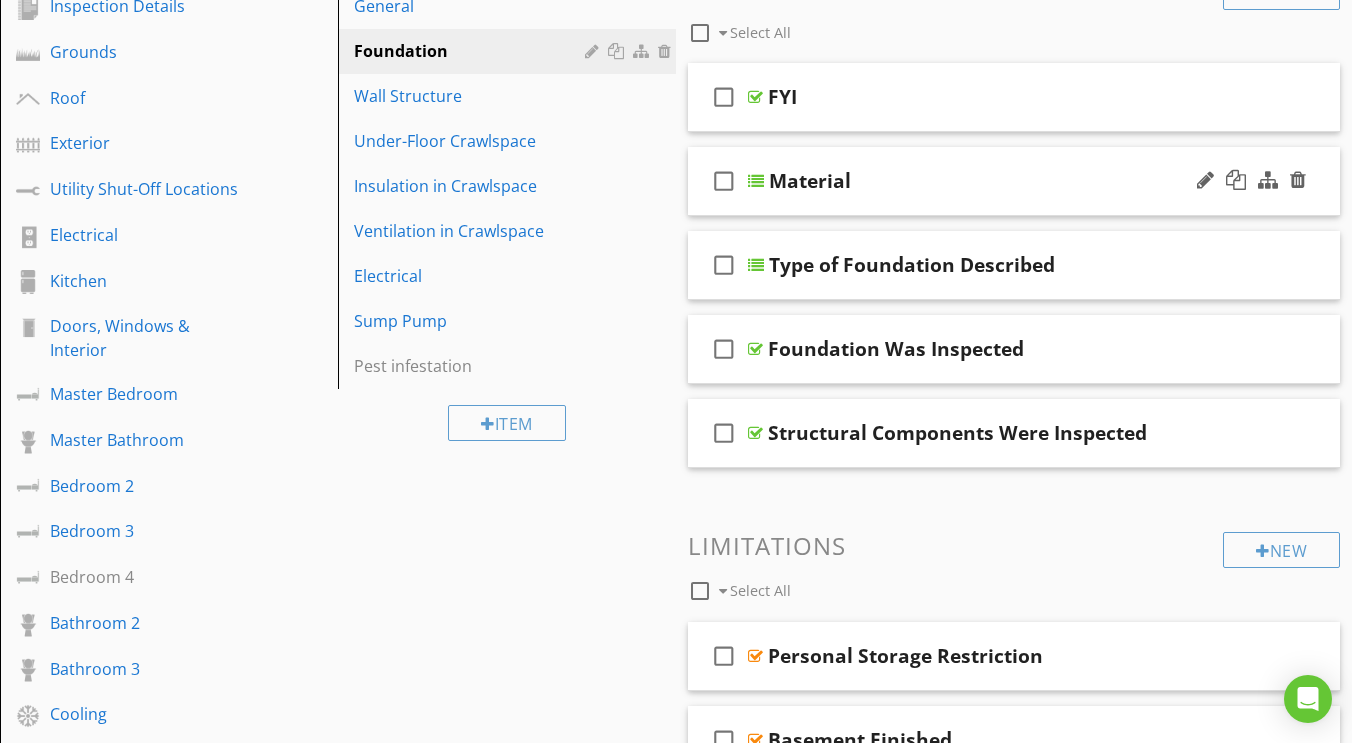 click at bounding box center [756, 181] 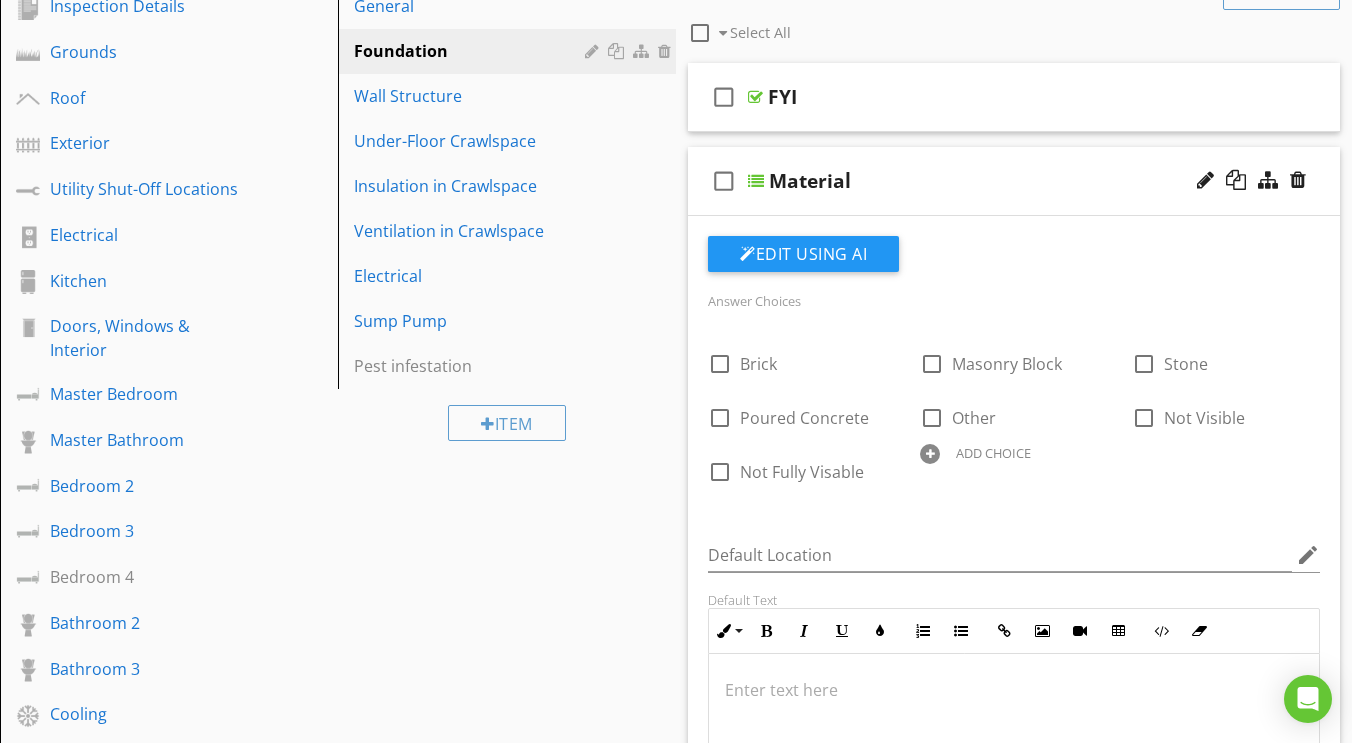 click at bounding box center (756, 181) 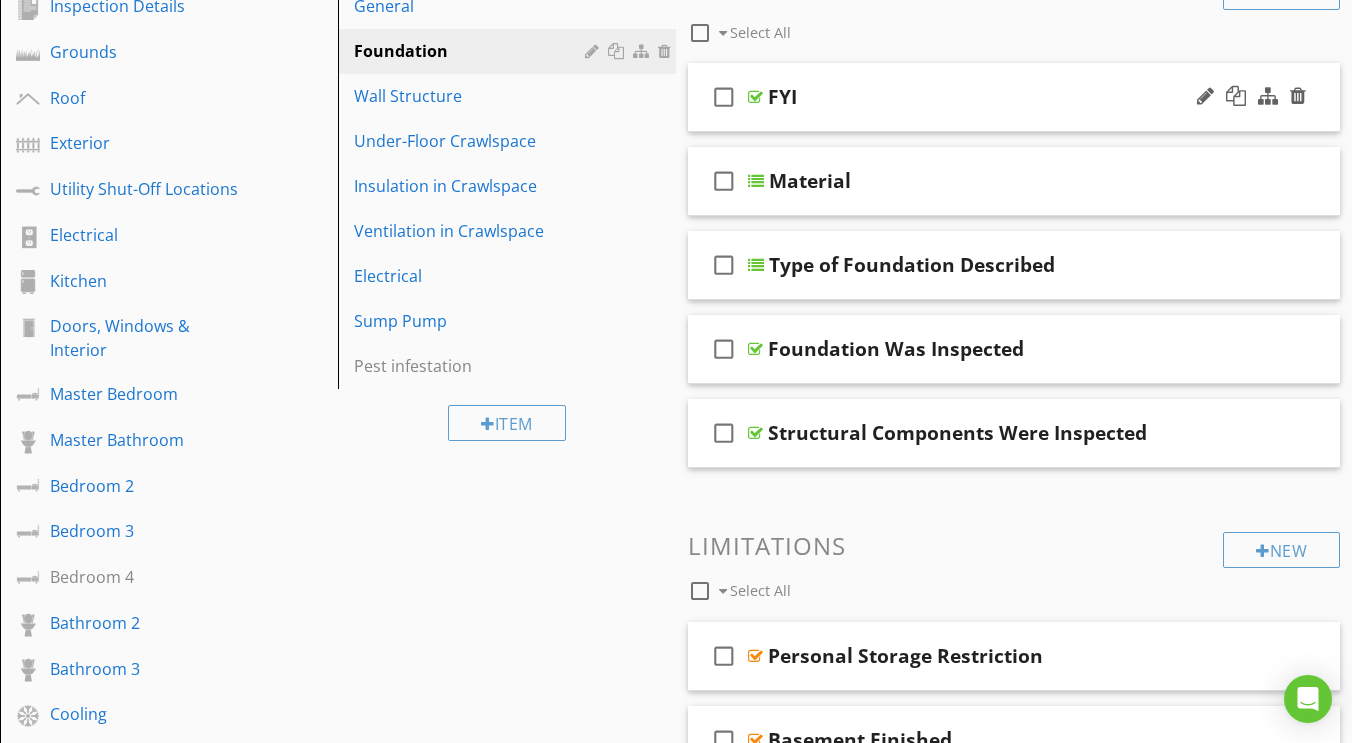 click at bounding box center [755, 97] 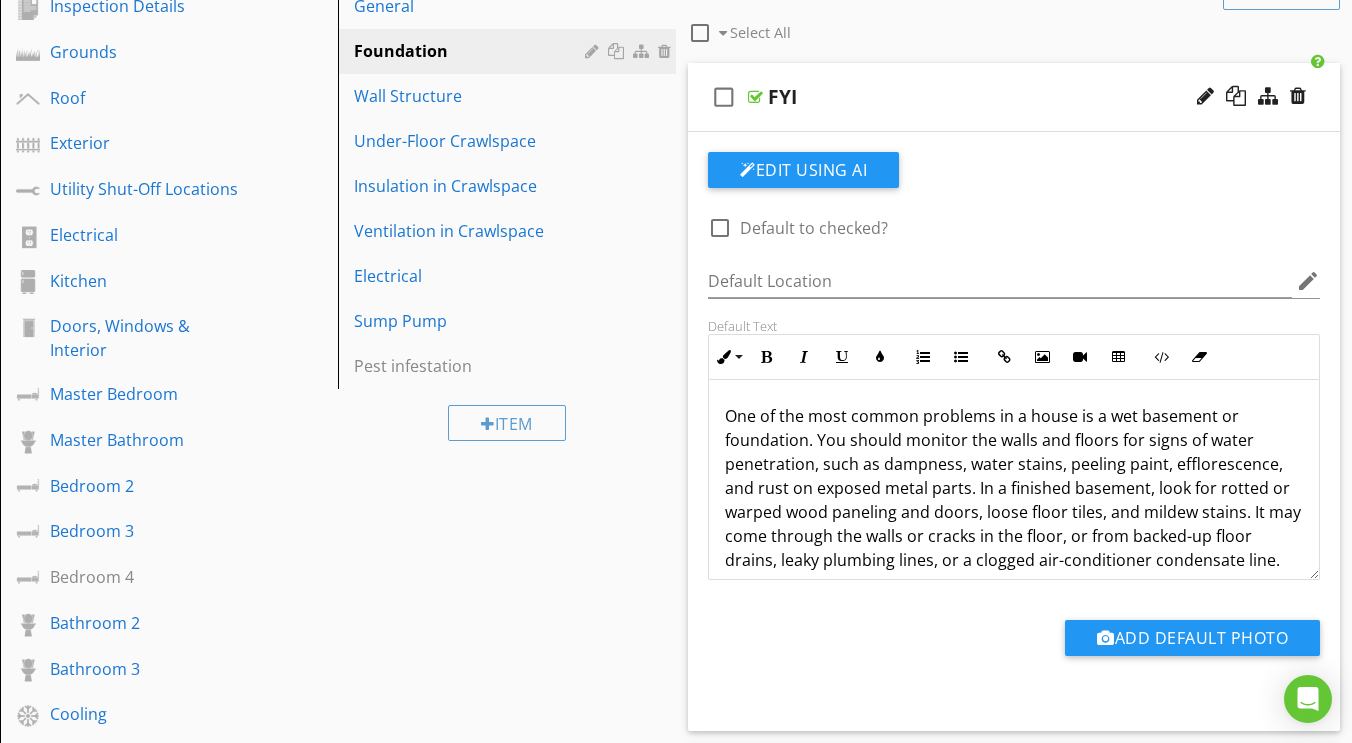 click at bounding box center [755, 97] 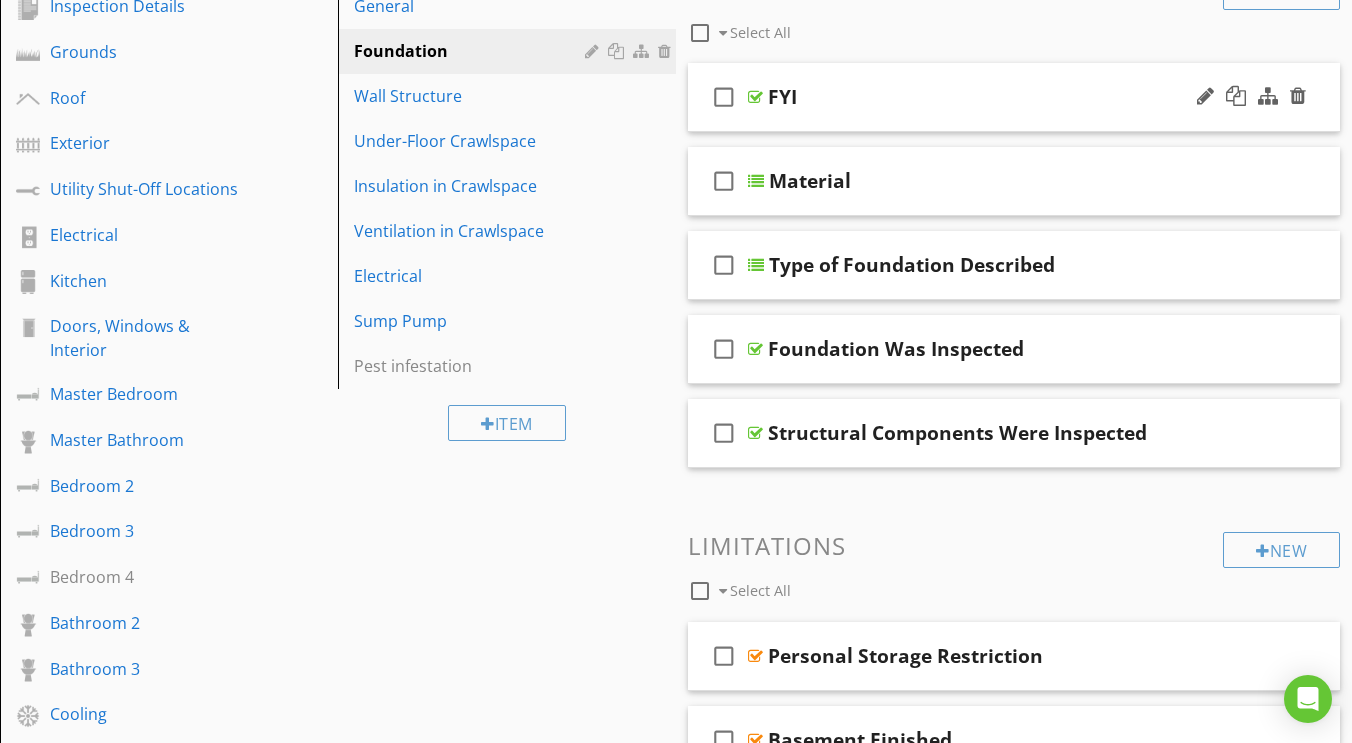 click at bounding box center [755, 97] 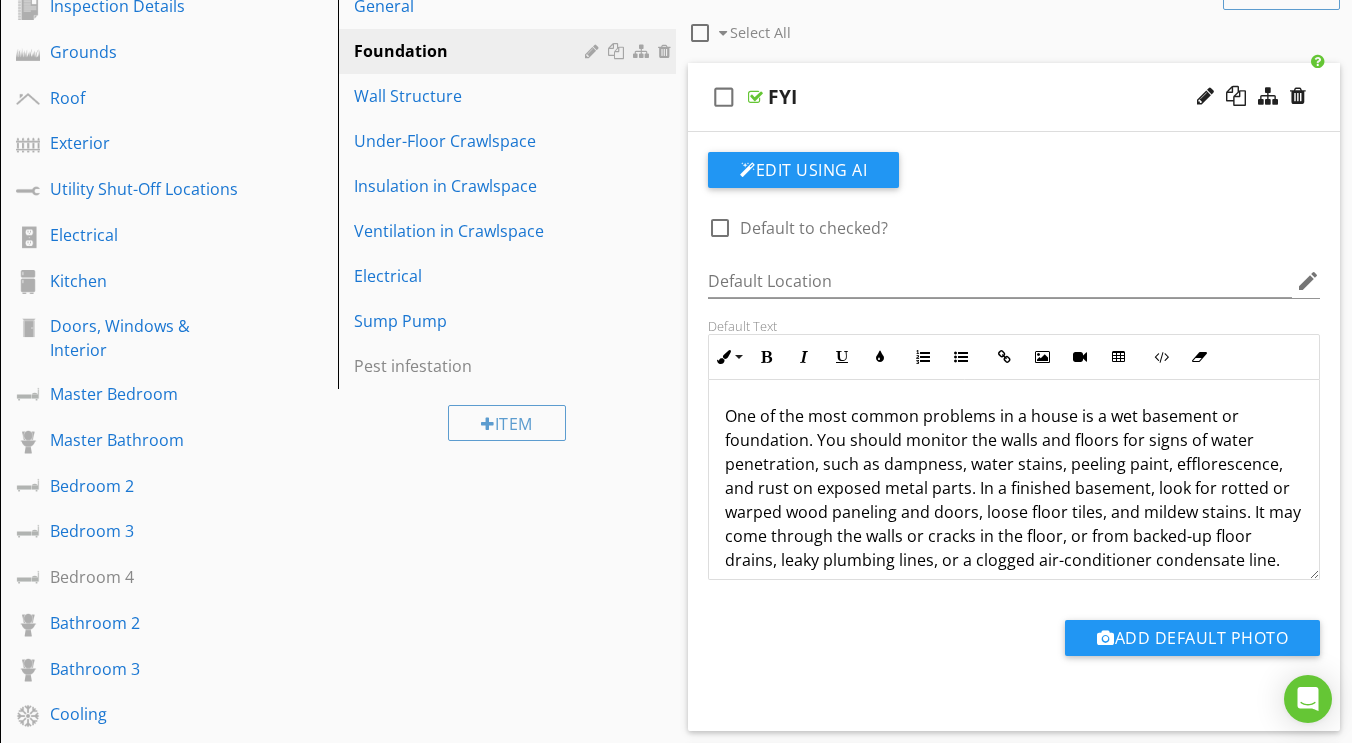 click at bounding box center [755, 97] 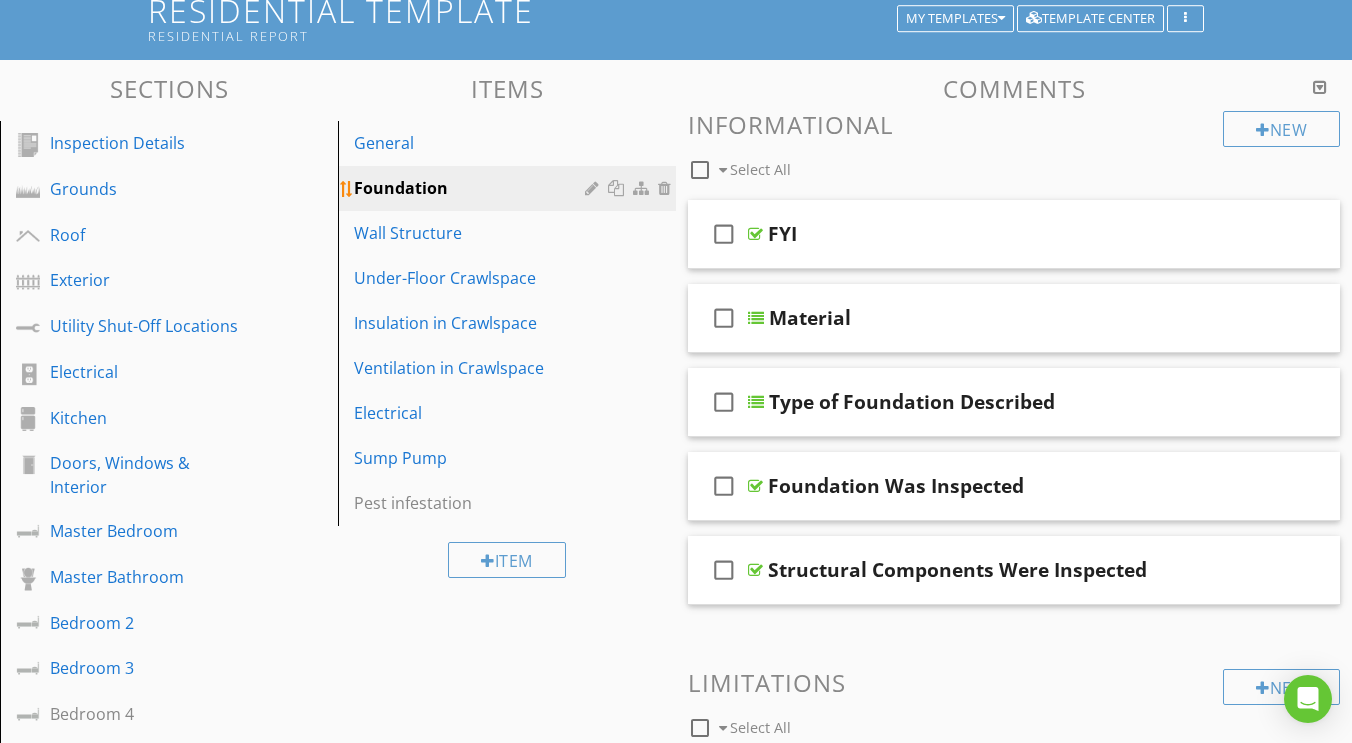 scroll, scrollTop: 128, scrollLeft: 0, axis: vertical 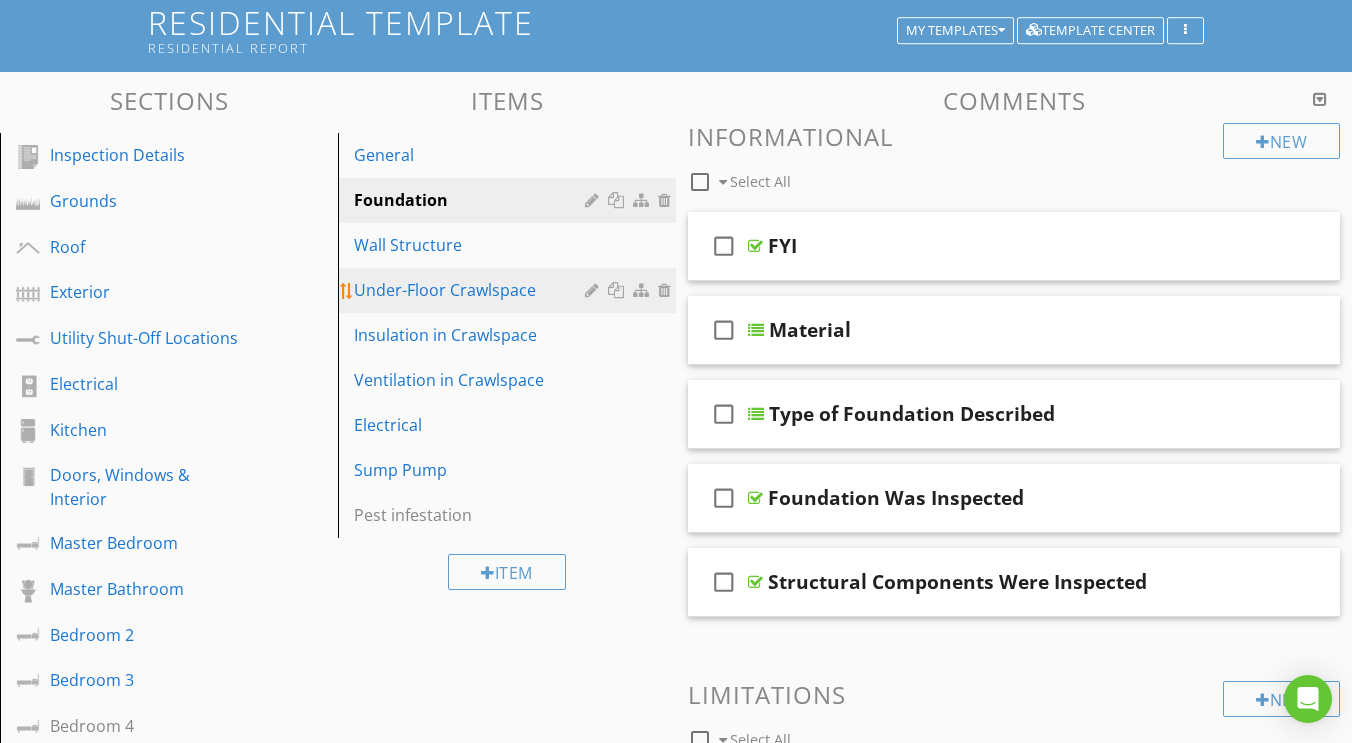 click on "Under-Floor Crawlspace" at bounding box center (472, 290) 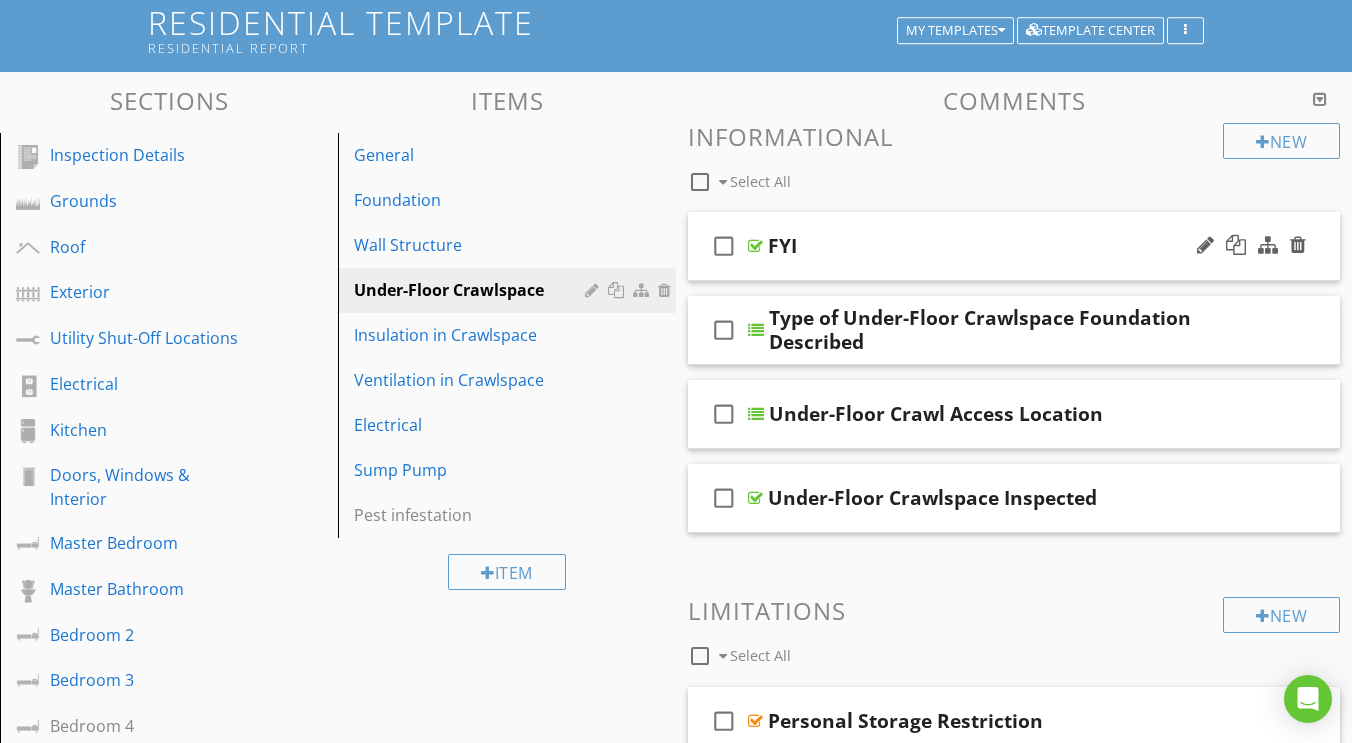 click at bounding box center (755, 246) 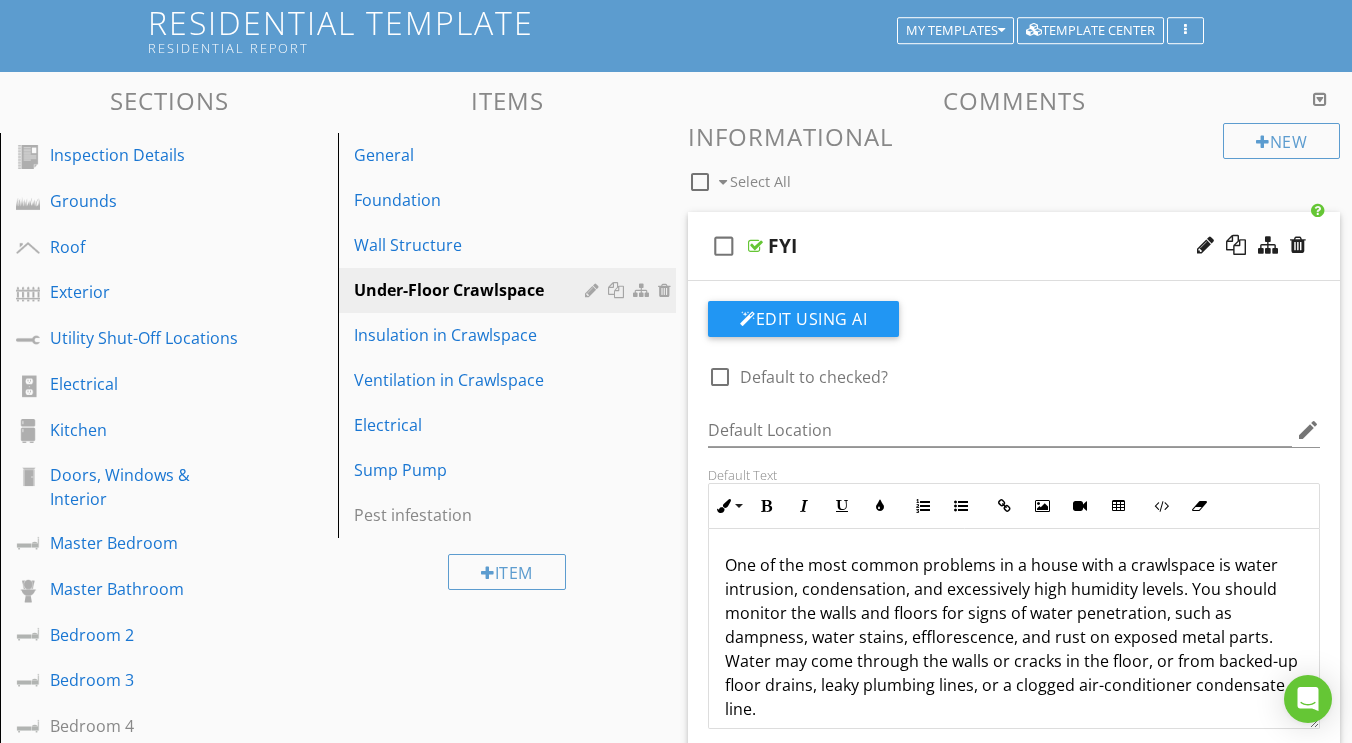 click at bounding box center [755, 246] 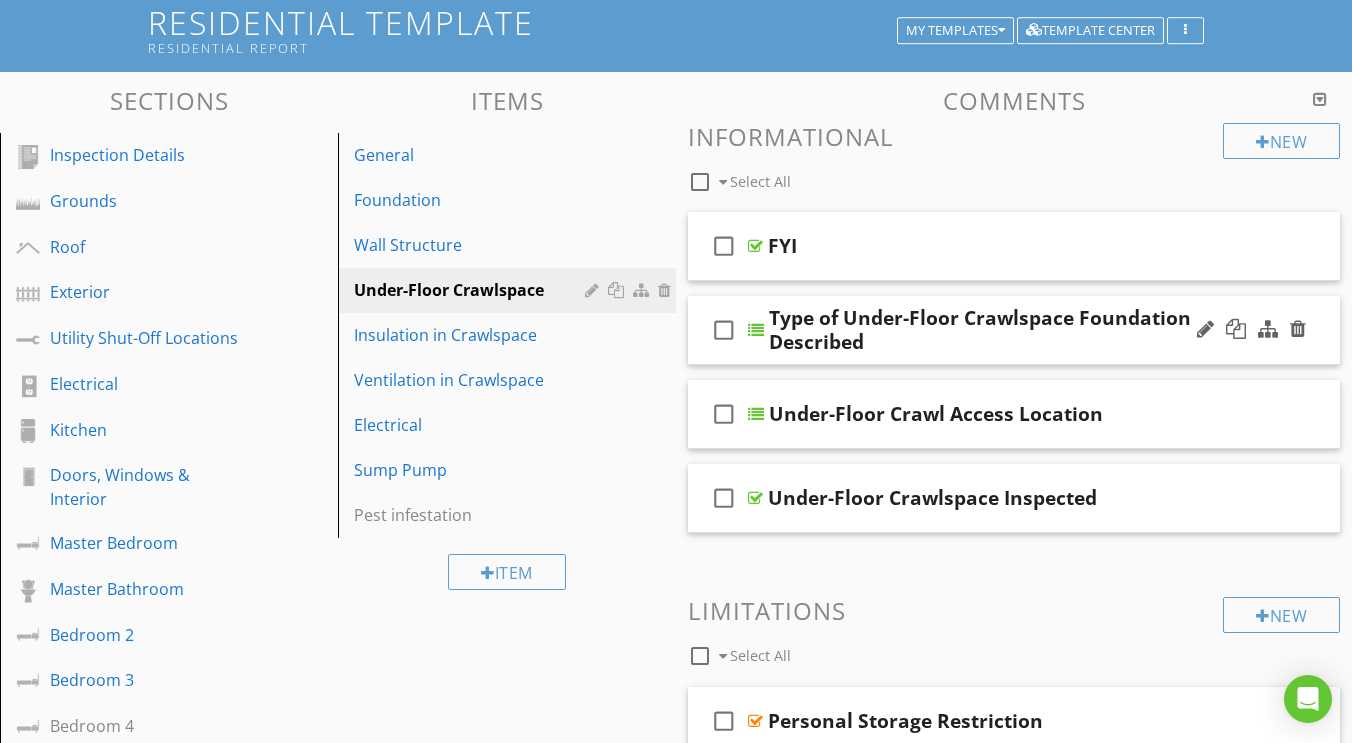 click at bounding box center [756, 330] 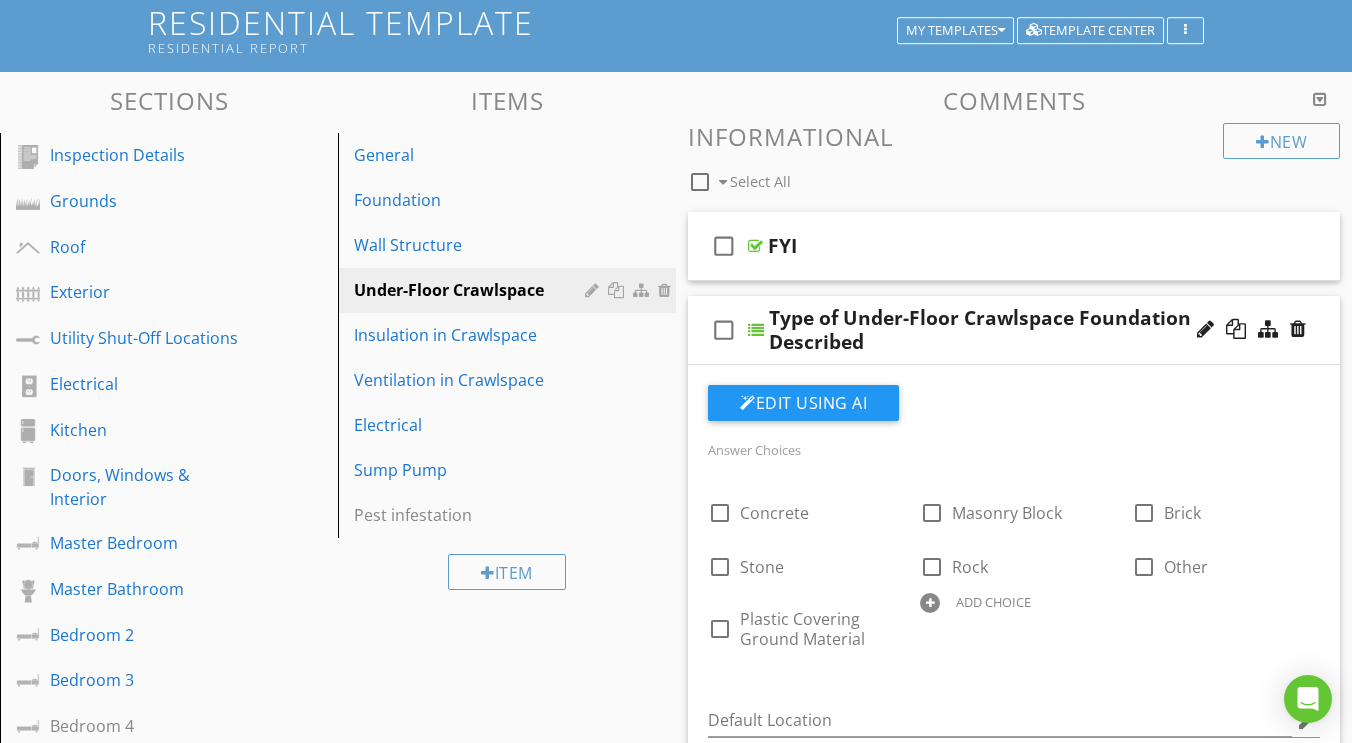 click at bounding box center [756, 330] 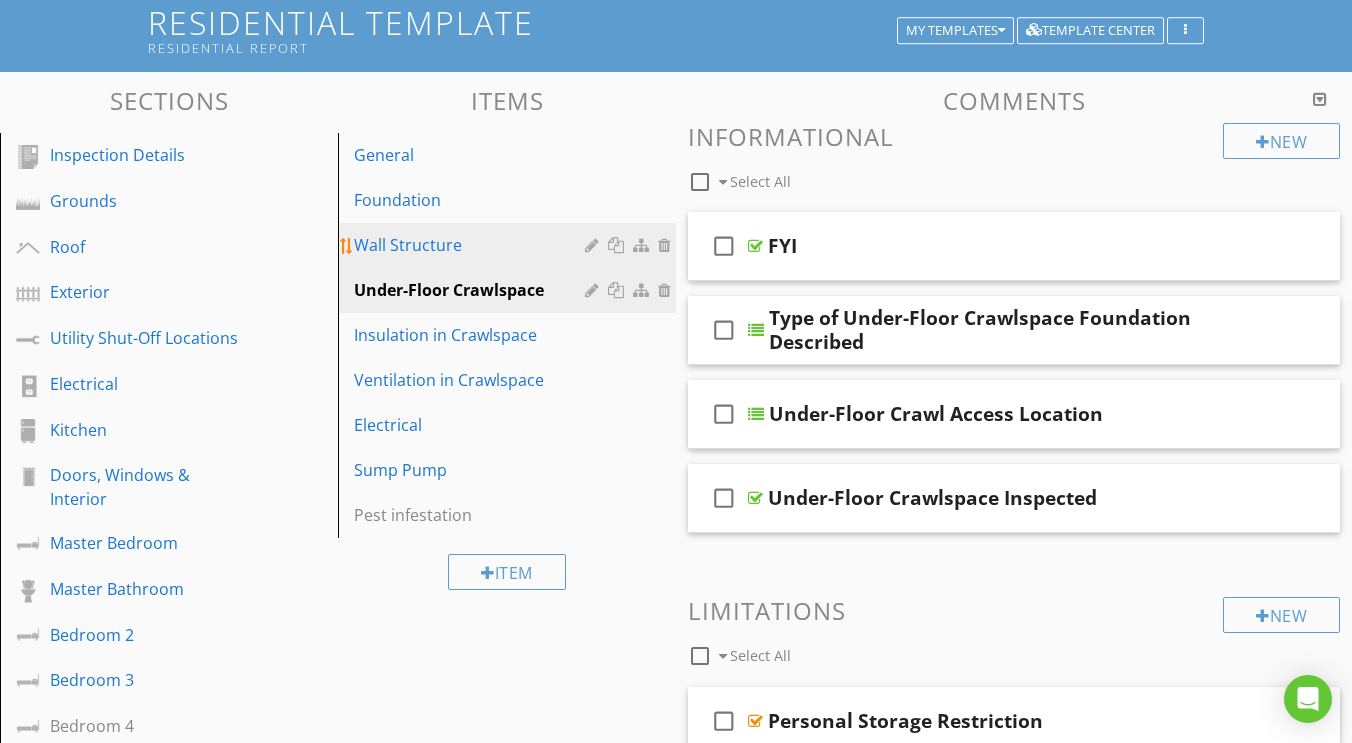 click on "Wall Structure" at bounding box center [510, 245] 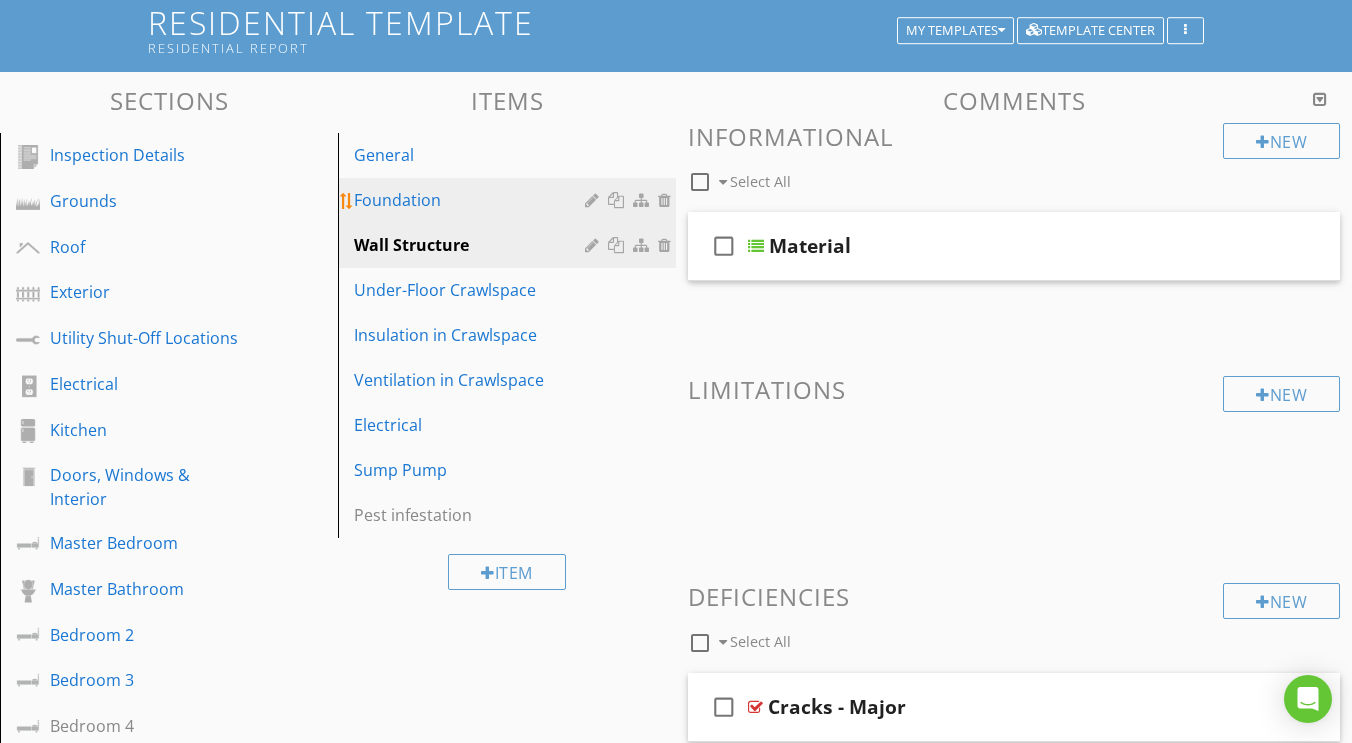 click on "Foundation" at bounding box center (472, 200) 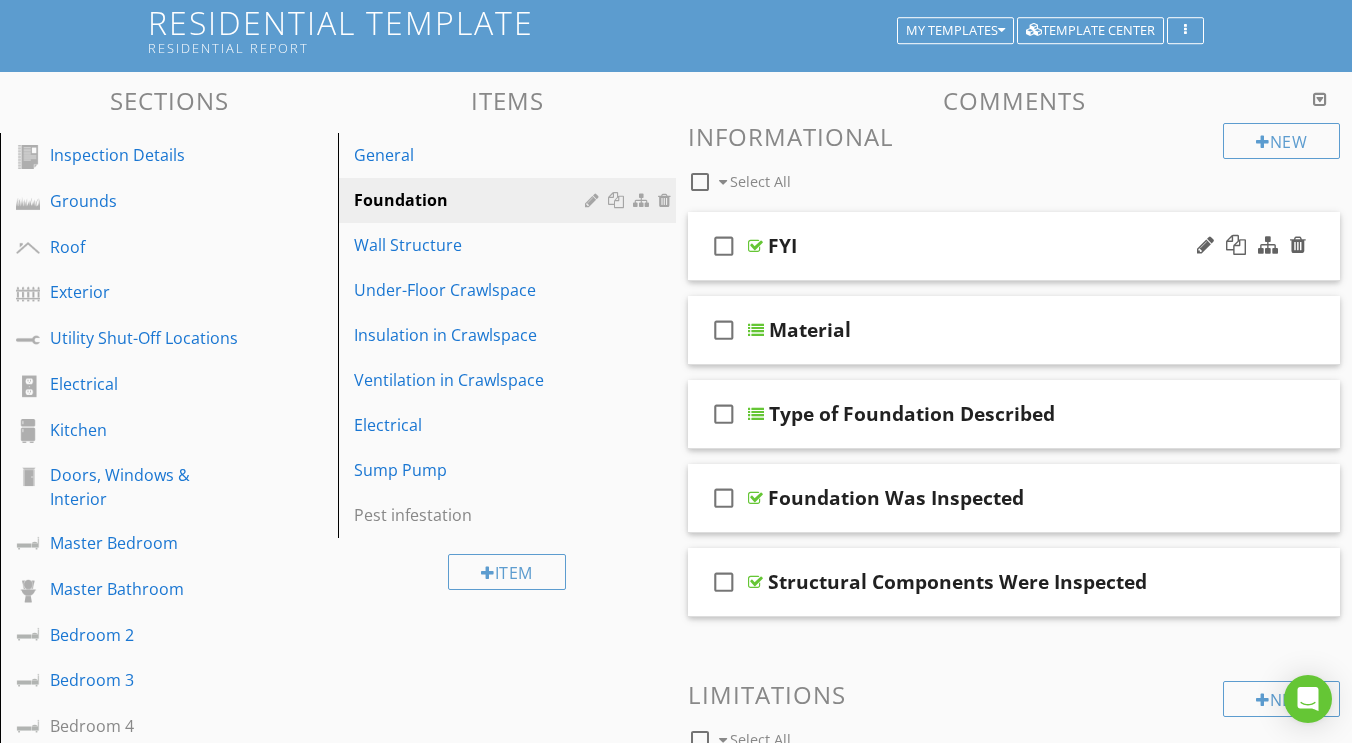 click at bounding box center (755, 246) 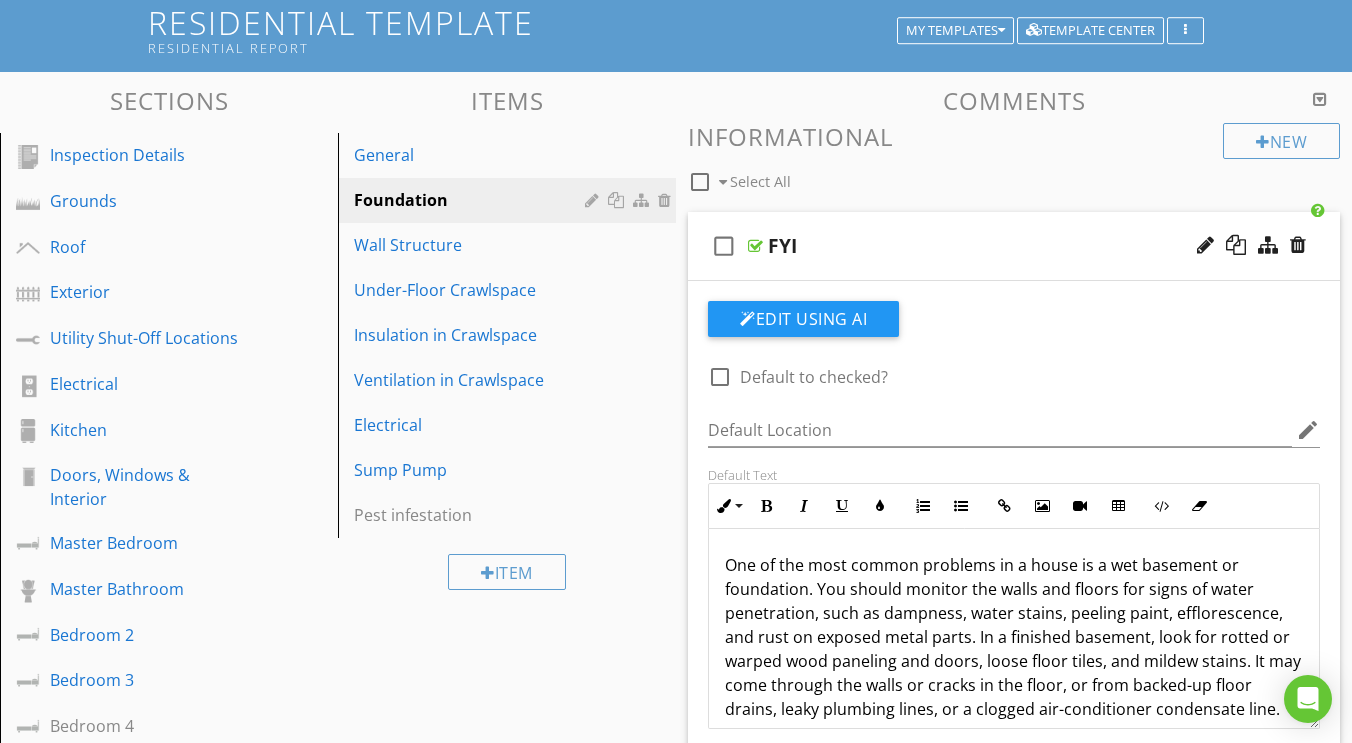click at bounding box center [755, 246] 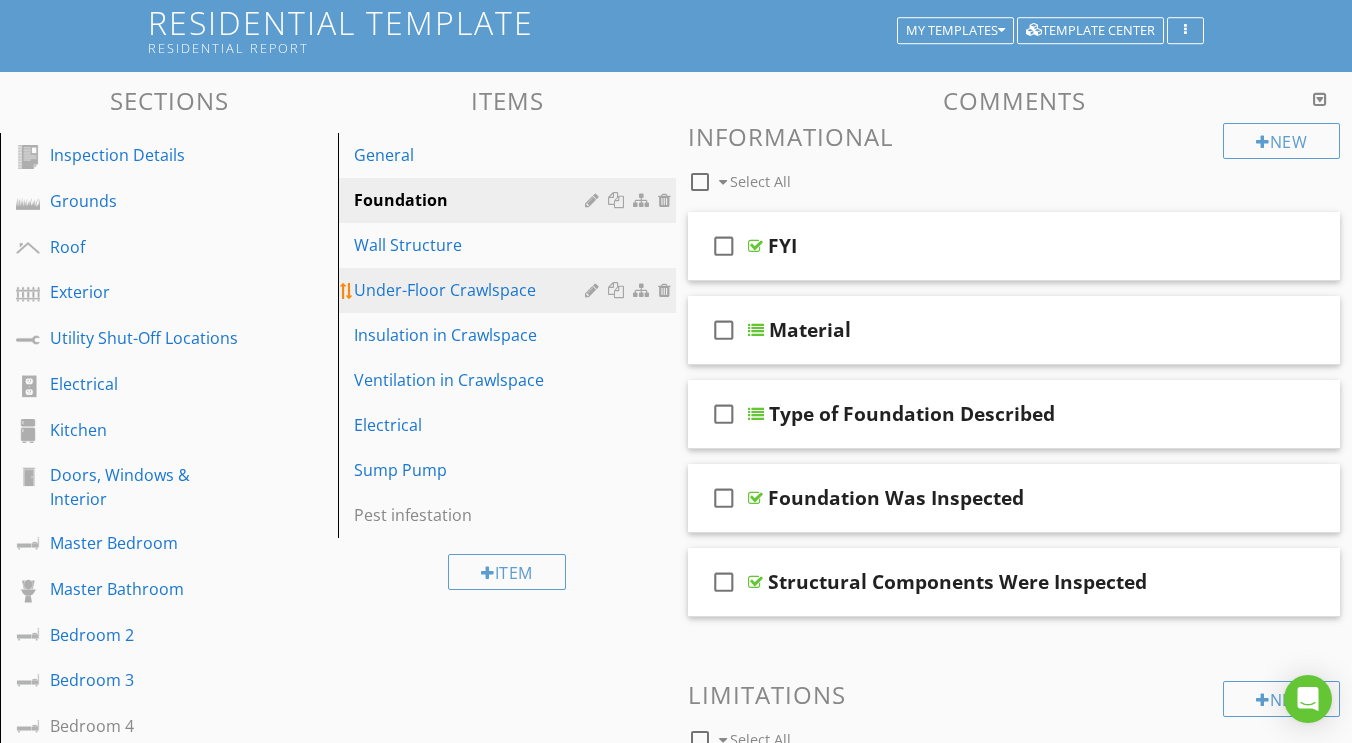 click on "Under-Floor Crawlspace" at bounding box center [472, 290] 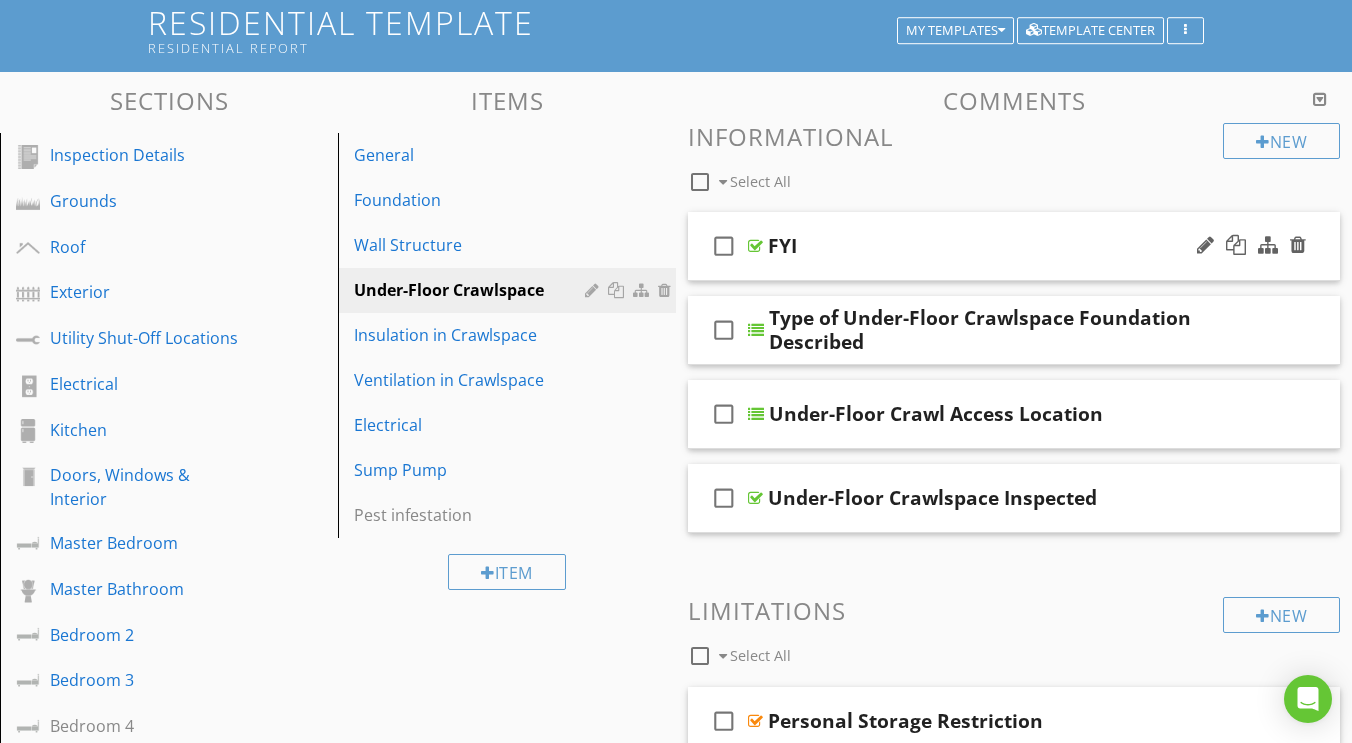 click at bounding box center [755, 246] 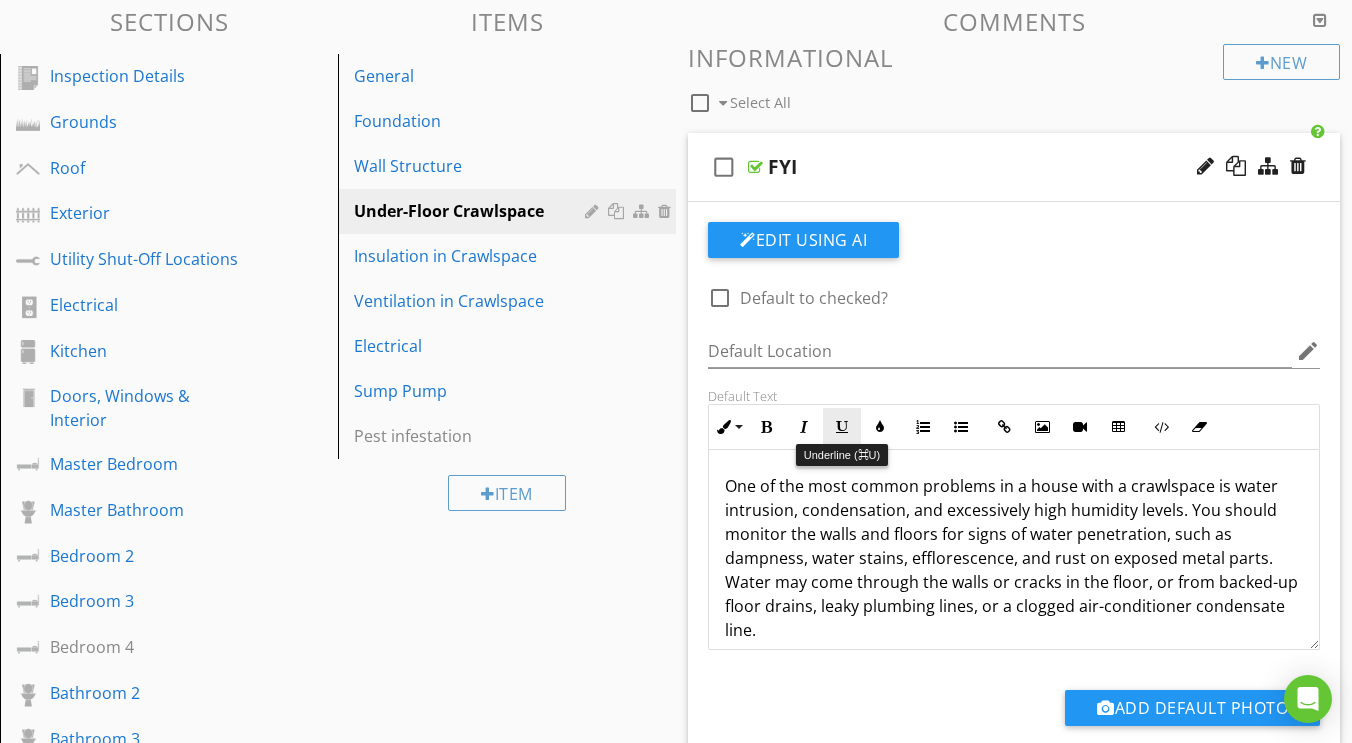 scroll, scrollTop: 211, scrollLeft: 0, axis: vertical 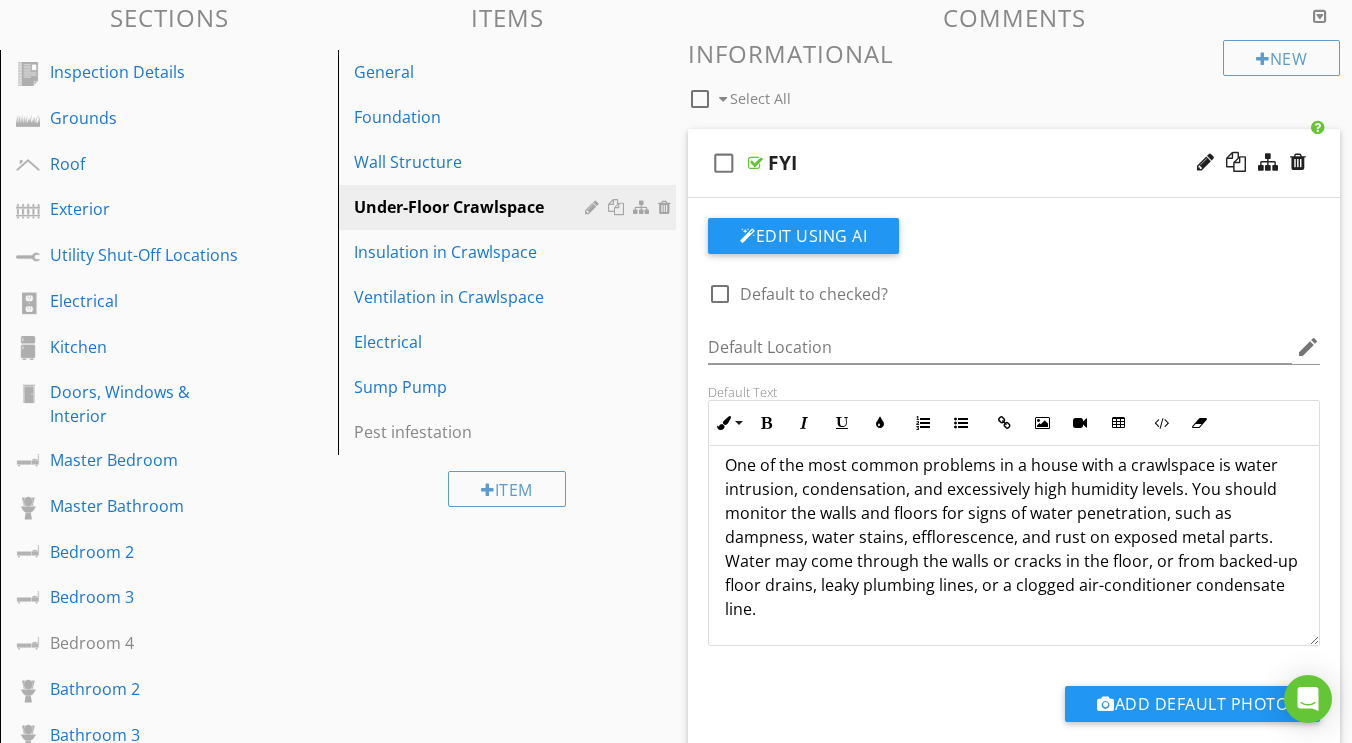 click on "One of the most common problems in a house with a crawlspace is water intrusion, condensation, and excessively high humidity levels. You should monitor the walls and floors for signs of water penetration, such as dampness, water stains, efflorescence, and rust on exposed metal parts. Water may come through the walls or cracks in the floor, or from backed-up floor drains, leaky plumbing lines, or a clogged air-conditioner condensate line." at bounding box center (1014, 537) 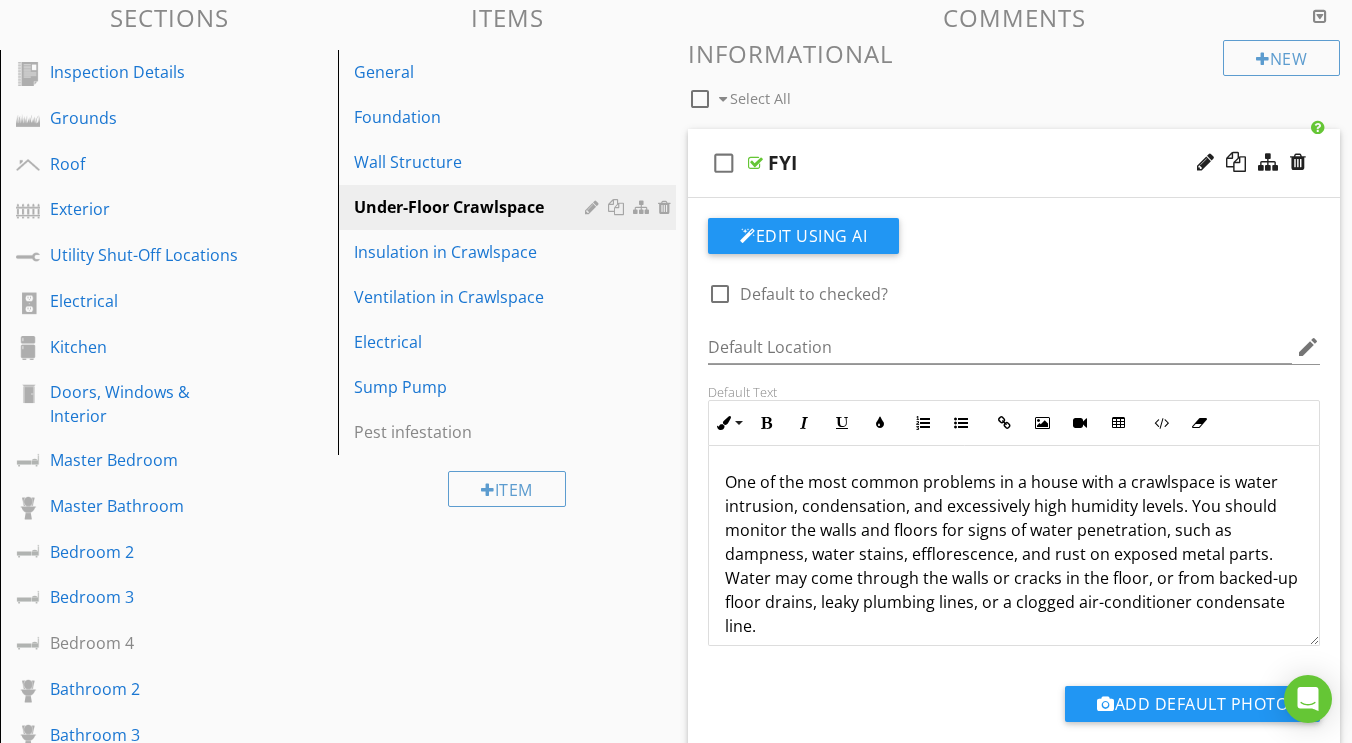scroll, scrollTop: 0, scrollLeft: 0, axis: both 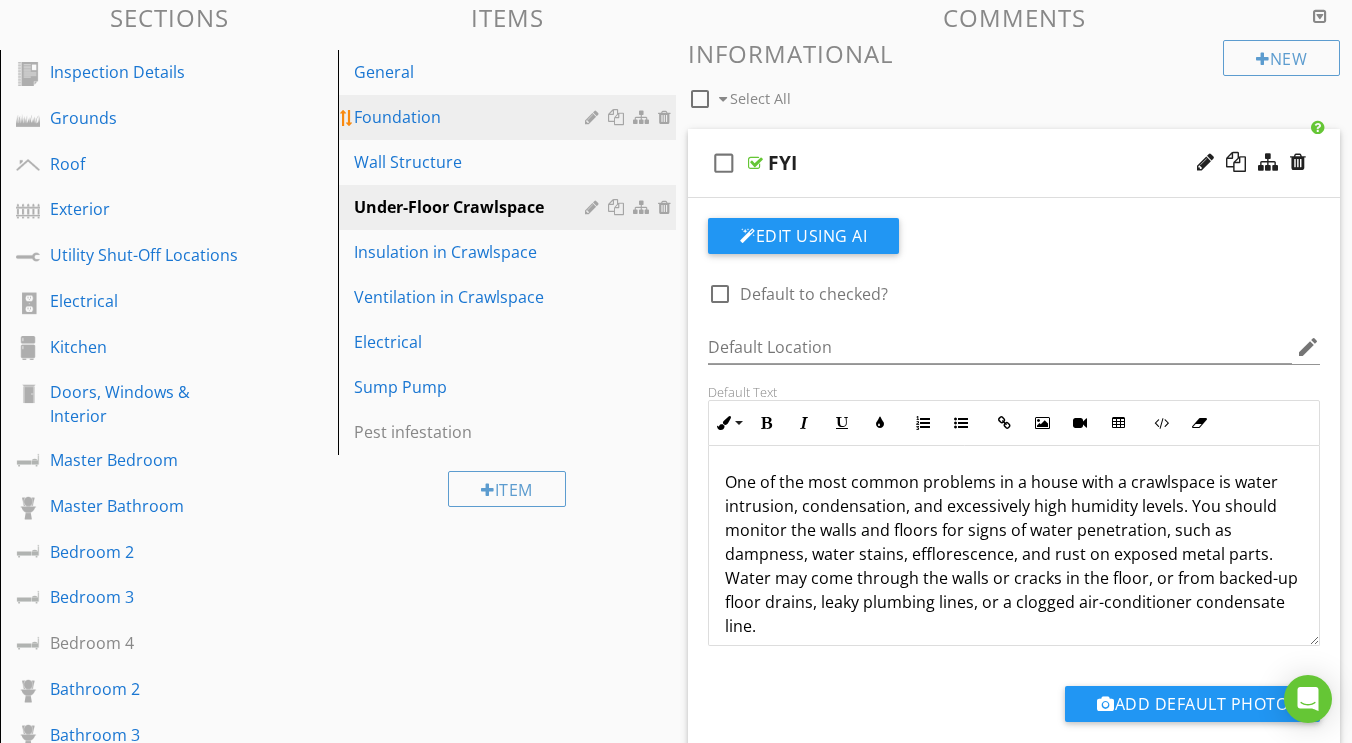 click on "Foundation" at bounding box center [472, 117] 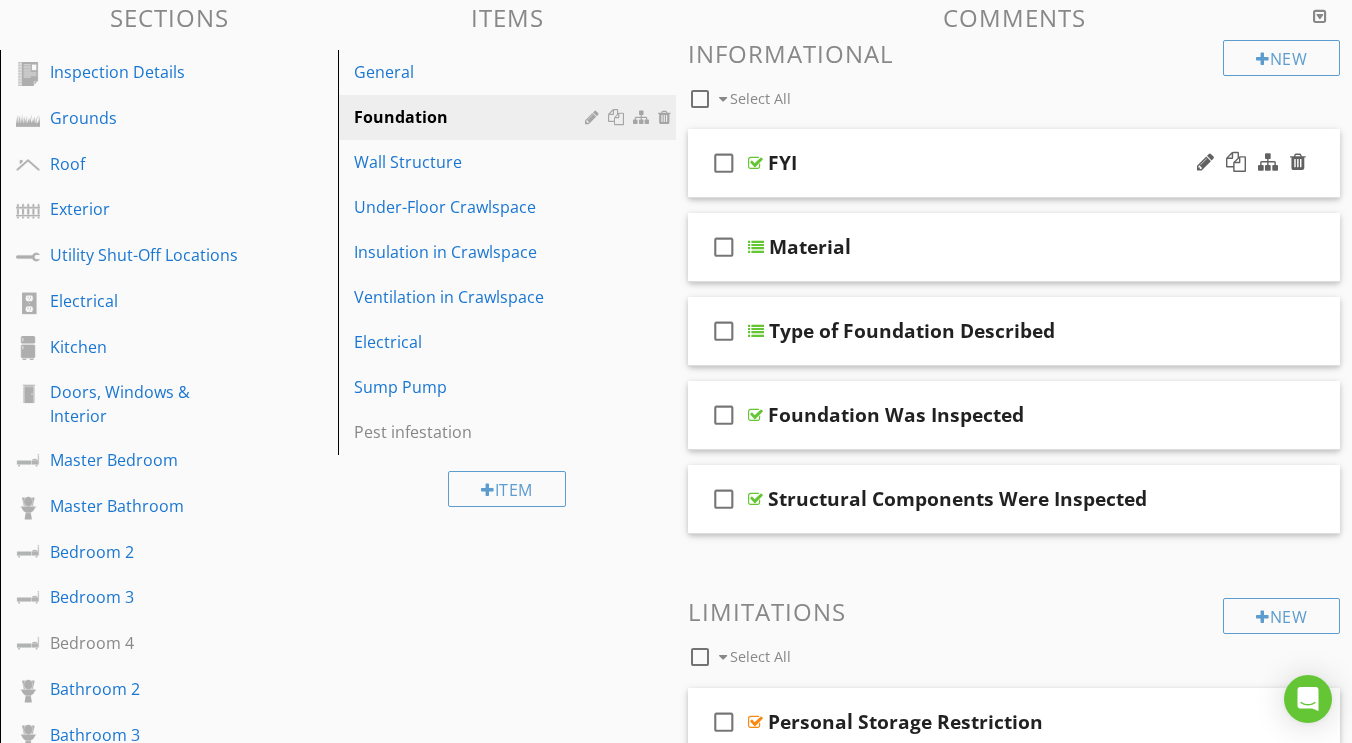 click at bounding box center [755, 163] 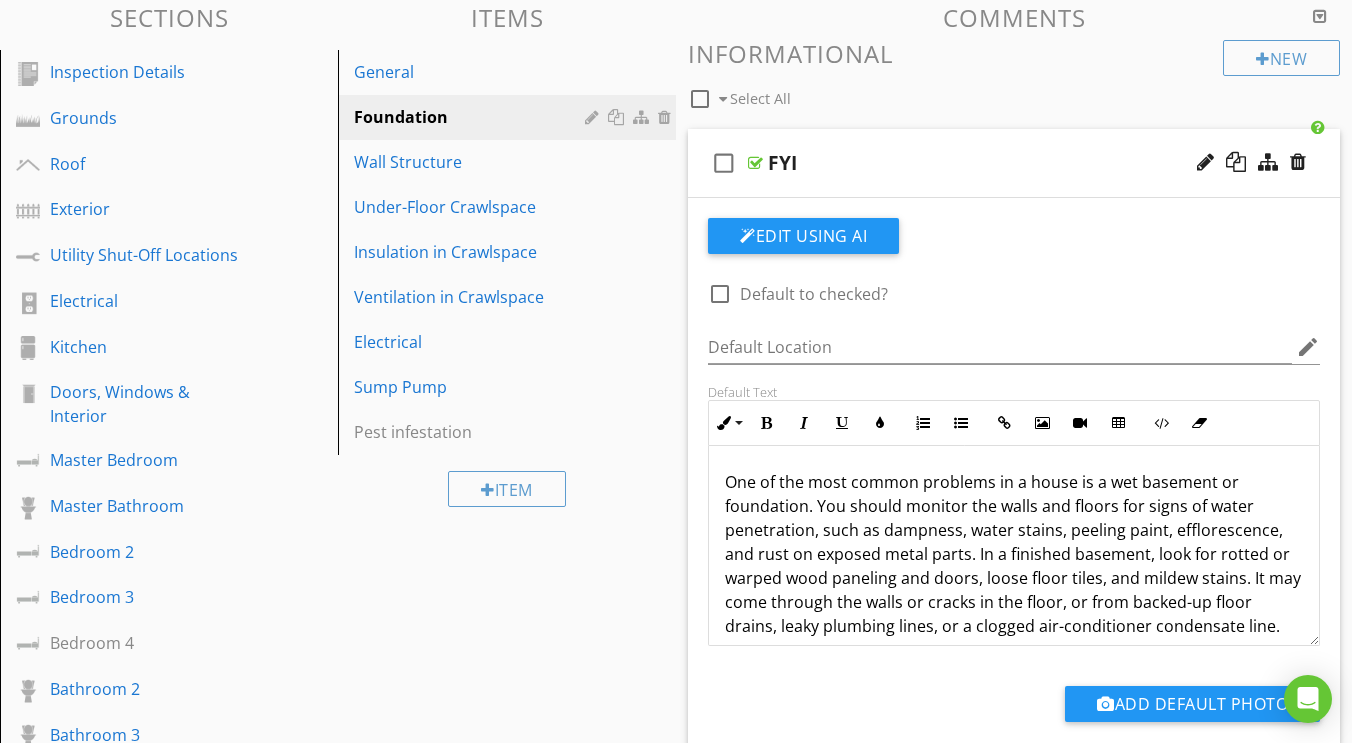 click on "One of the most common problems in a house is a wet basement or foundation. You should monitor the walls and floors for signs of water penetration, such as dampness, water stains, peeling paint, efflorescence, and rust on exposed metal parts. In a finished basement, look for rotted or warped wood paneling and doors, loose floor tiles, and mildew stains. It may come through the walls or cracks in the floor, or from backed-up floor drains, leaky plumbing lines, or a clogged air-conditioner condensate line." at bounding box center (1014, 554) 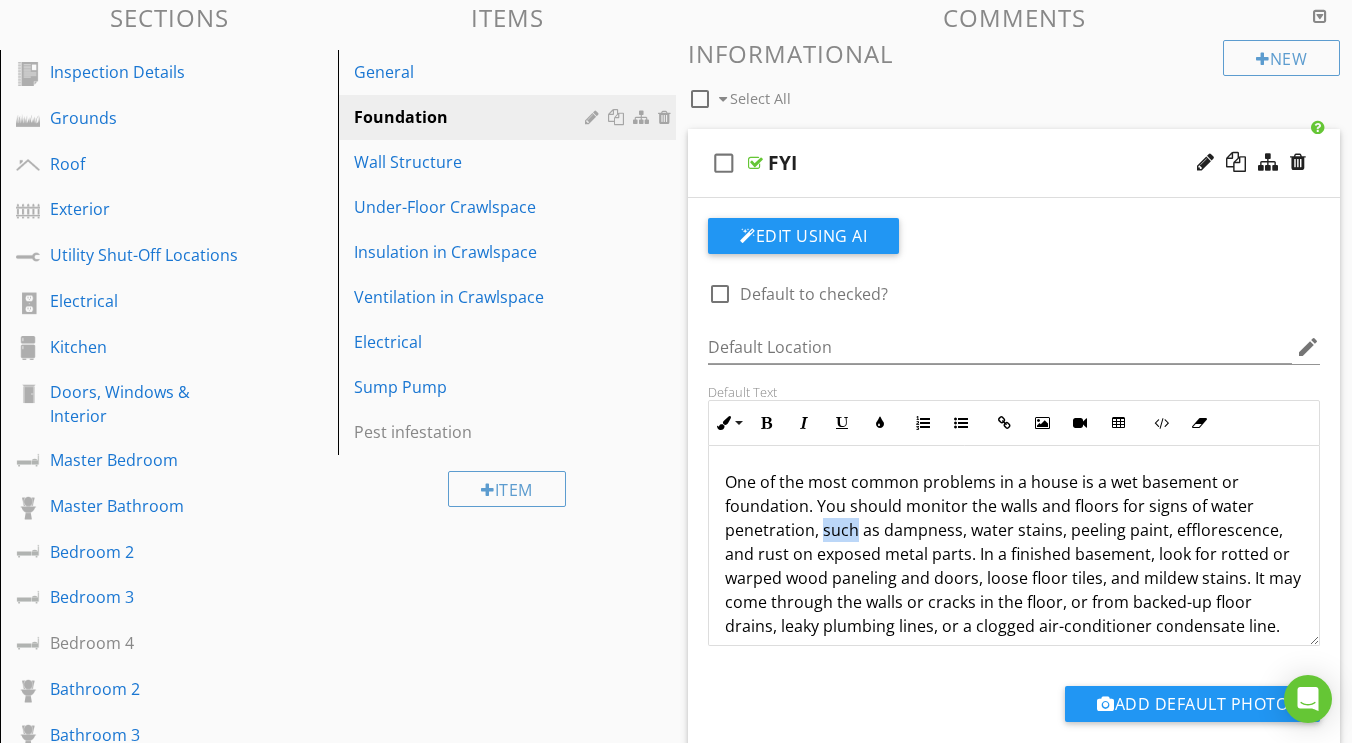 click on "One of the most common problems in a house is a wet basement or foundation. You should monitor the walls and floors for signs of water penetration, such as dampness, water stains, peeling paint, efflorescence, and rust on exposed metal parts. In a finished basement, look for rotted or warped wood paneling and doors, loose floor tiles, and mildew stains. It may come through the walls or cracks in the floor, or from backed-up floor drains, leaky plumbing lines, or a clogged air-conditioner condensate line." at bounding box center [1014, 554] 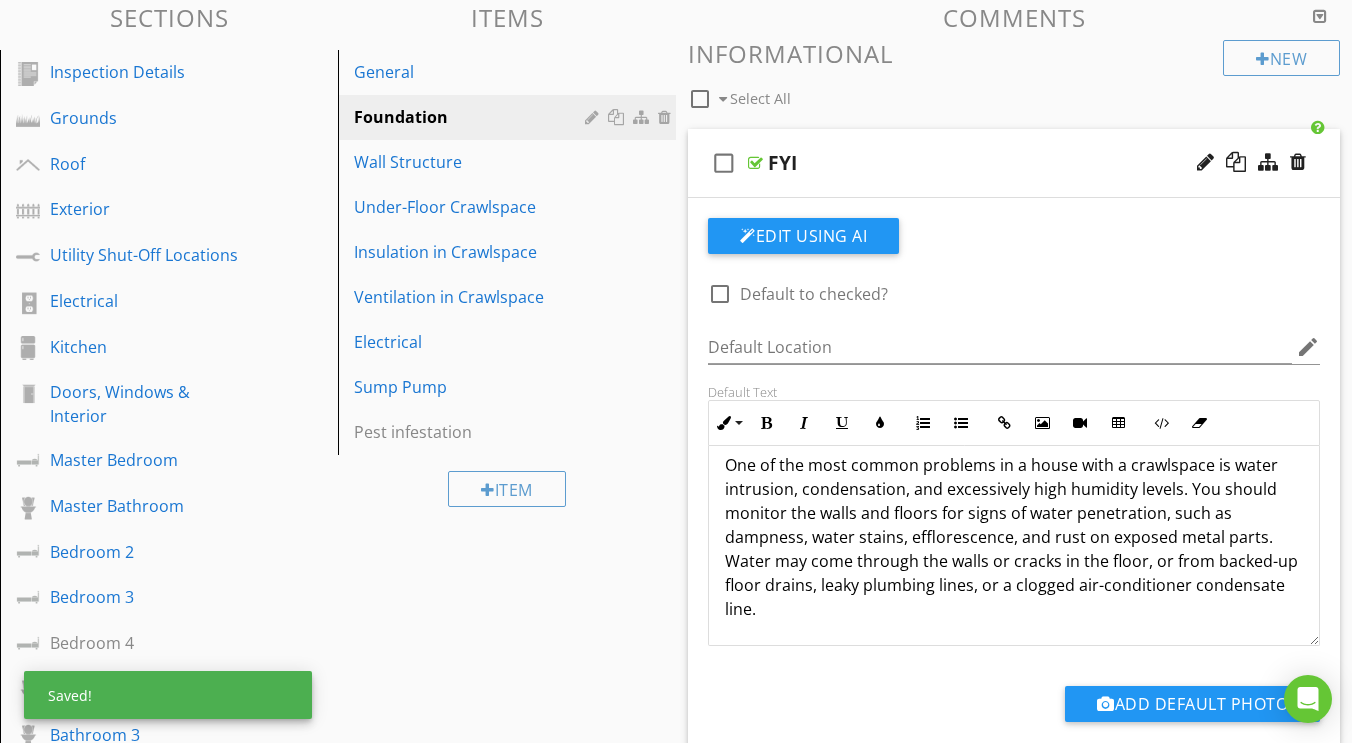 scroll, scrollTop: 17, scrollLeft: 0, axis: vertical 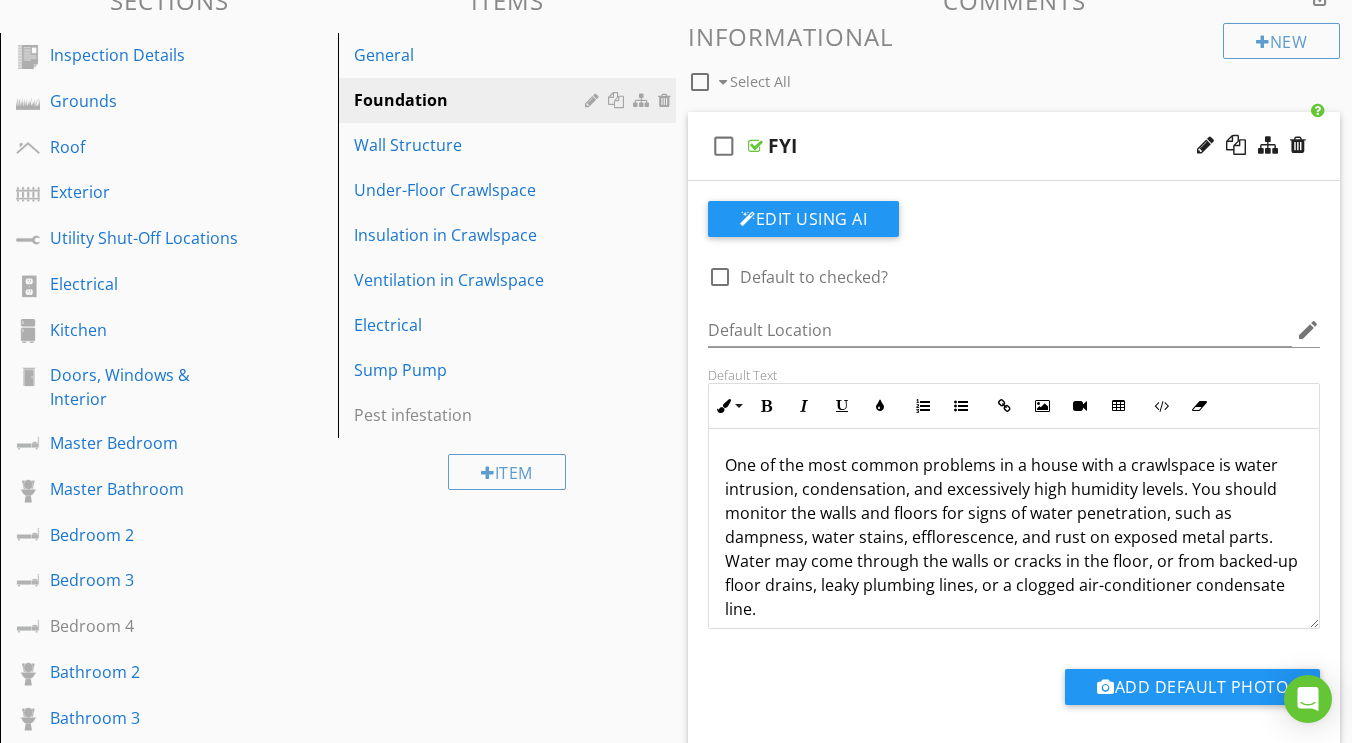 click at bounding box center (755, 146) 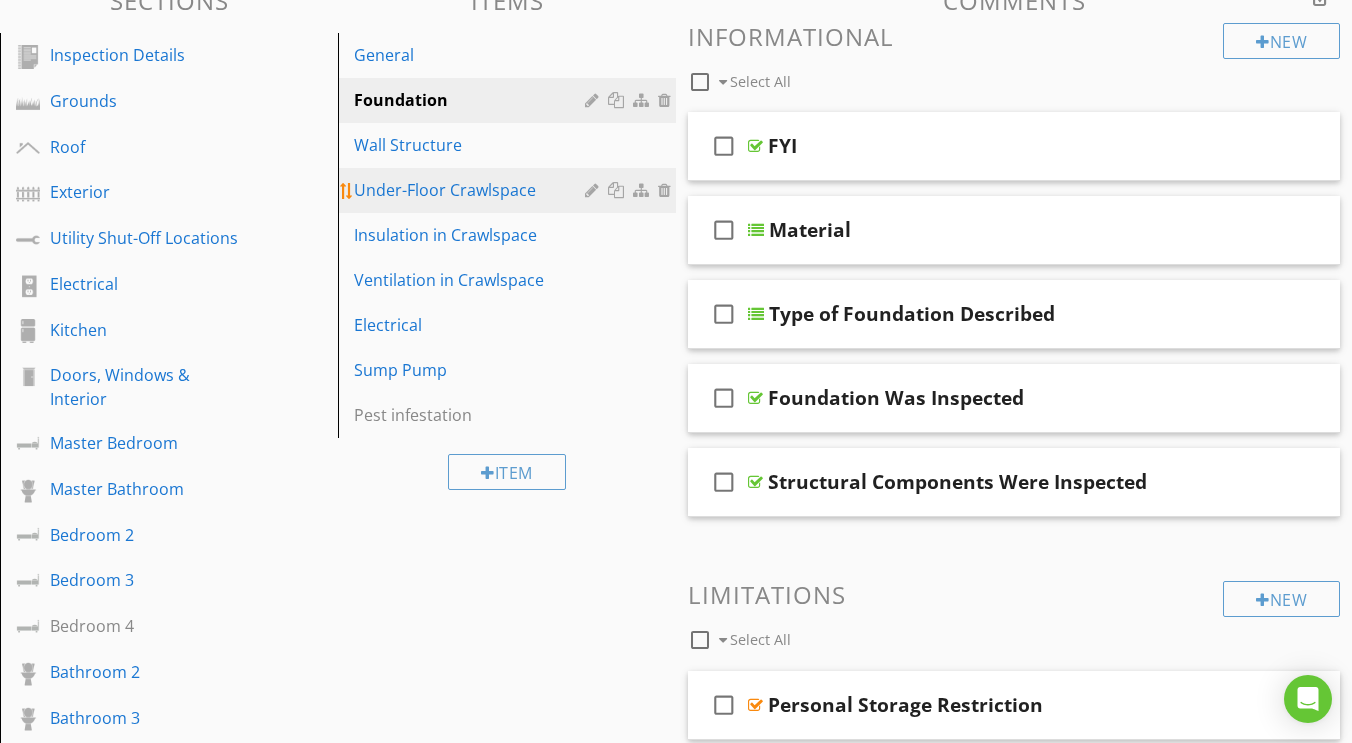 click on "Under-Floor Crawlspace" at bounding box center [472, 190] 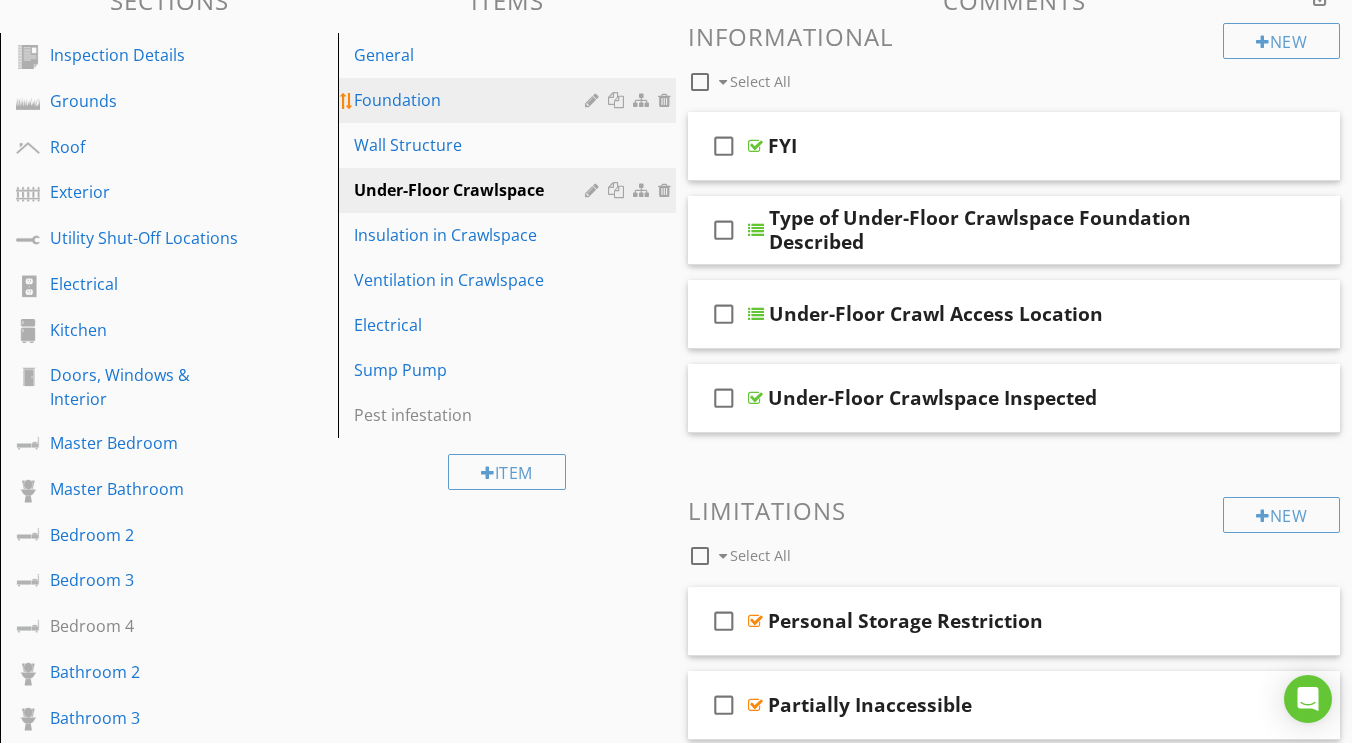 click on "Foundation" at bounding box center (510, 100) 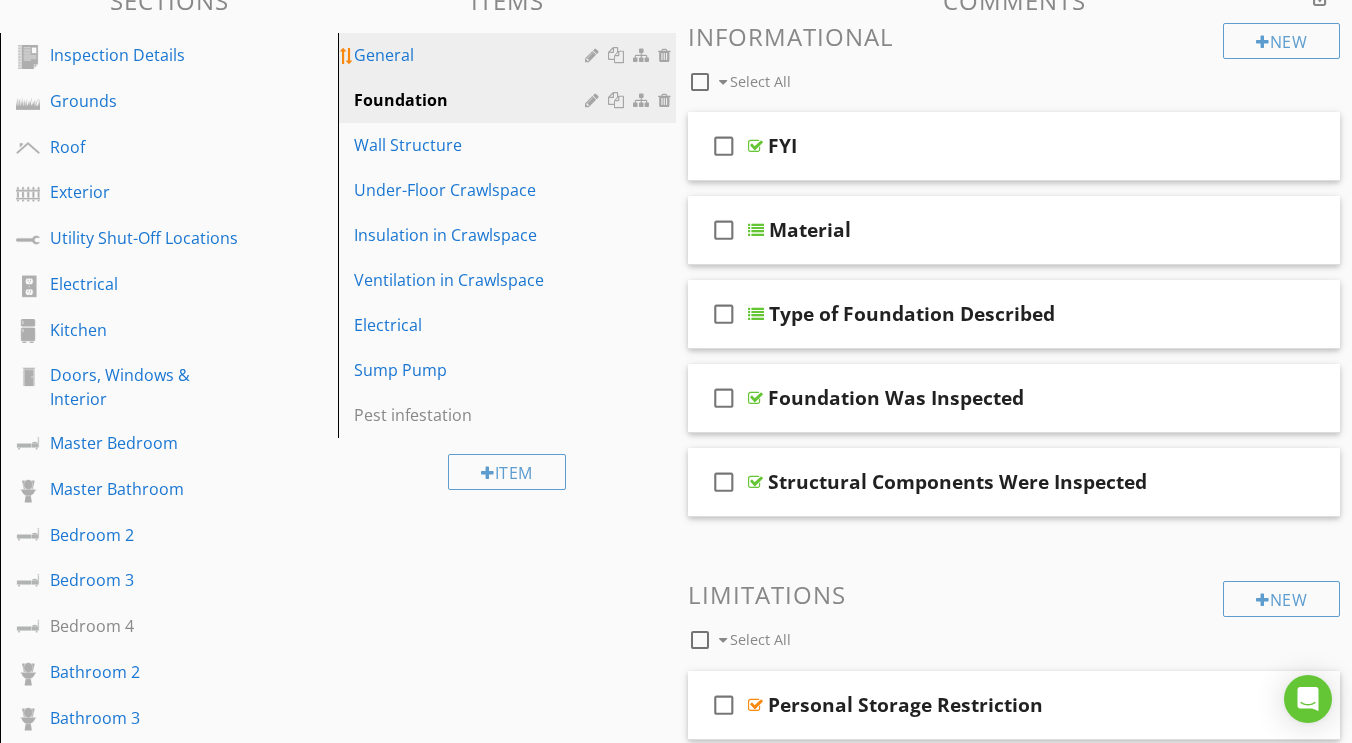 click on "General" at bounding box center [472, 55] 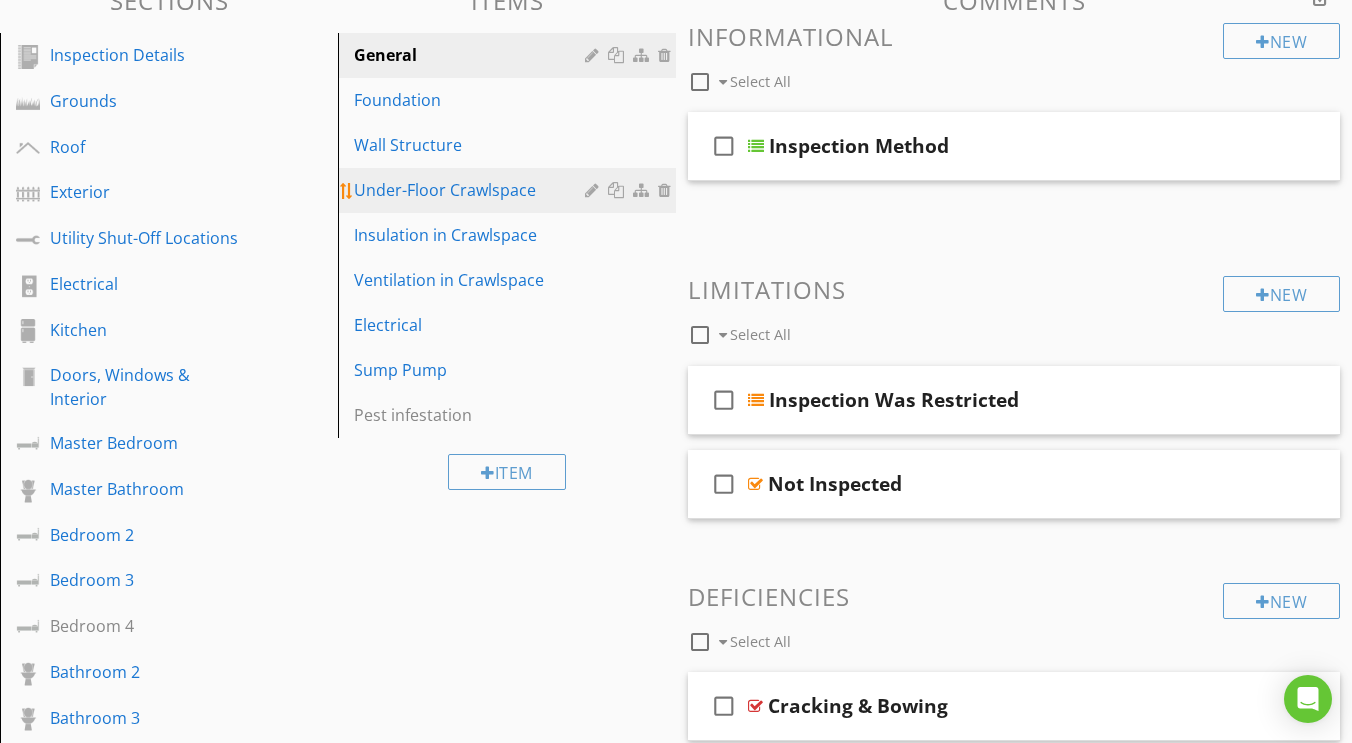 click on "Under-Floor Crawlspace" at bounding box center (472, 190) 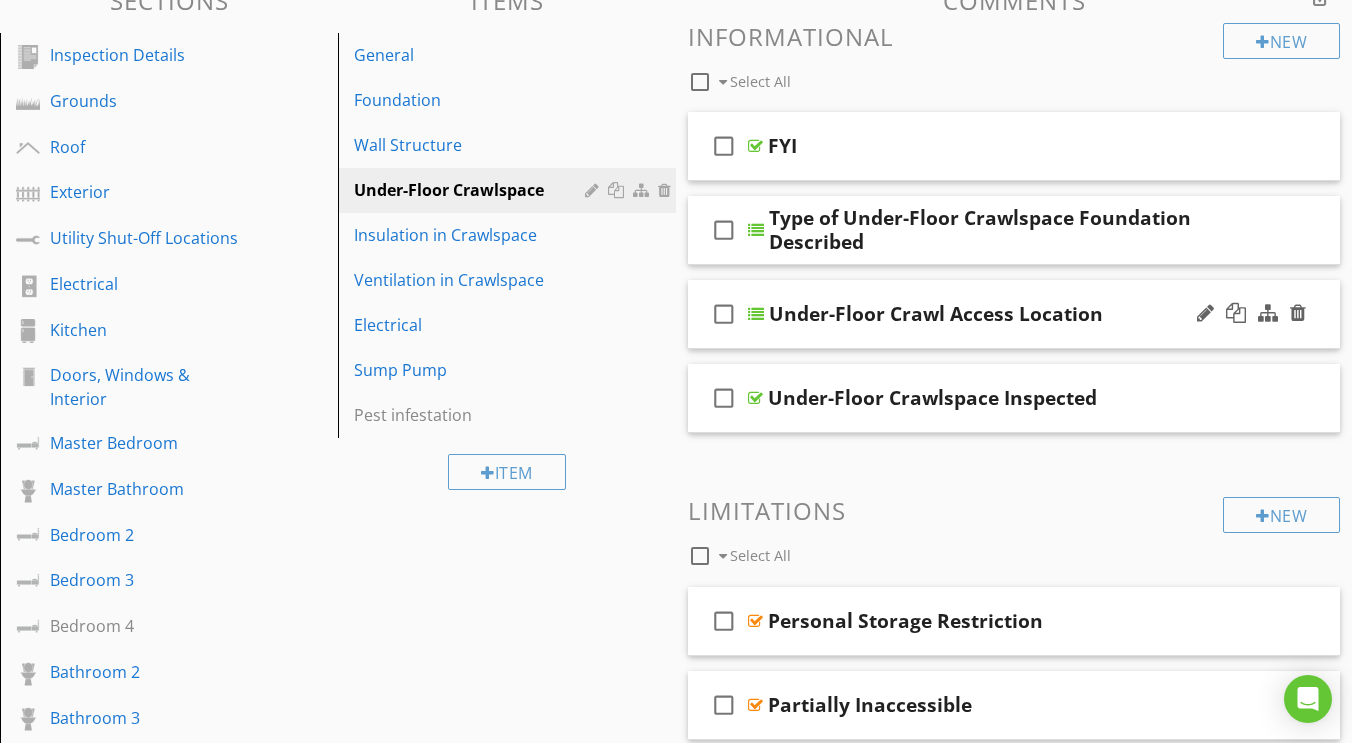 click at bounding box center [756, 314] 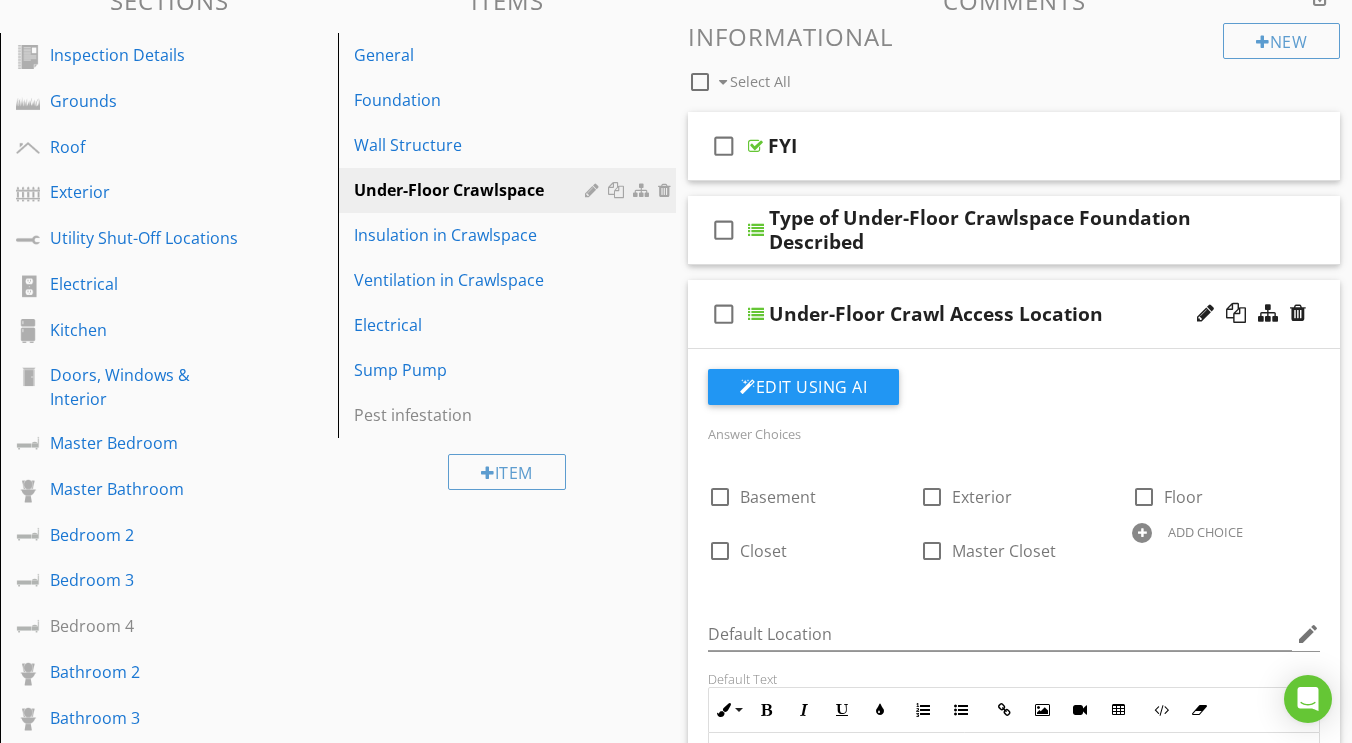 click at bounding box center (756, 314) 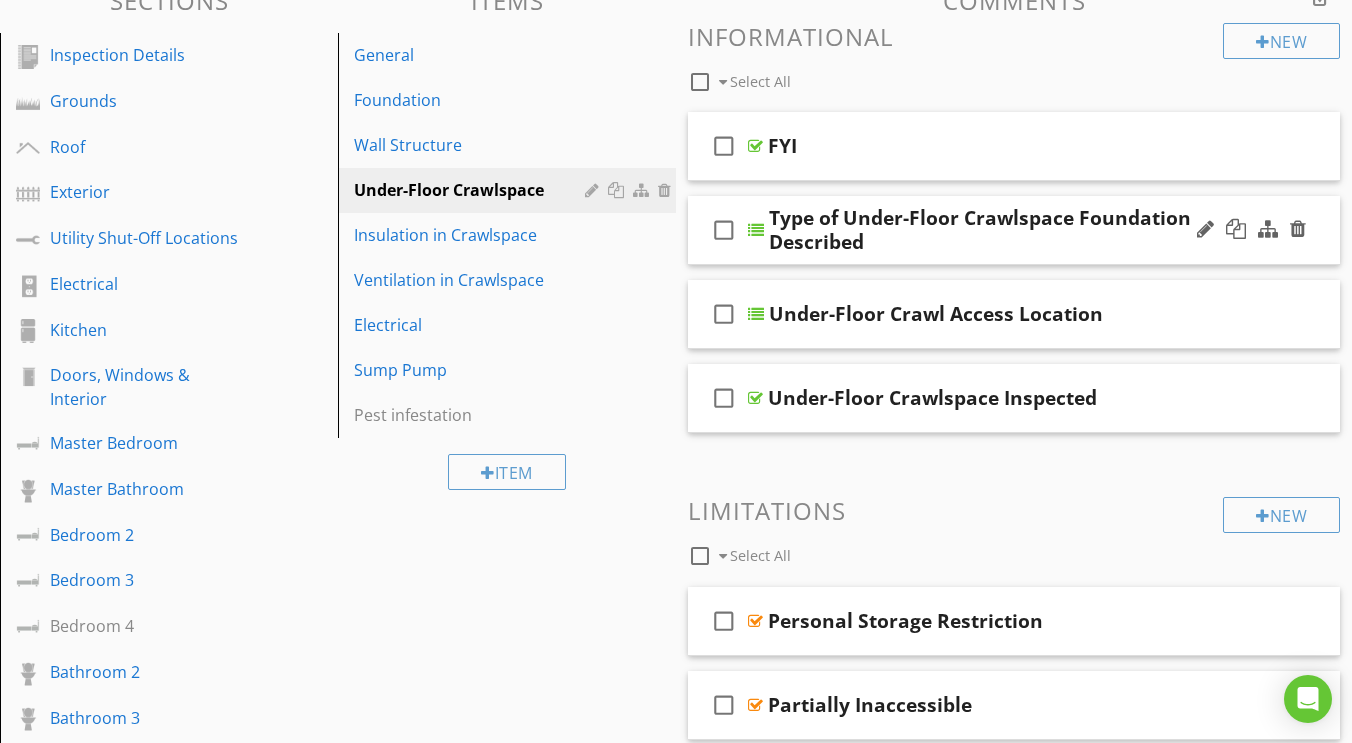 click at bounding box center (756, 230) 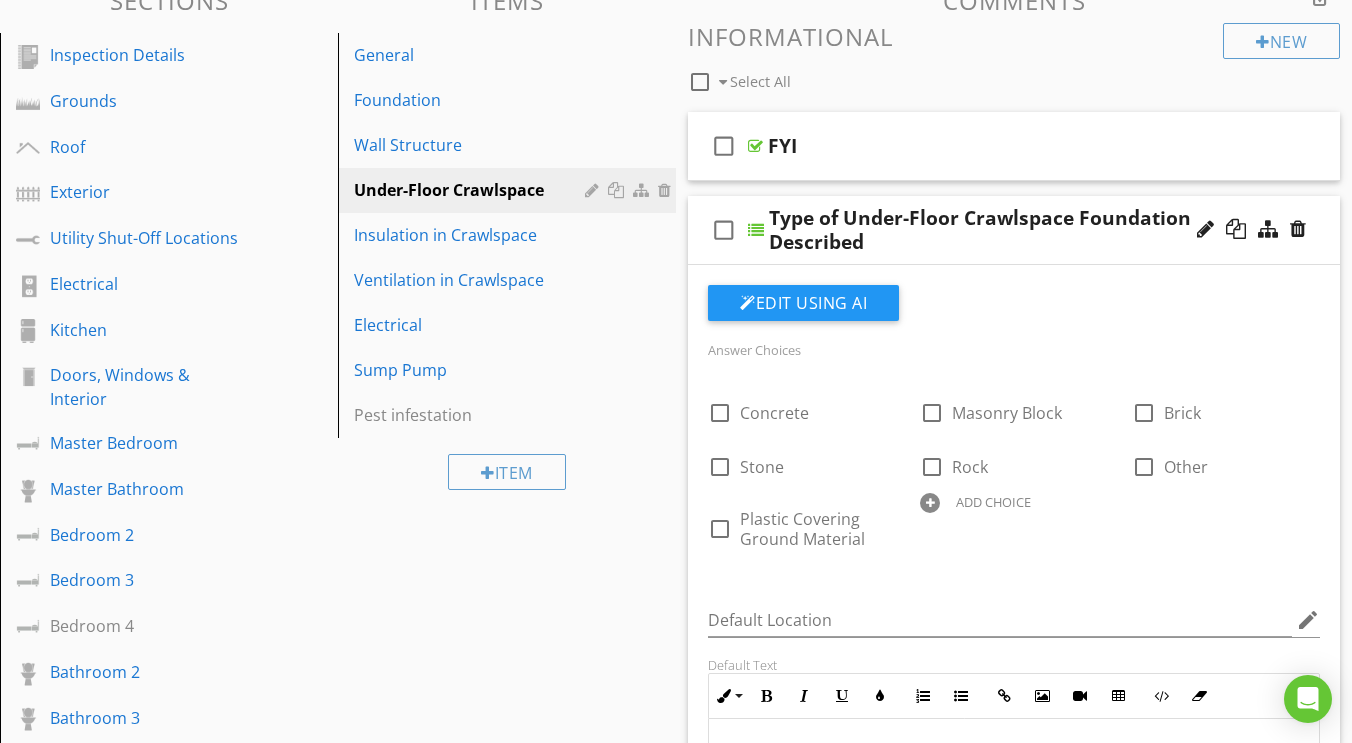 click at bounding box center (756, 230) 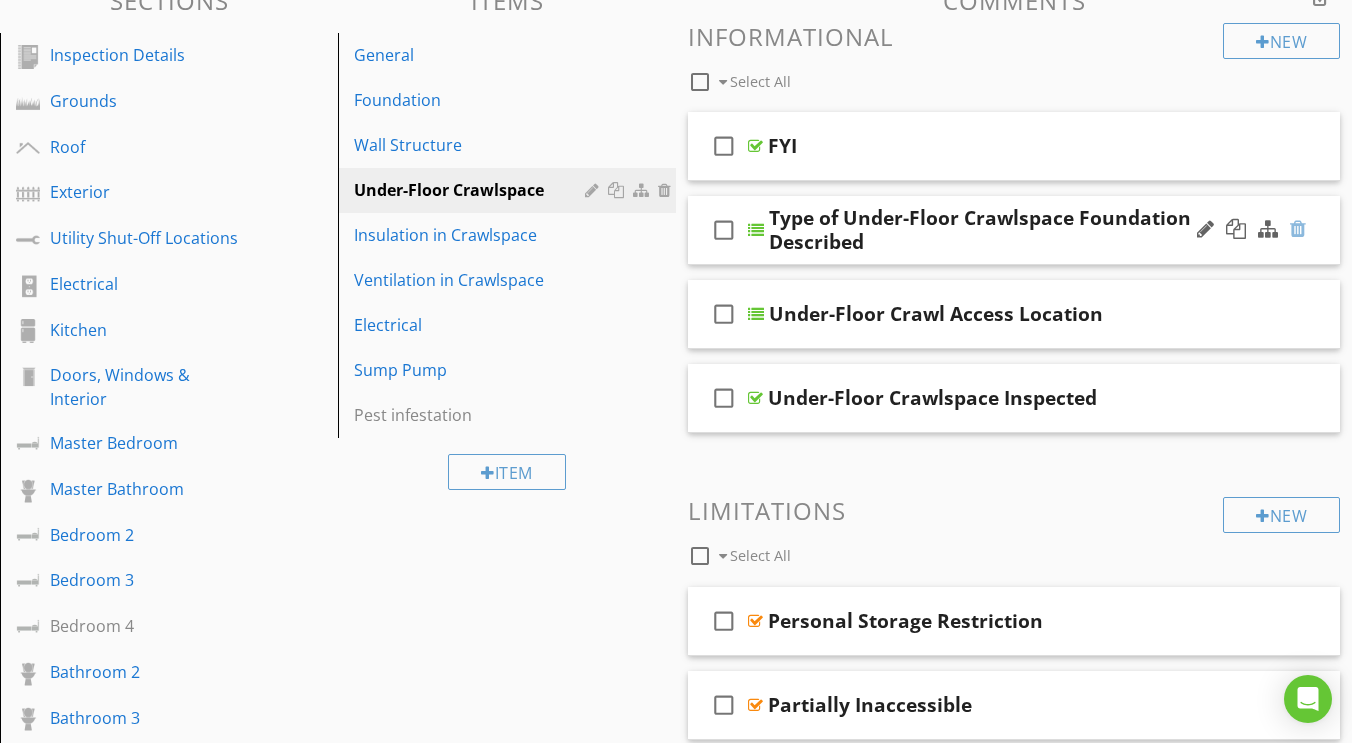 click at bounding box center (1298, 229) 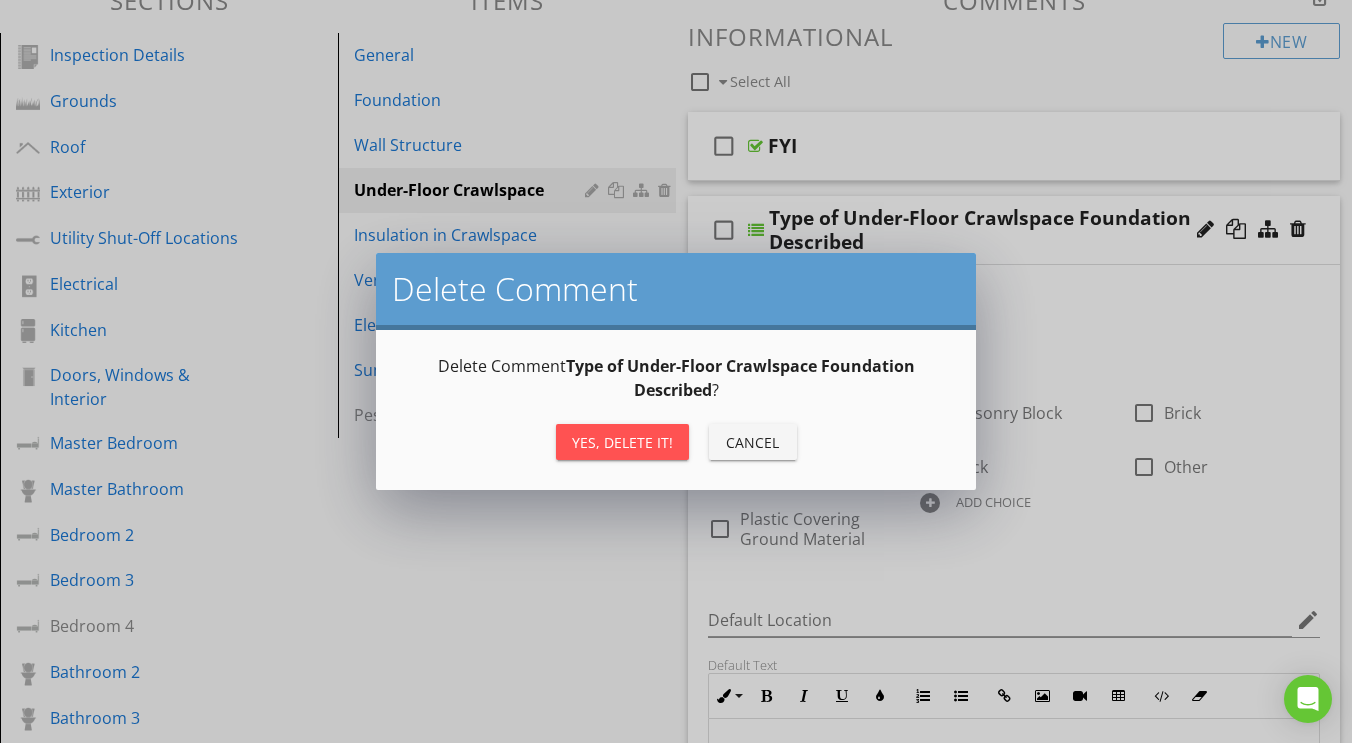 click on "Yes, Delete it!" at bounding box center [622, 442] 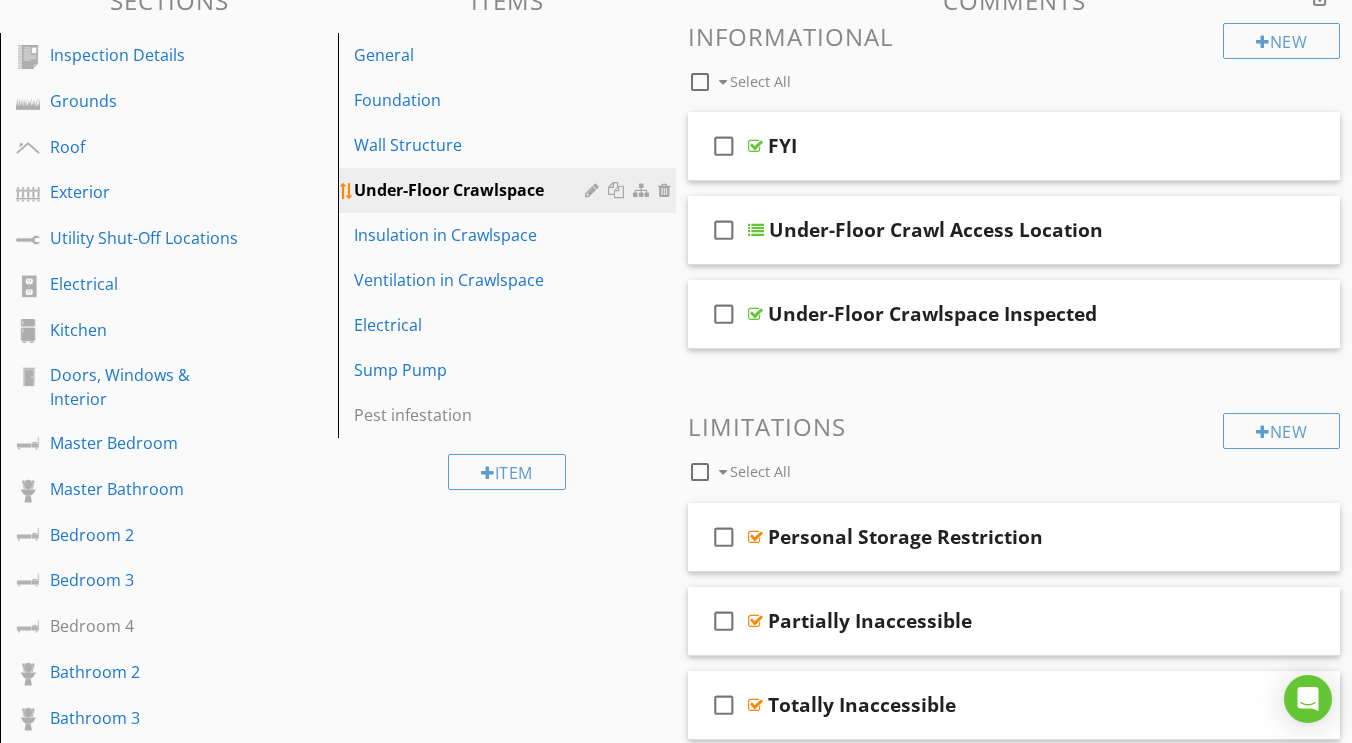 click at bounding box center [594, 190] 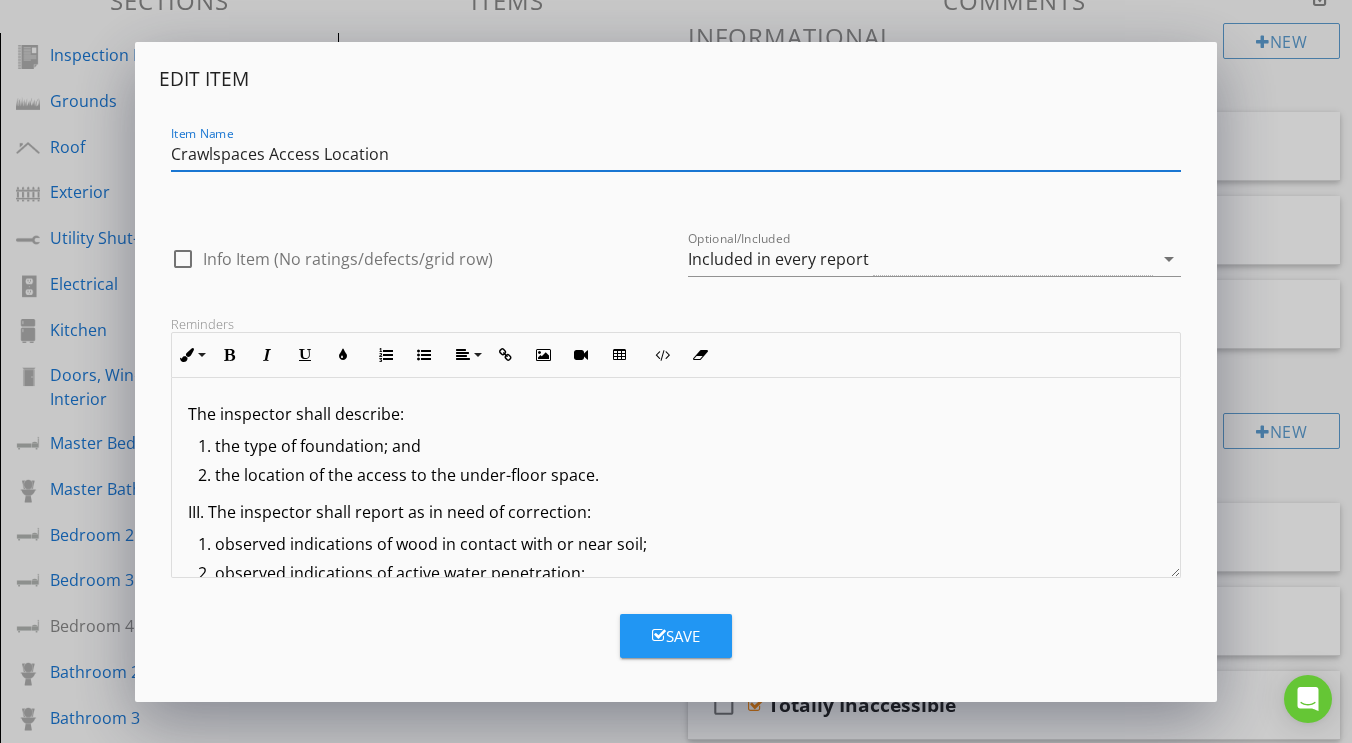click on "Crawlspaces Access Location" at bounding box center (676, 154) 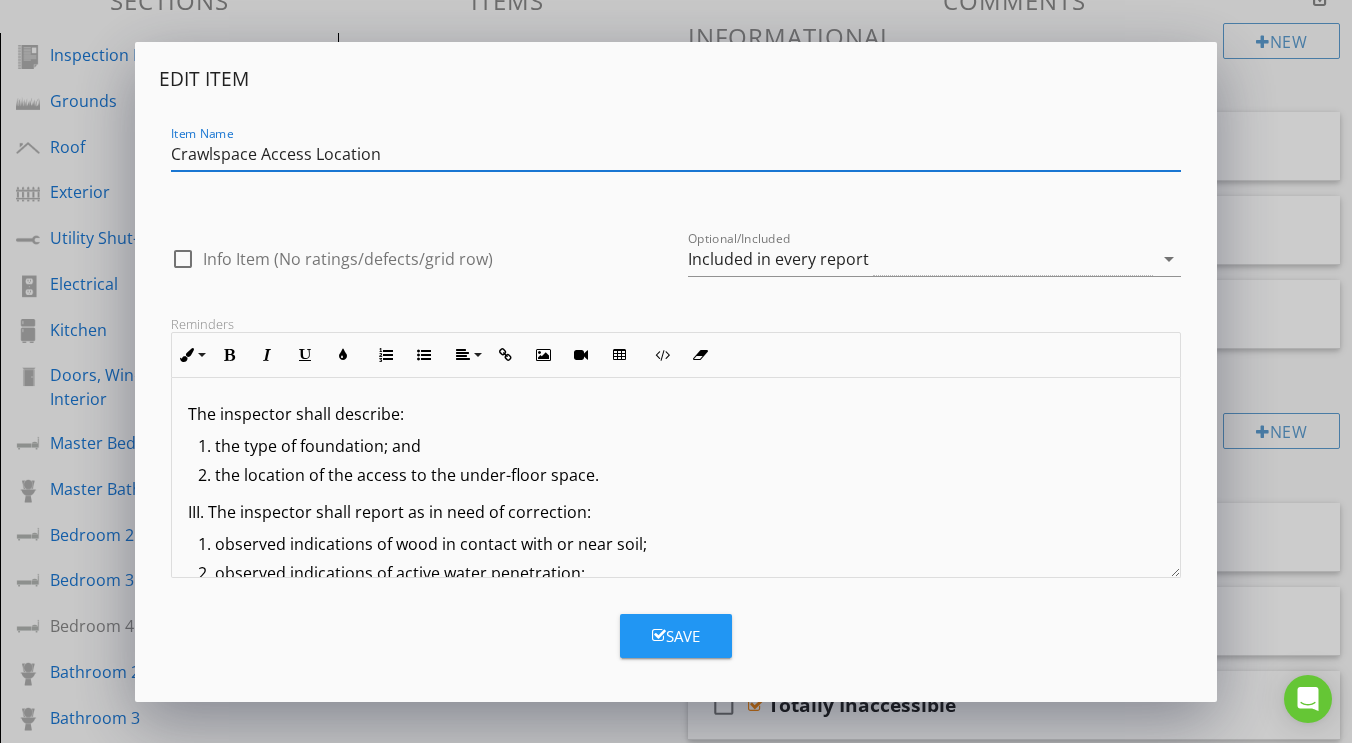 type on "Crawlspace Access Location" 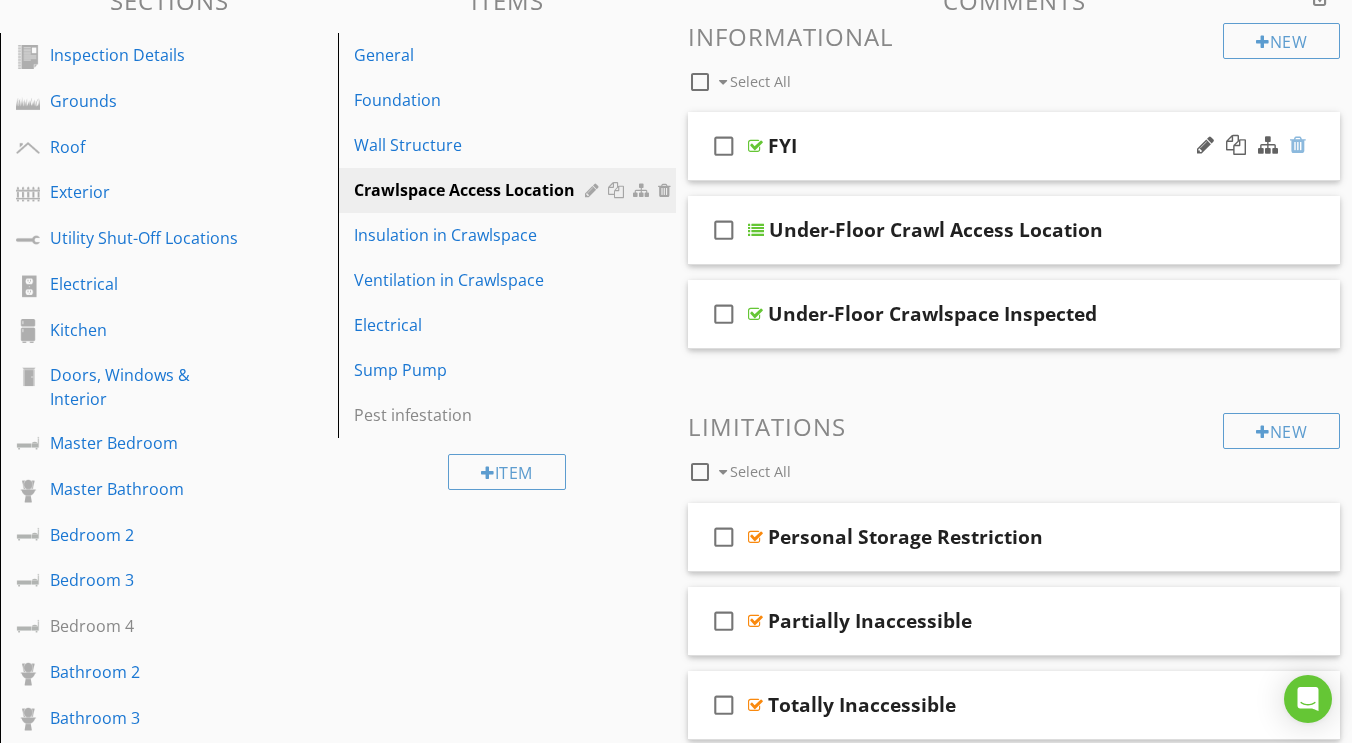 click at bounding box center (1298, 145) 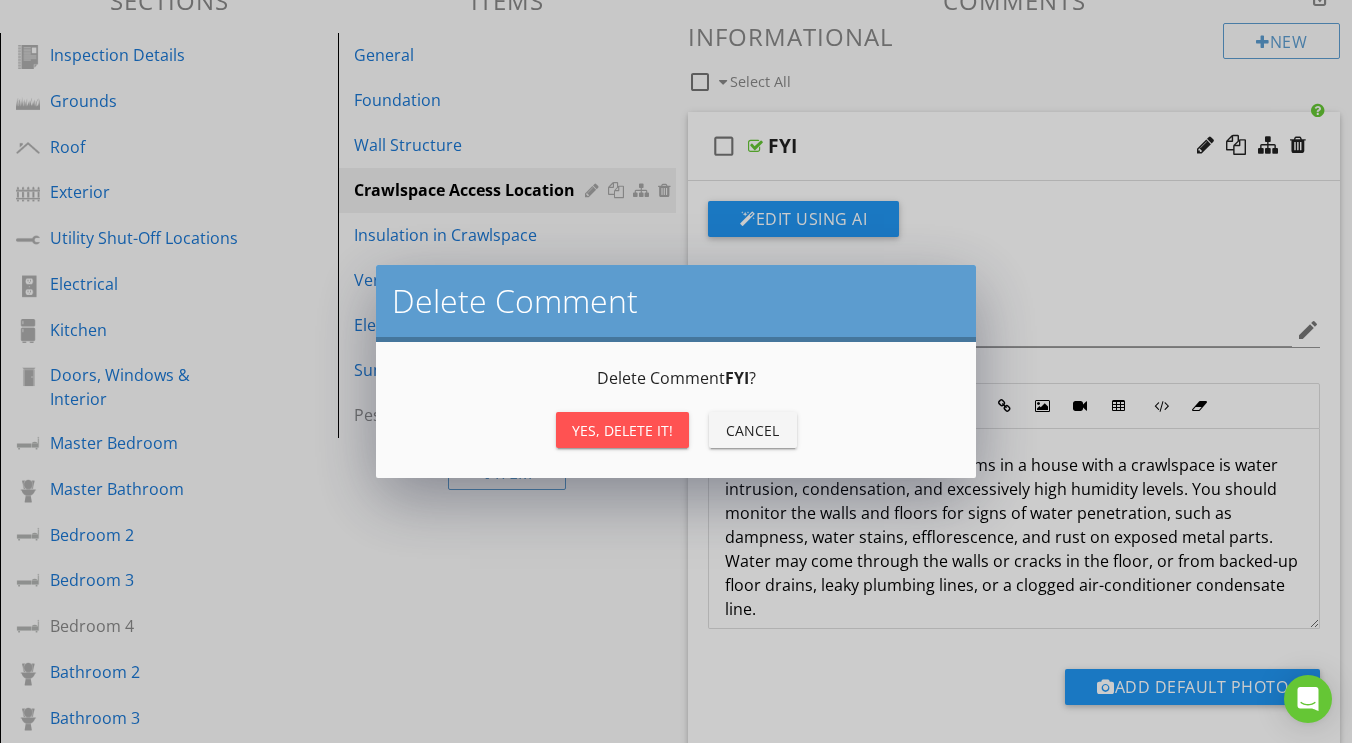 click on "Yes, Delete it!" at bounding box center (622, 430) 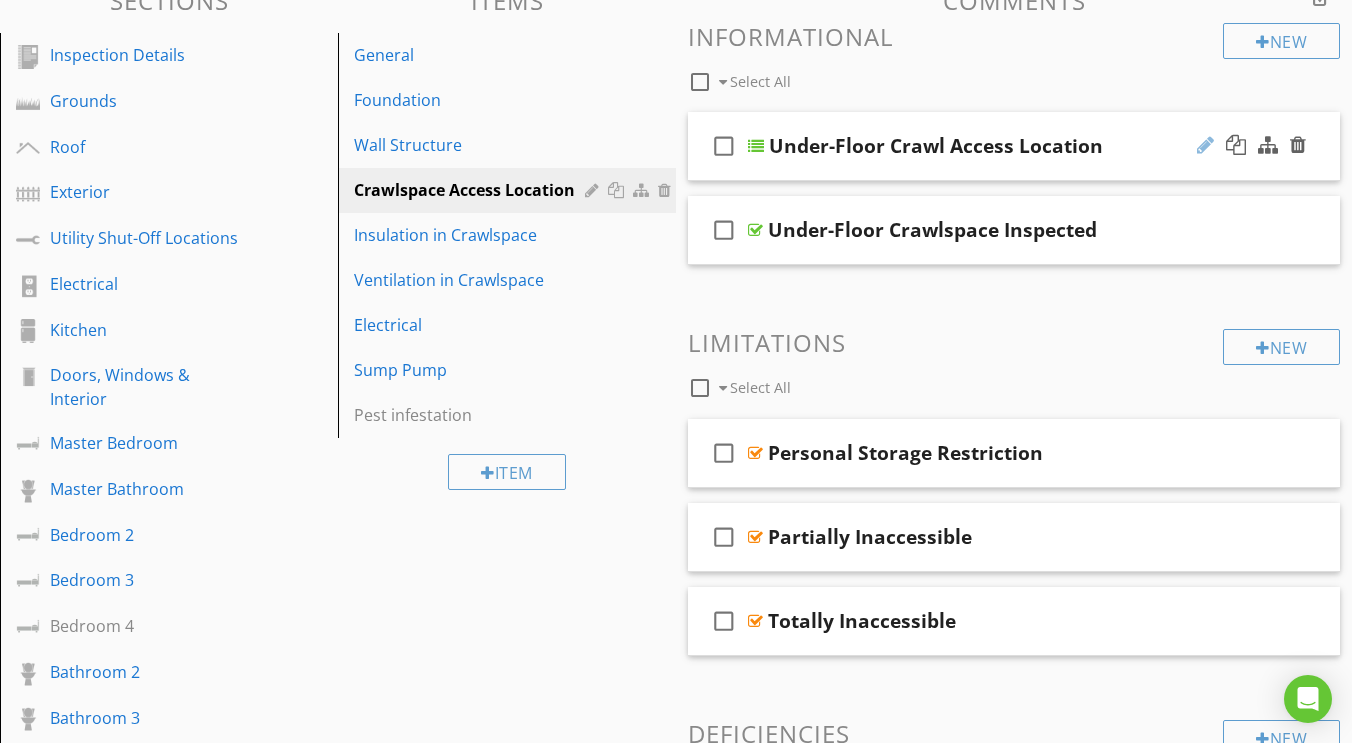 click at bounding box center [1205, 145] 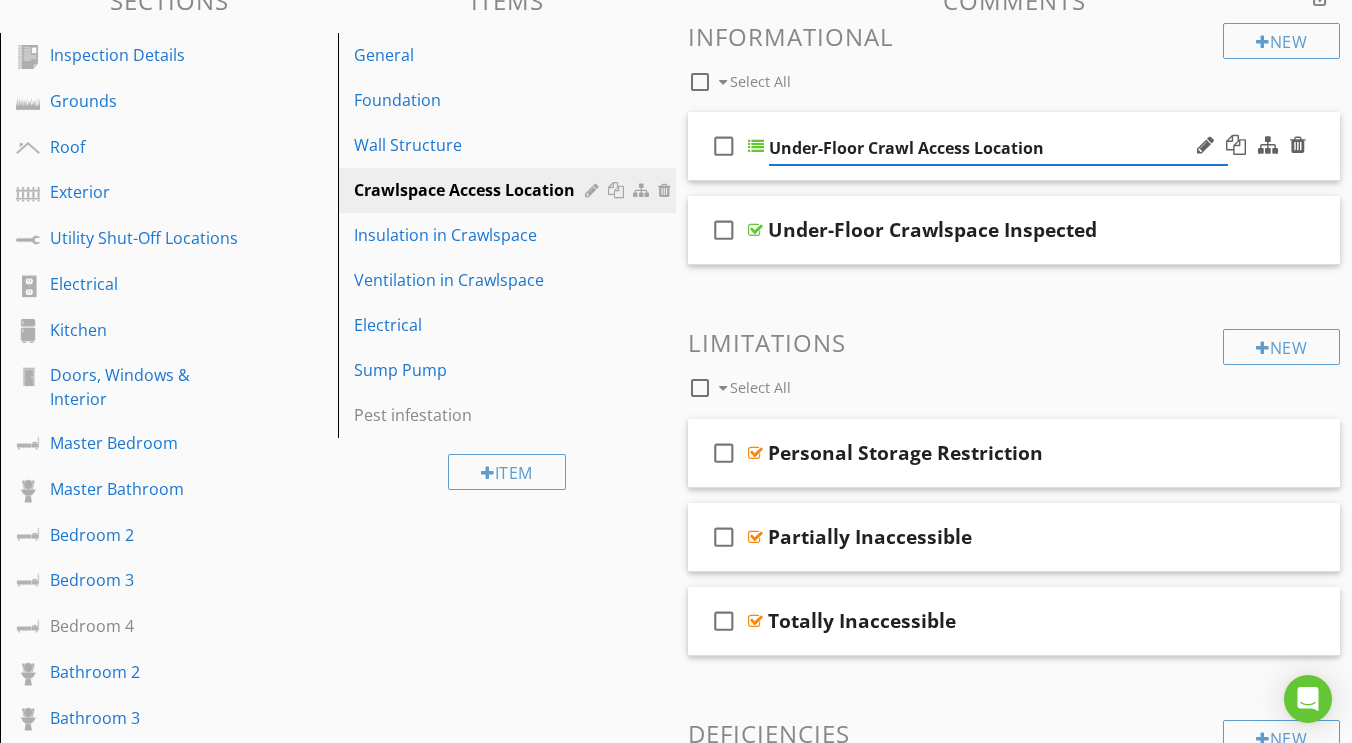 click on "Under-Floor Crawl Access Location" at bounding box center [998, 148] 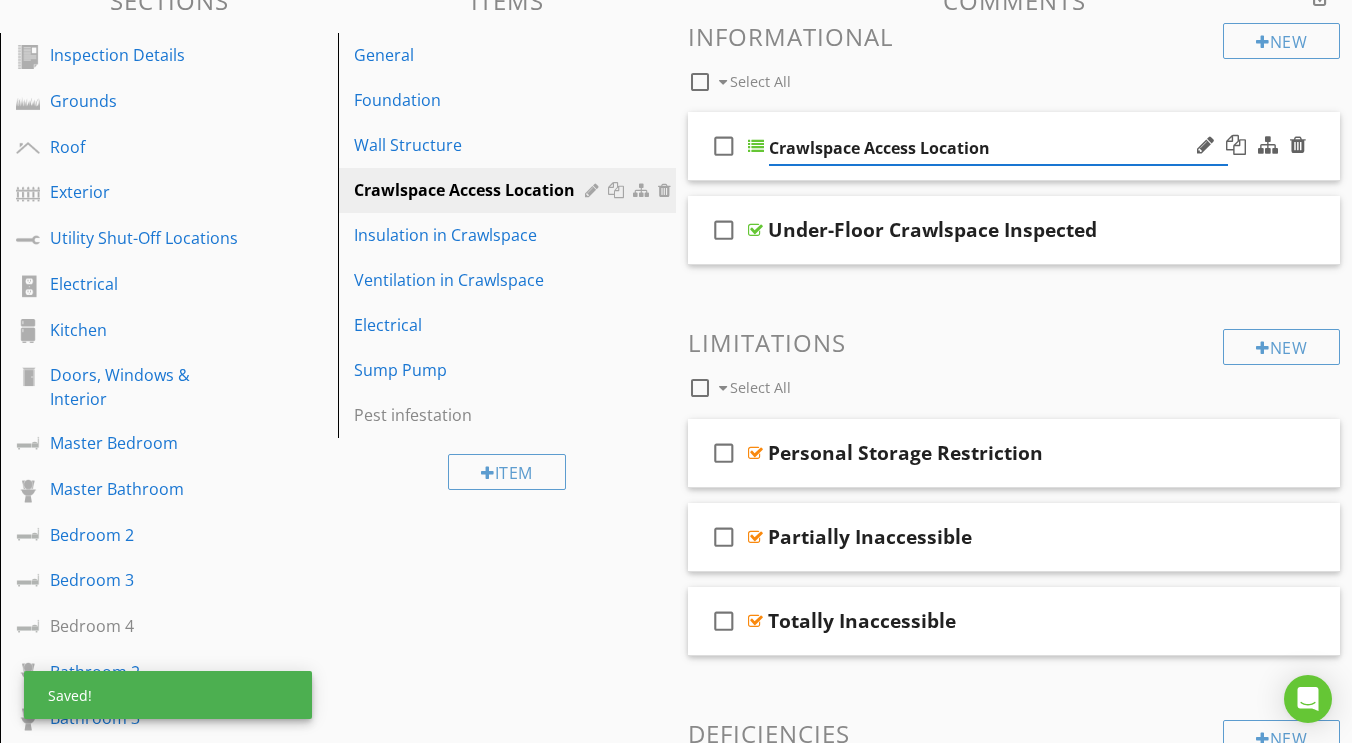 type on "Crawlspace Access Location" 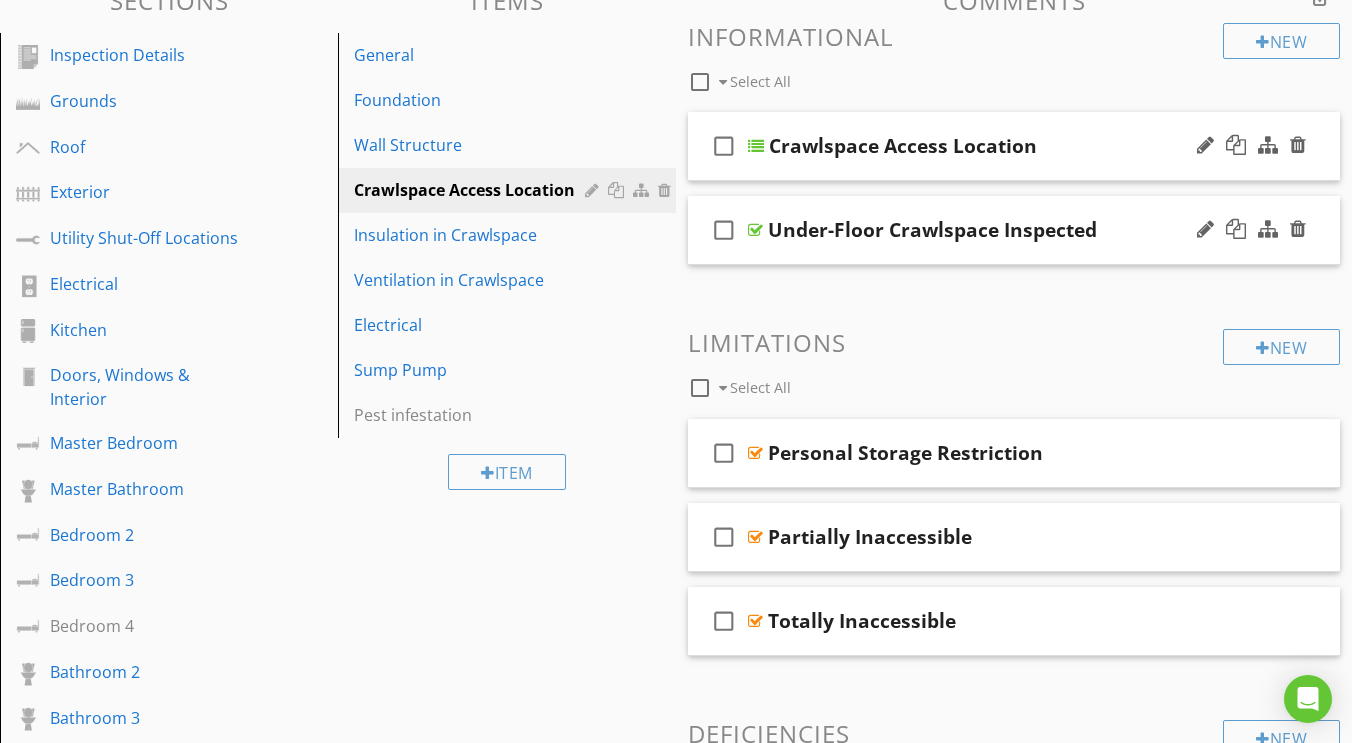 click at bounding box center [755, 230] 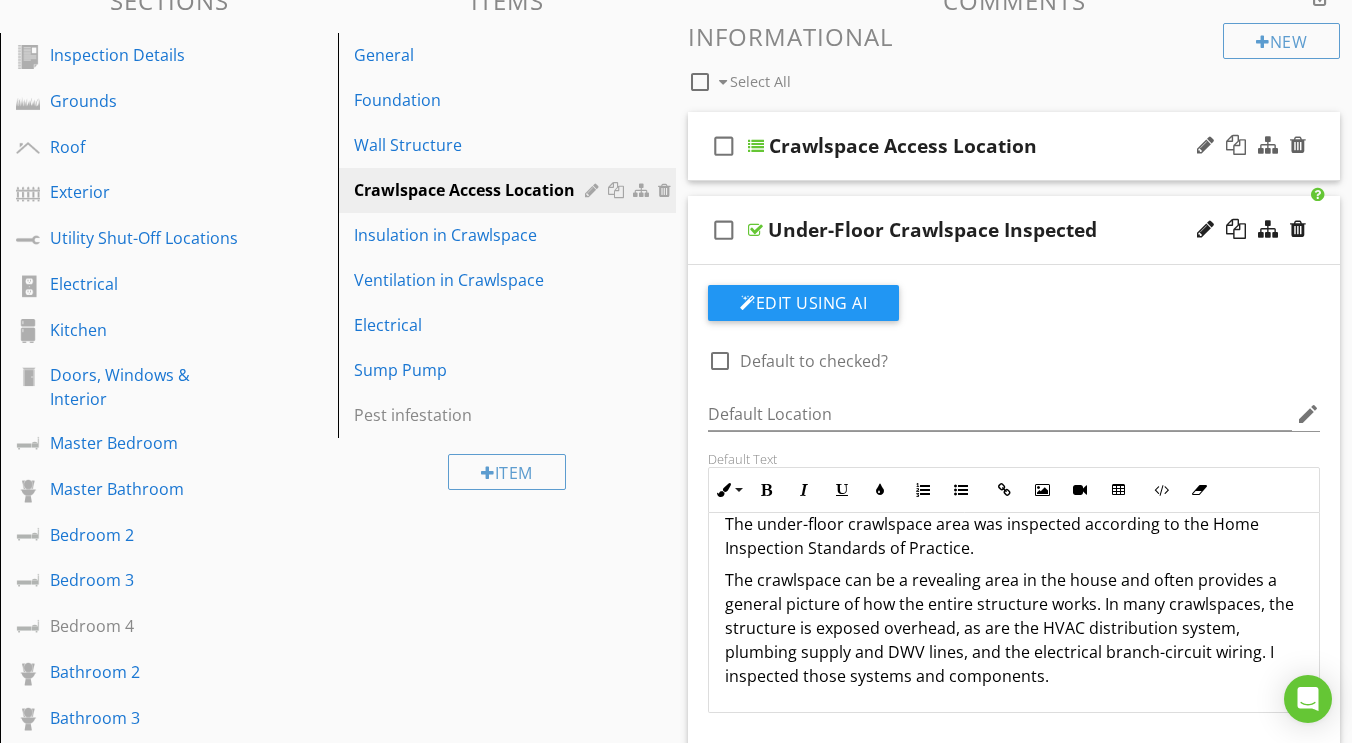 scroll, scrollTop: 25, scrollLeft: 0, axis: vertical 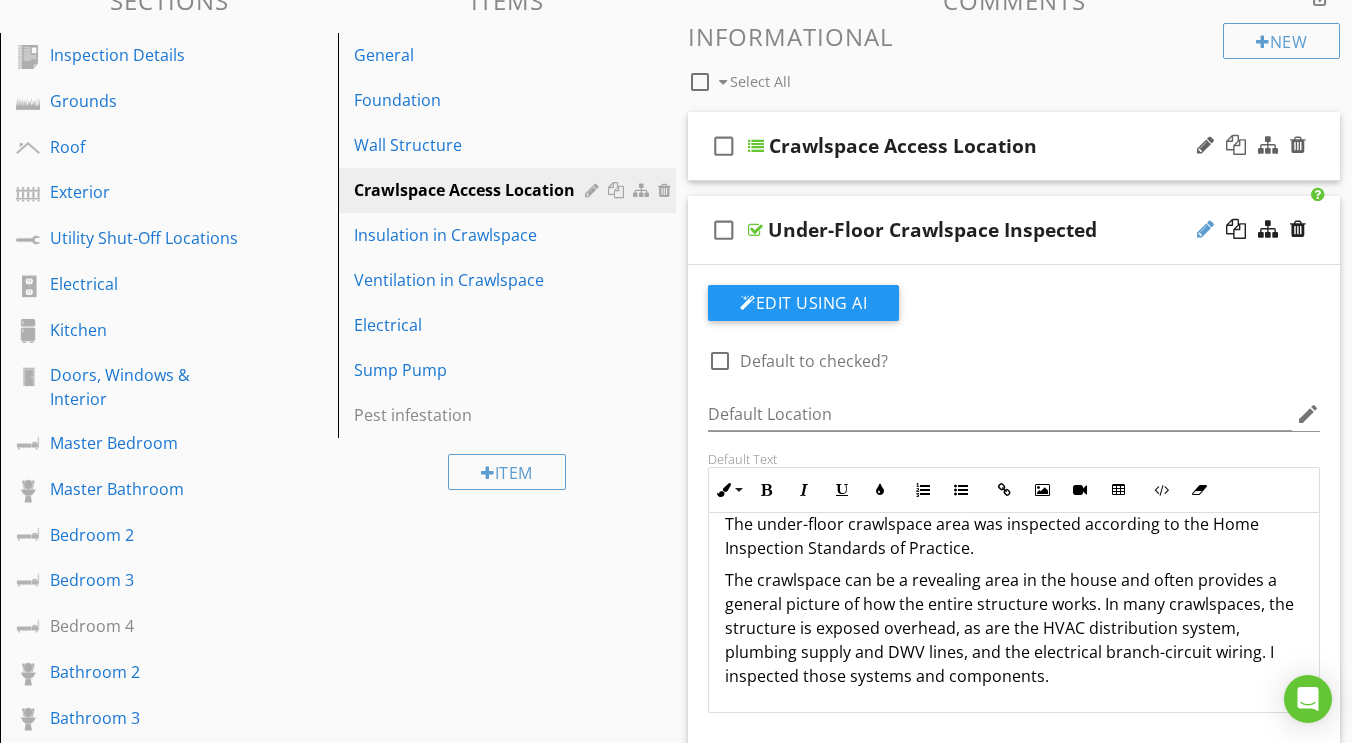 click at bounding box center (1205, 229) 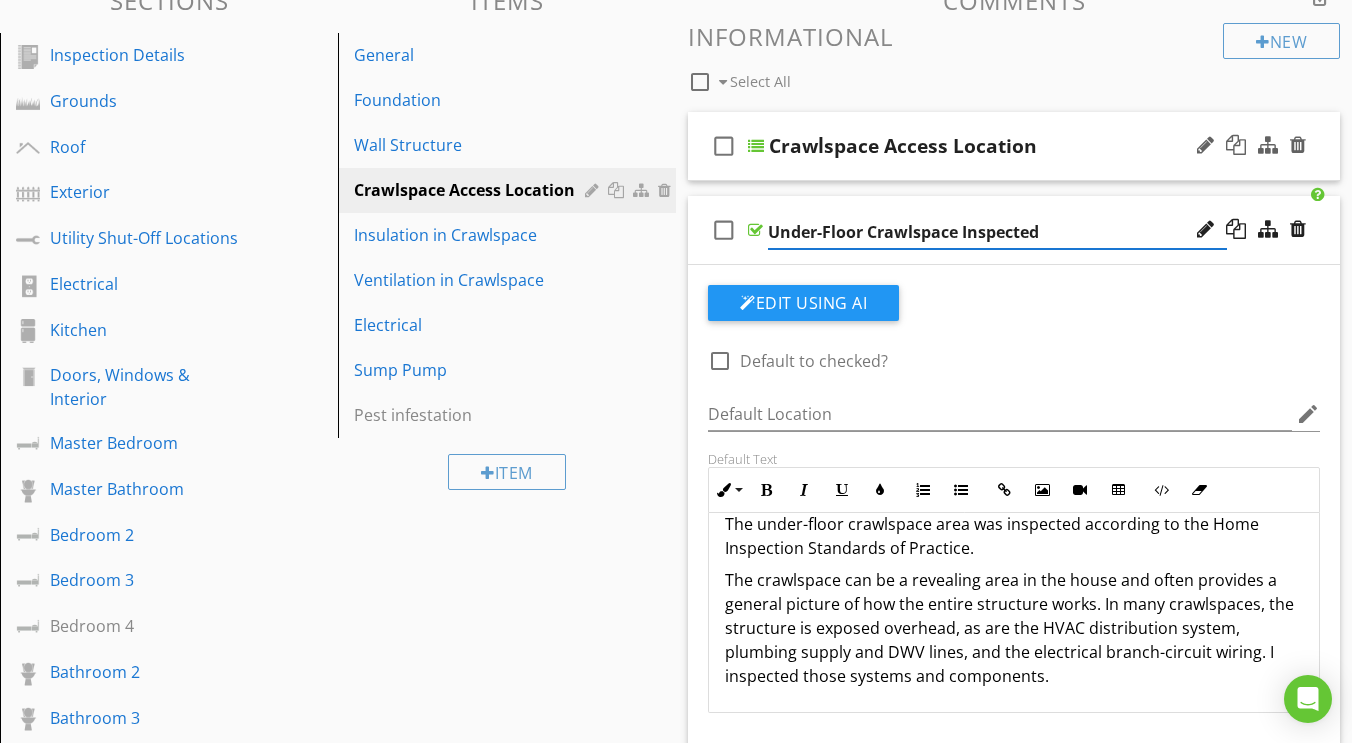 click on "Under-Floor Crawlspace Inspected" at bounding box center (997, 232) 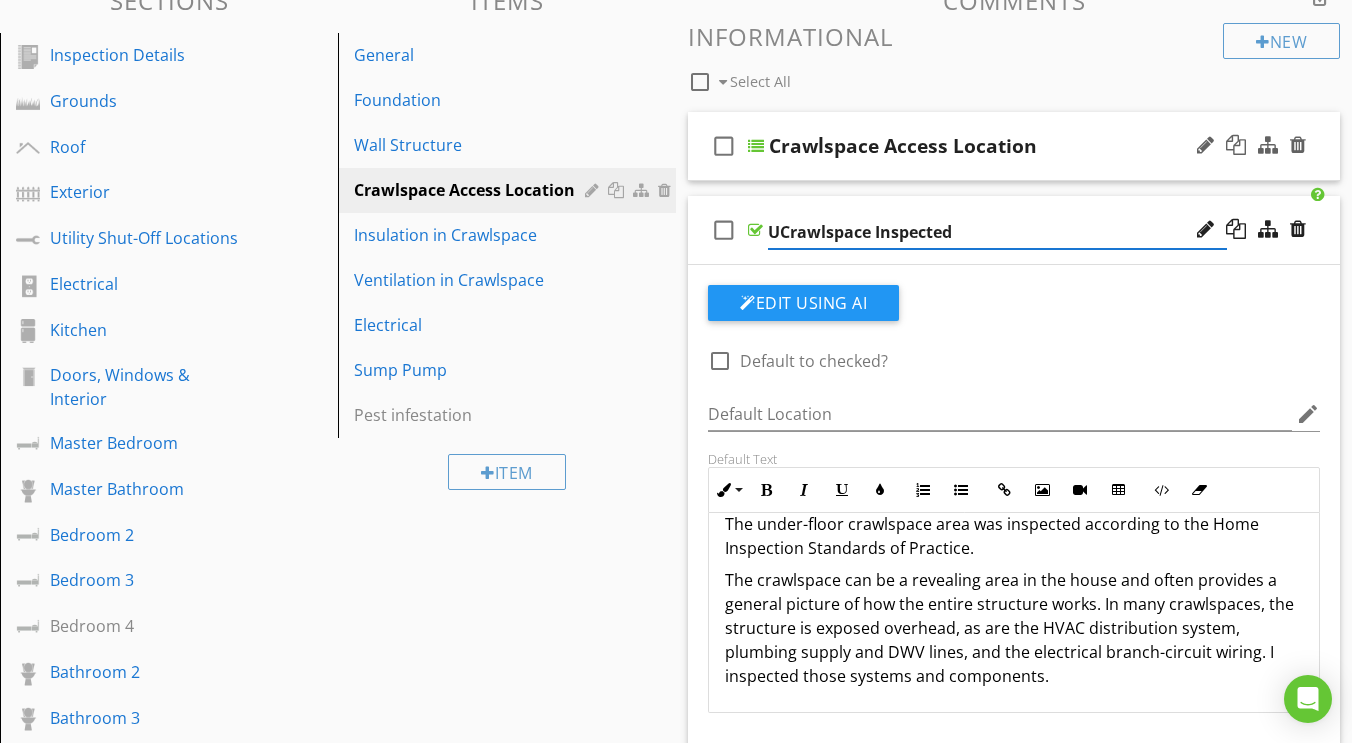 type on "Crawlspace Inspected" 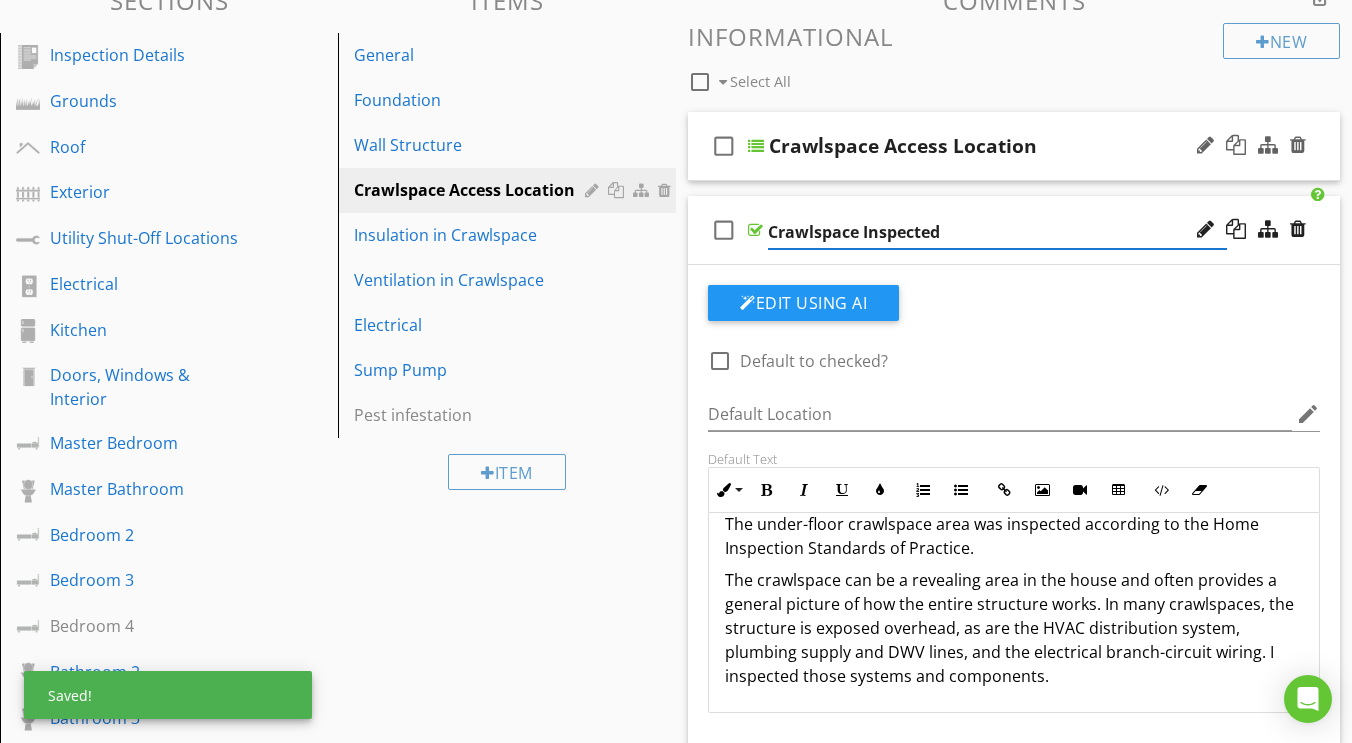 click on "The under-floor crawlspace area was inspected according to the Home Inspection Standards of Practice." at bounding box center (1014, 536) 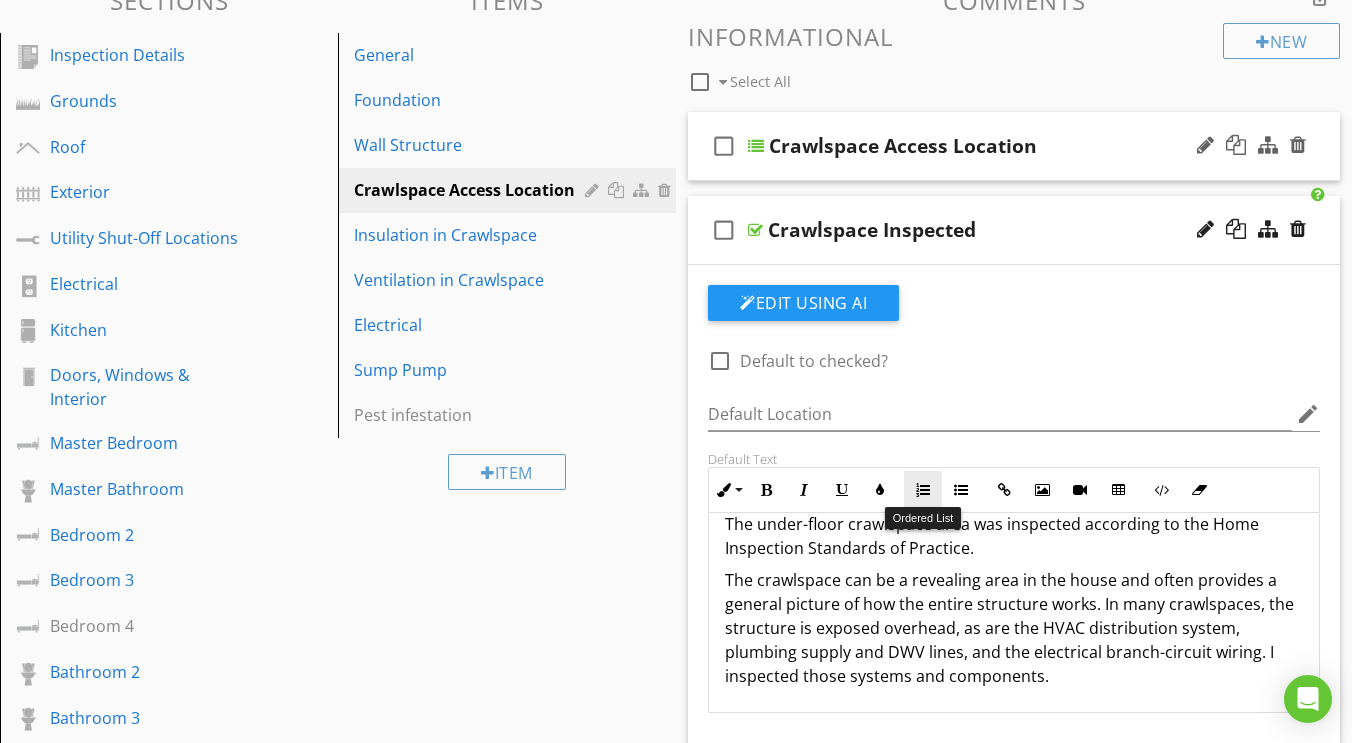 scroll, scrollTop: 24, scrollLeft: 0, axis: vertical 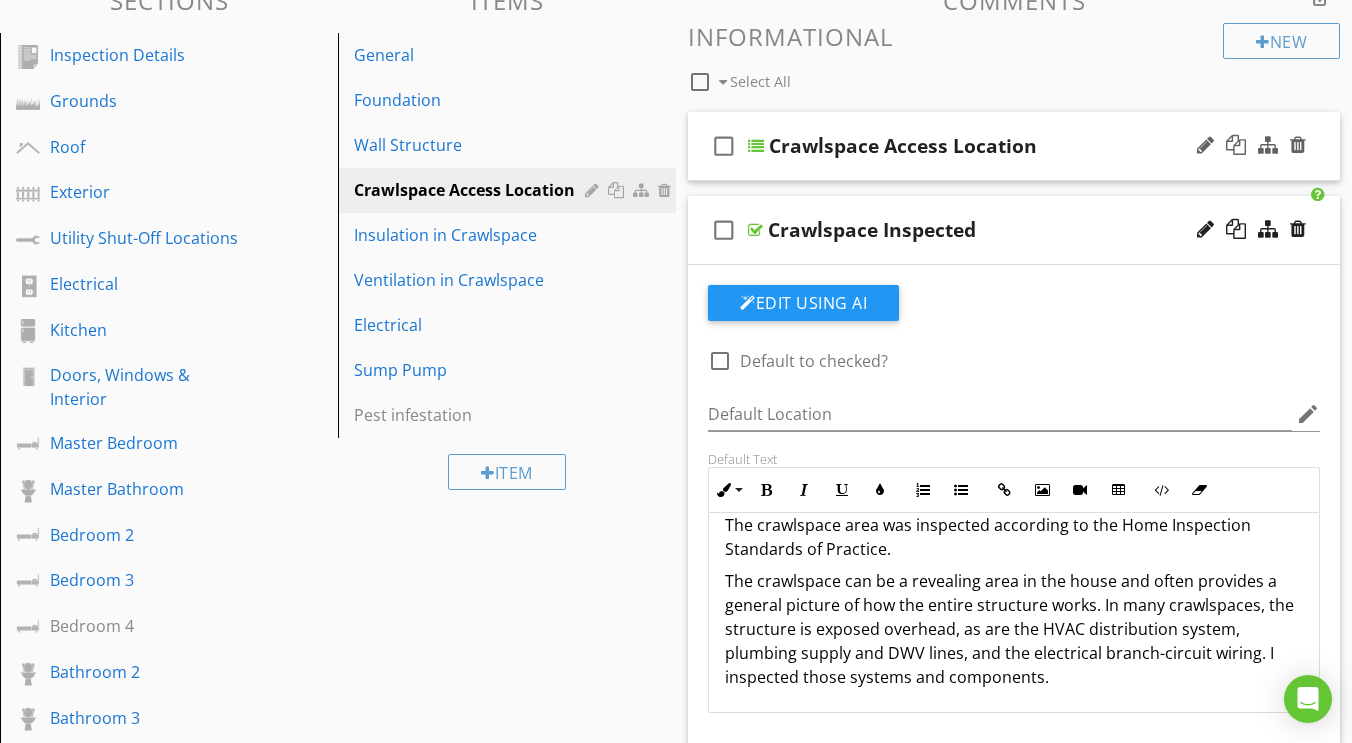 click on "The crawlspace area was inspected according to the Home Inspection Standards of Practice." at bounding box center (1014, 537) 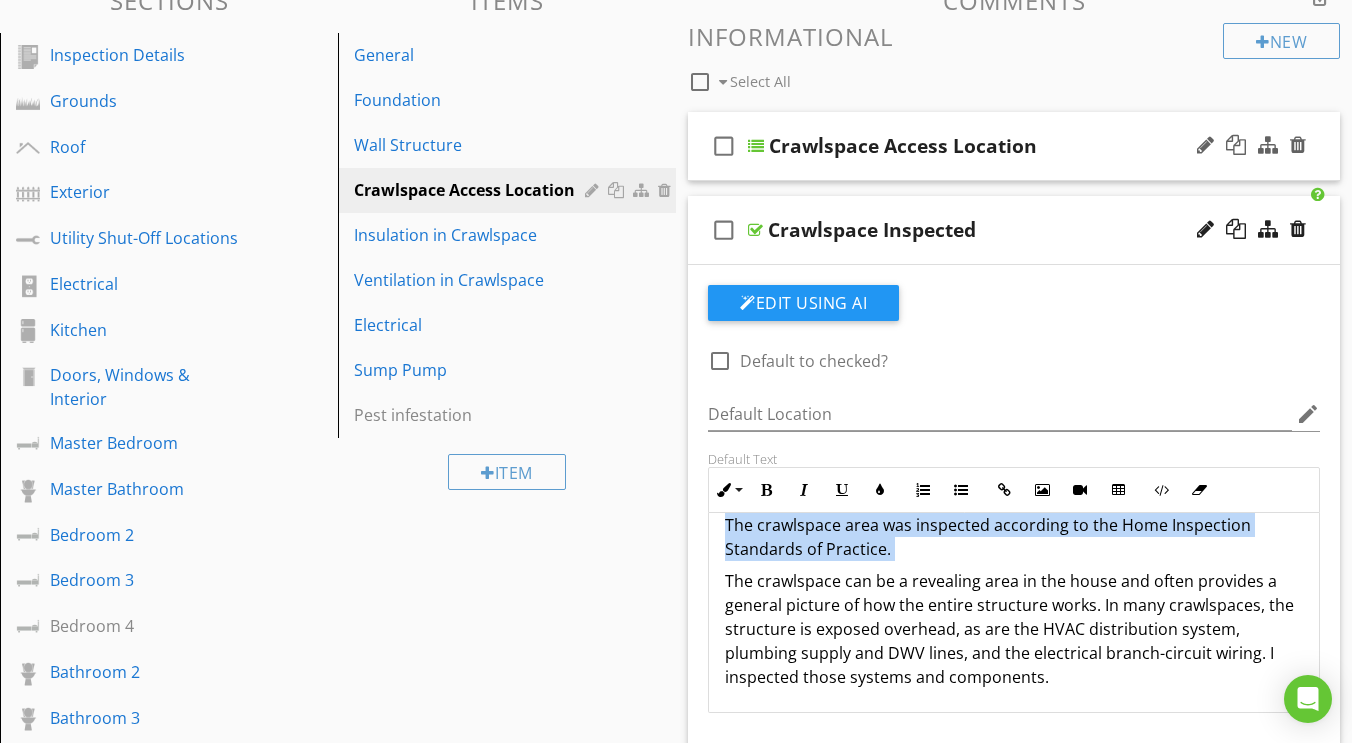 drag, startPoint x: 727, startPoint y: 572, endPoint x: 729, endPoint y: 525, distance: 47.042534 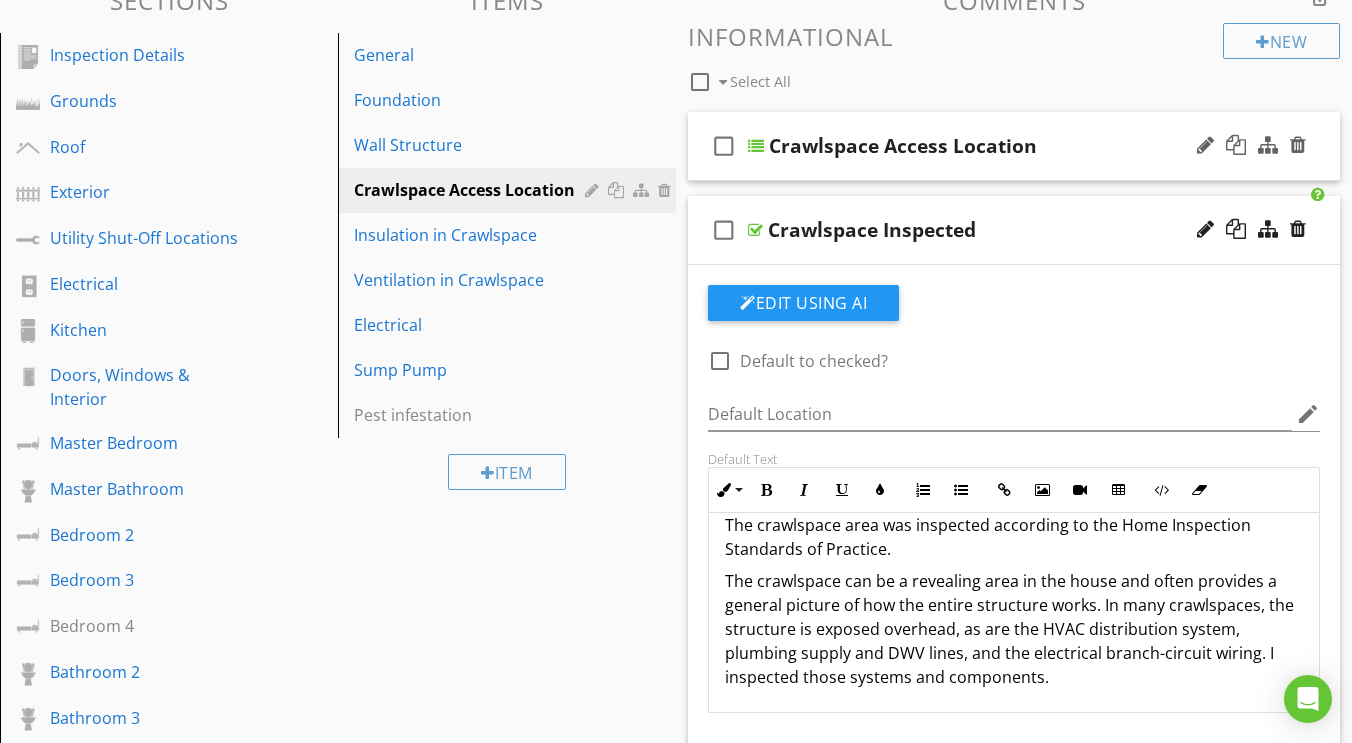 scroll, scrollTop: 1, scrollLeft: 0, axis: vertical 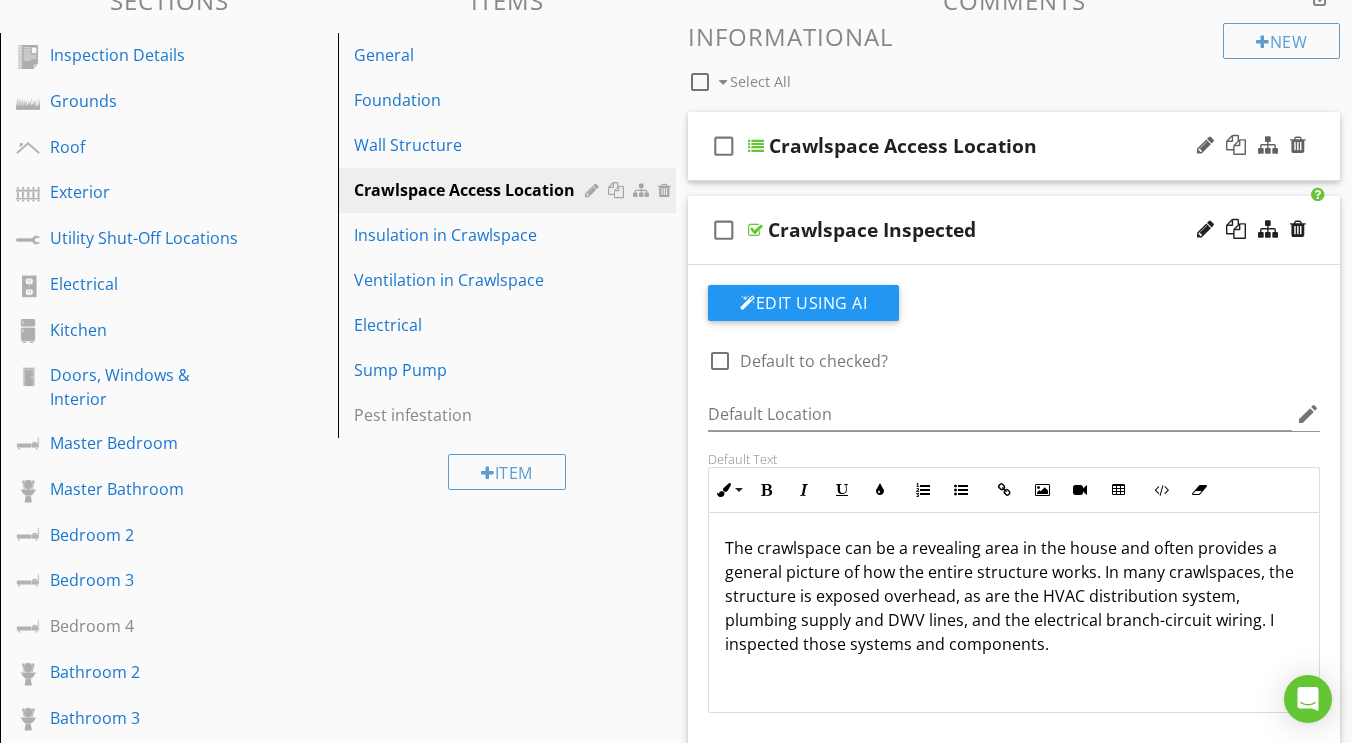 click on "The crawlspace can be a revealing area in the house and often provides a general picture of how the entire structure works. In many crawlspaces, the structure is exposed overhead, as are the HVAC distribution system, plumbing supply and DWV lines, and the electrical branch-circuit wiring. I inspected those systems and components." at bounding box center [1014, 612] 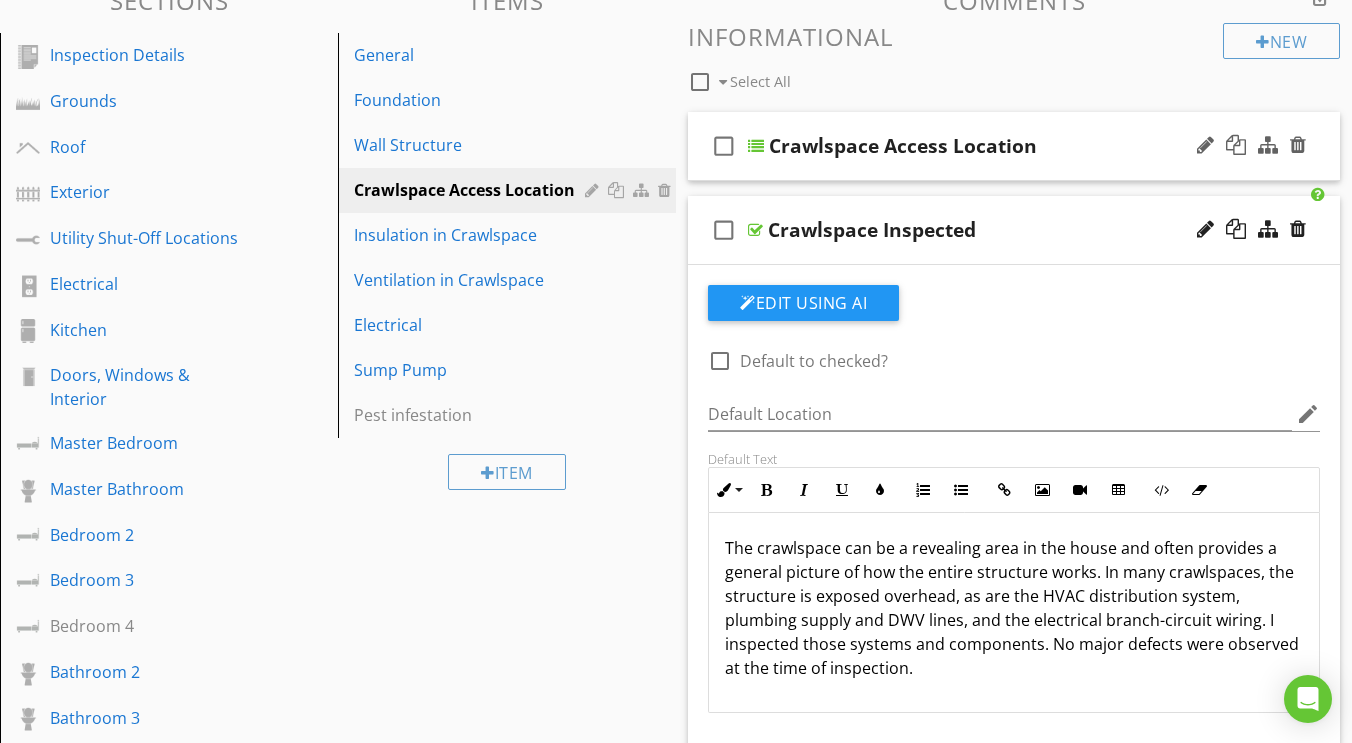 click at bounding box center [755, 230] 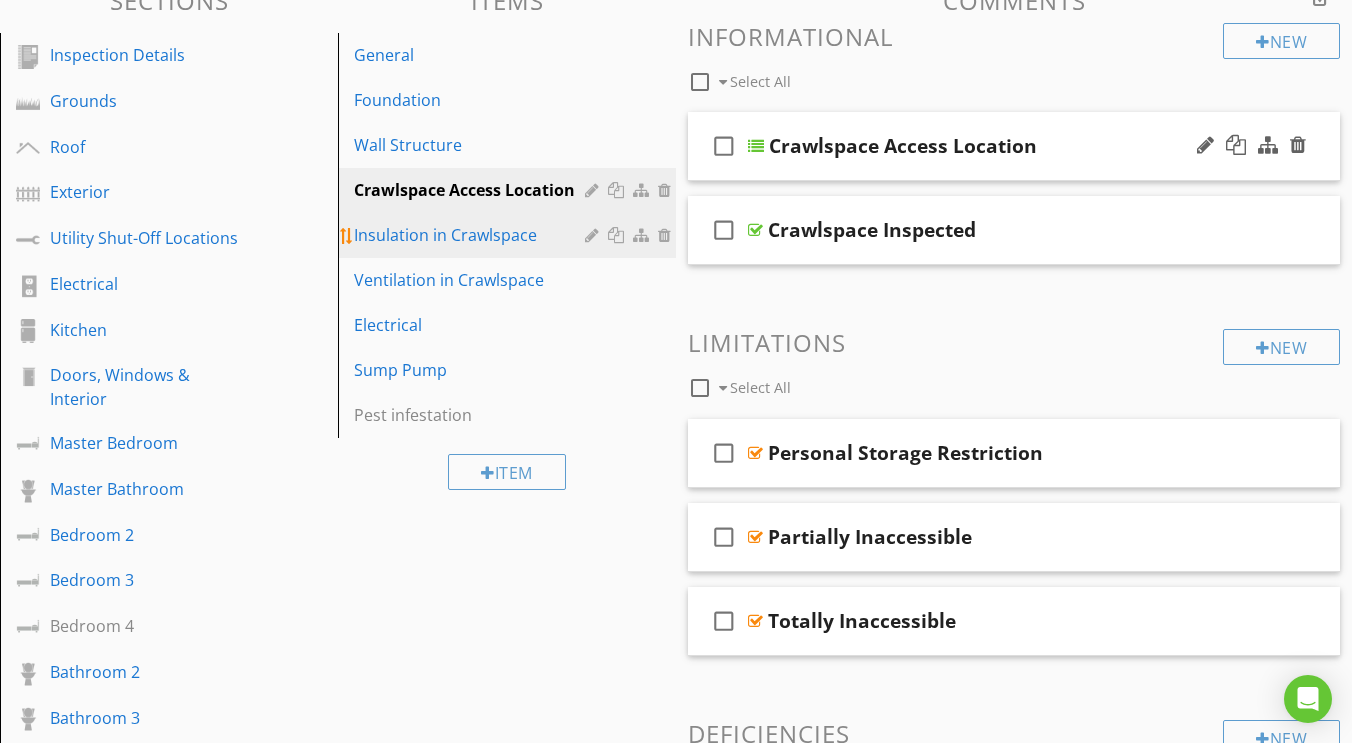 click on "Insulation in Crawlspace" at bounding box center [472, 235] 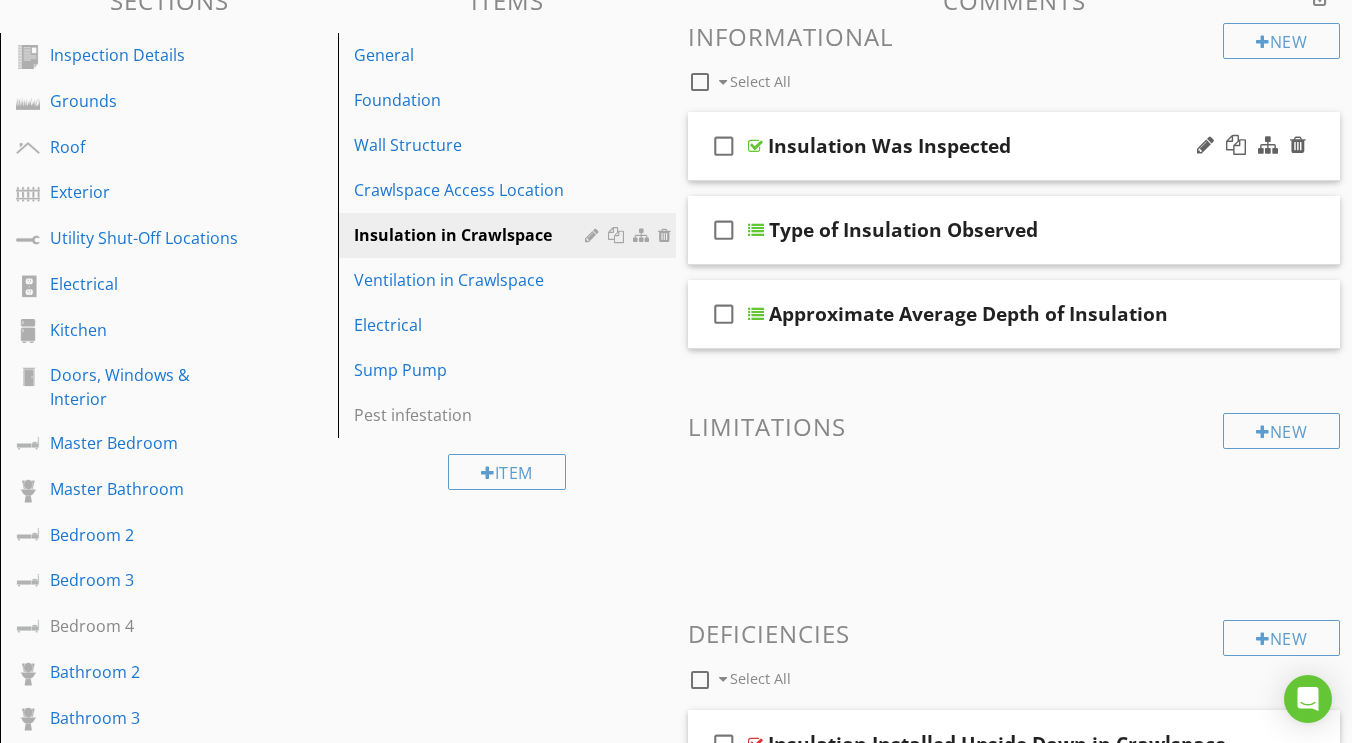 click at bounding box center (755, 146) 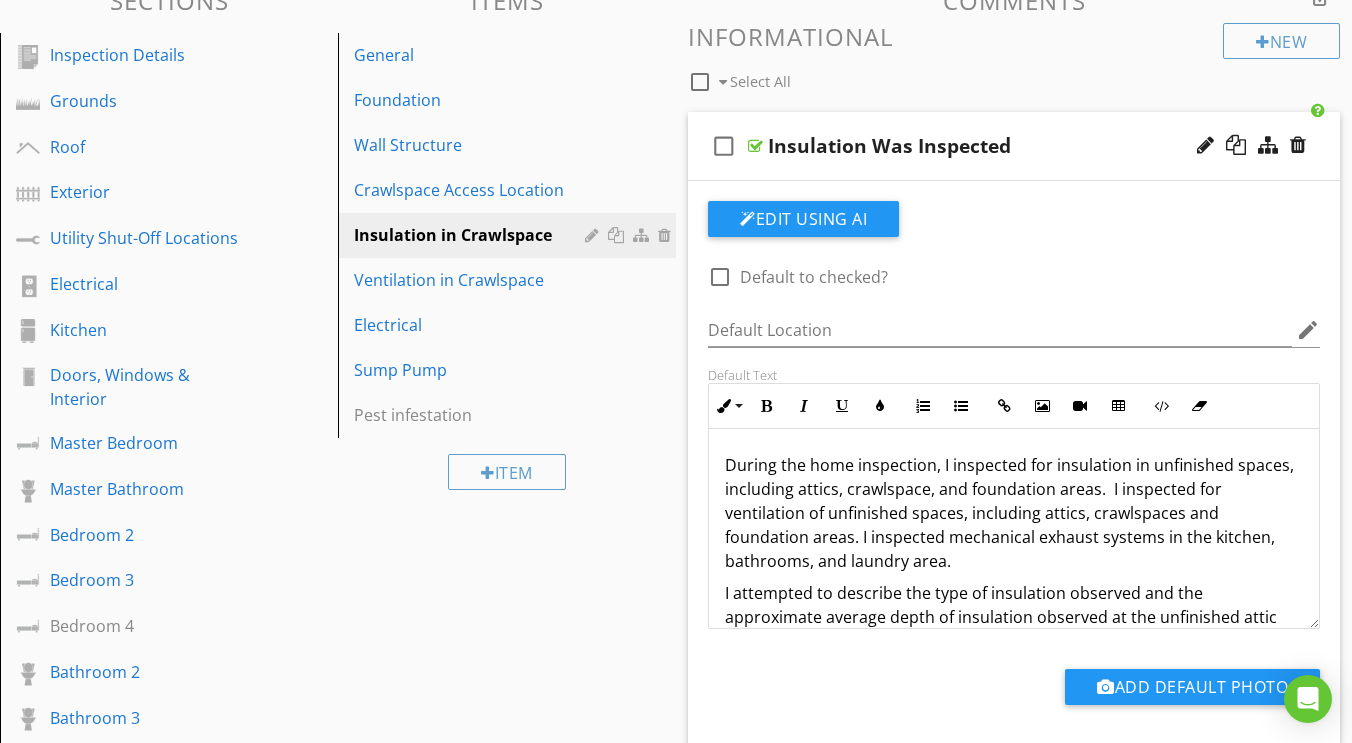 click at bounding box center (755, 146) 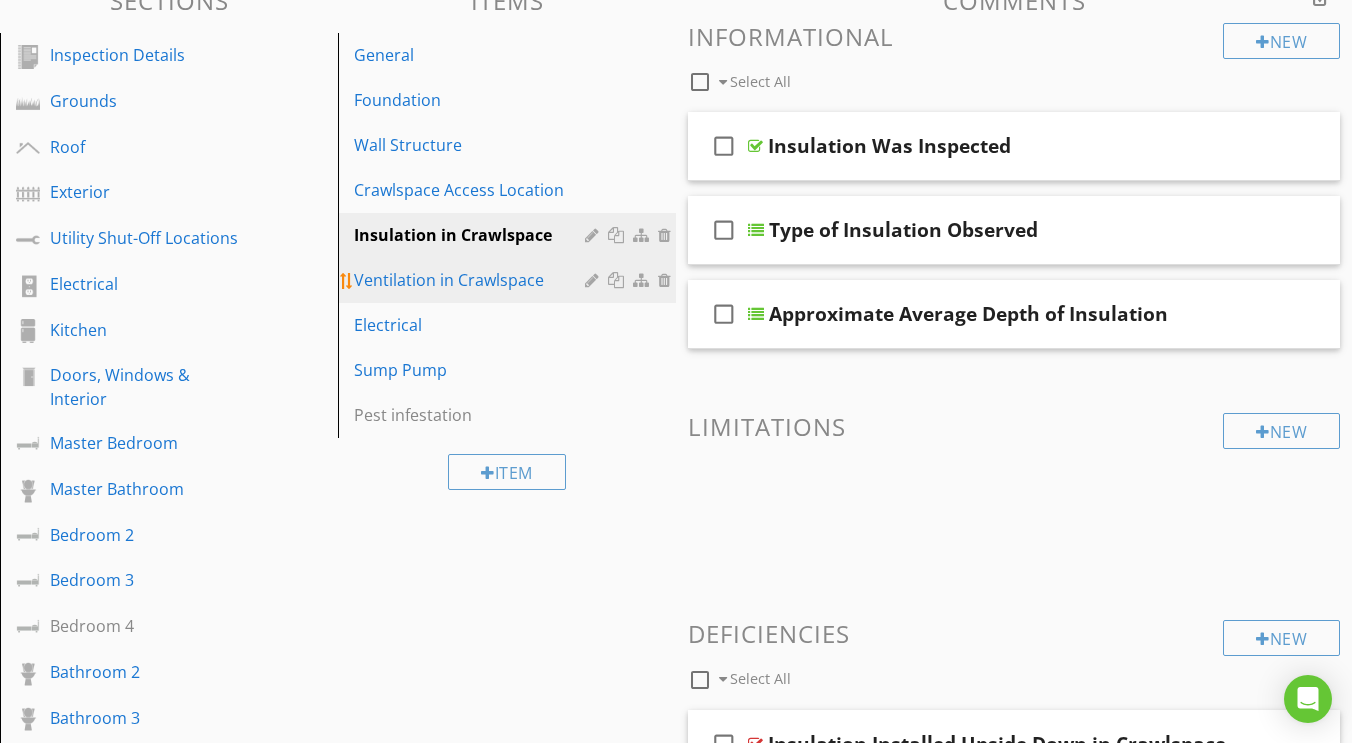 click on "Ventilation in Crawlspace" at bounding box center [472, 280] 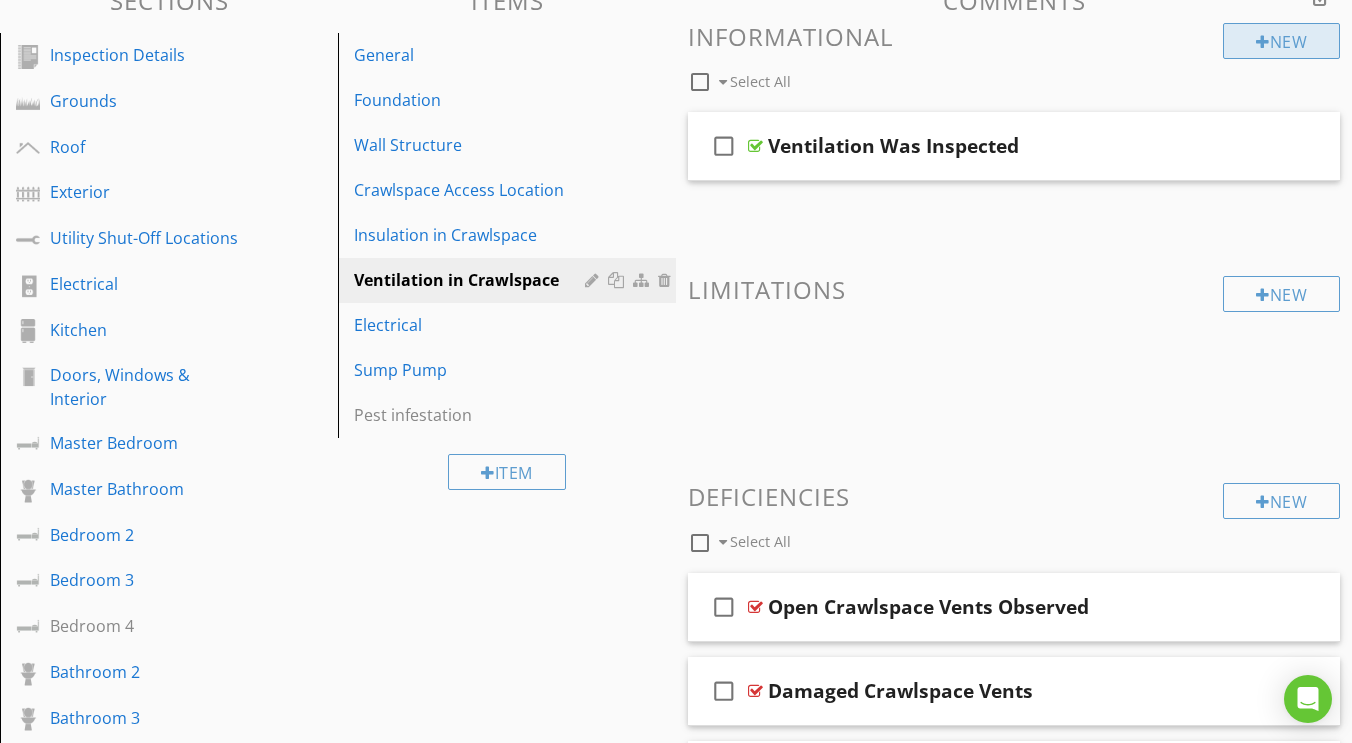 click on "New" at bounding box center [1281, 41] 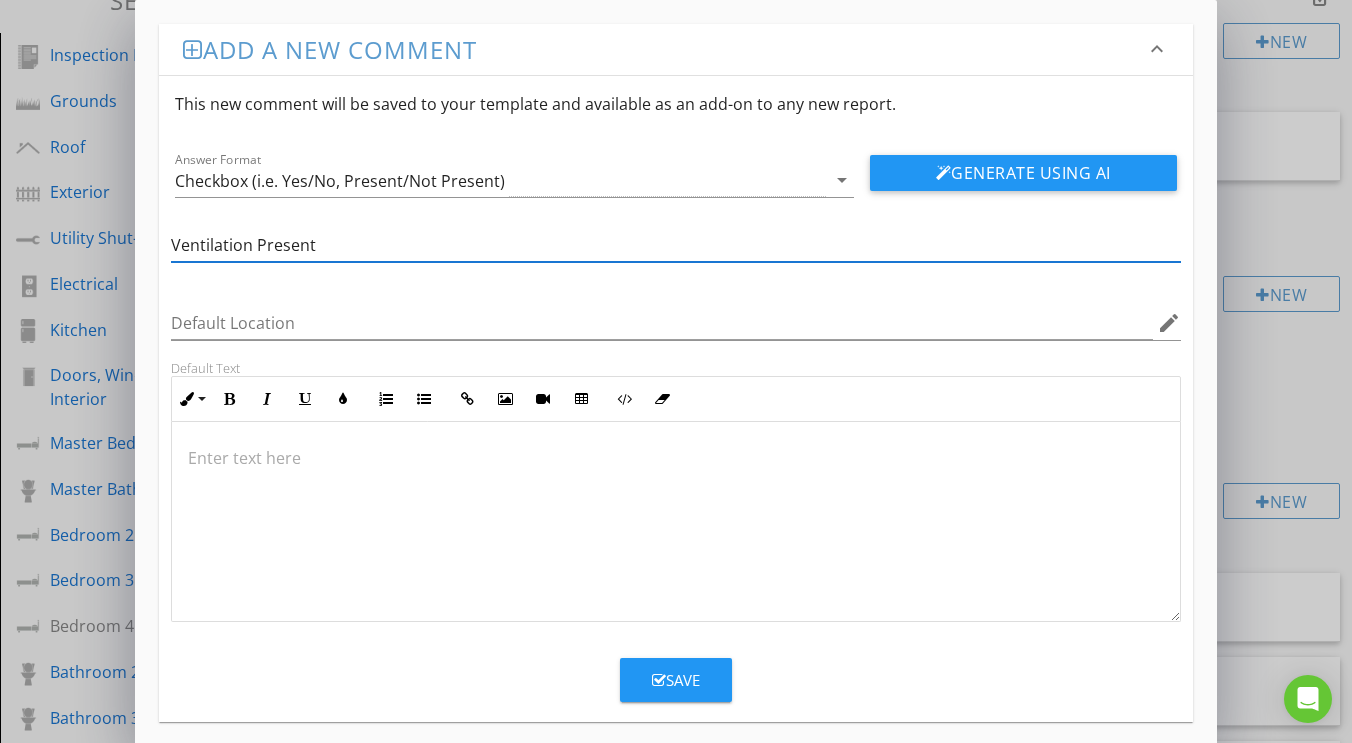 type on "Ventilation Present" 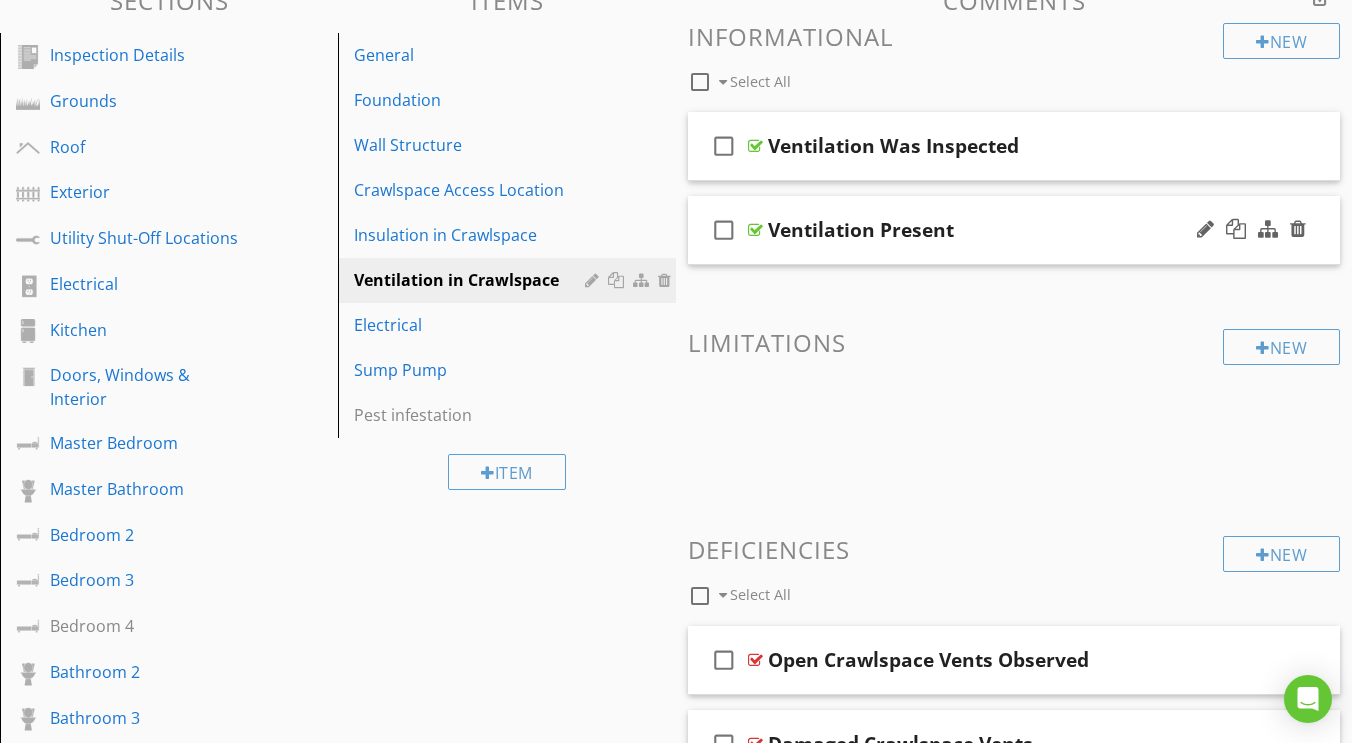 click at bounding box center [755, 230] 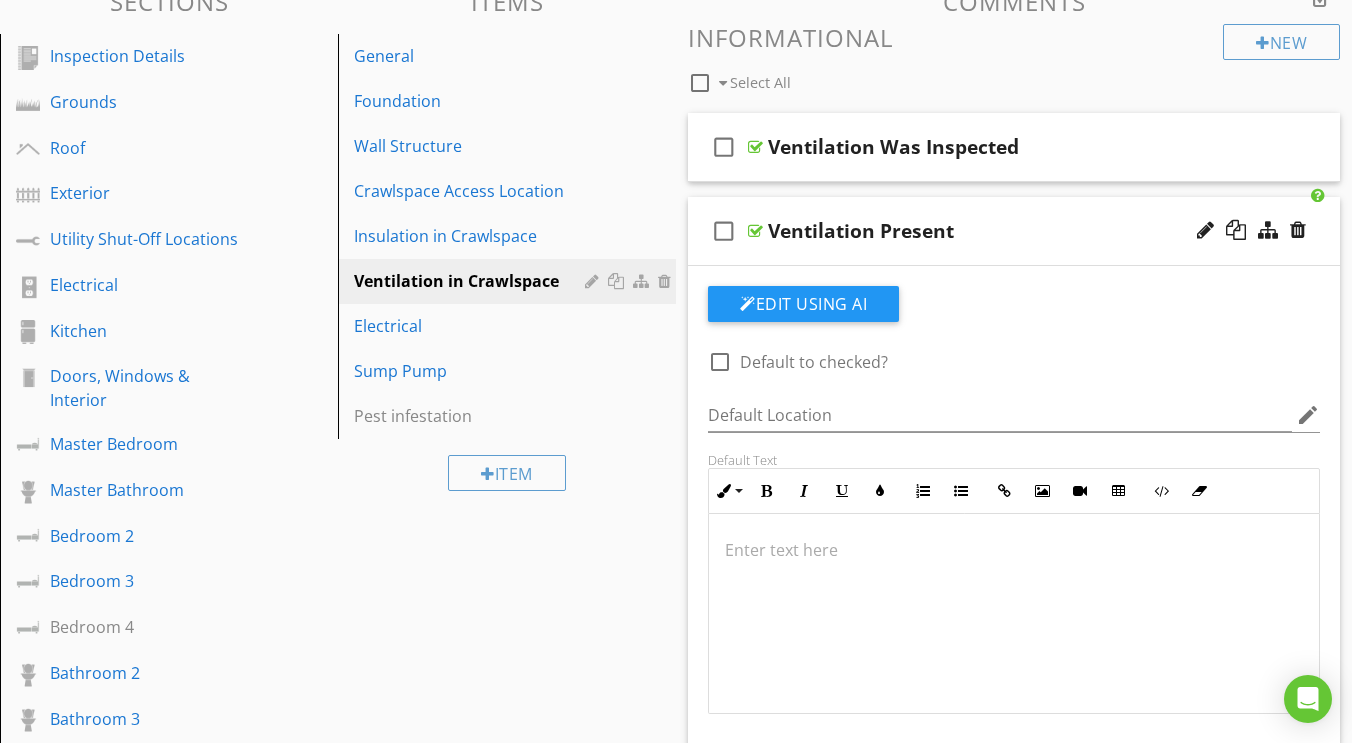 scroll, scrollTop: 232, scrollLeft: 0, axis: vertical 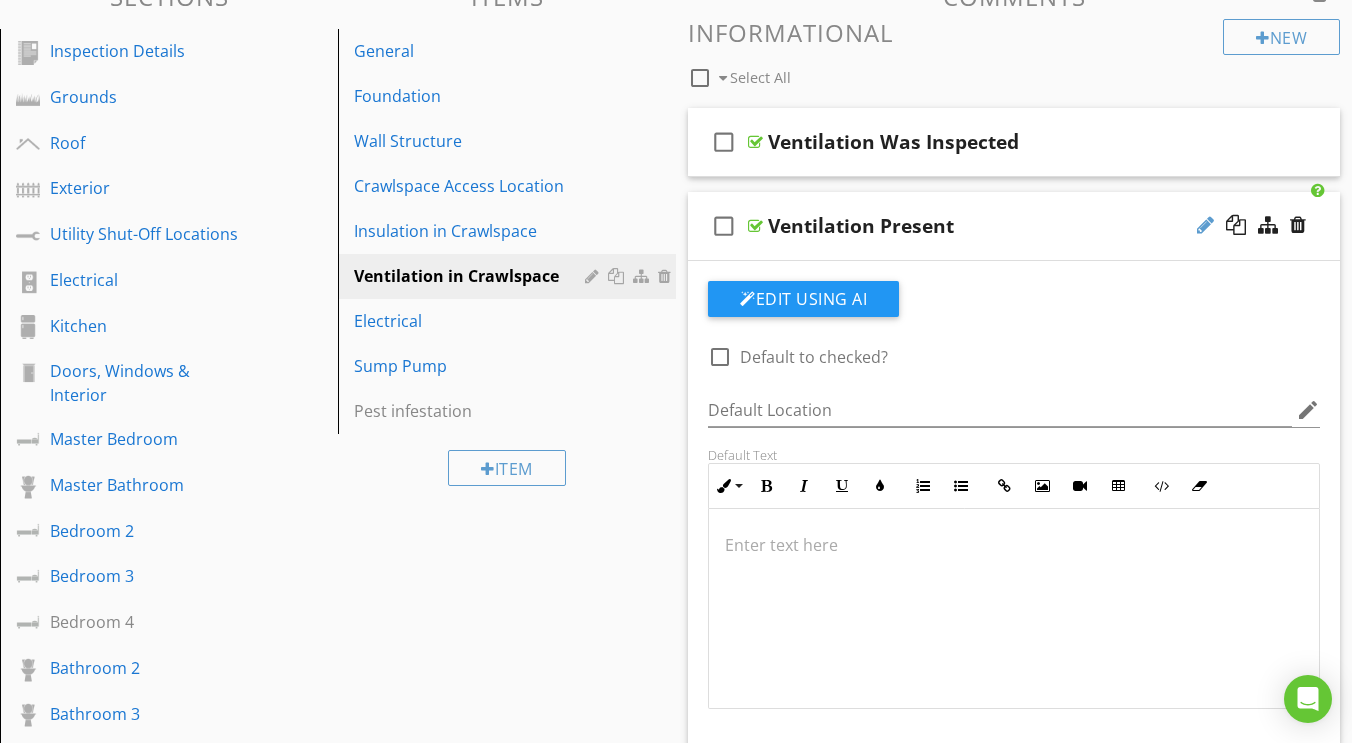 click at bounding box center [1205, 225] 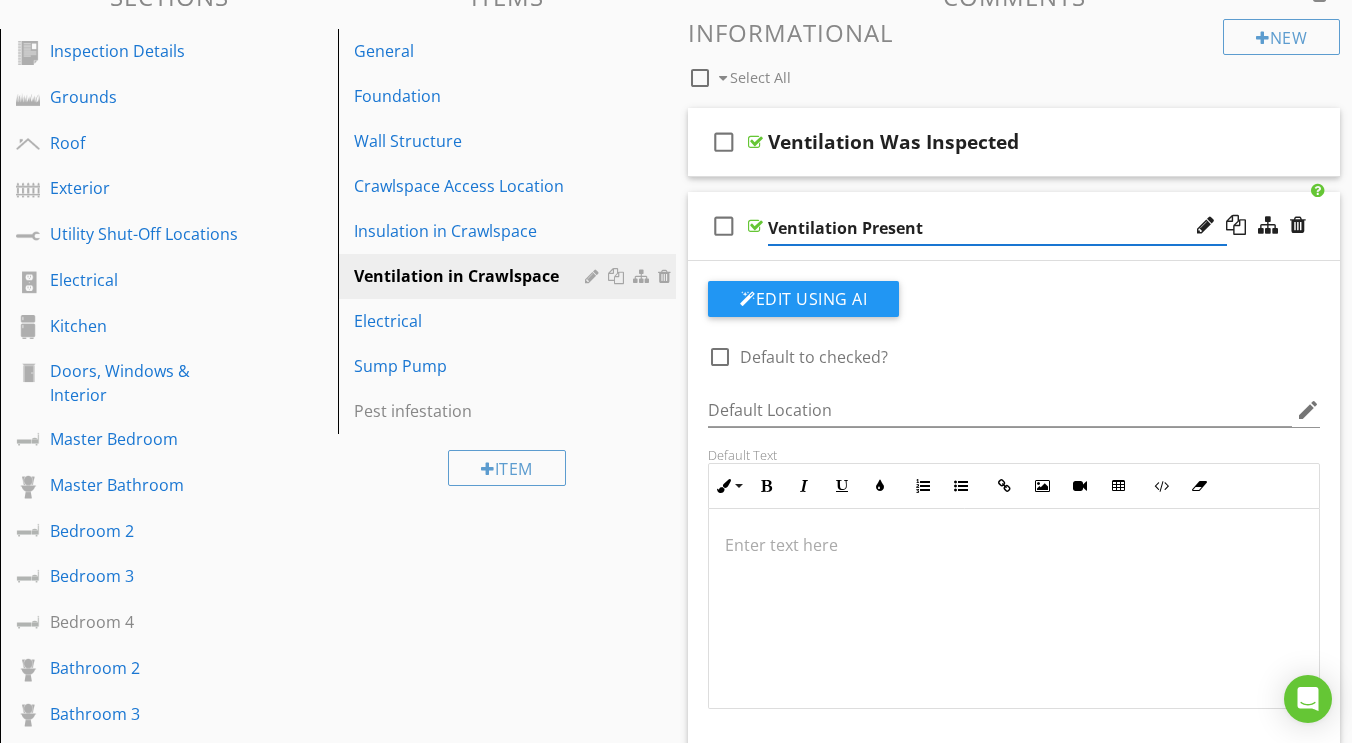 click on "Edit Using AI" at bounding box center (1014, 307) 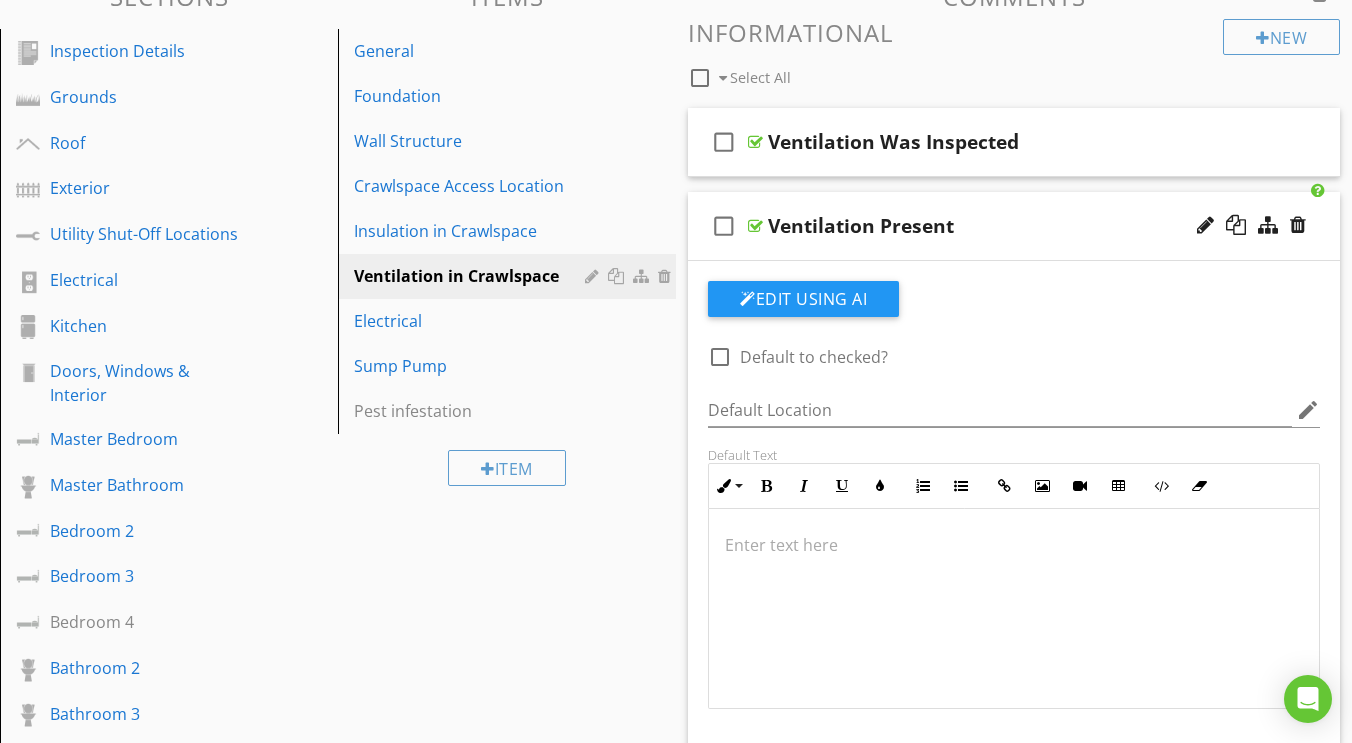 click on "Ventilation Present" at bounding box center (861, 226) 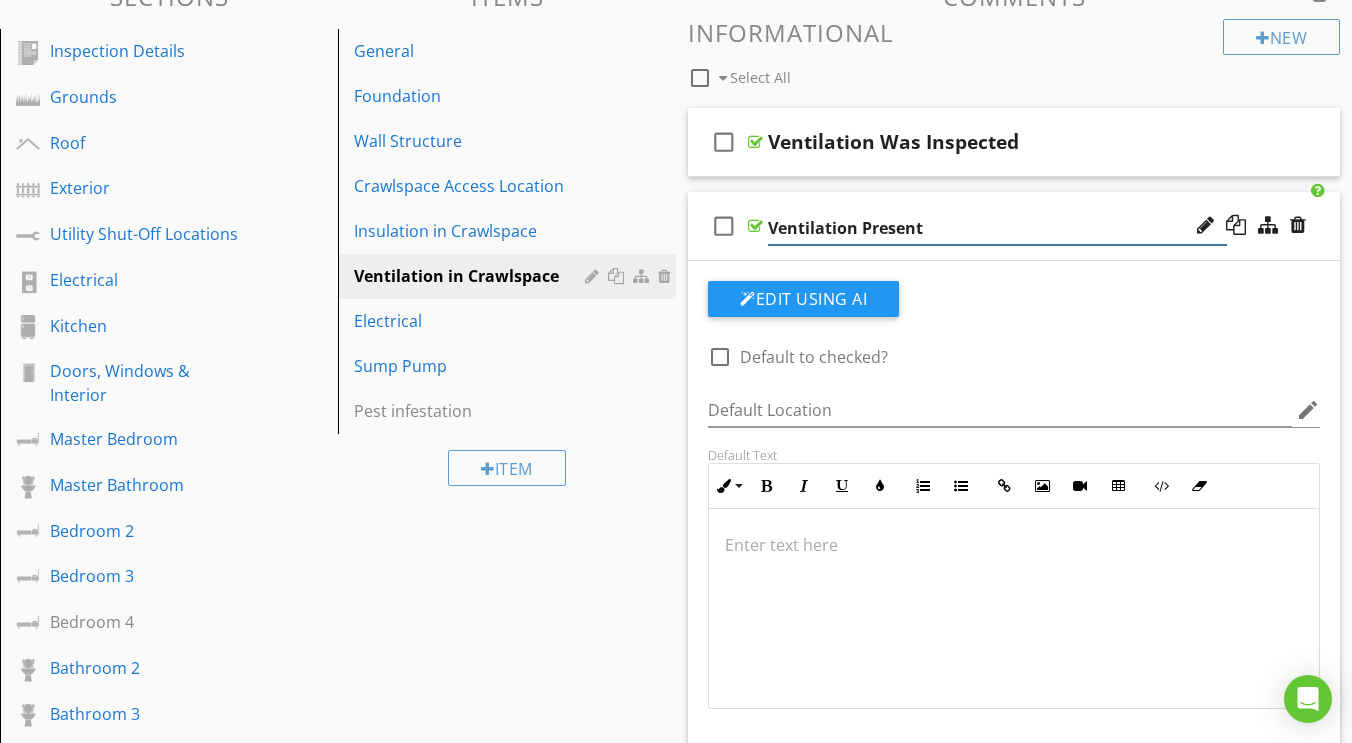 click on "Ventilation Present" at bounding box center (997, 228) 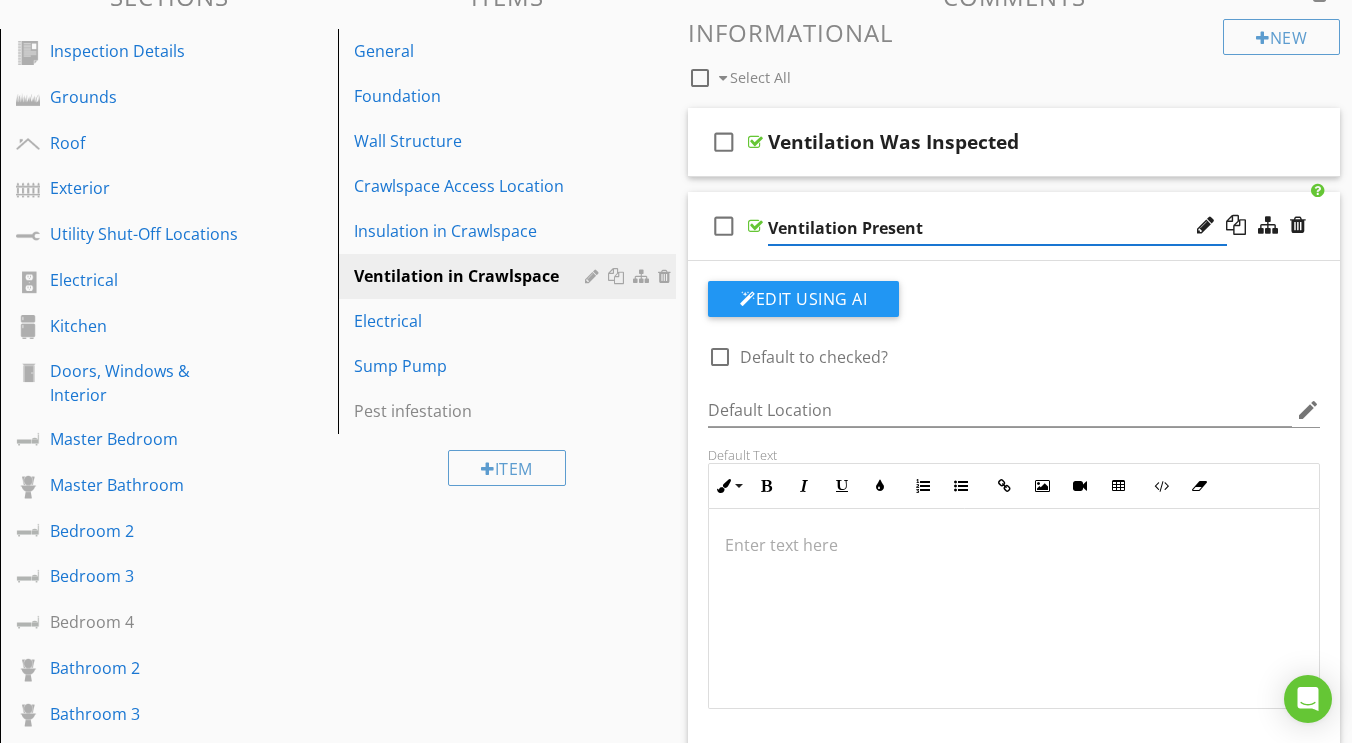 click on "Ventilation Present" at bounding box center [997, 228] 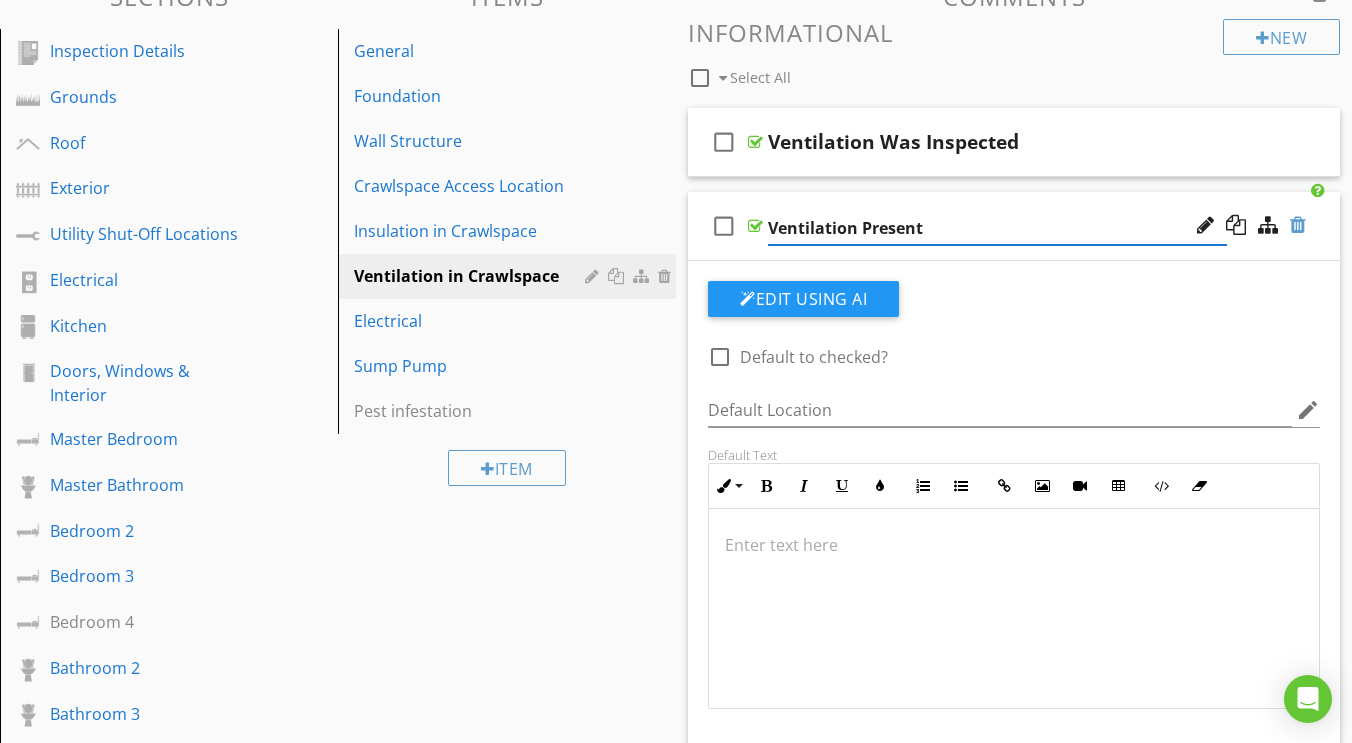 click at bounding box center [1298, 225] 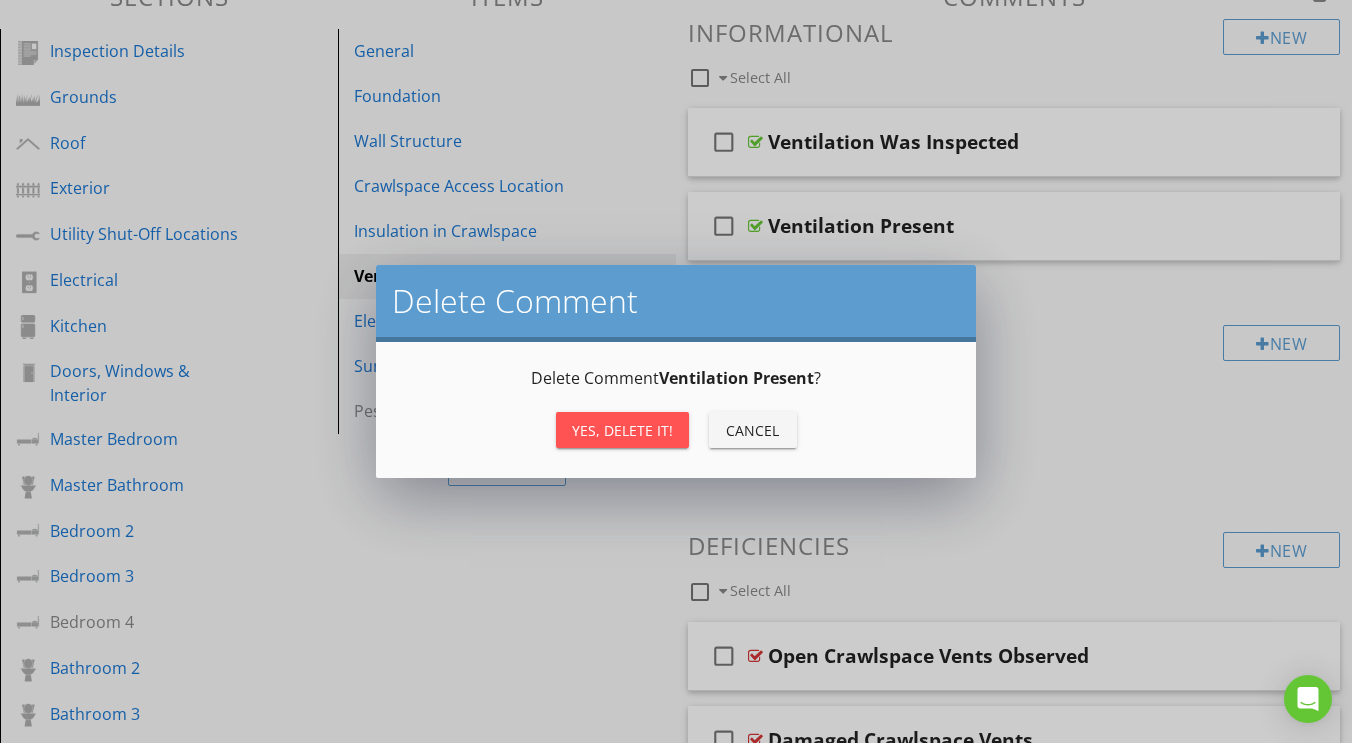 click on "Yes, Delete it!" at bounding box center (622, 430) 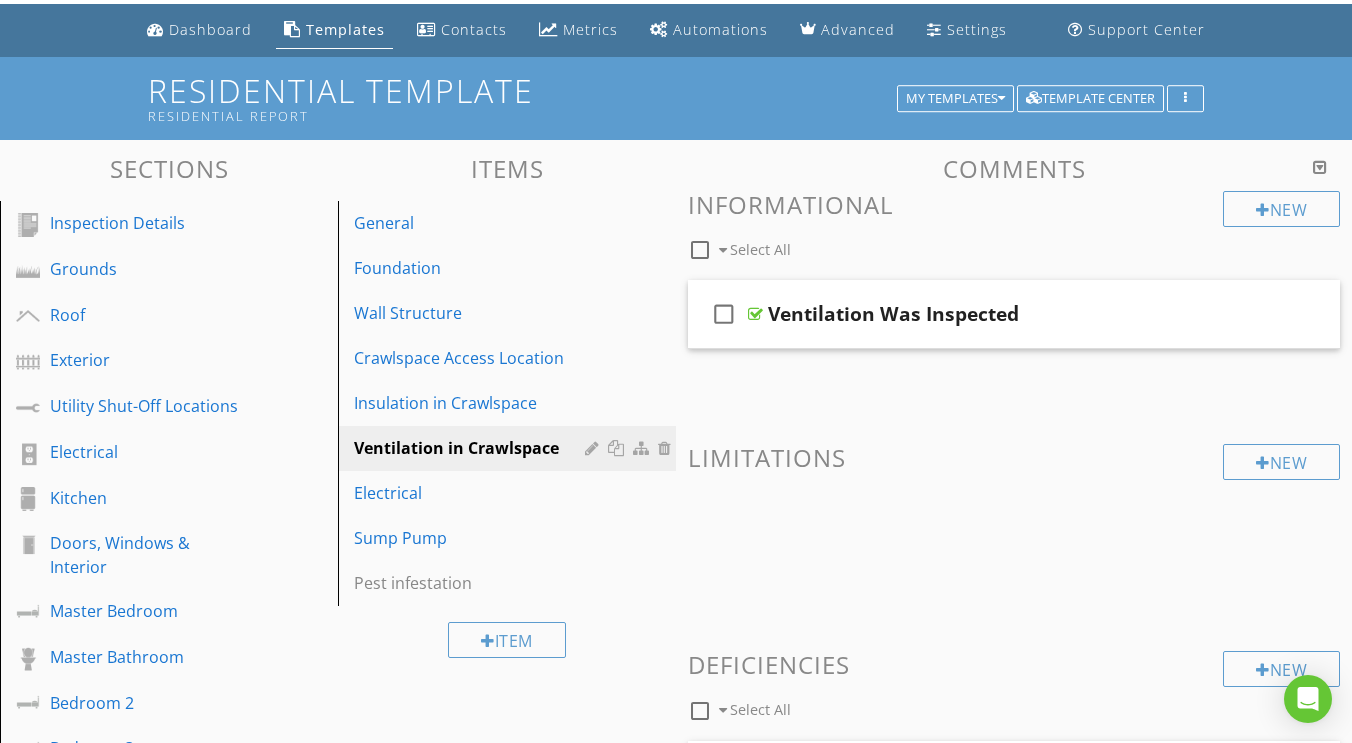 scroll, scrollTop: 38, scrollLeft: 0, axis: vertical 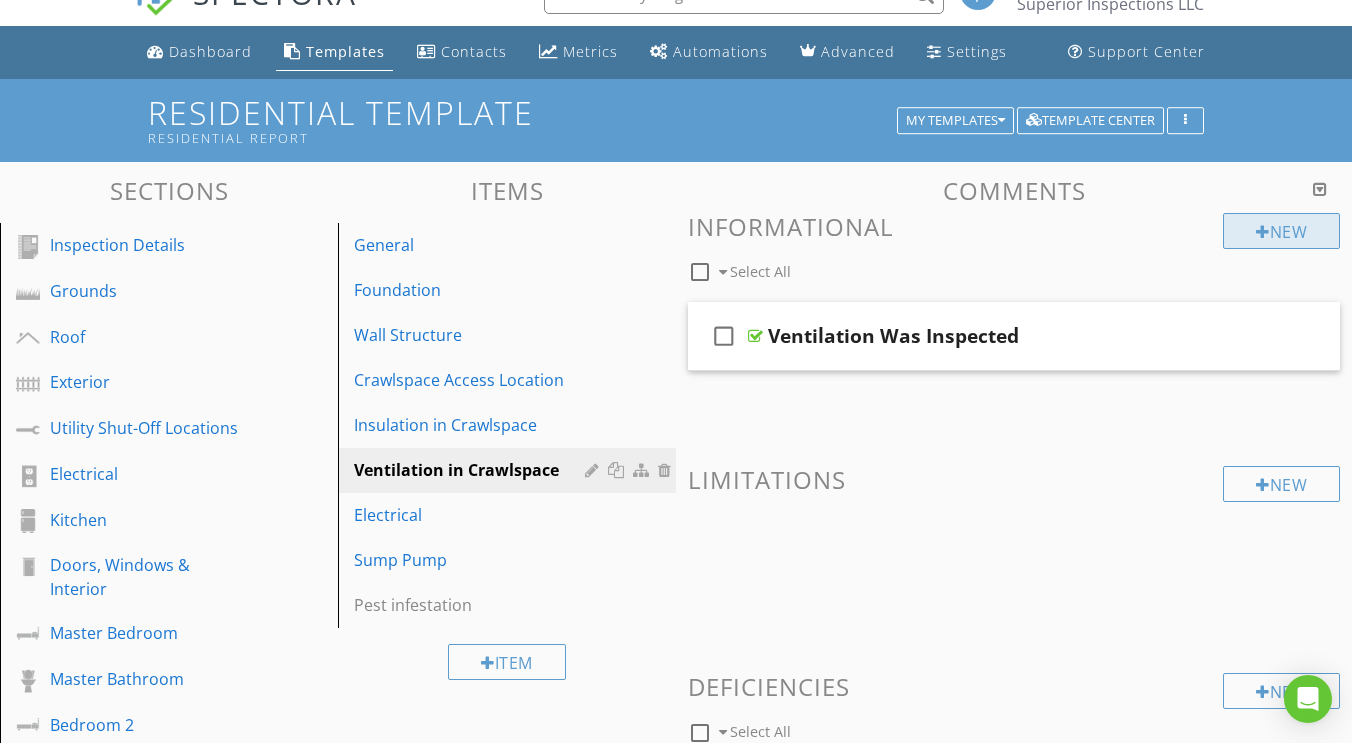 click on "New" at bounding box center (1281, 231) 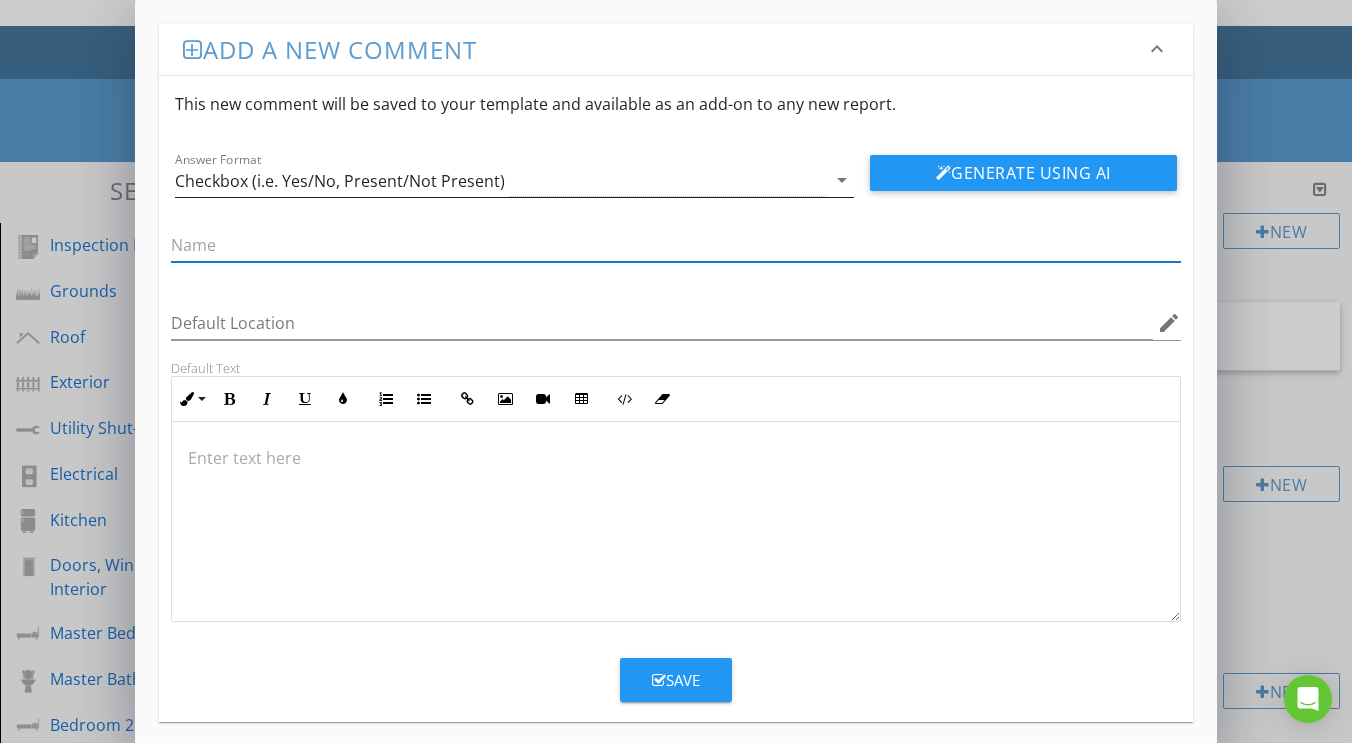 click on "Checkbox (i.e. Yes/No, Present/Not Present)" at bounding box center (500, 180) 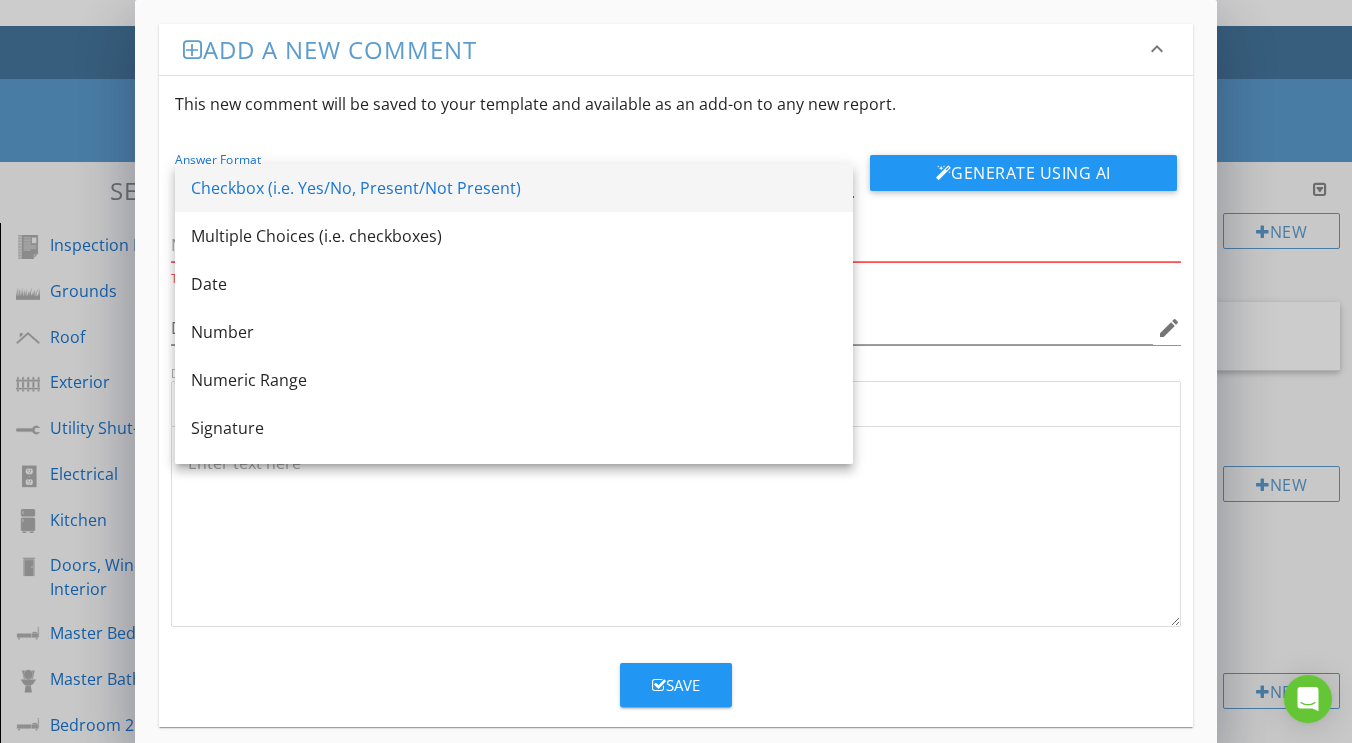 click on "Checkbox (i.e. Yes/No, Present/Not Present)" at bounding box center (514, 188) 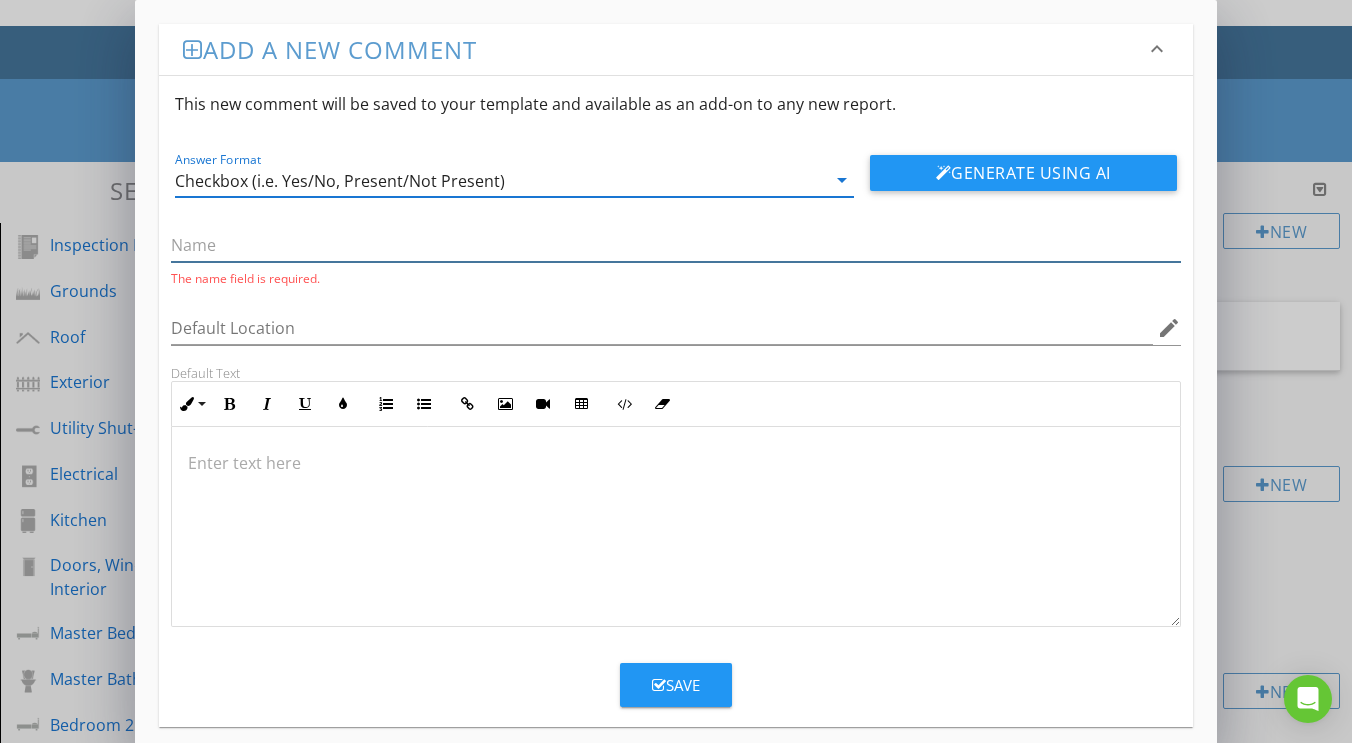 click at bounding box center (676, 245) 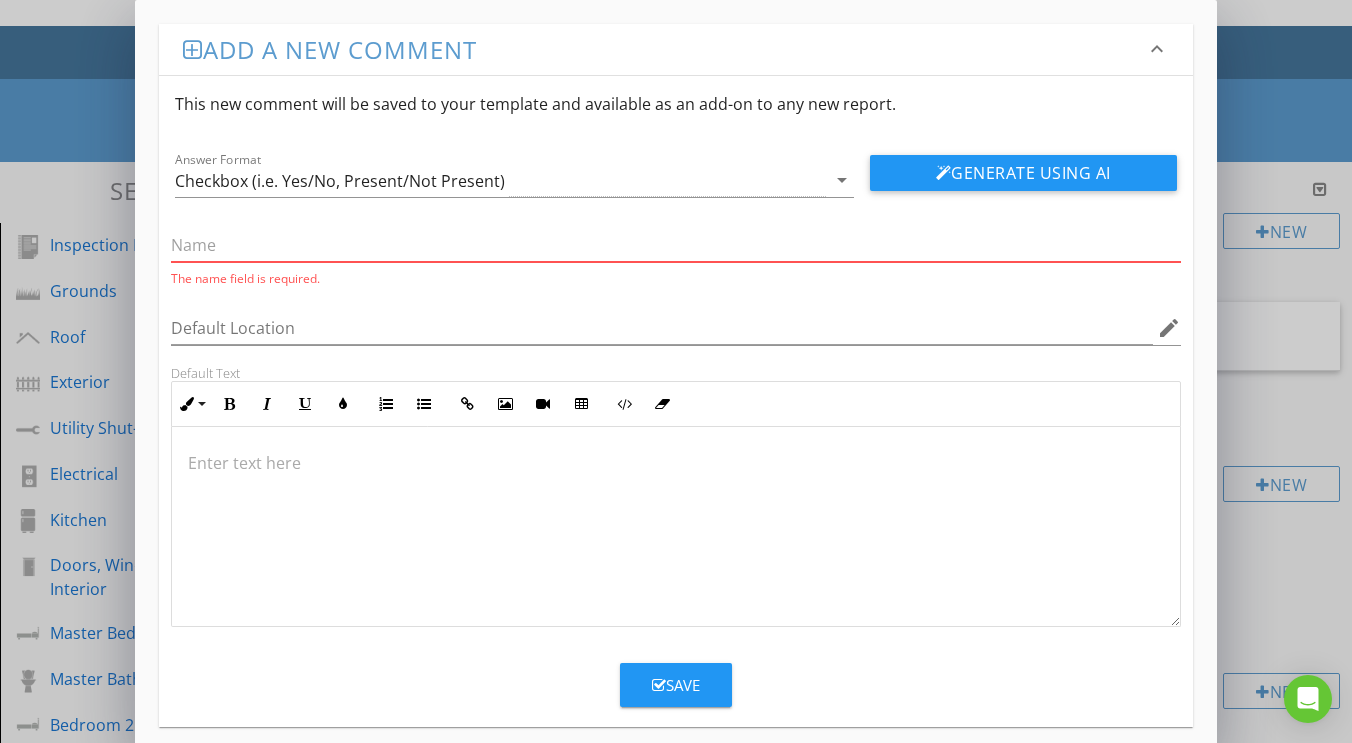 paste on "Ventilation Present" 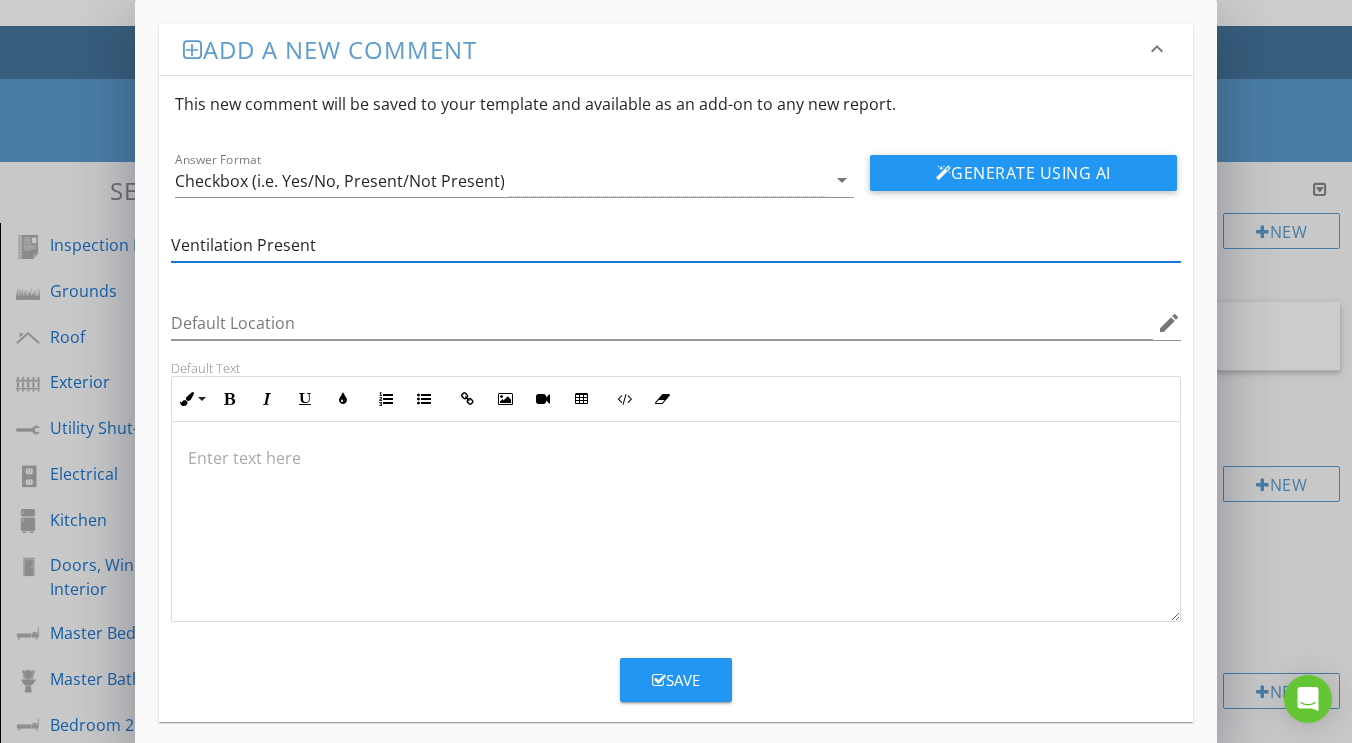 type on "Ventilation Present" 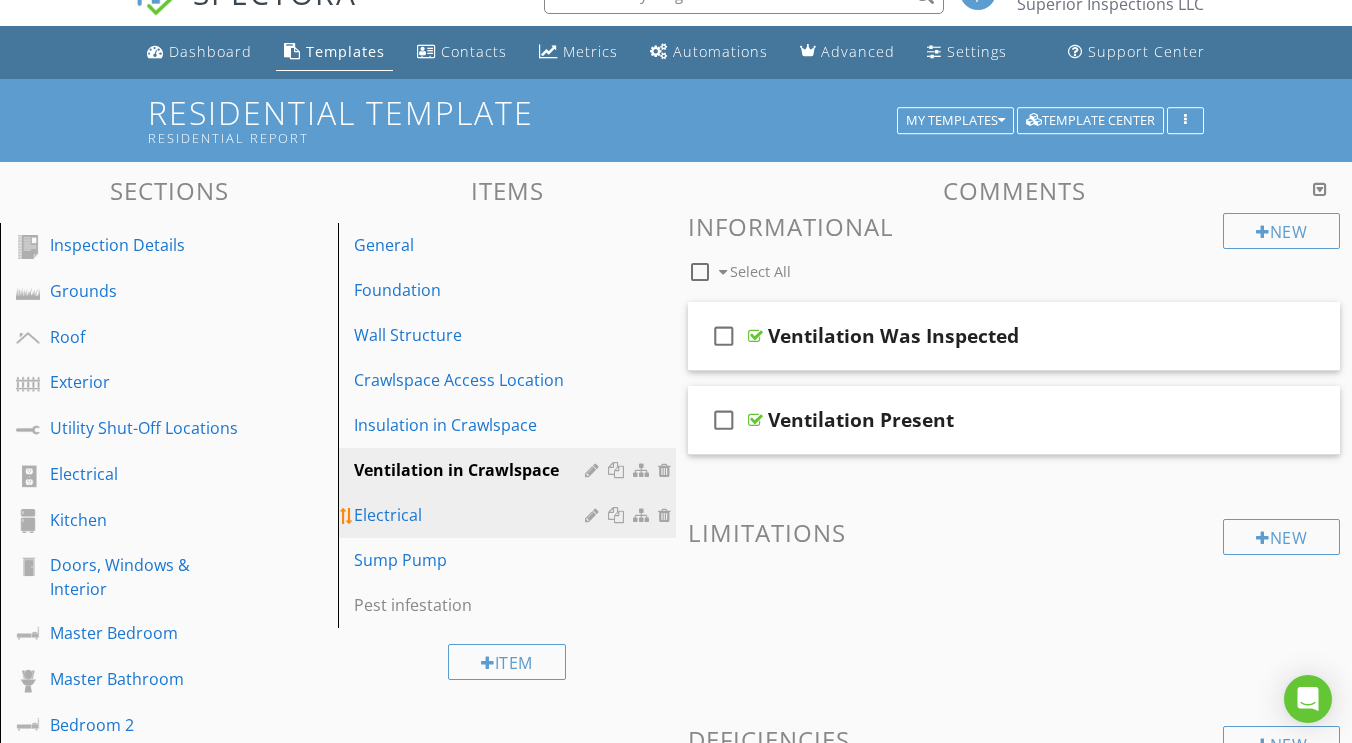 click on "Electrical" at bounding box center (472, 515) 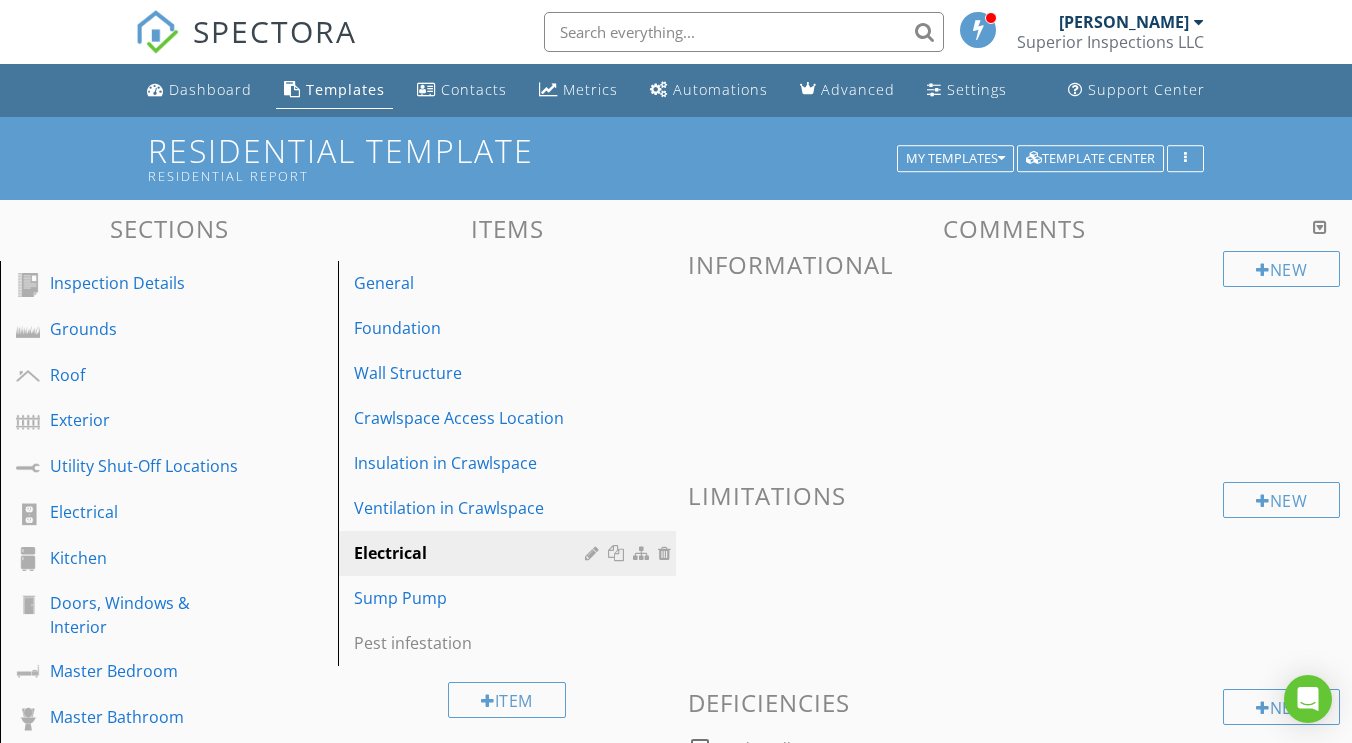 scroll, scrollTop: 0, scrollLeft: 0, axis: both 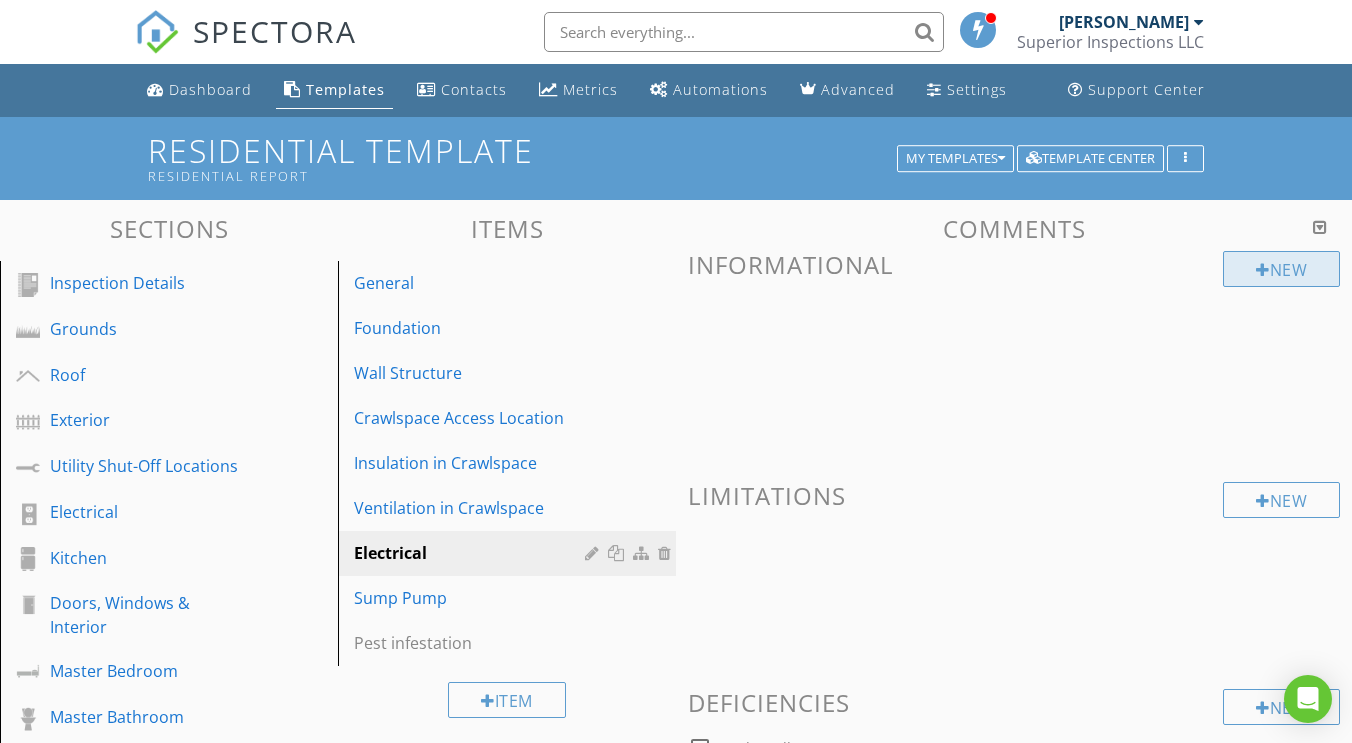 click on "New" at bounding box center [1281, 269] 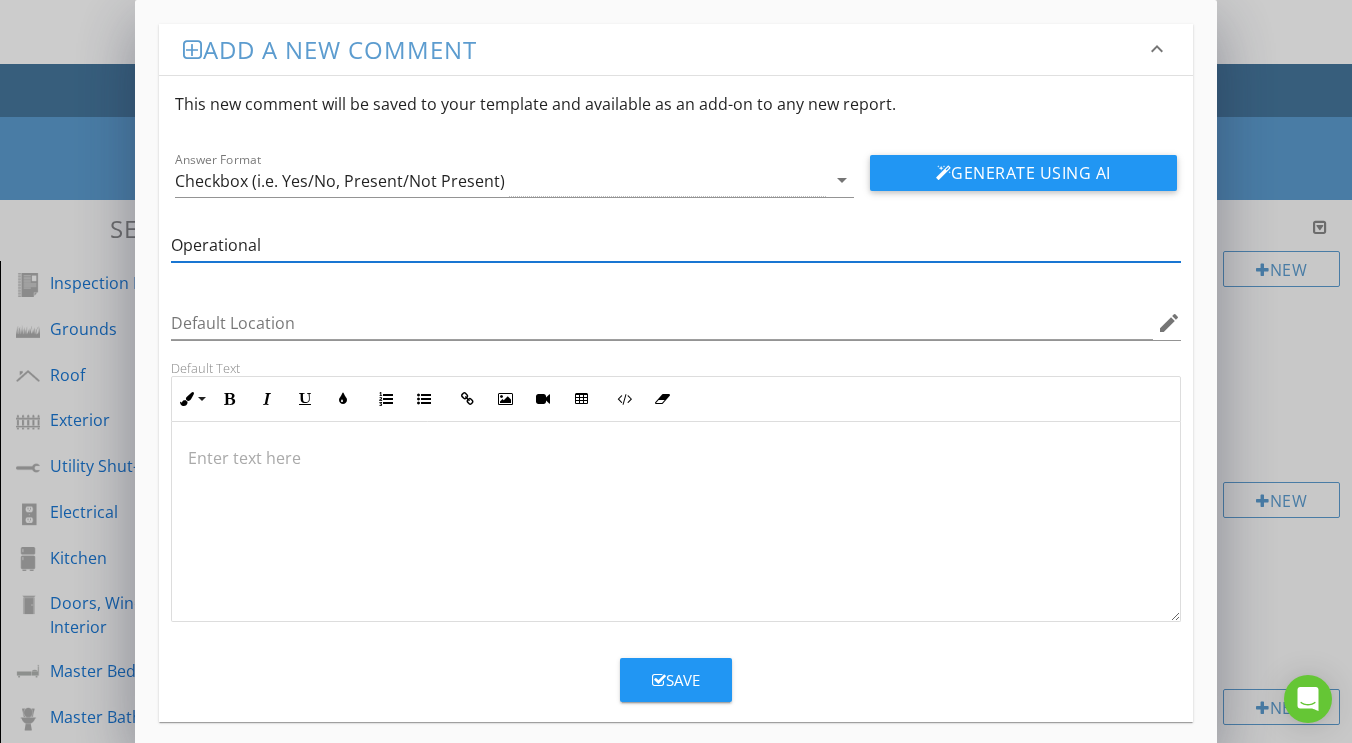 type on "Operational" 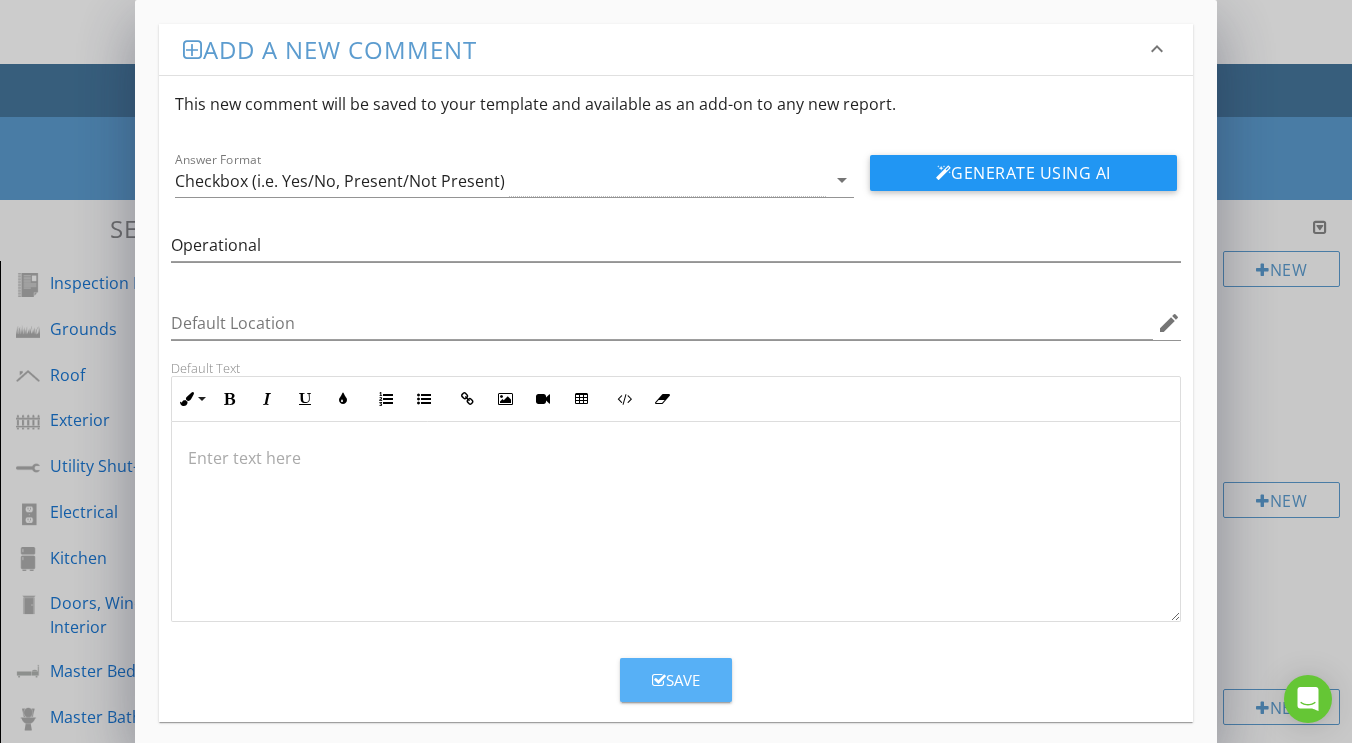click on "Save" at bounding box center (676, 680) 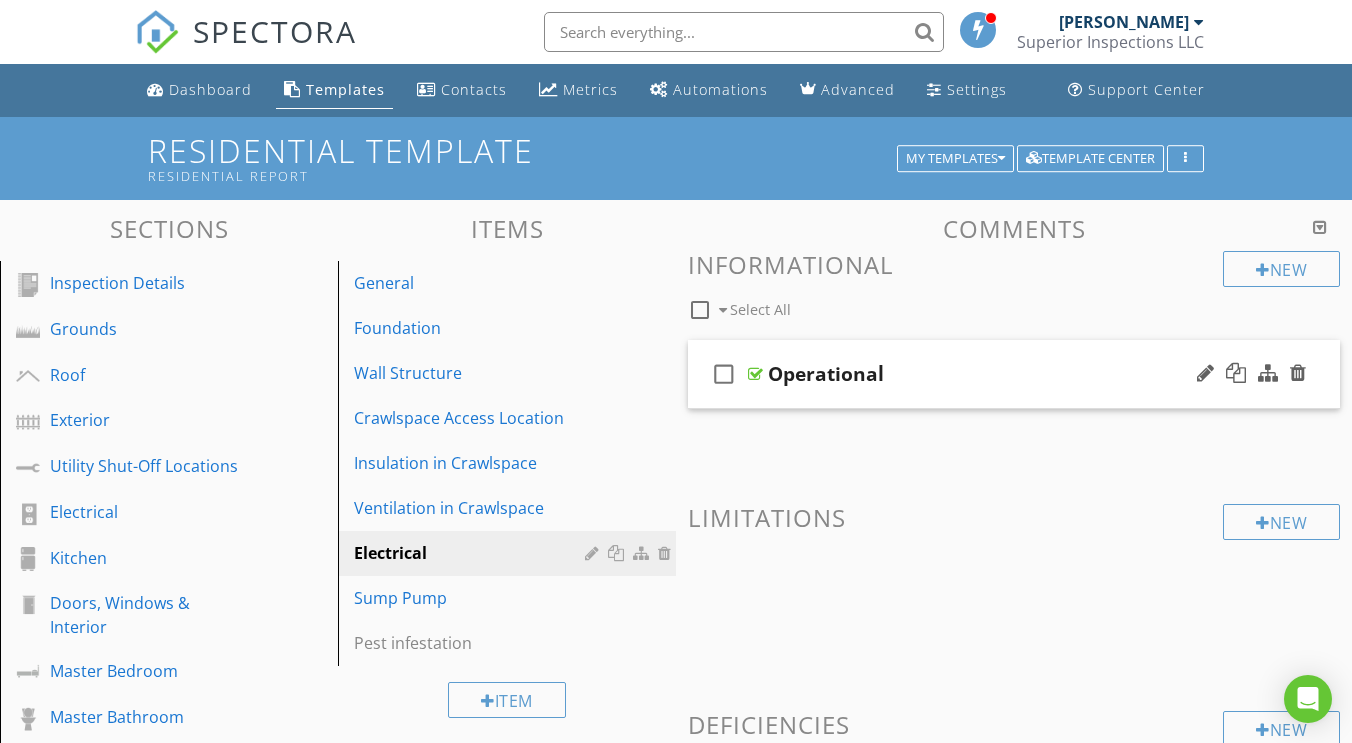 click at bounding box center [755, 374] 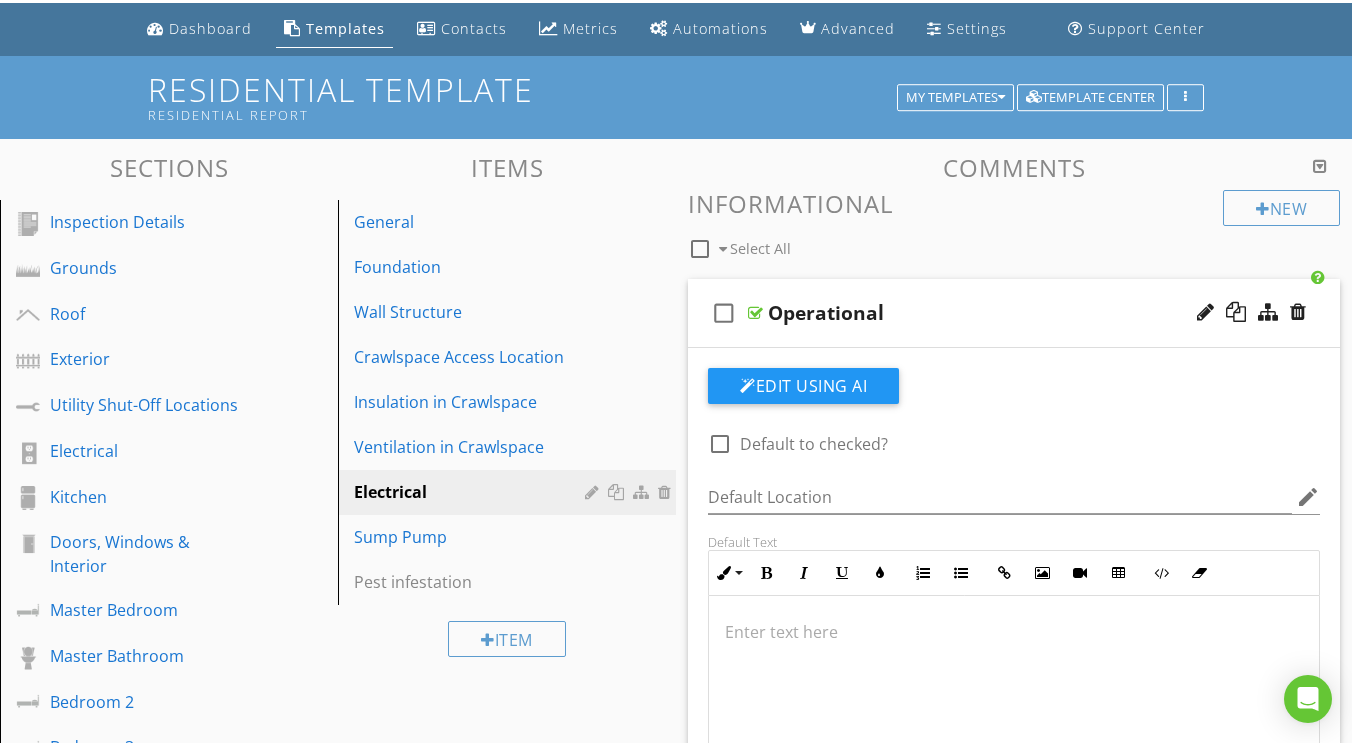 scroll, scrollTop: 61, scrollLeft: 0, axis: vertical 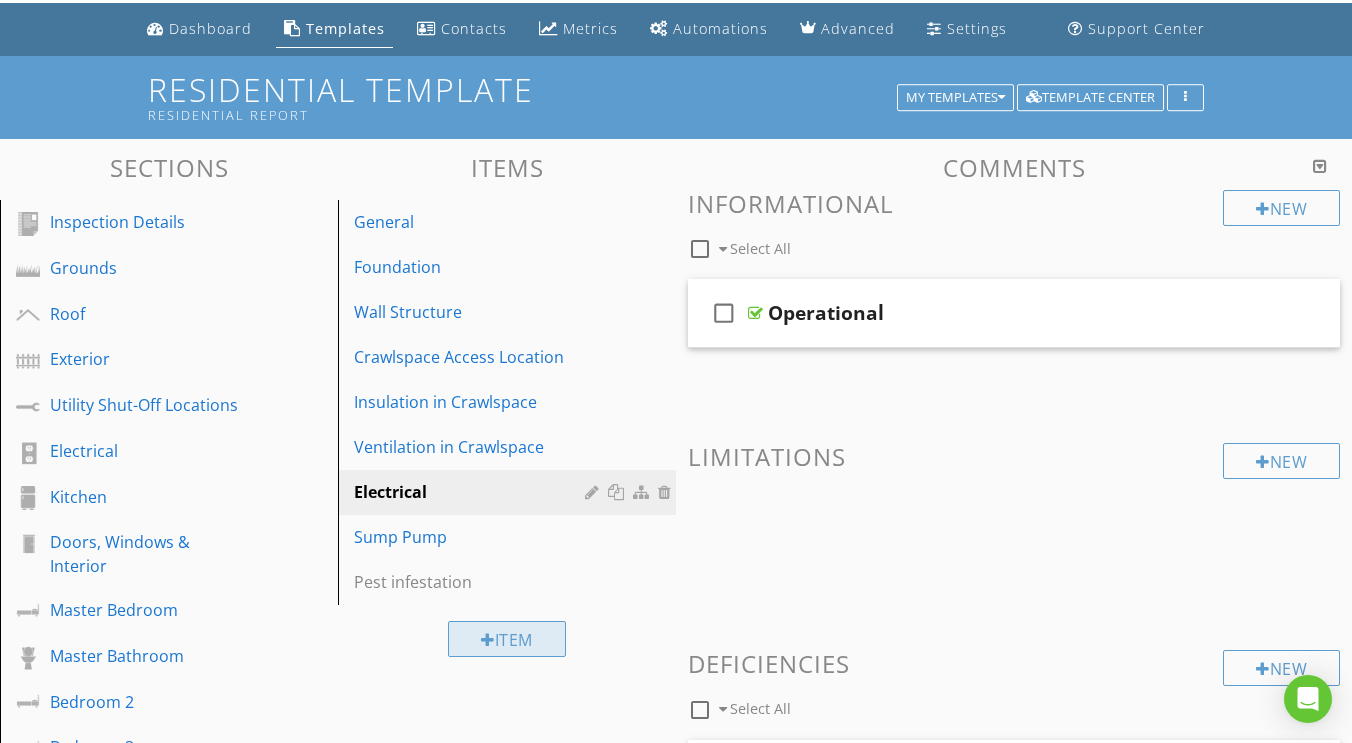 click on "Item" at bounding box center [507, 639] 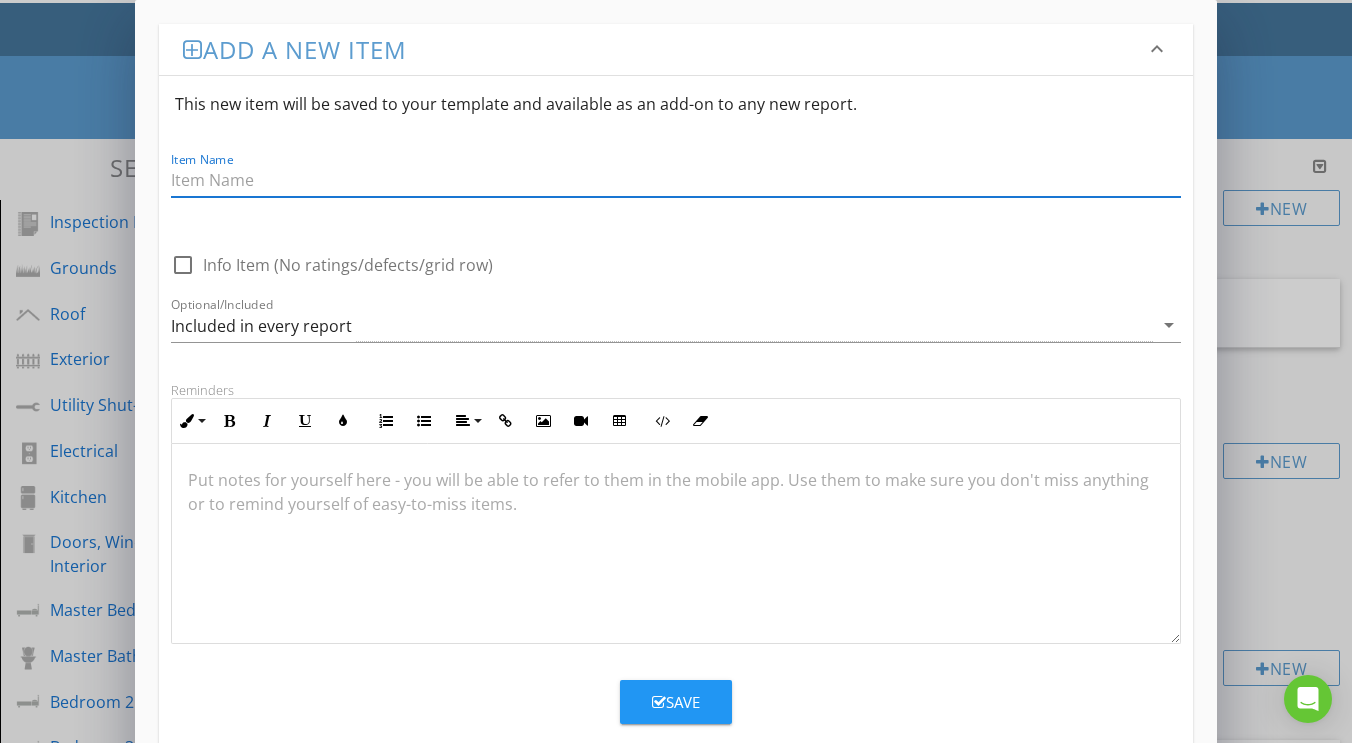 type on "r" 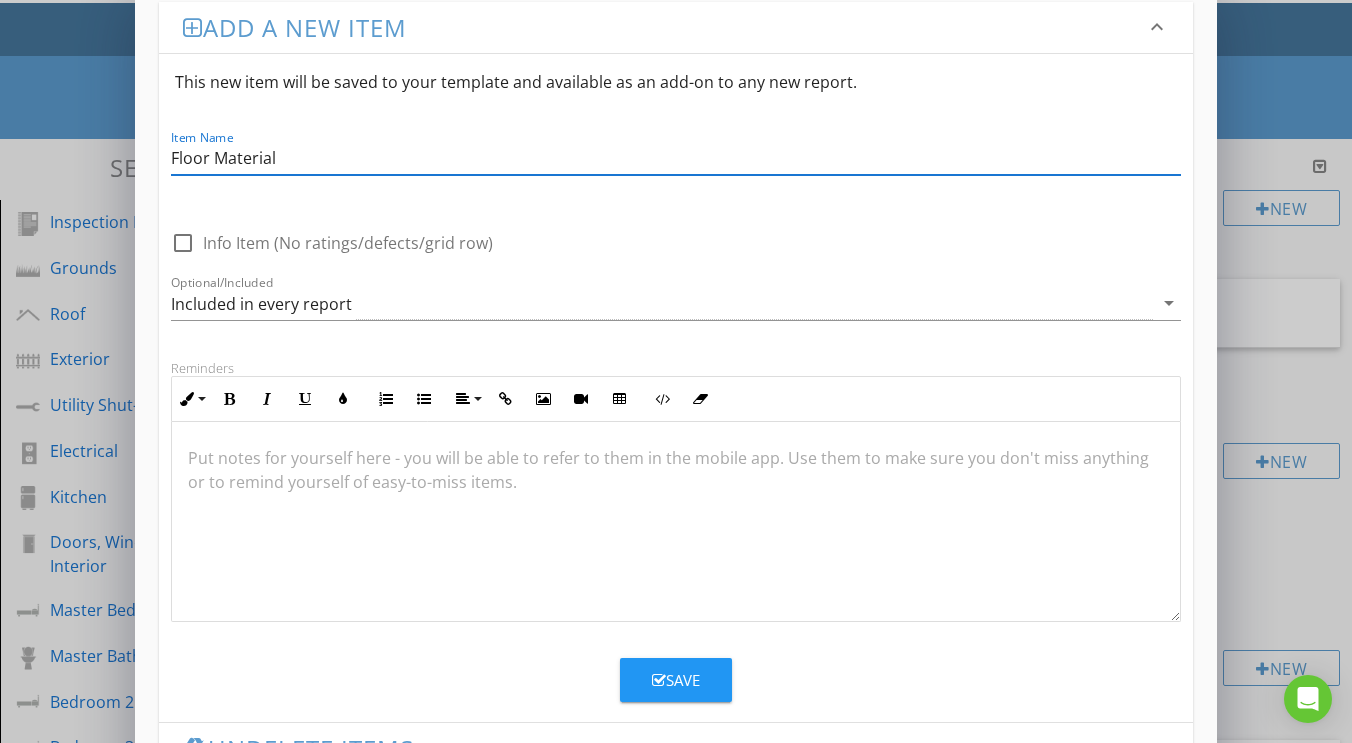 scroll, scrollTop: 40, scrollLeft: 0, axis: vertical 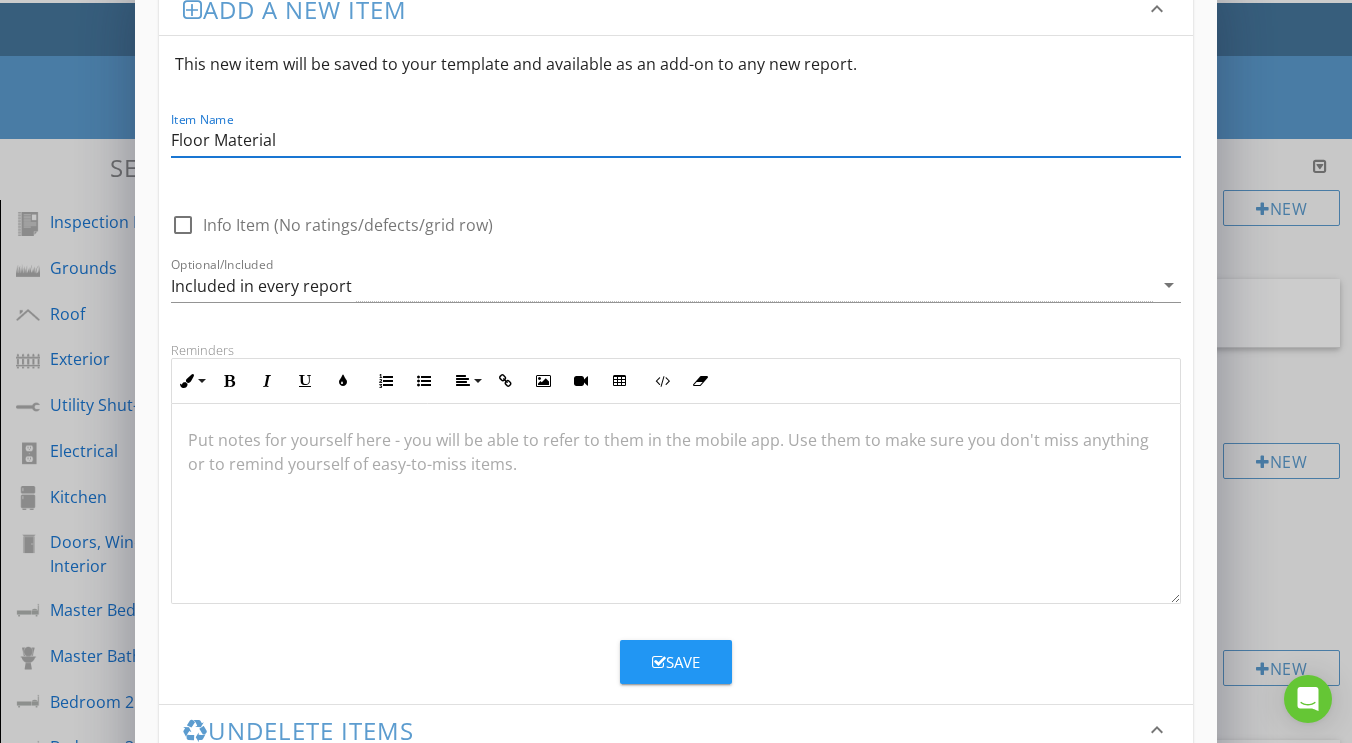 type on "Floor Material" 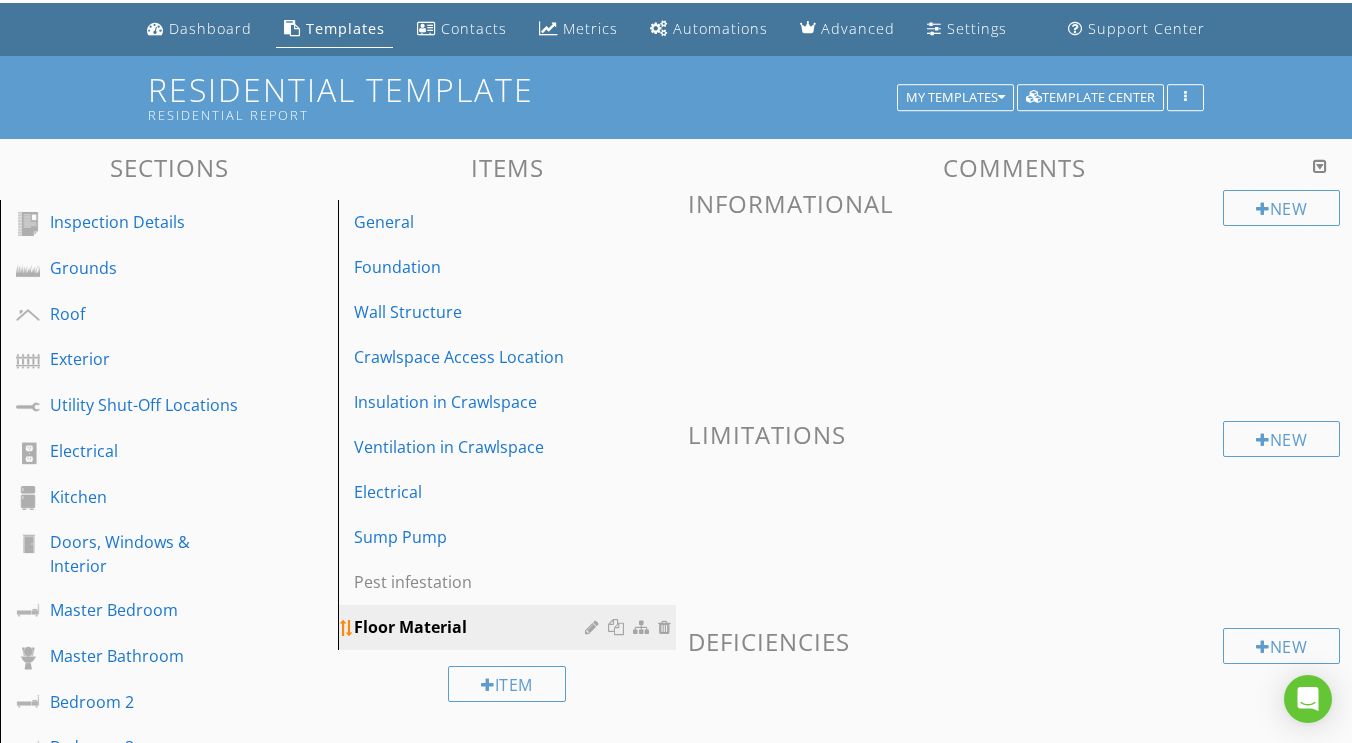 click on "Floor Material" at bounding box center [472, 627] 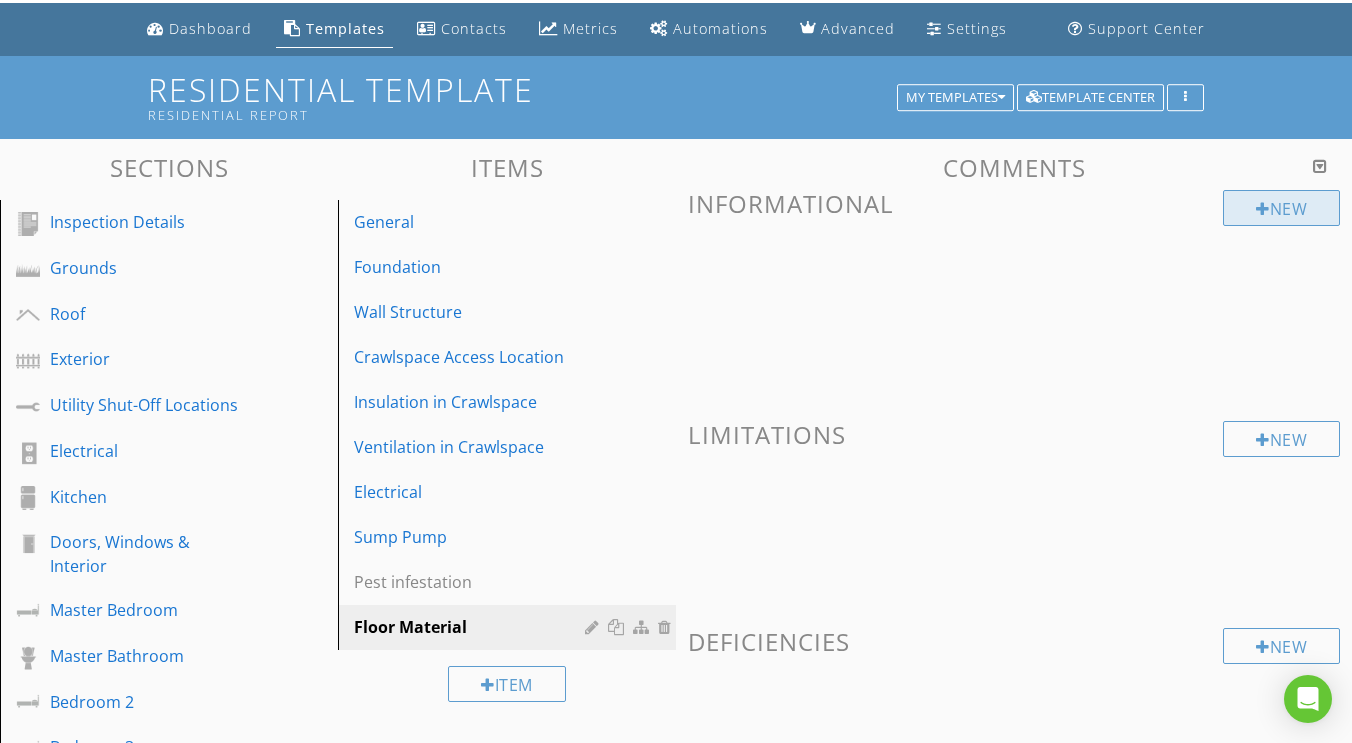 click on "New" at bounding box center (1281, 208) 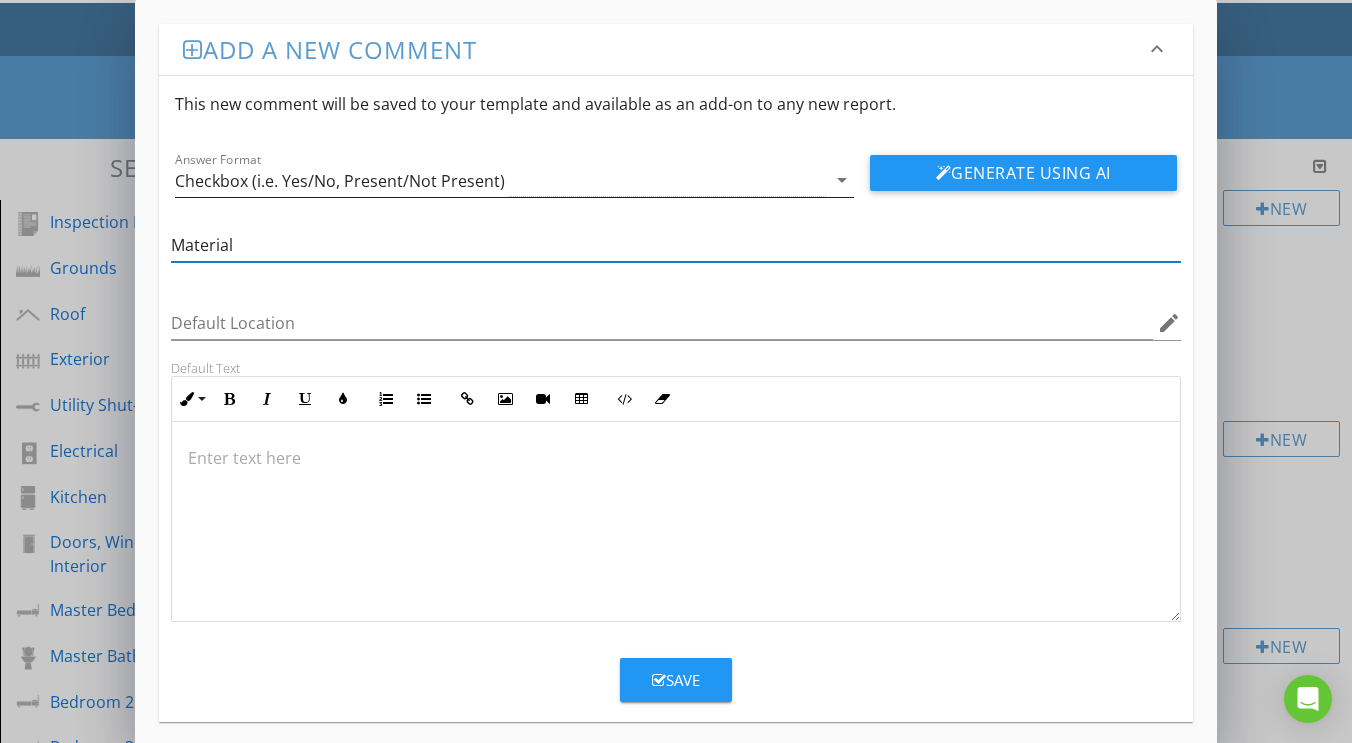 type on "Material" 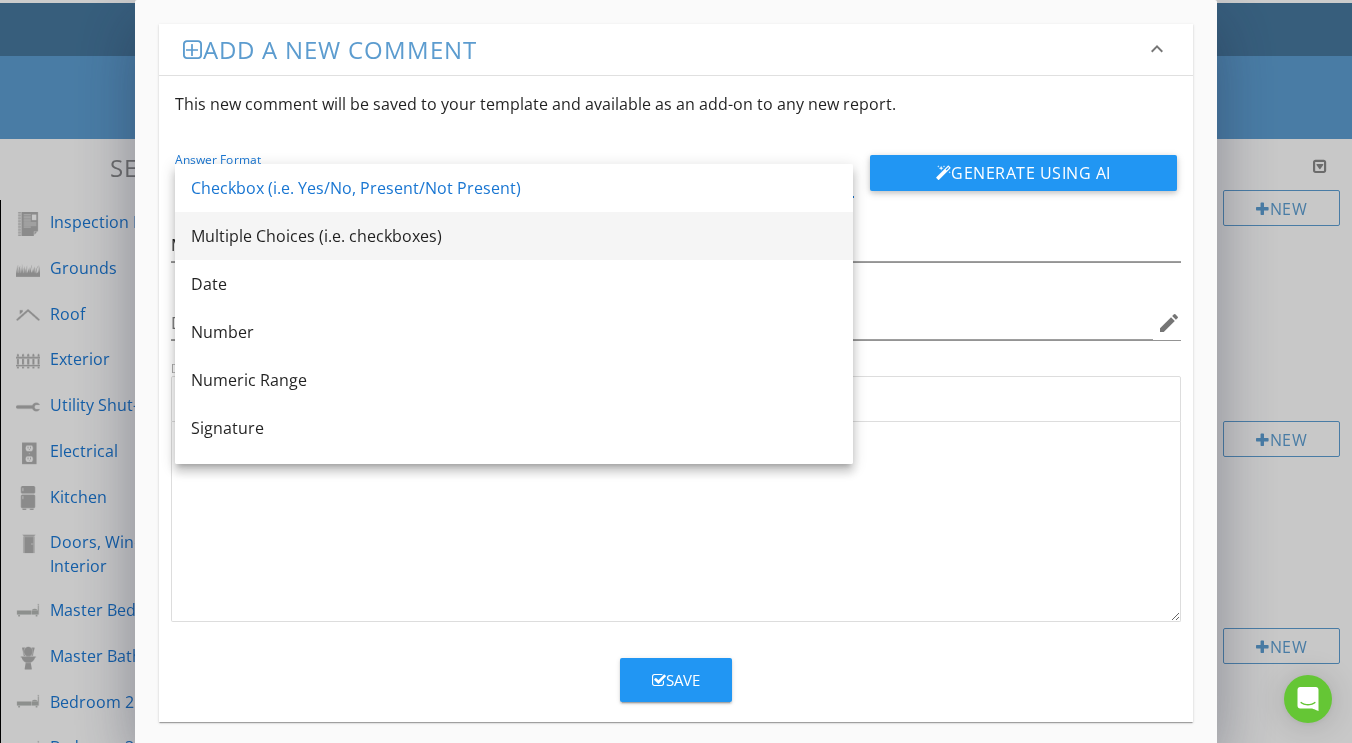 click on "Multiple Choices (i.e. checkboxes)" at bounding box center (514, 236) 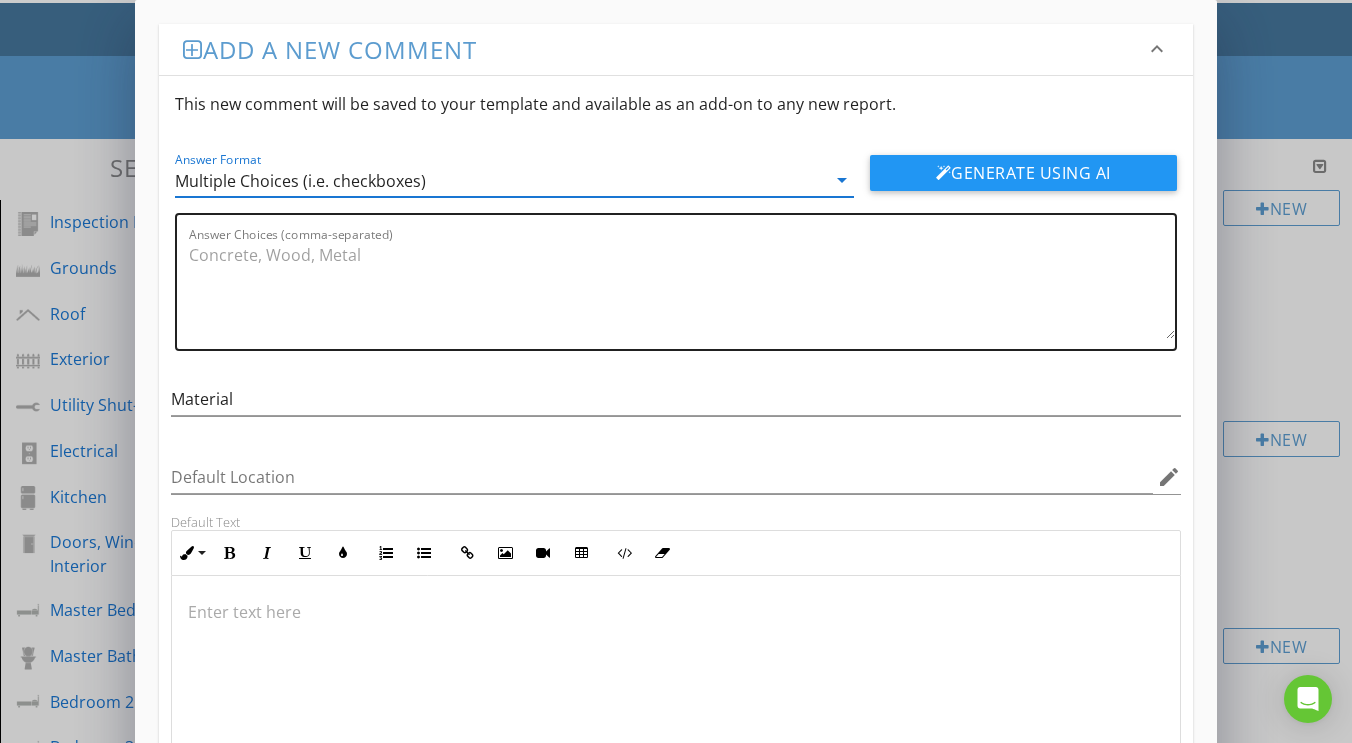 click on "Answer Choices (comma-separated)" at bounding box center (682, 289) 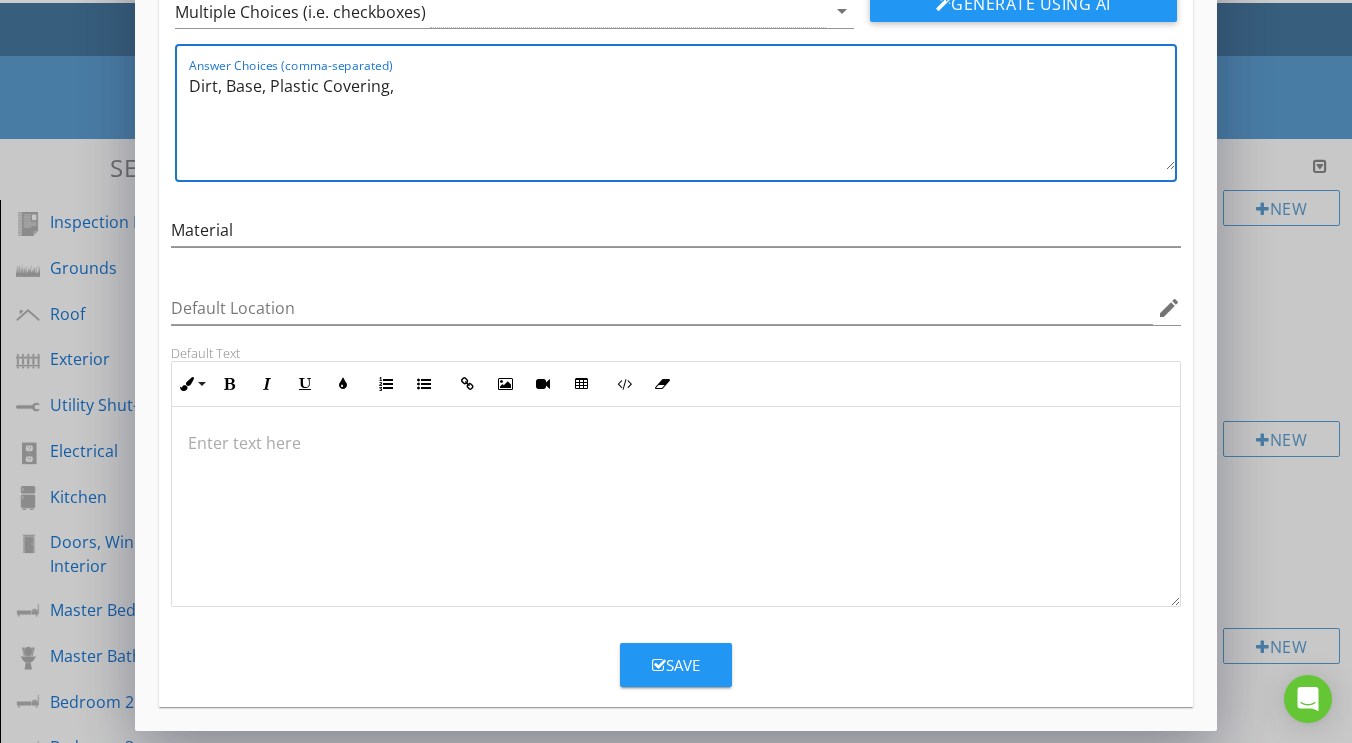 type on "Dirt, Base, Plastic Covering," 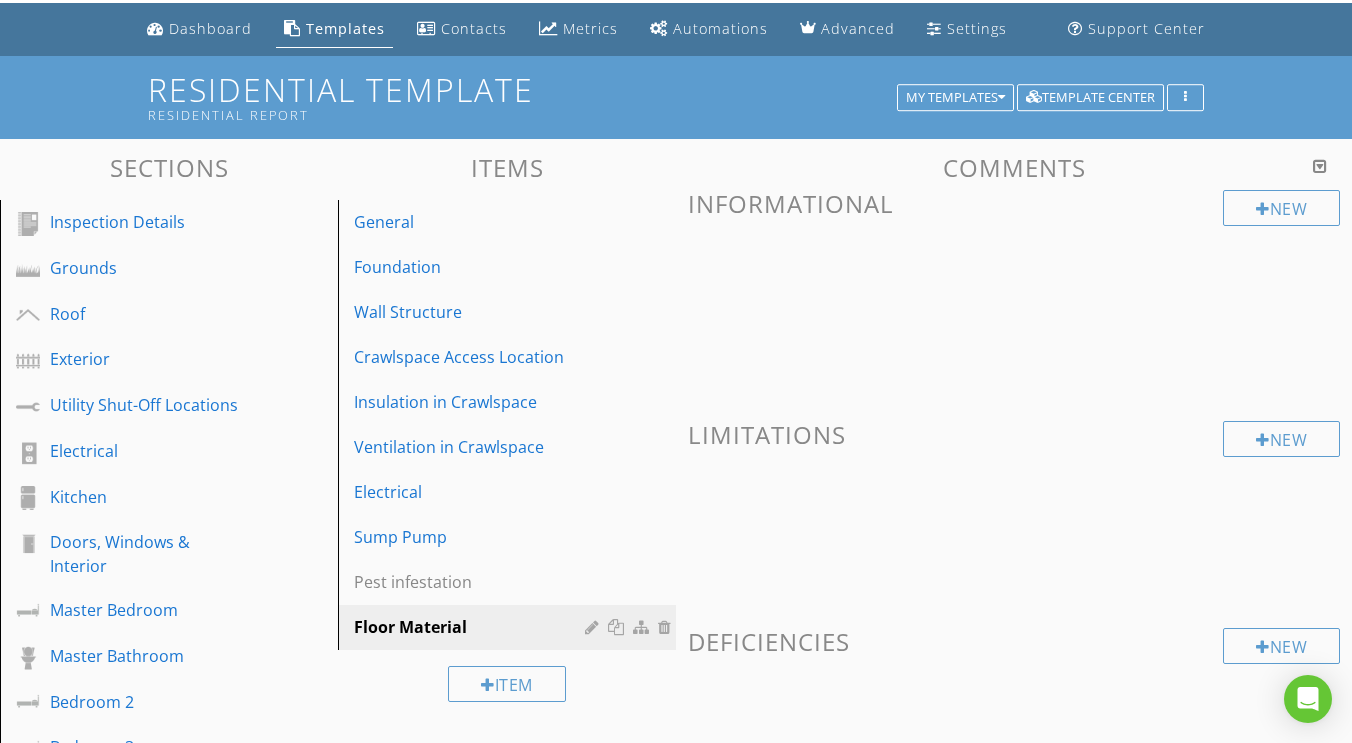 scroll, scrollTop: 72, scrollLeft: 0, axis: vertical 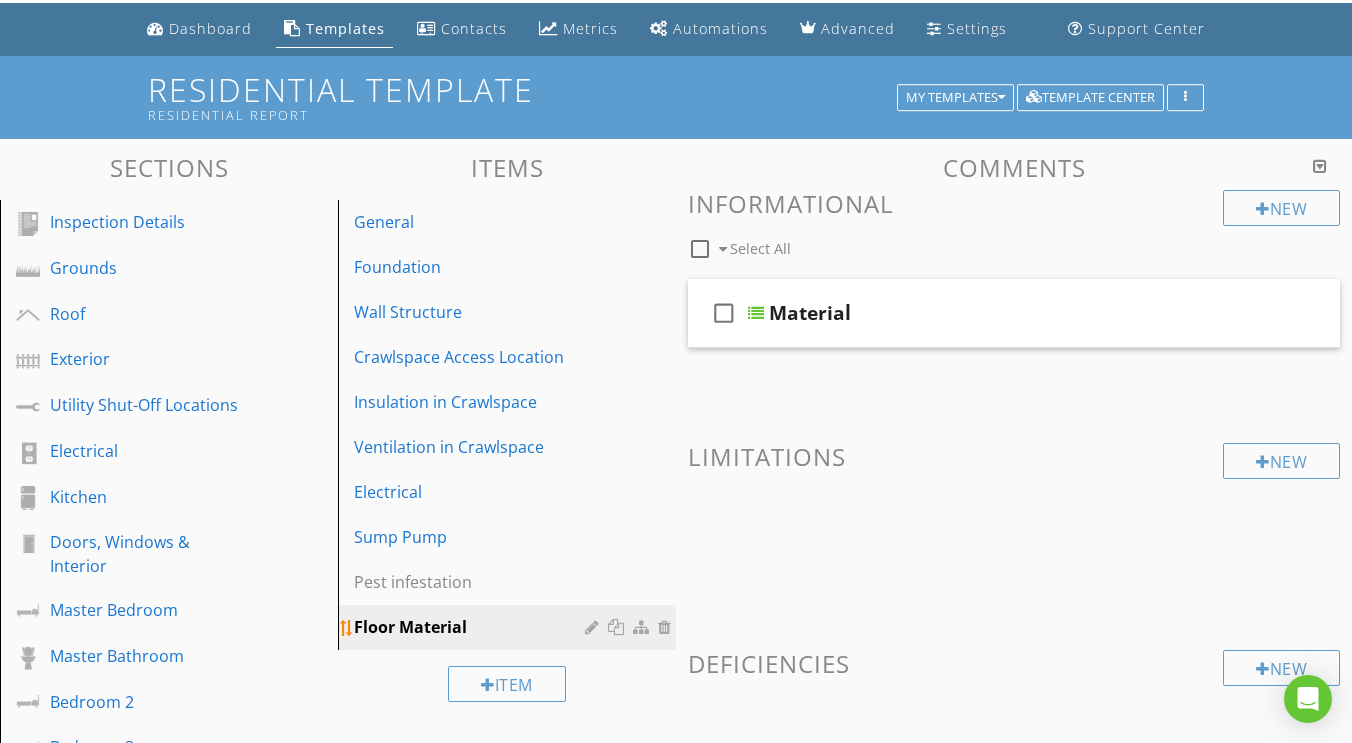 type 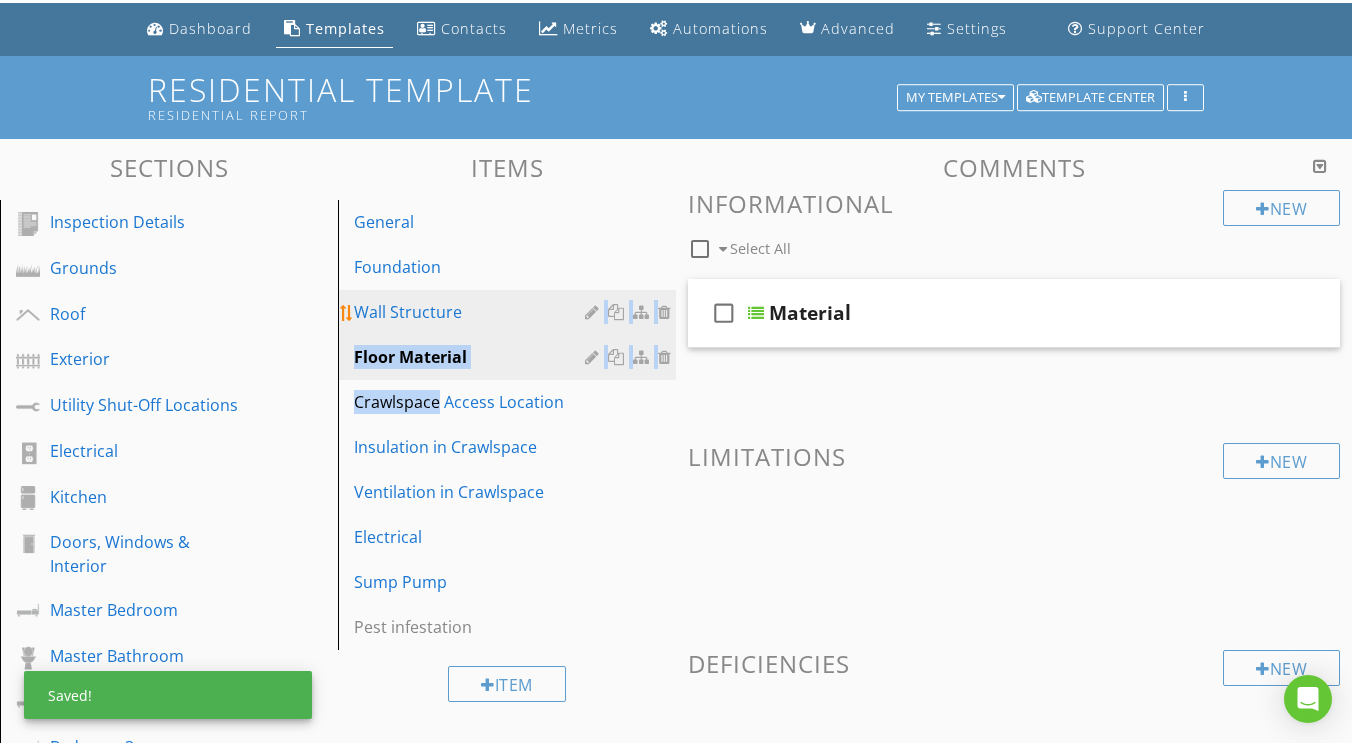 drag, startPoint x: 435, startPoint y: 405, endPoint x: 441, endPoint y: 326, distance: 79.22752 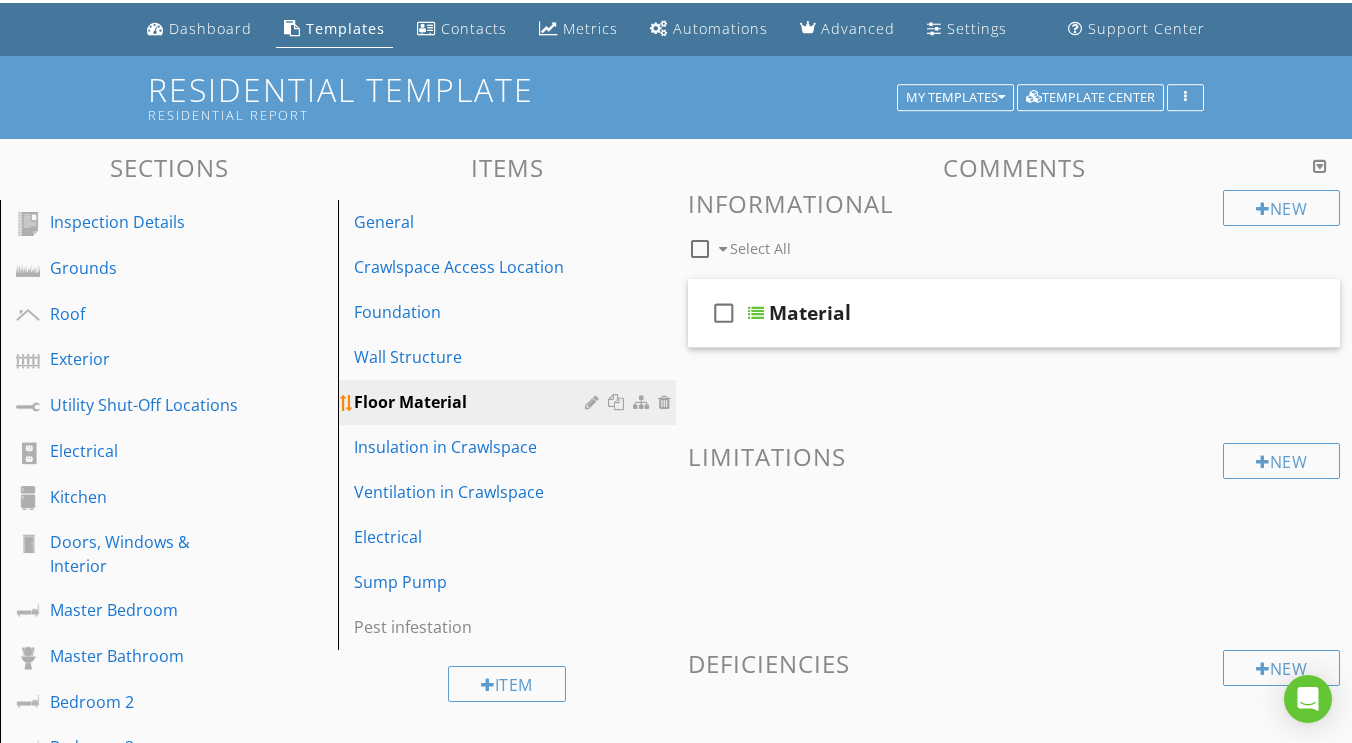 click at bounding box center (594, 402) 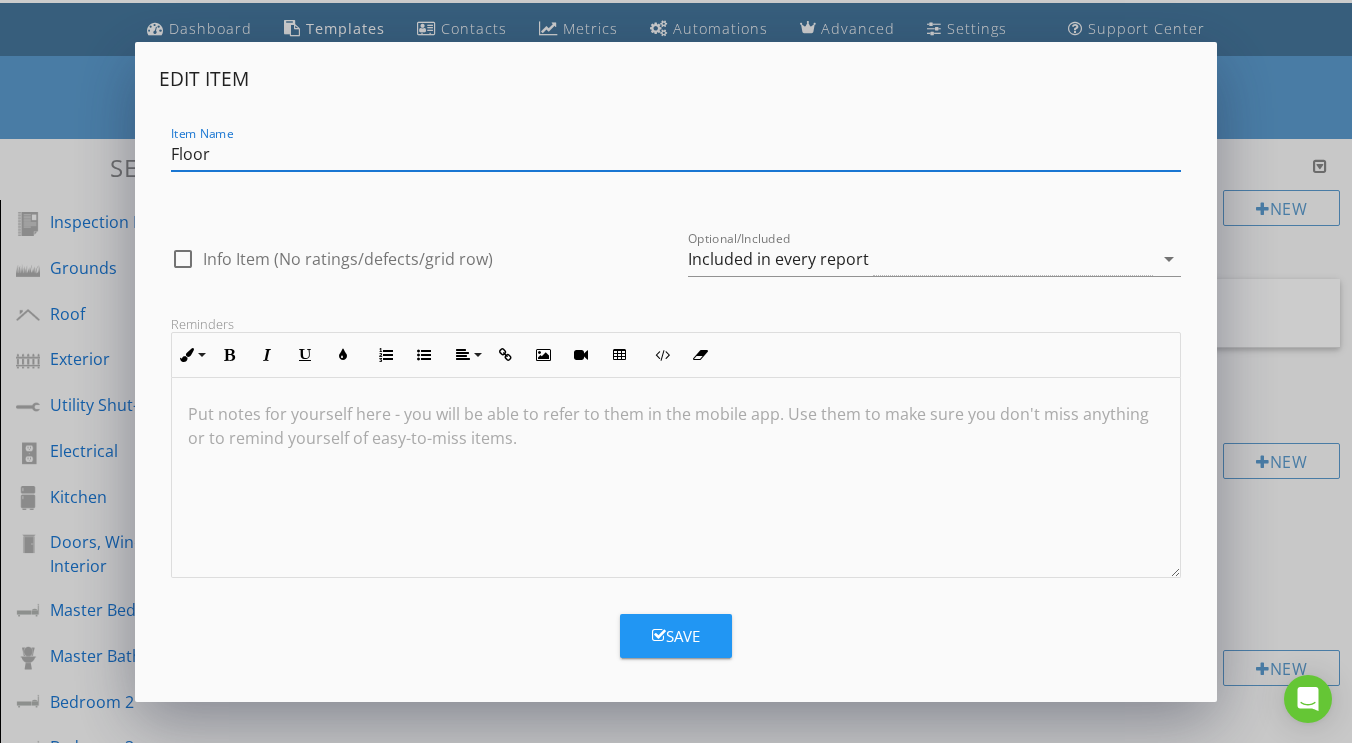 type on "Floor" 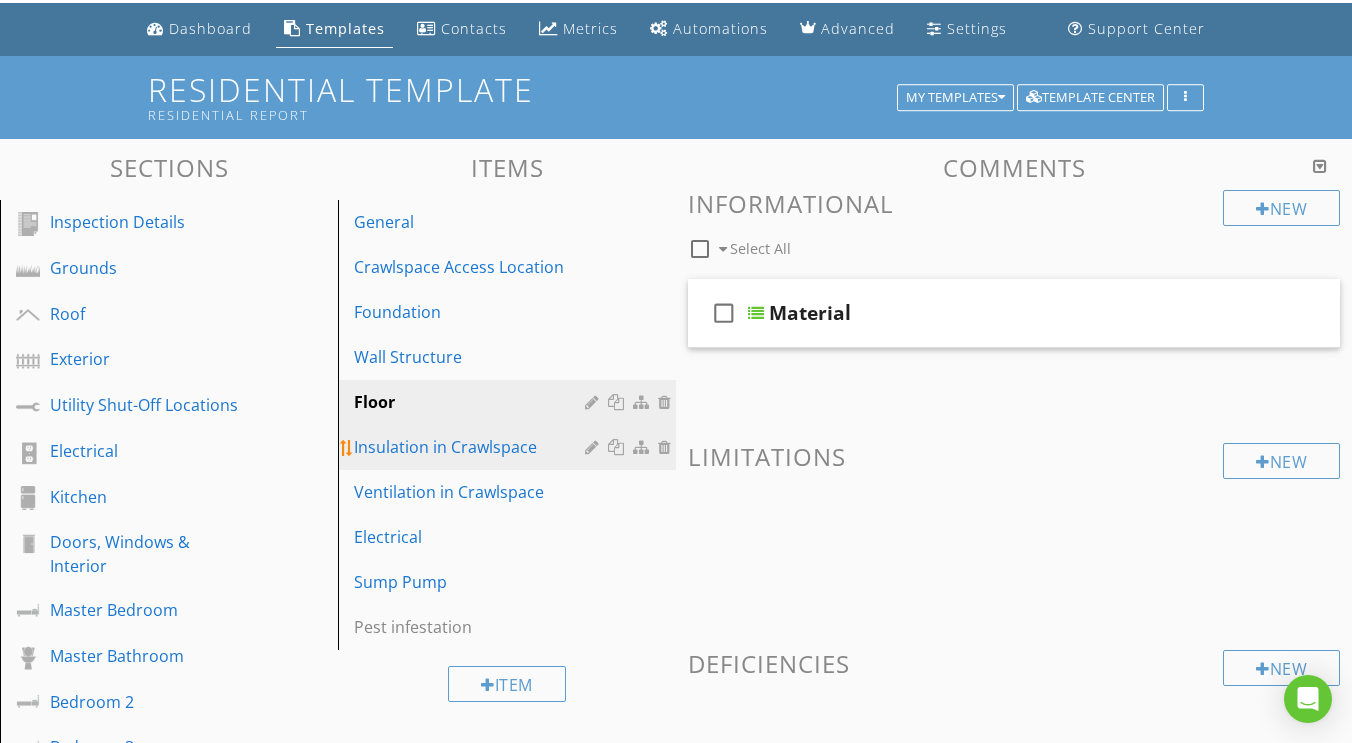 click at bounding box center (594, 447) 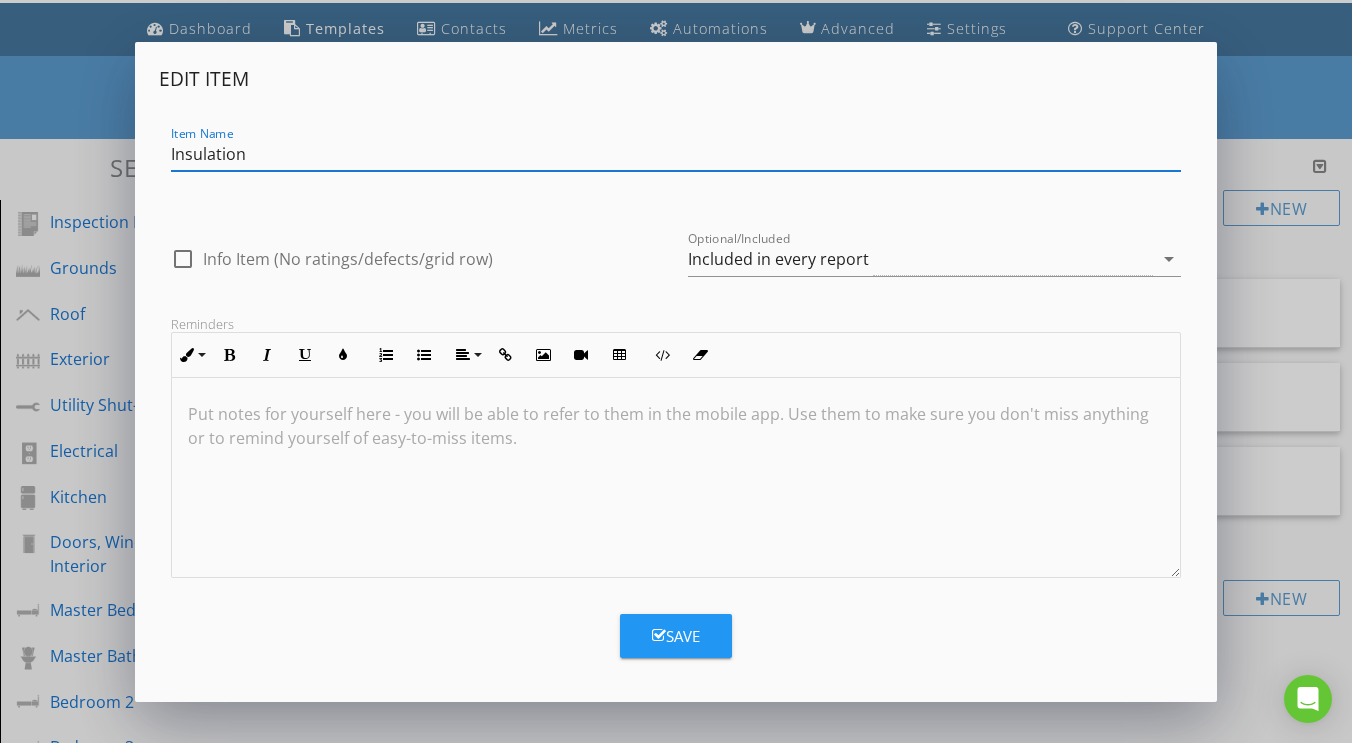 type on "Insulation" 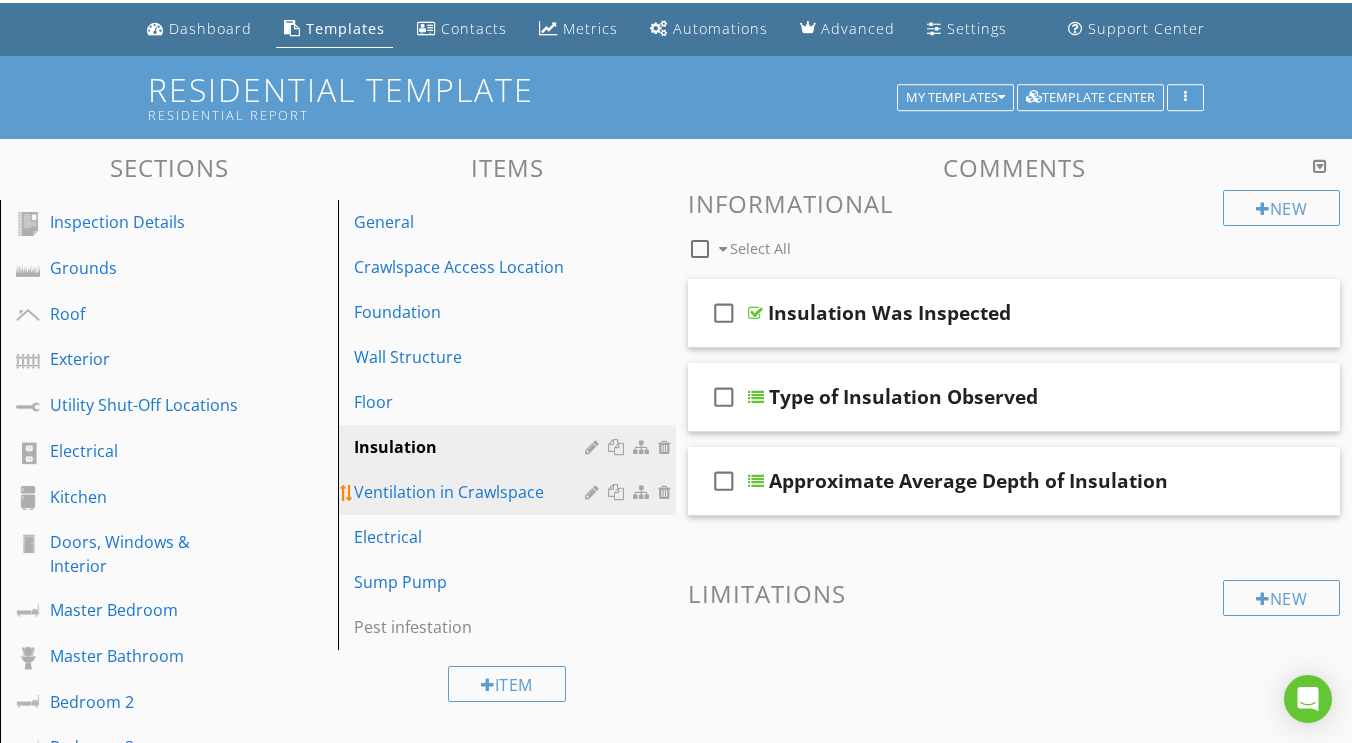 click on "Ventilation in Crawlspace" at bounding box center [472, 492] 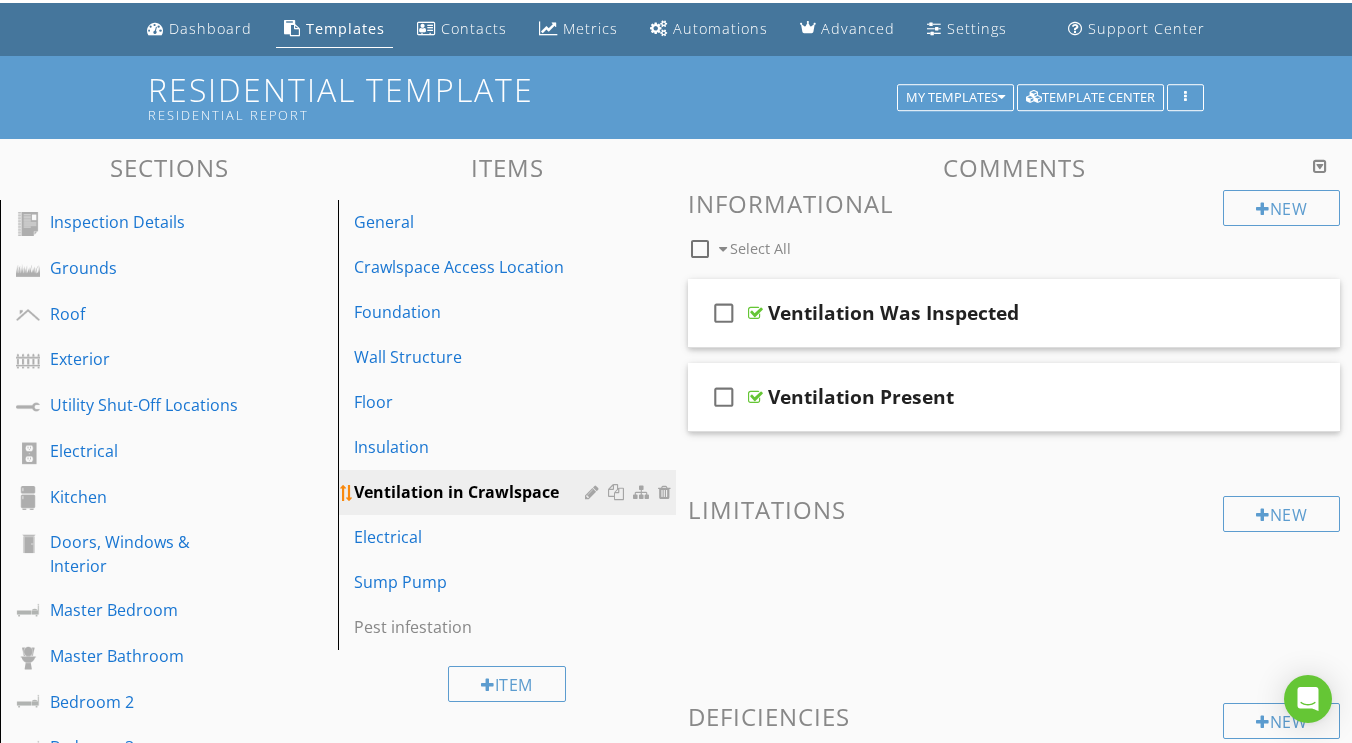 click at bounding box center (594, 492) 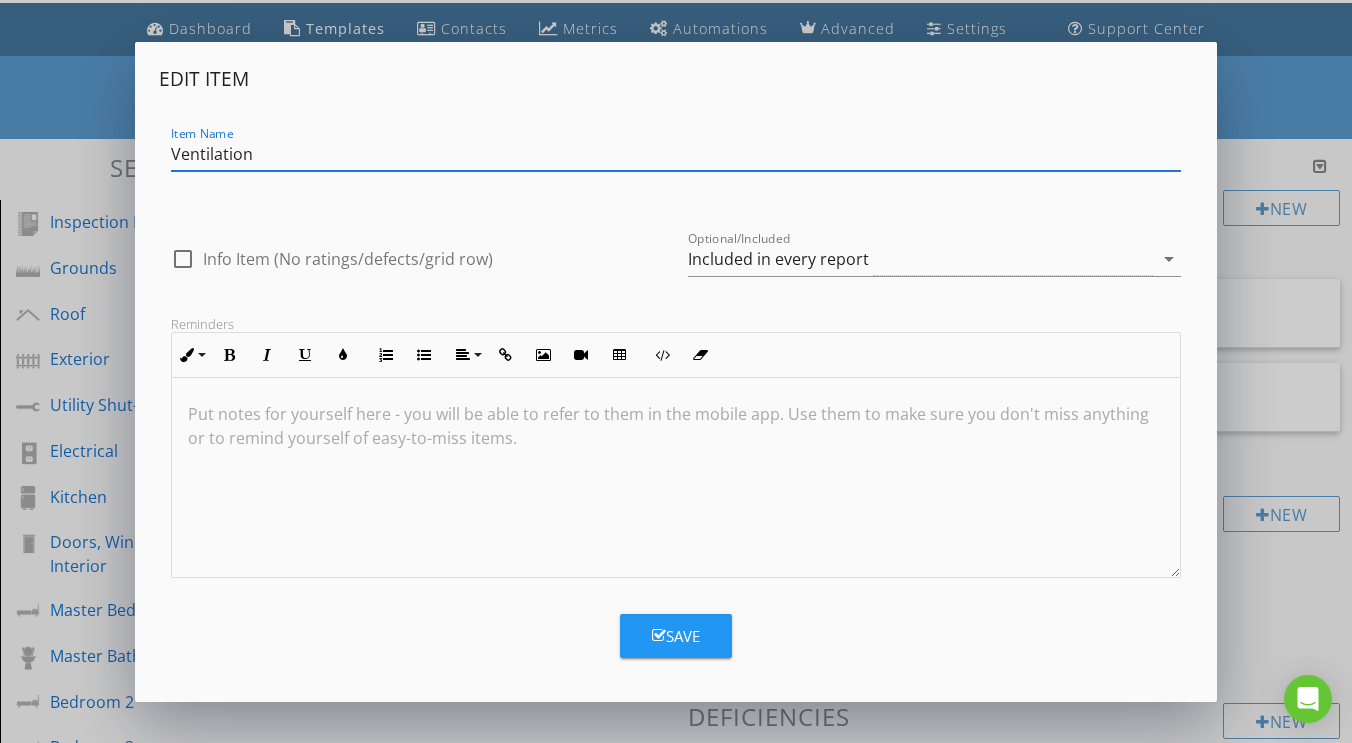 type on "Ventilation" 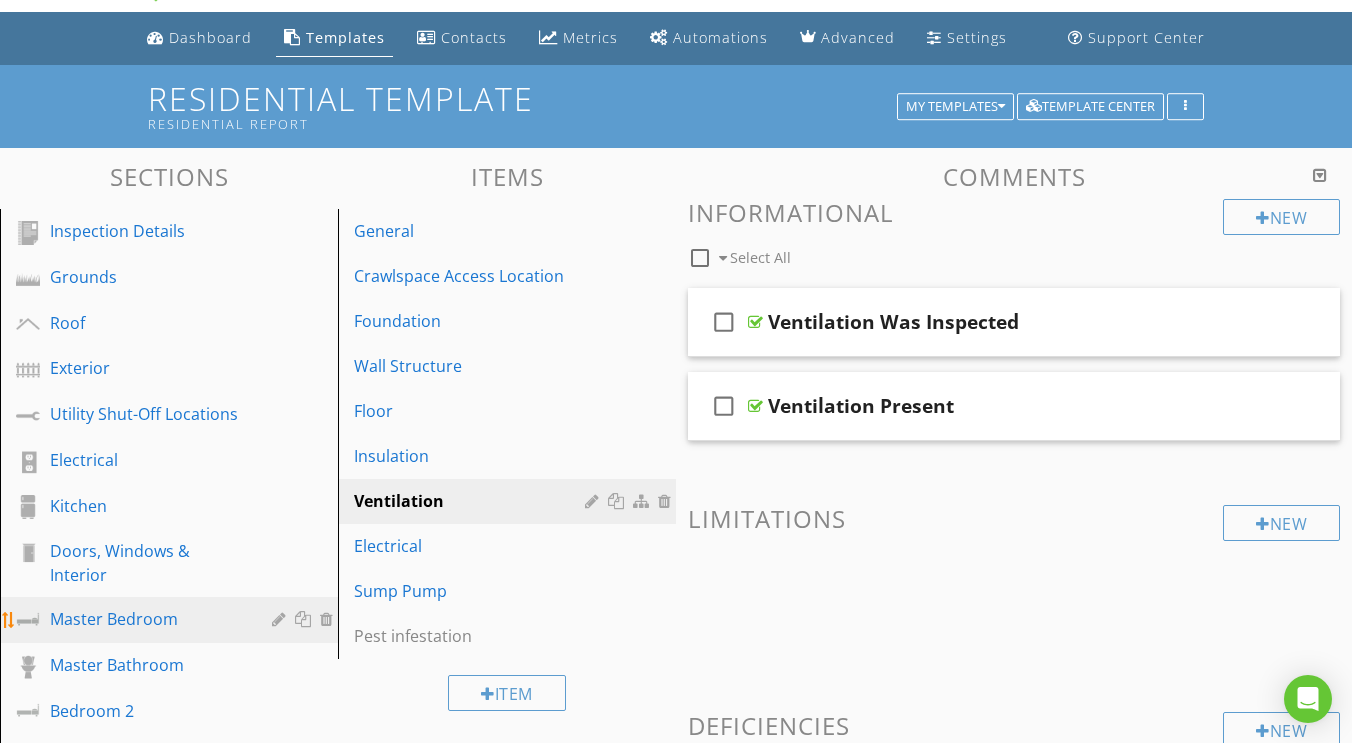 scroll, scrollTop: 165, scrollLeft: 0, axis: vertical 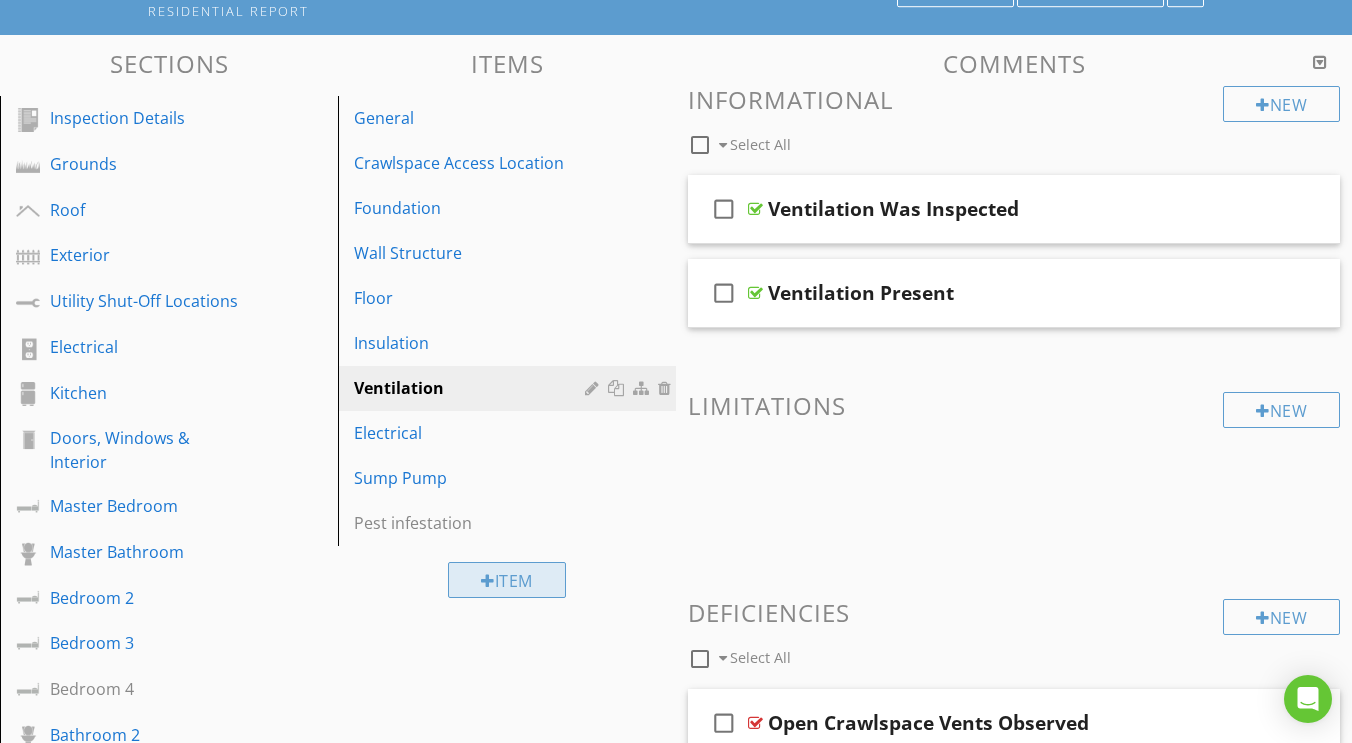 click on "Item" at bounding box center (507, 580) 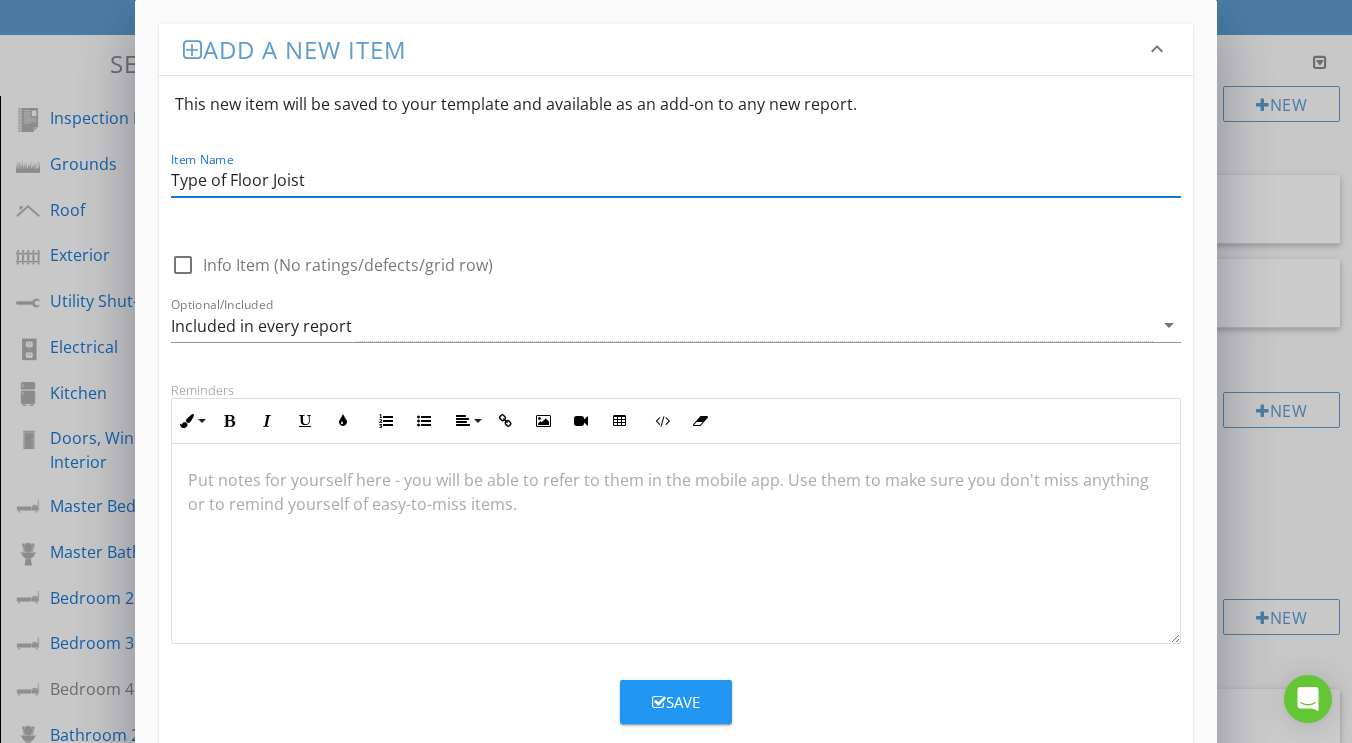 type on "Type of Floor Joist" 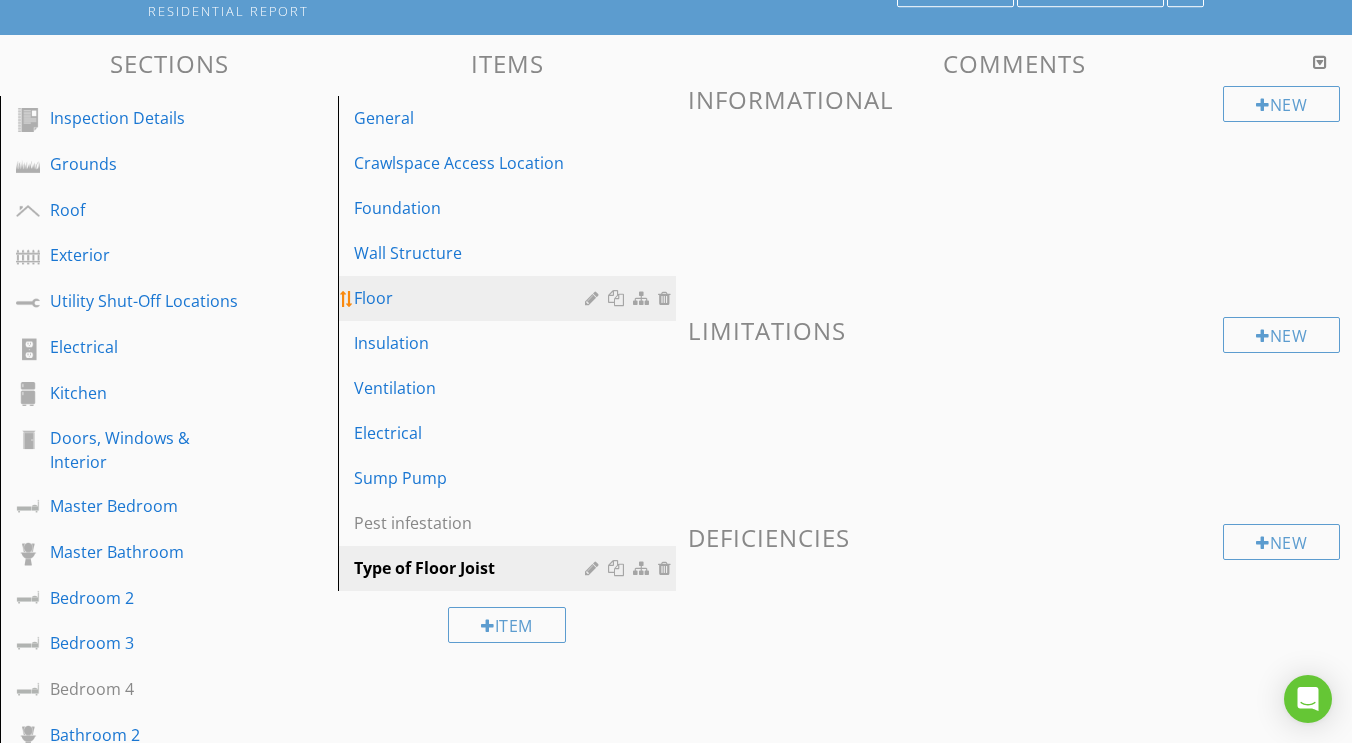 click on "Floor" at bounding box center [472, 298] 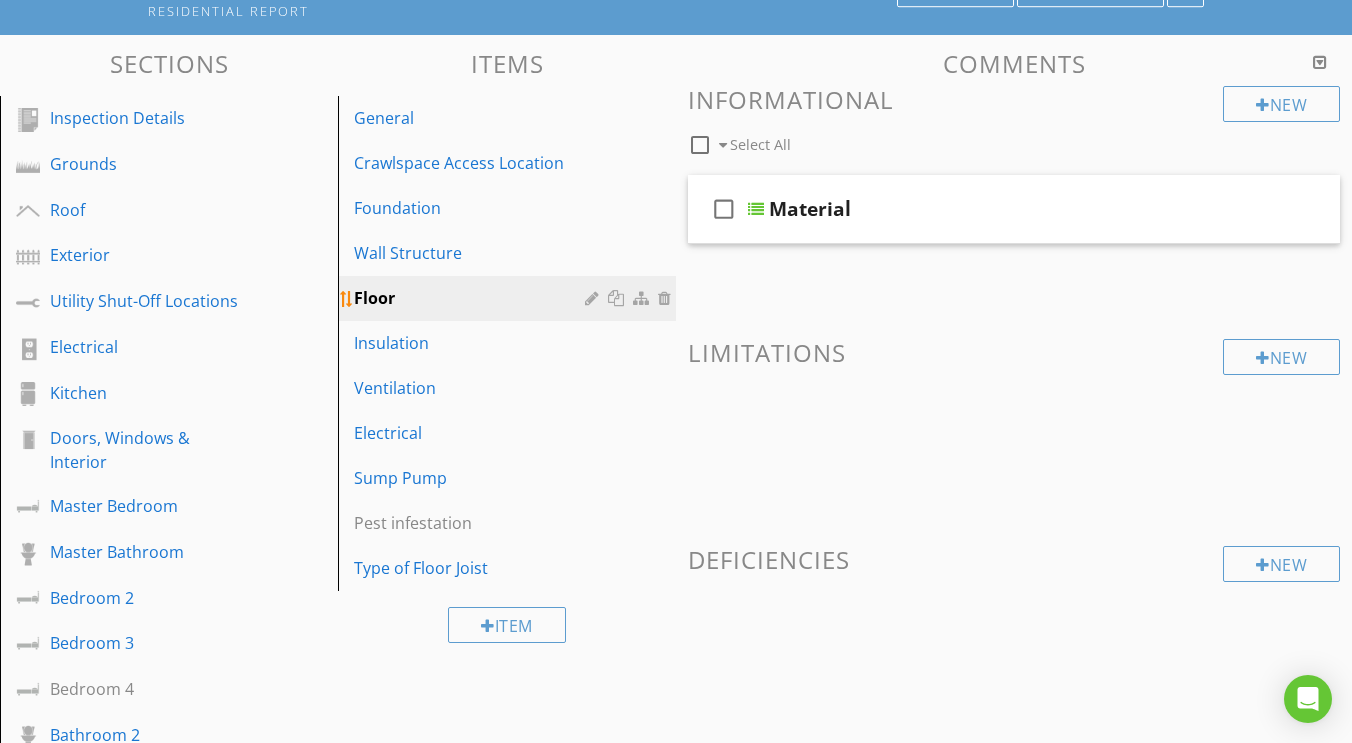 click at bounding box center (594, 298) 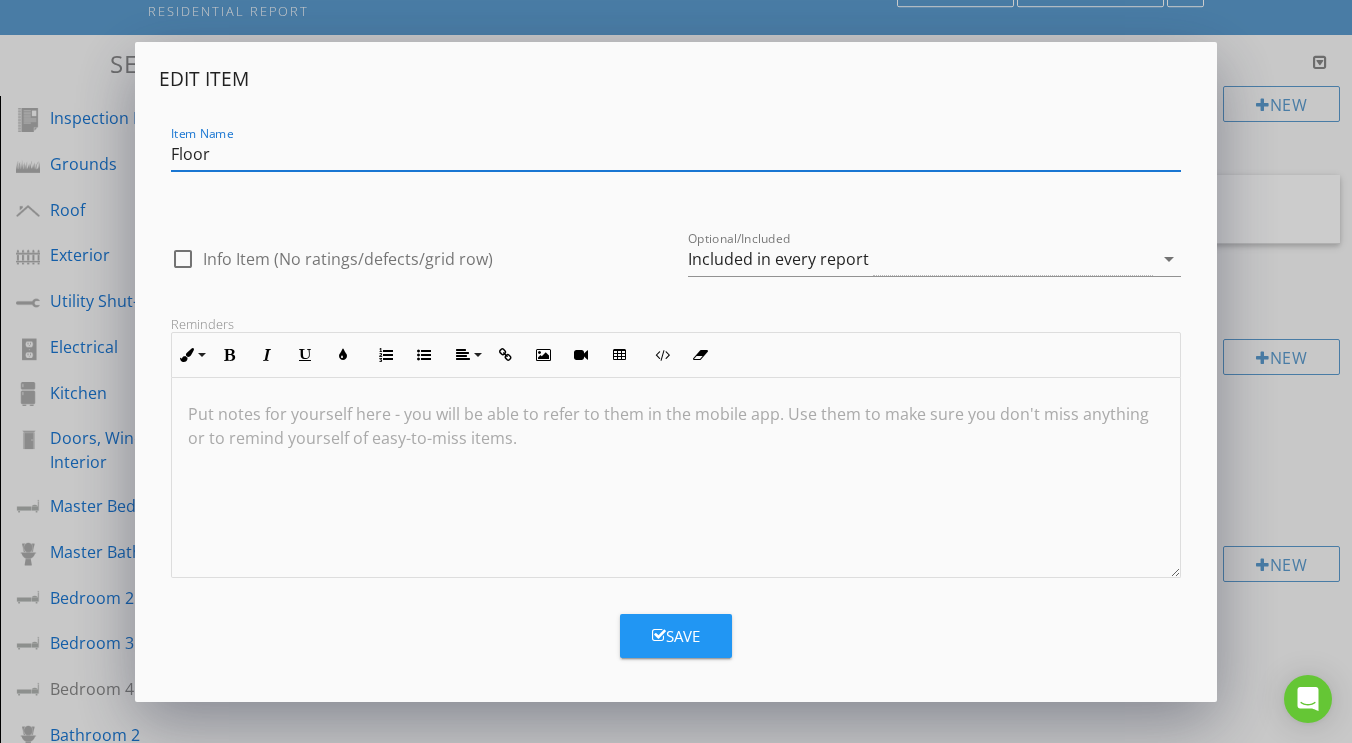 click on "Item Name Floor" at bounding box center (676, 156) 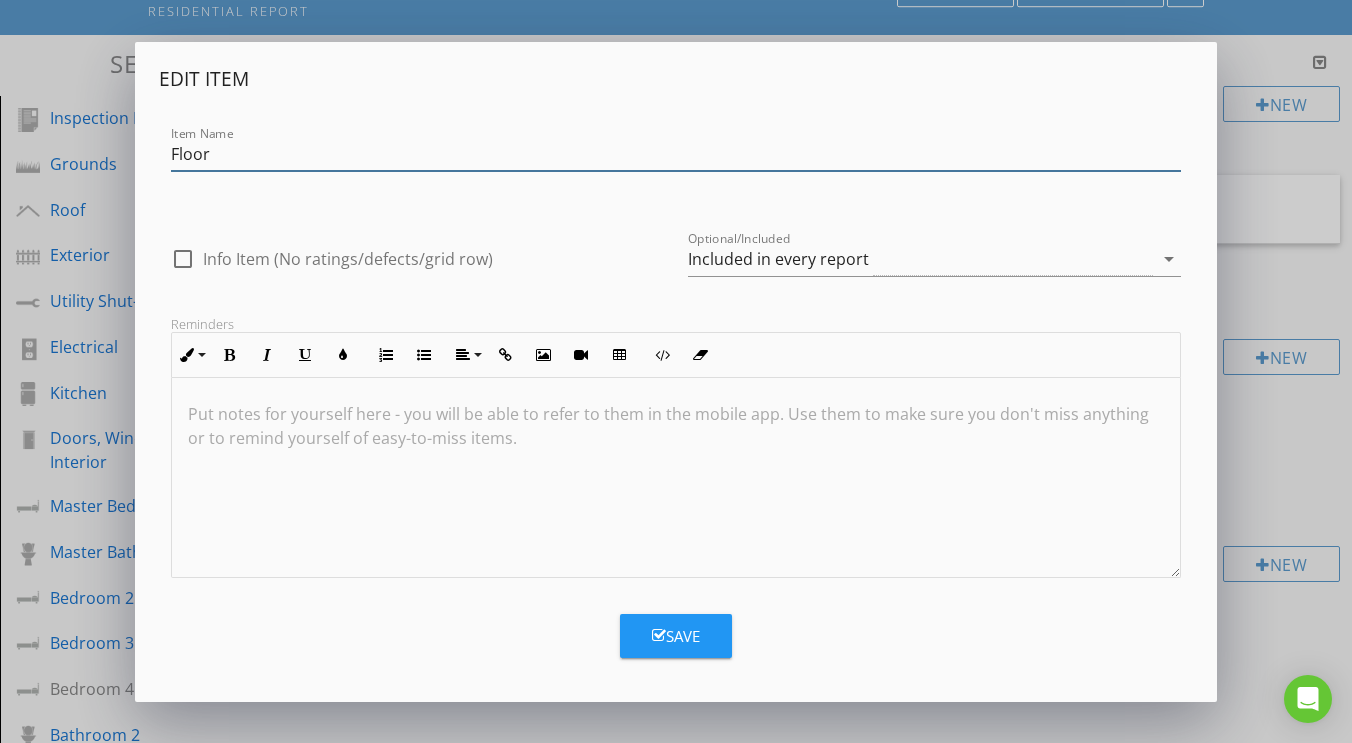 click on "Floor" at bounding box center (676, 154) 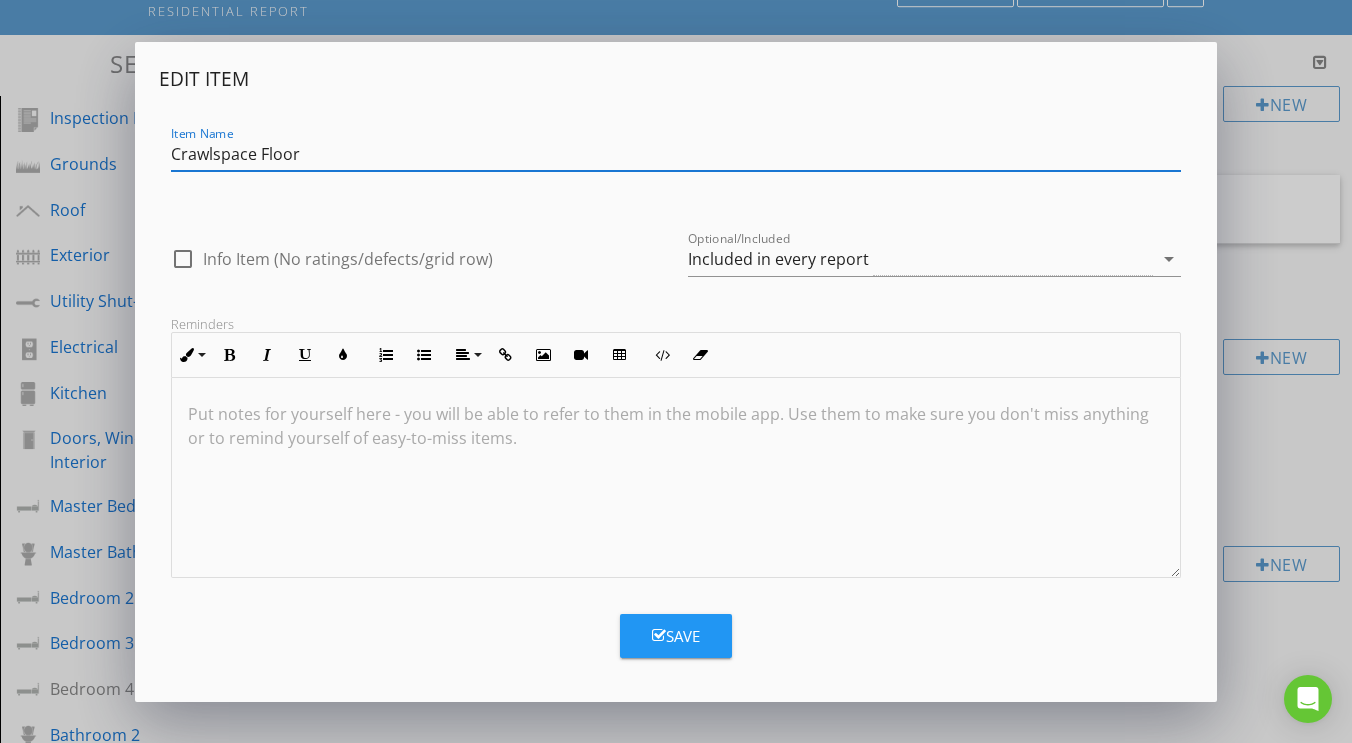 type on "Crawlspace Floor" 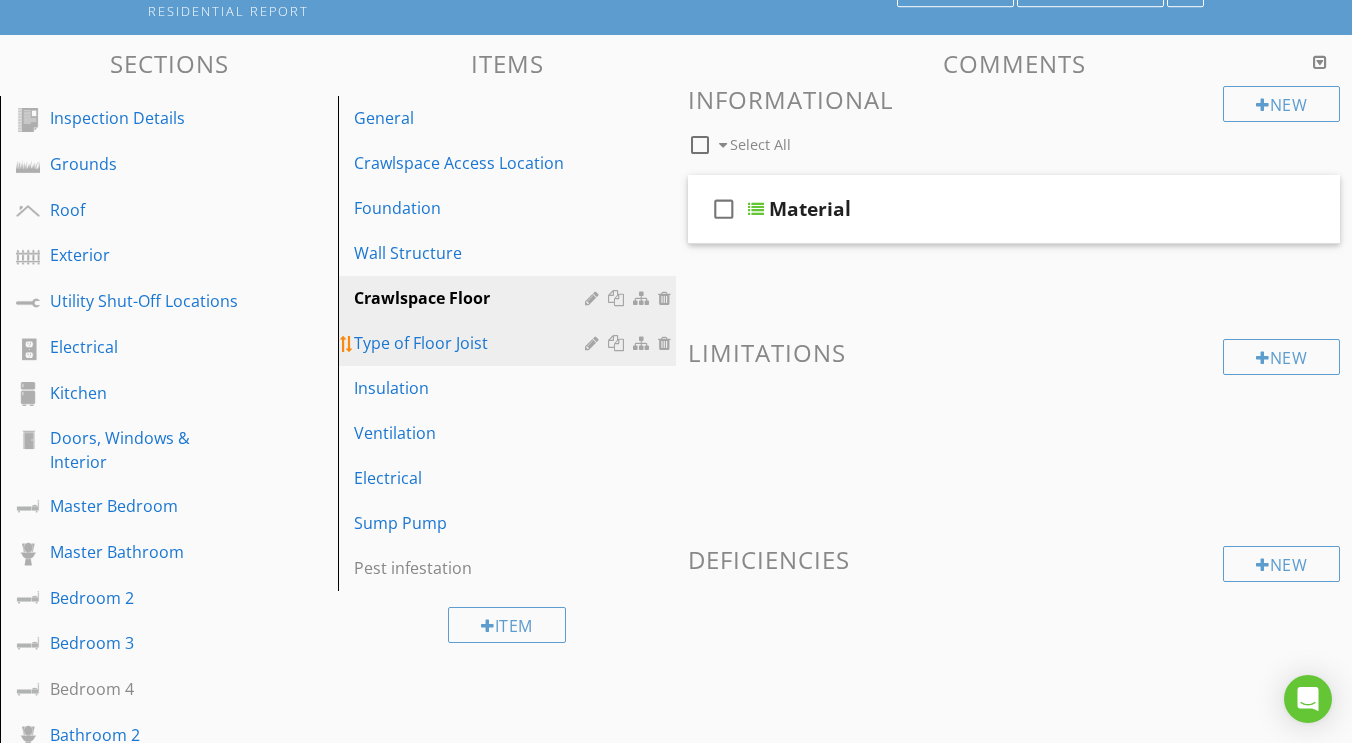 click on "Type of Floor Joist" at bounding box center [472, 343] 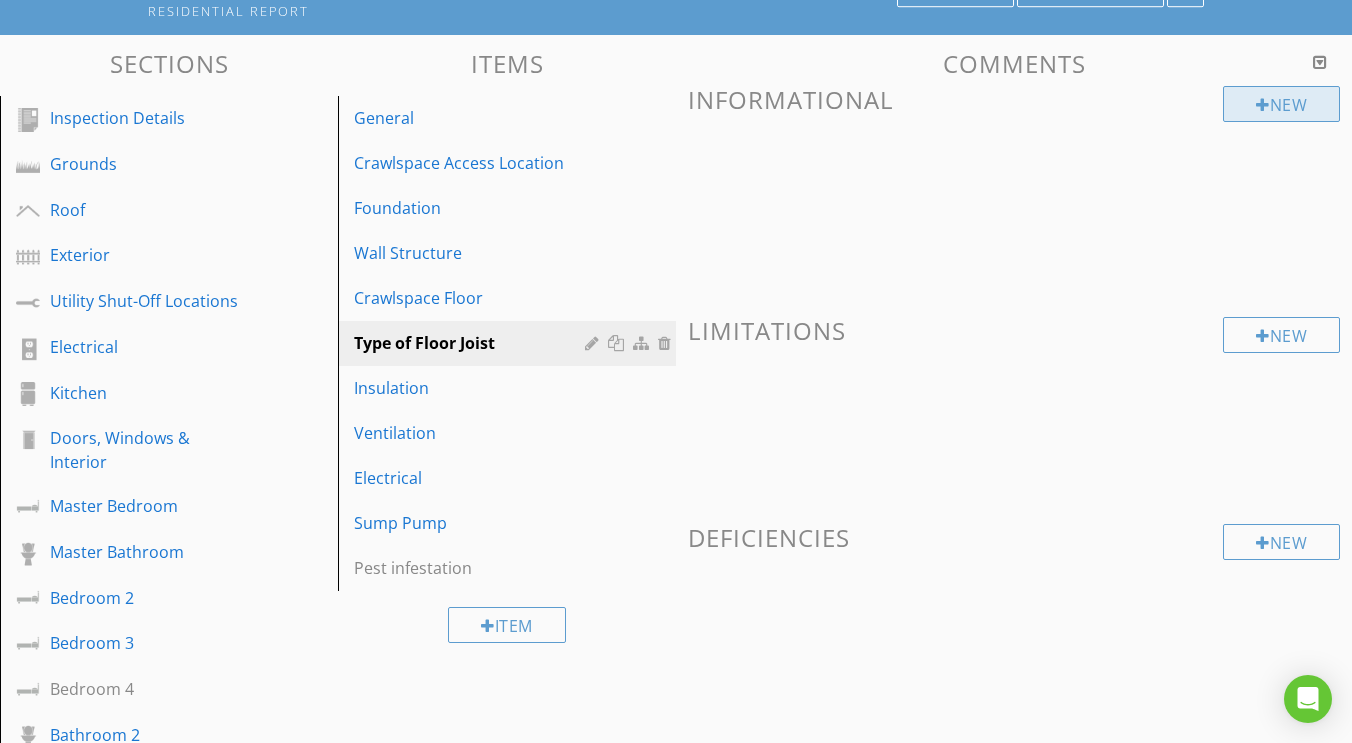 click on "New" at bounding box center [1281, 104] 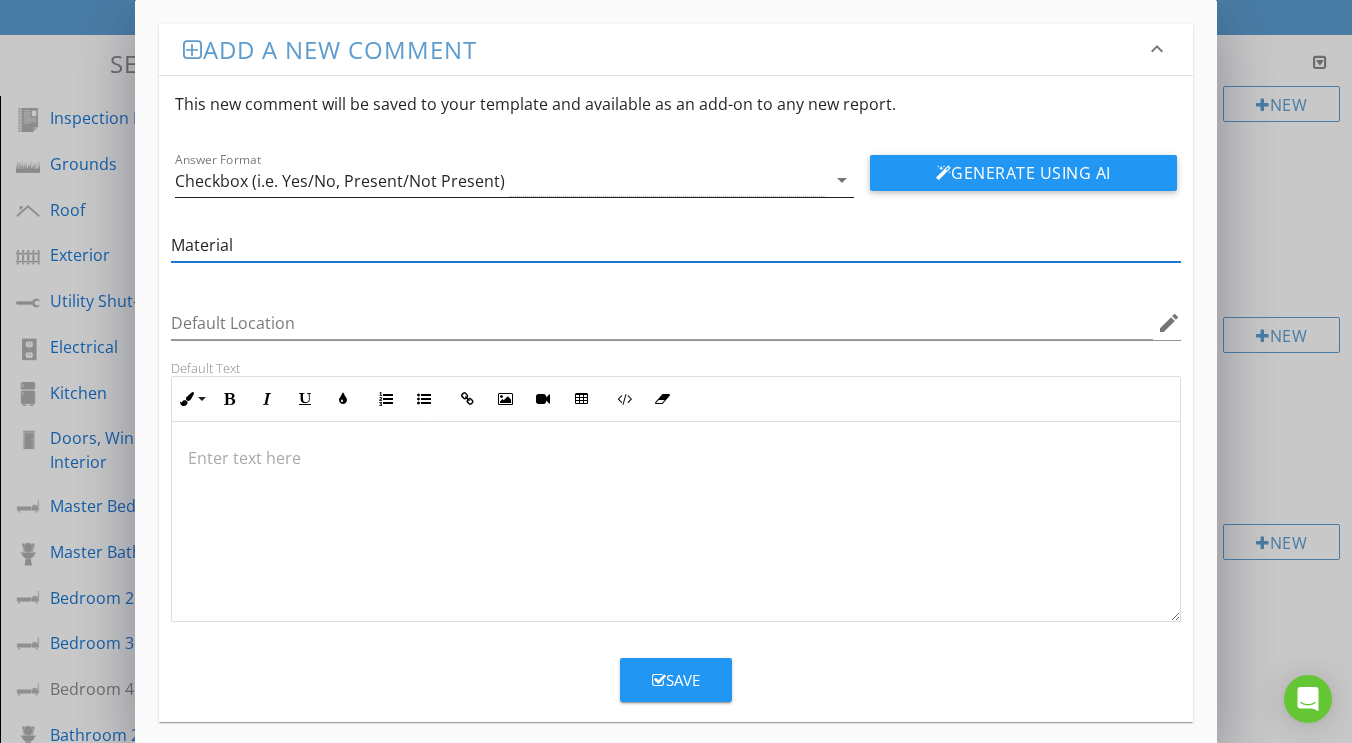 type on "Material" 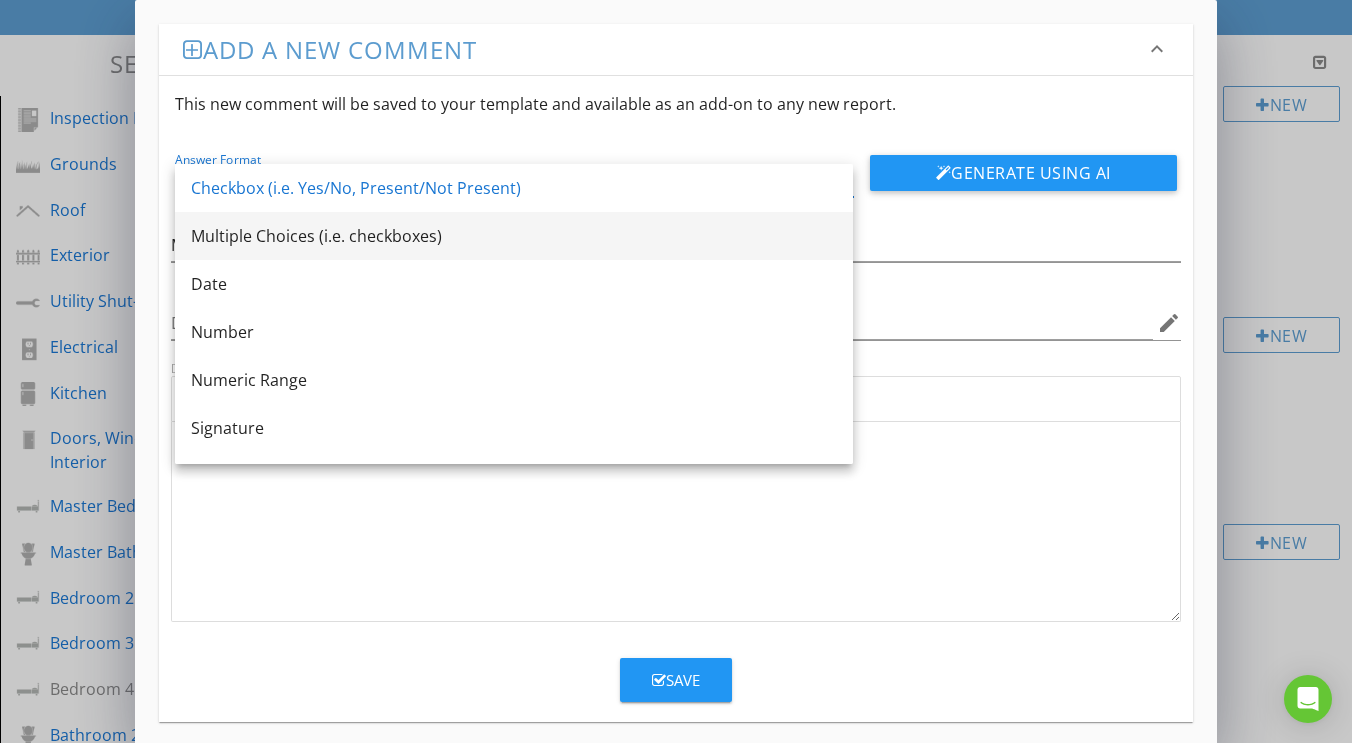click on "Multiple Choices (i.e. checkboxes)" at bounding box center [514, 236] 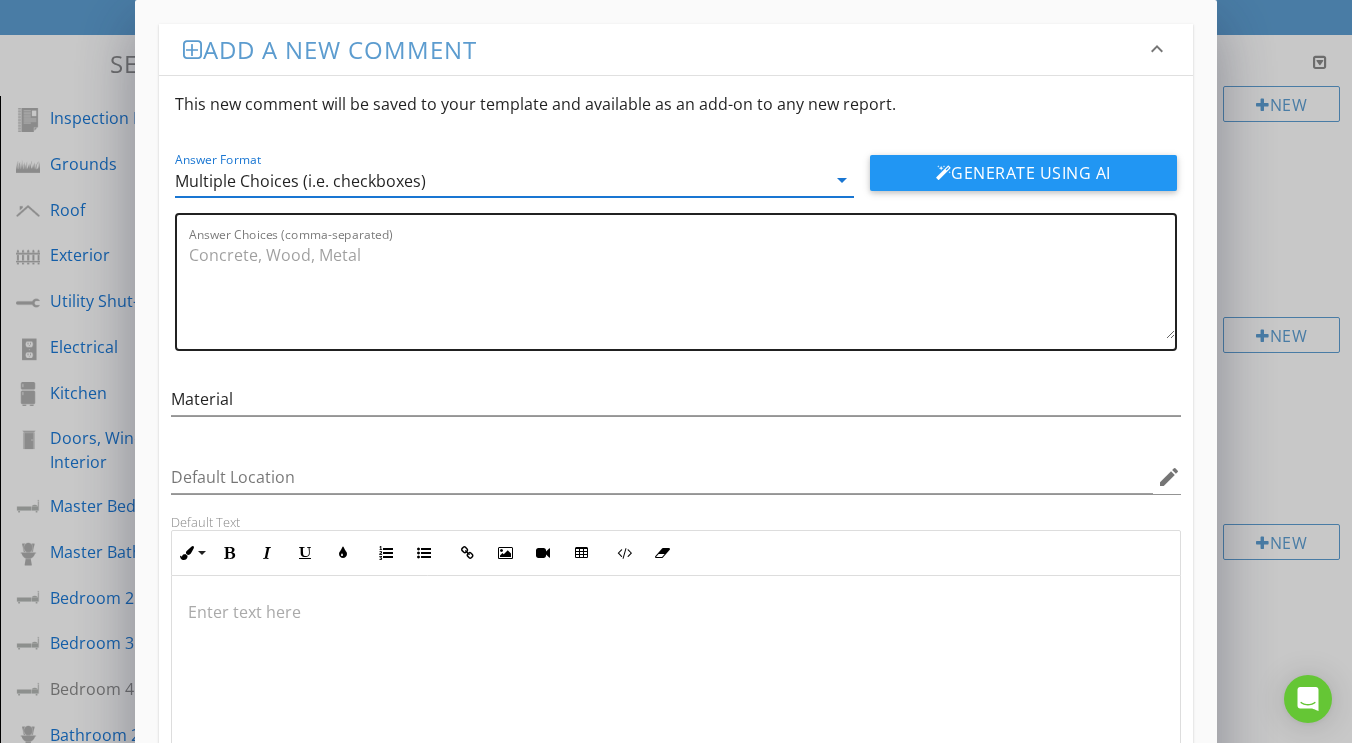 click on "Answer Choices (comma-separated)" at bounding box center [682, 289] 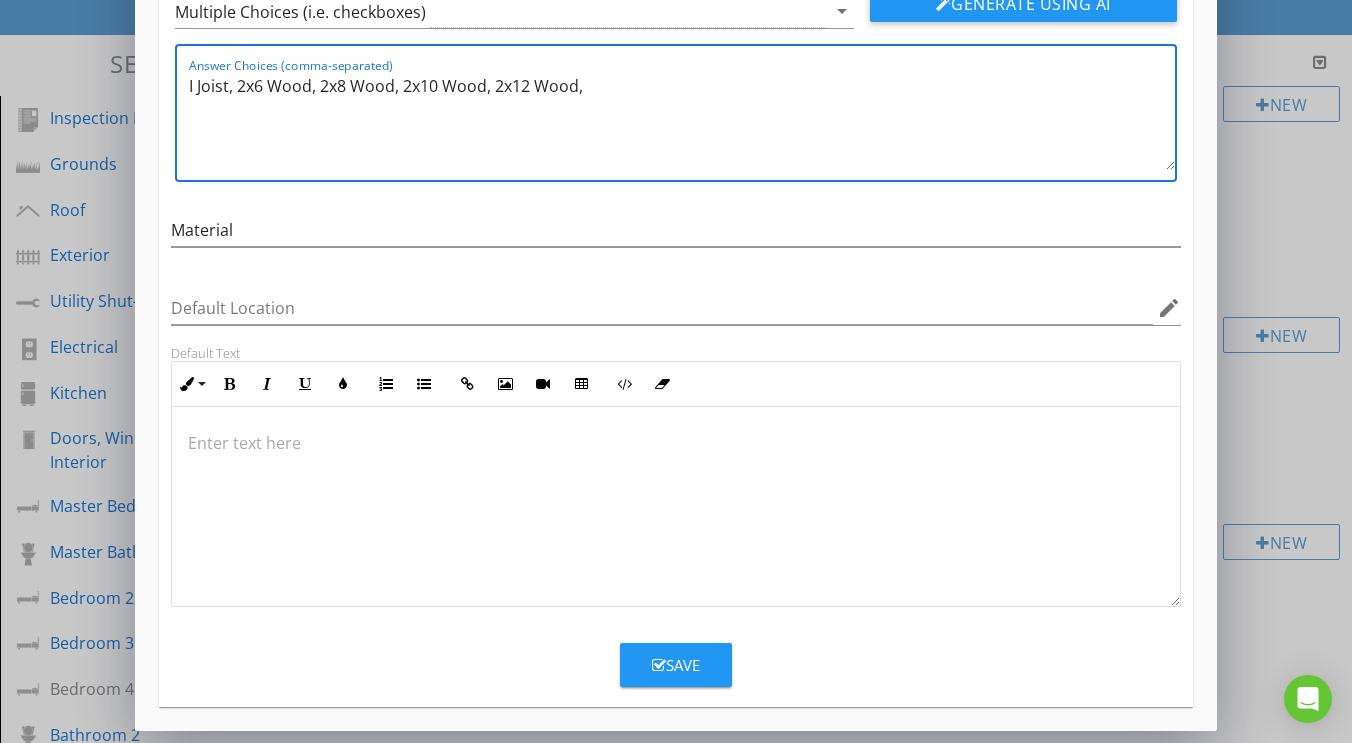 scroll, scrollTop: 169, scrollLeft: 0, axis: vertical 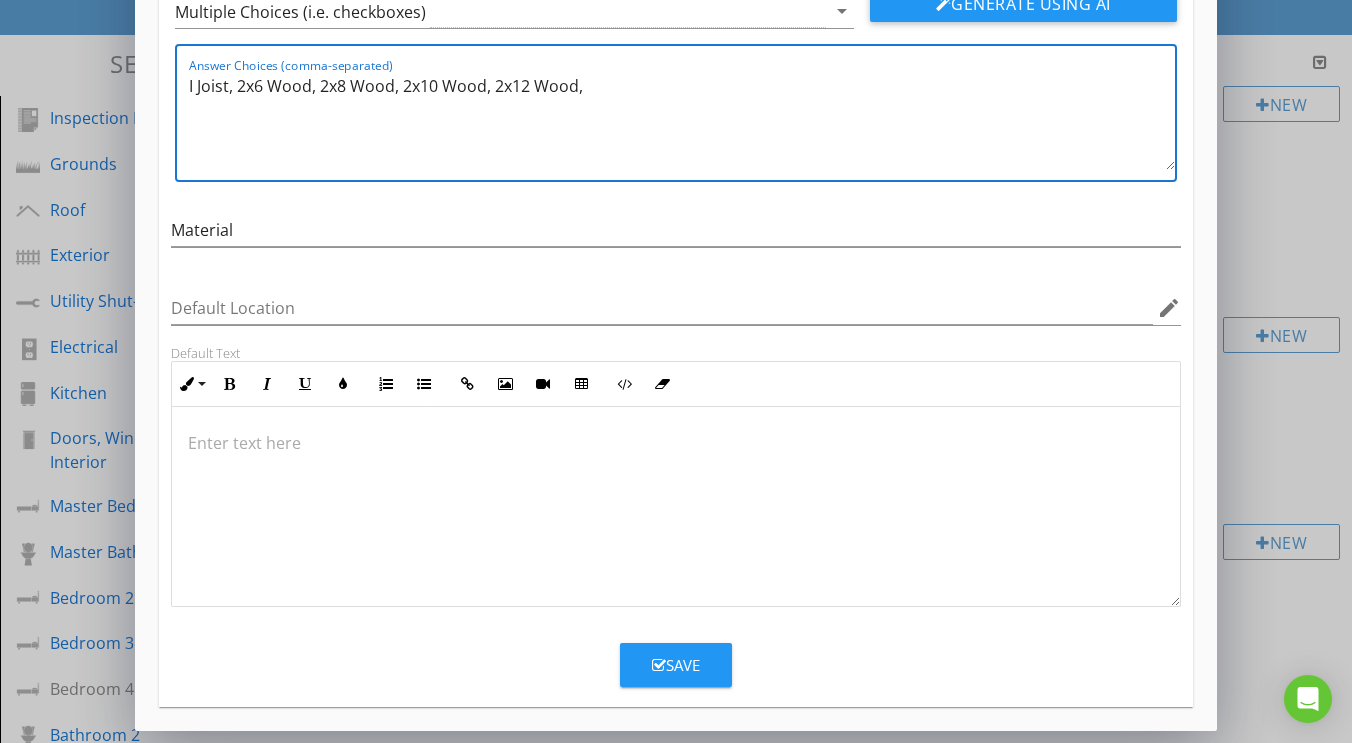 type on "I Joist, 2x6 Wood, 2x8 Wood, 2x10 Wood, 2x12 Wood," 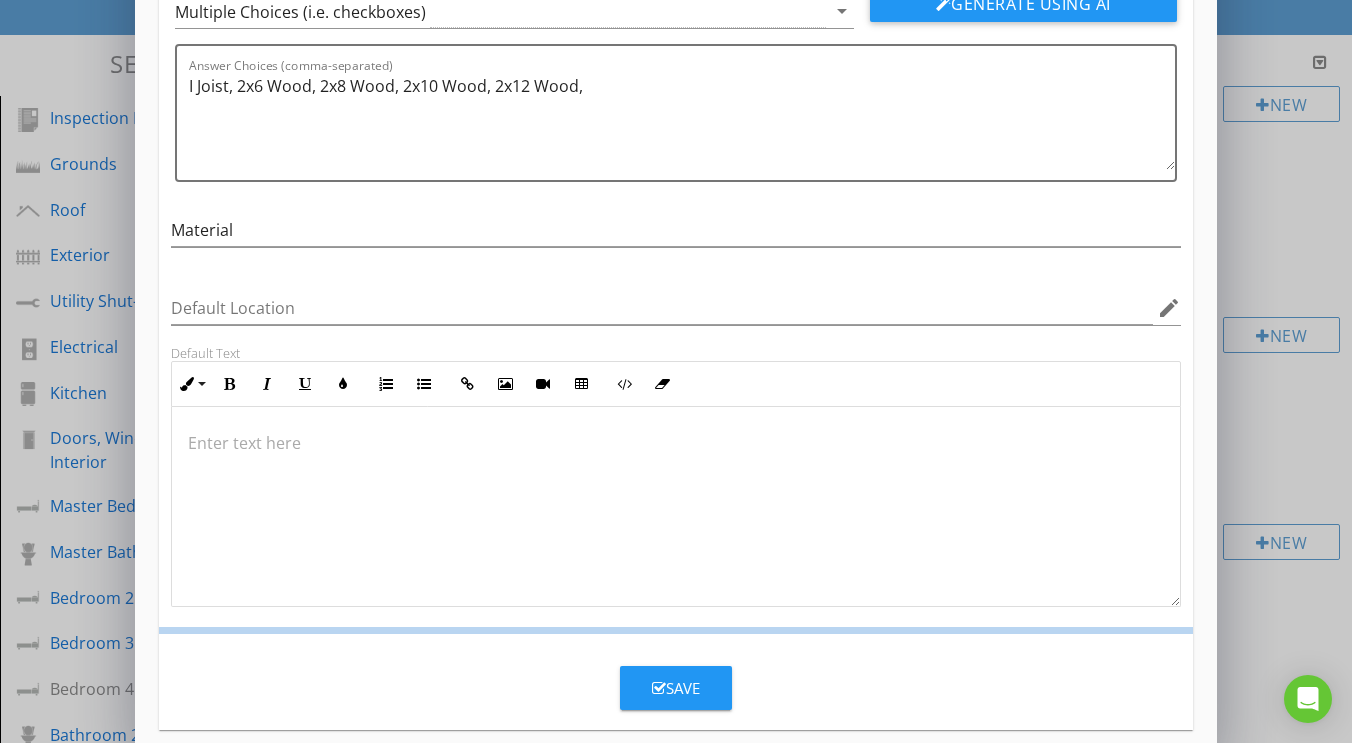 scroll, scrollTop: 72, scrollLeft: 0, axis: vertical 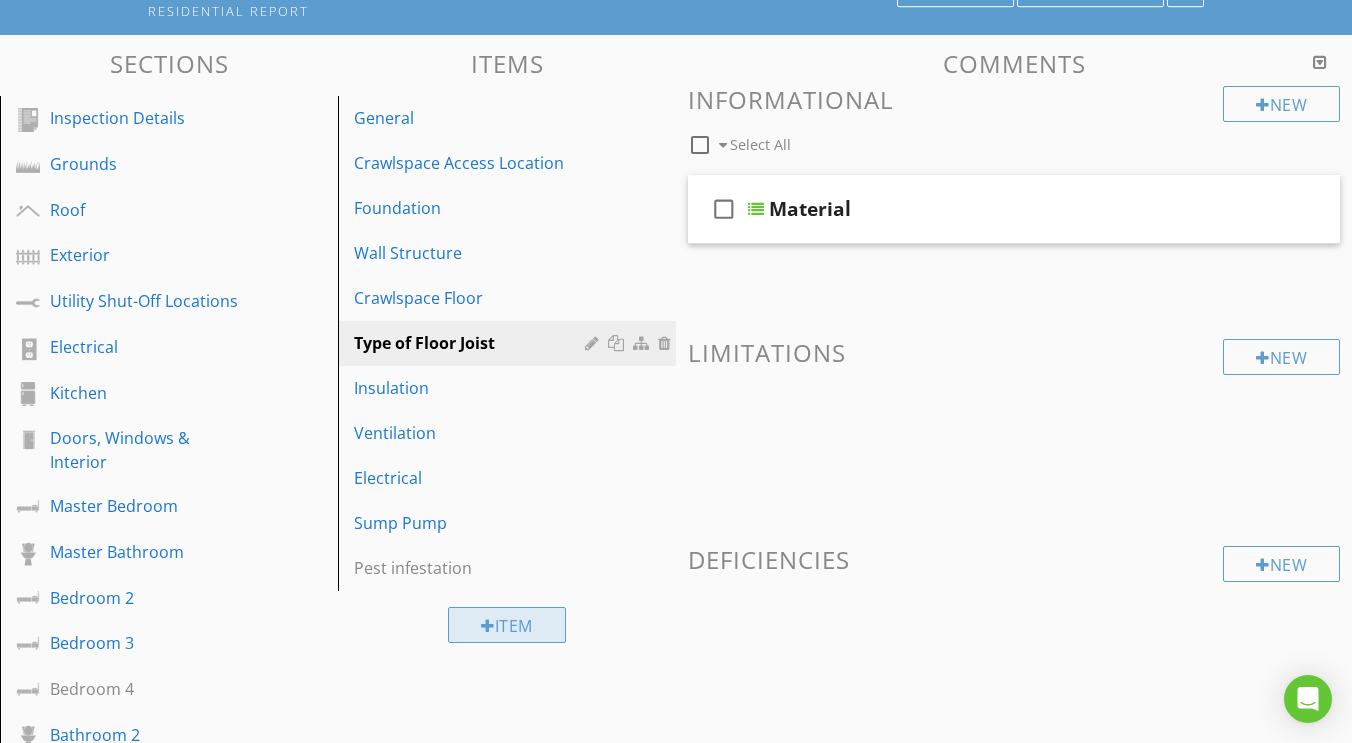 click on "Item" at bounding box center [507, 625] 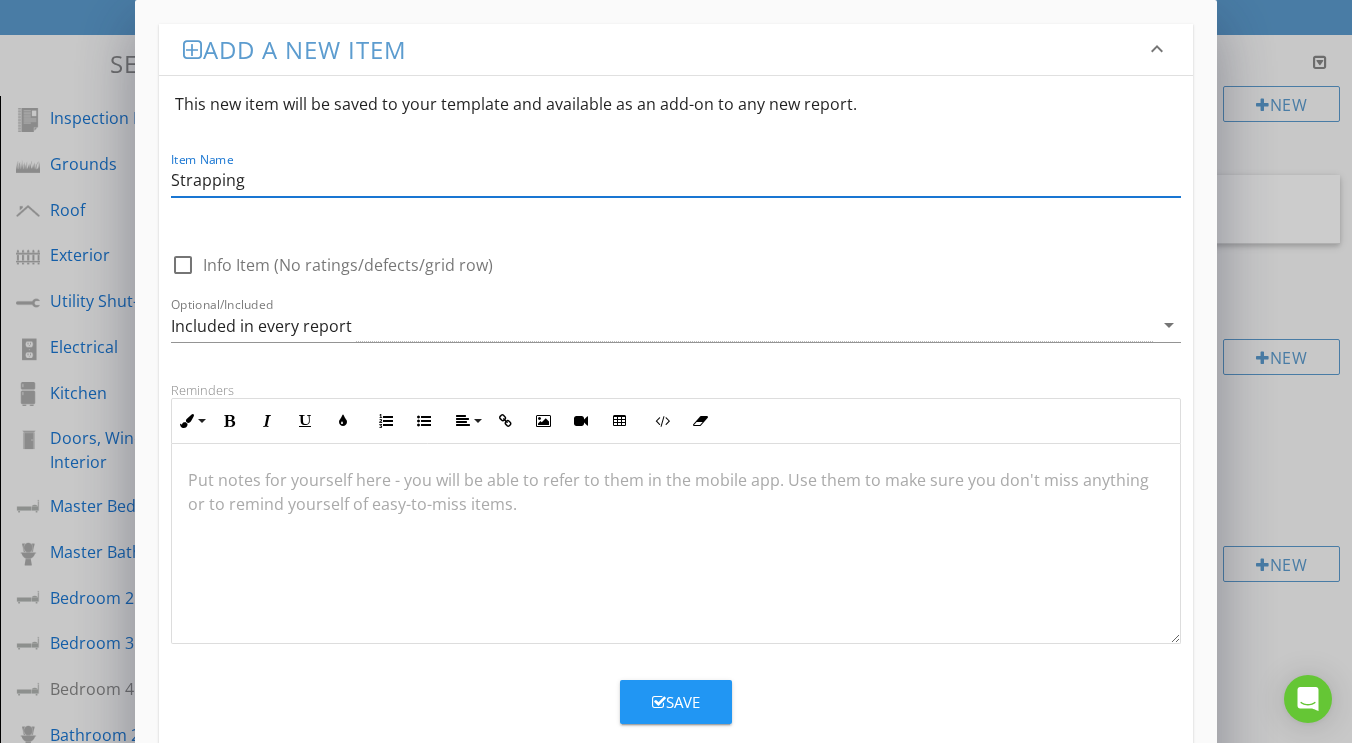 type on "Strapping" 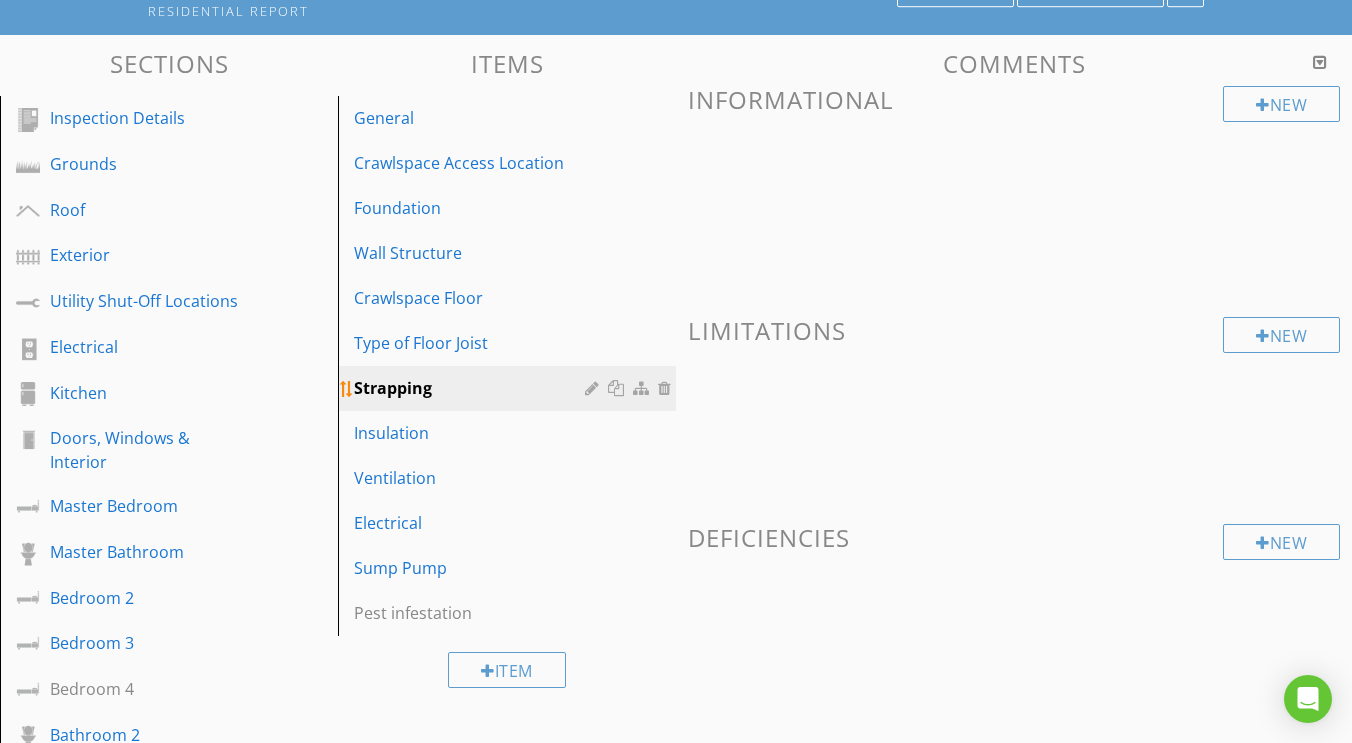 click on "Strapping" at bounding box center [472, 388] 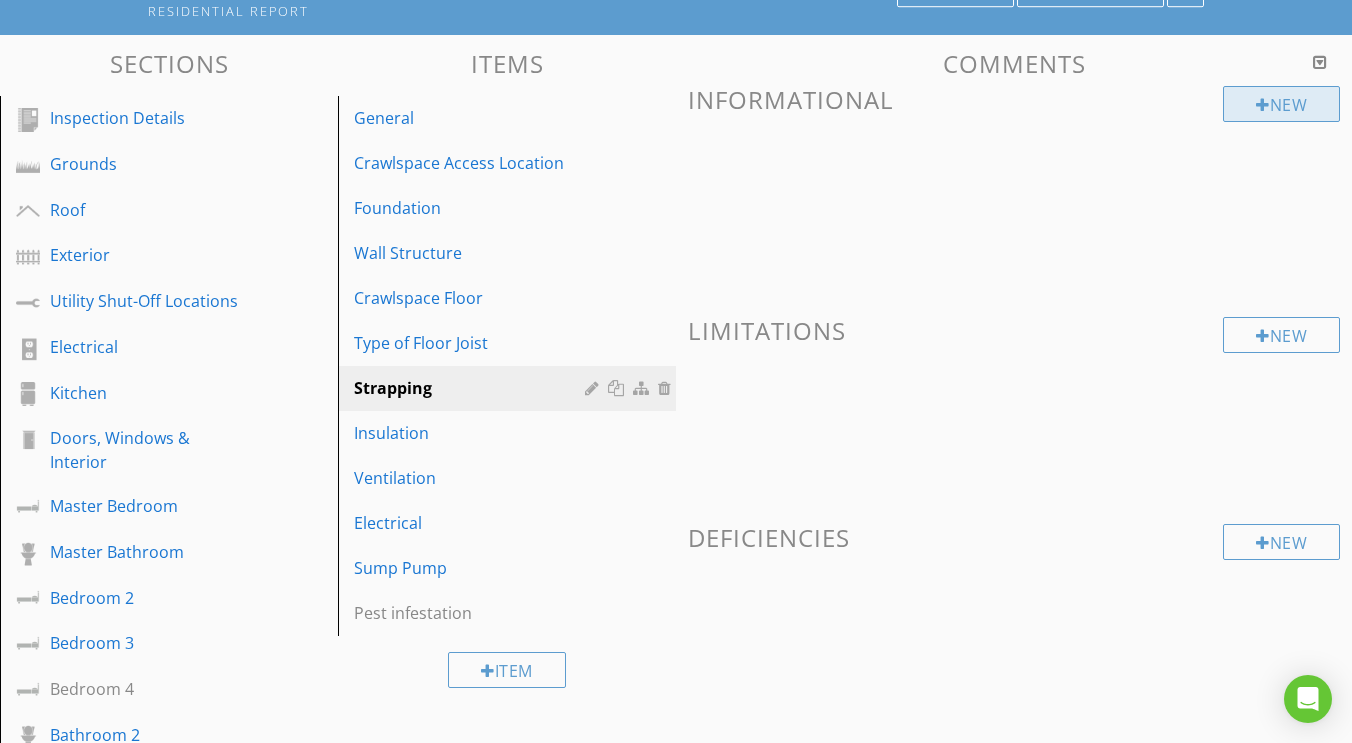 click on "New" at bounding box center [1281, 104] 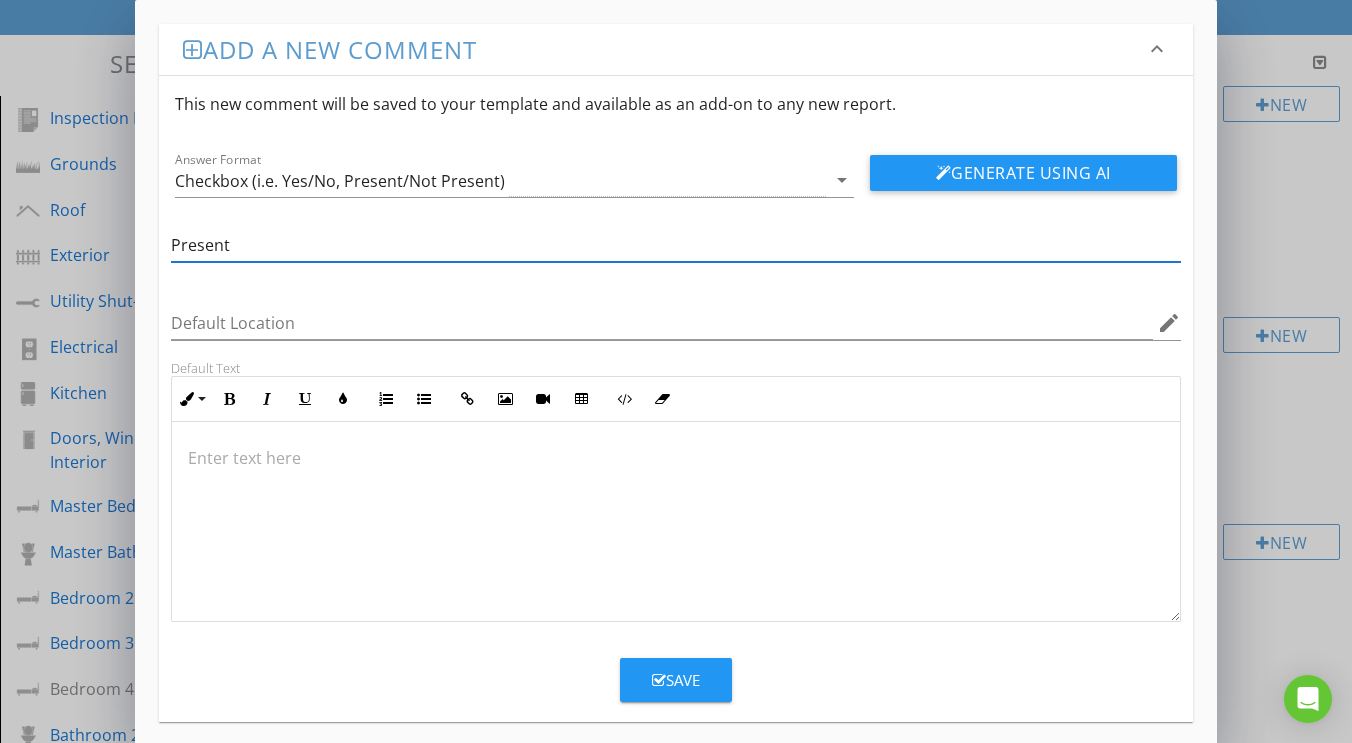 type on "Present" 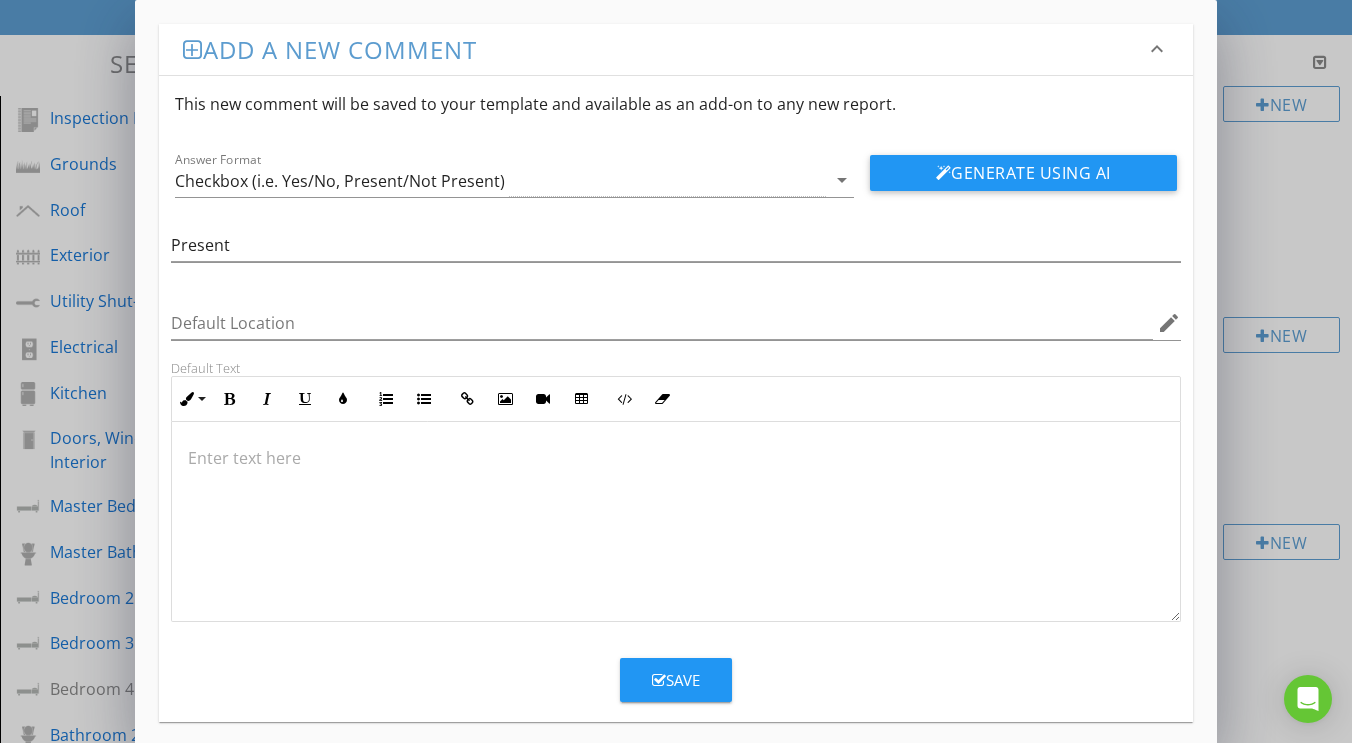 click on "Save" at bounding box center [676, 680] 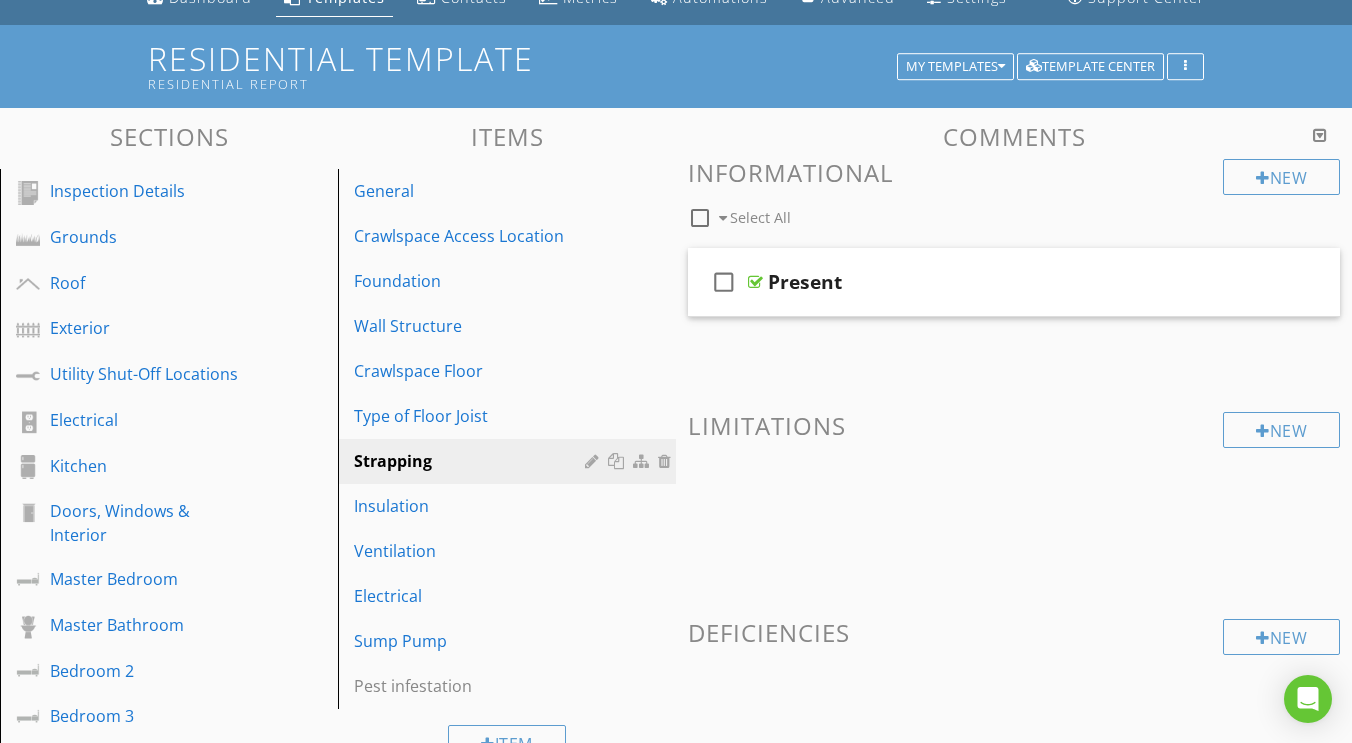 scroll, scrollTop: 99, scrollLeft: 0, axis: vertical 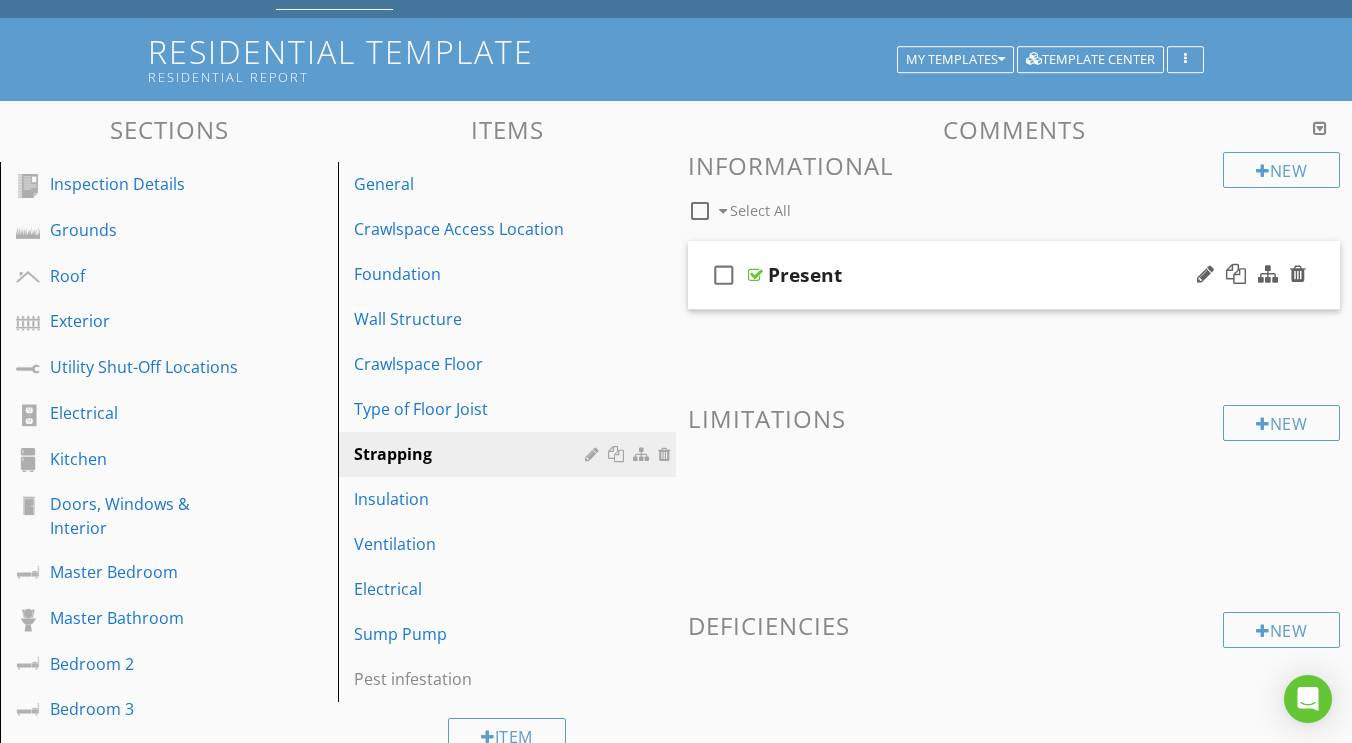 click on "check_box_outline_blank
Present" at bounding box center [1014, 275] 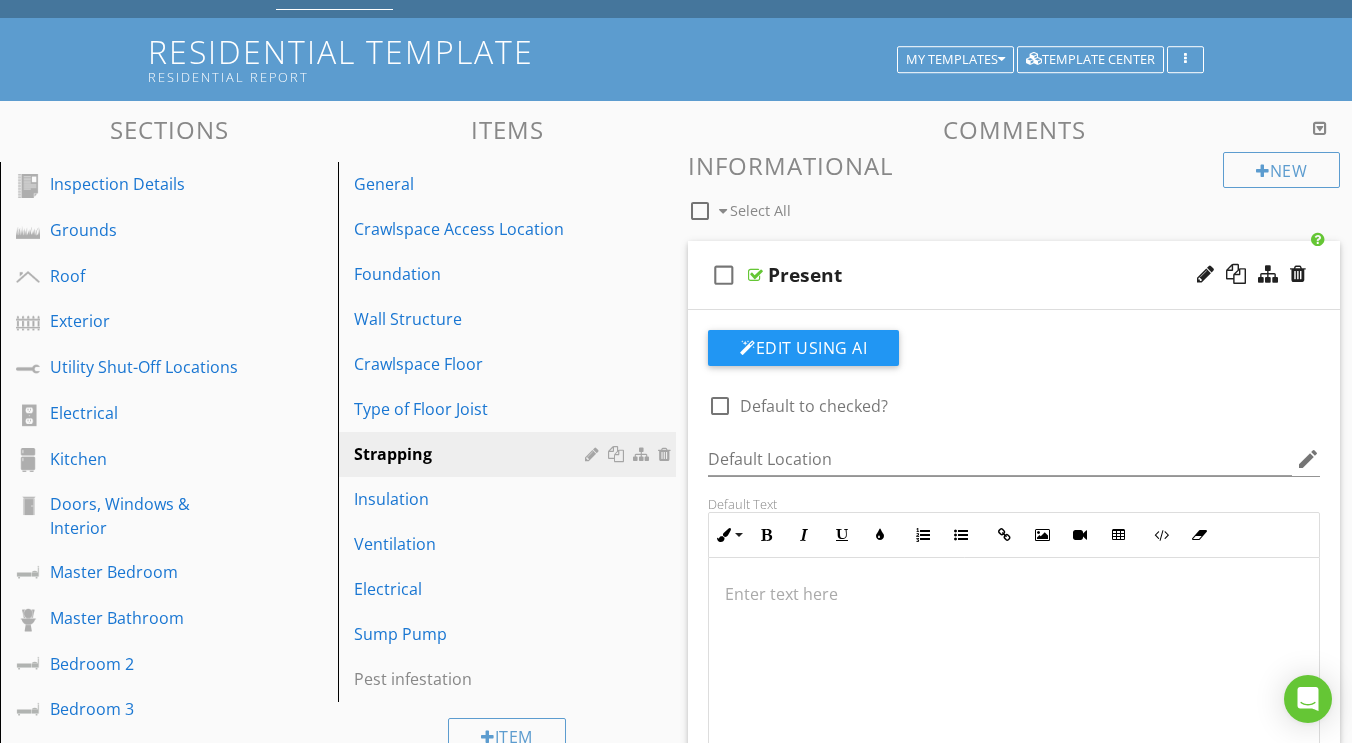 click on "check_box_outline_blank
Present" at bounding box center [1014, 275] 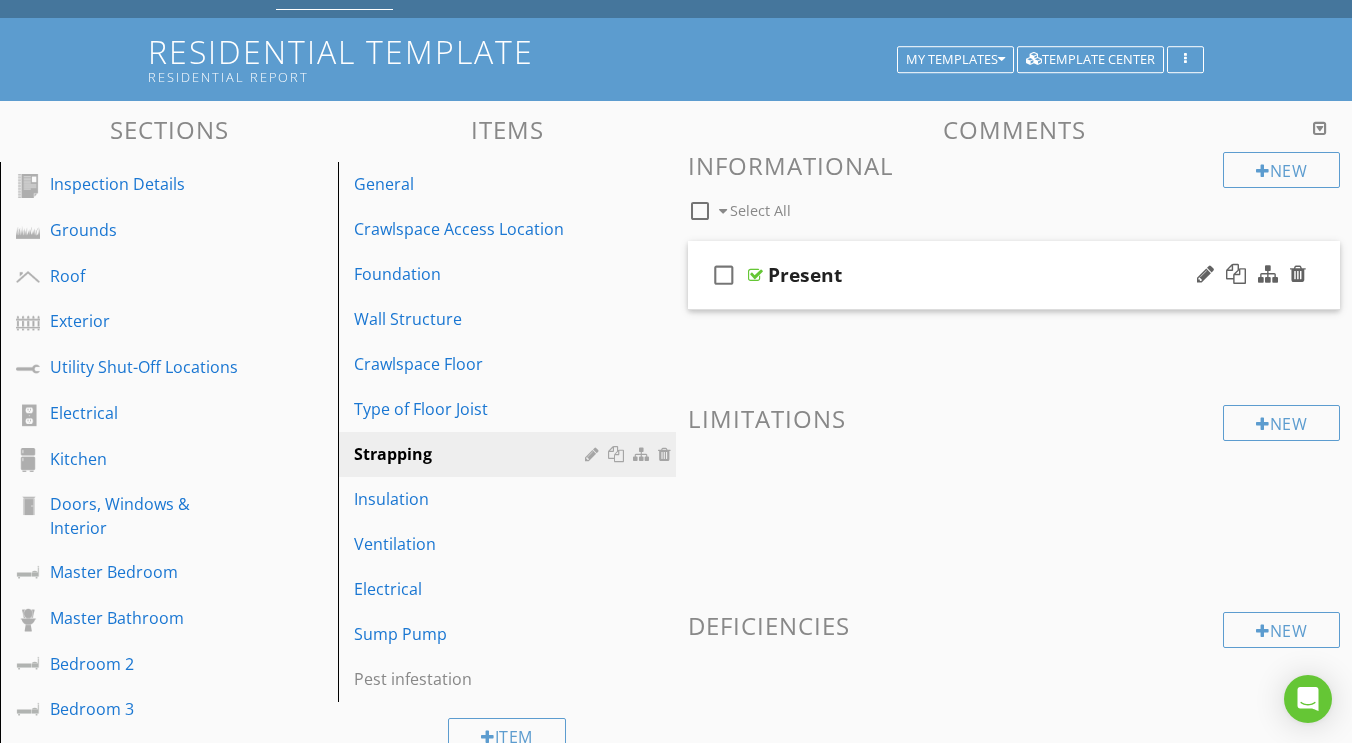 click on "Present" at bounding box center (997, 275) 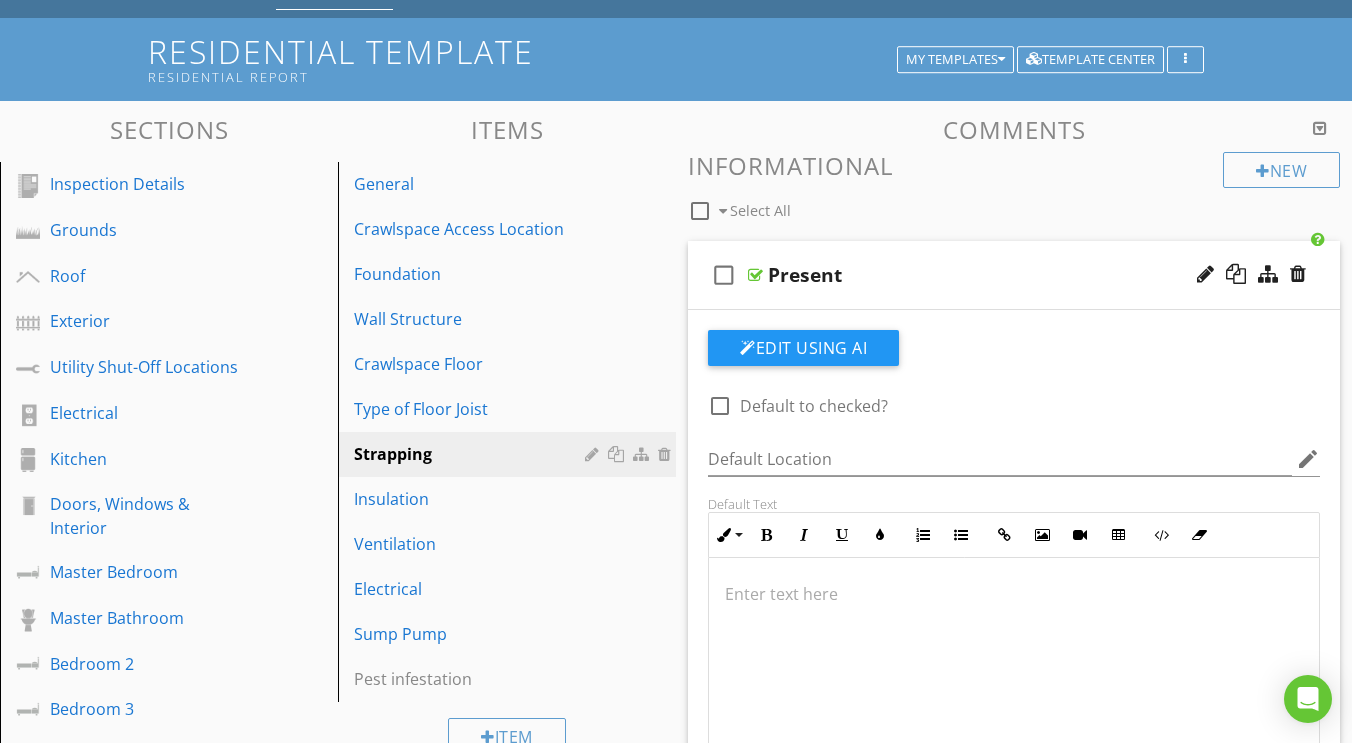 scroll, scrollTop: 211, scrollLeft: 0, axis: vertical 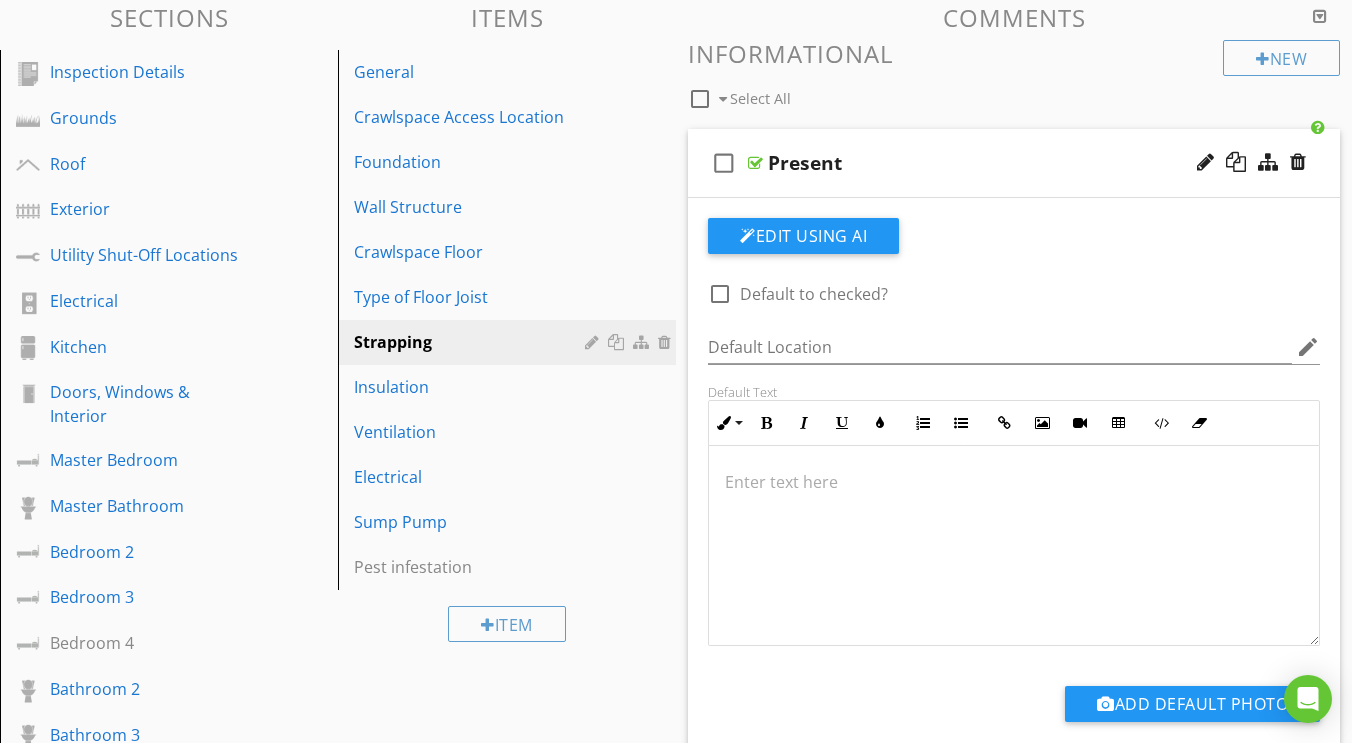 click at bounding box center [1014, 546] 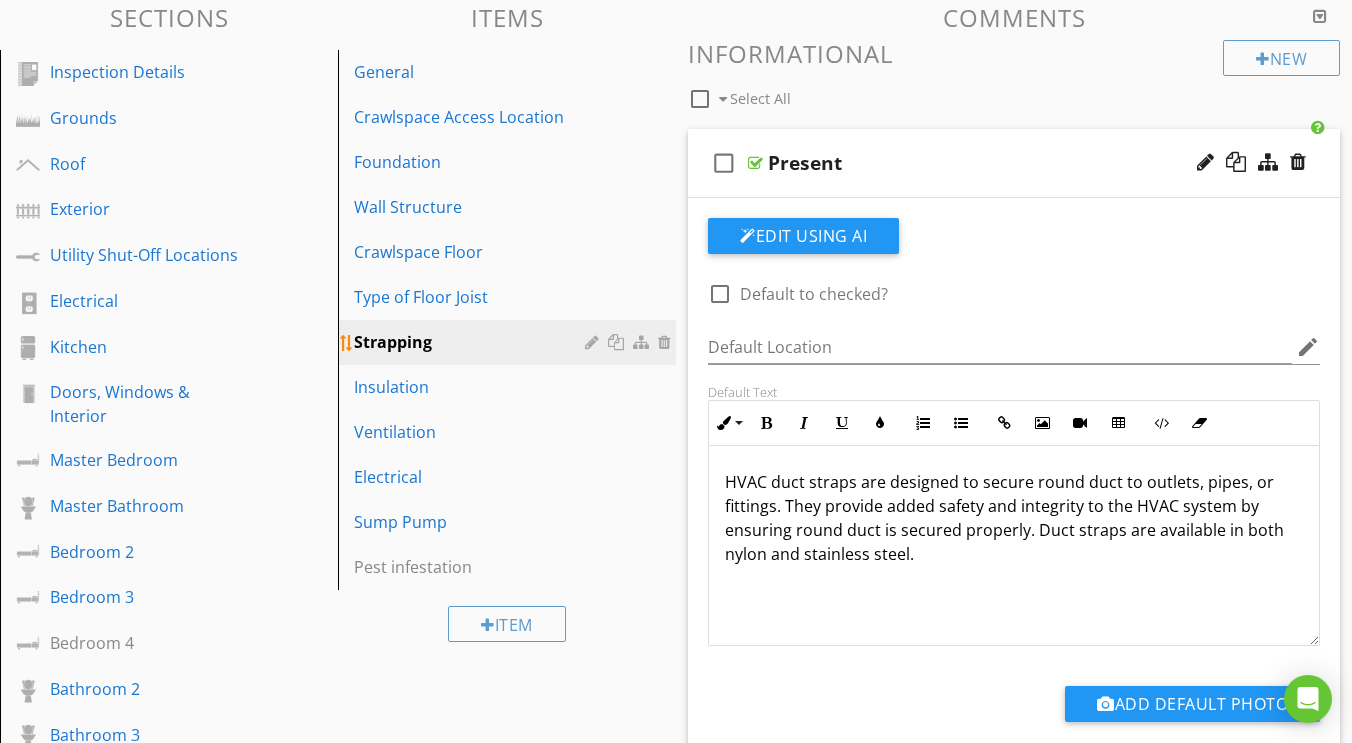 click at bounding box center (594, 342) 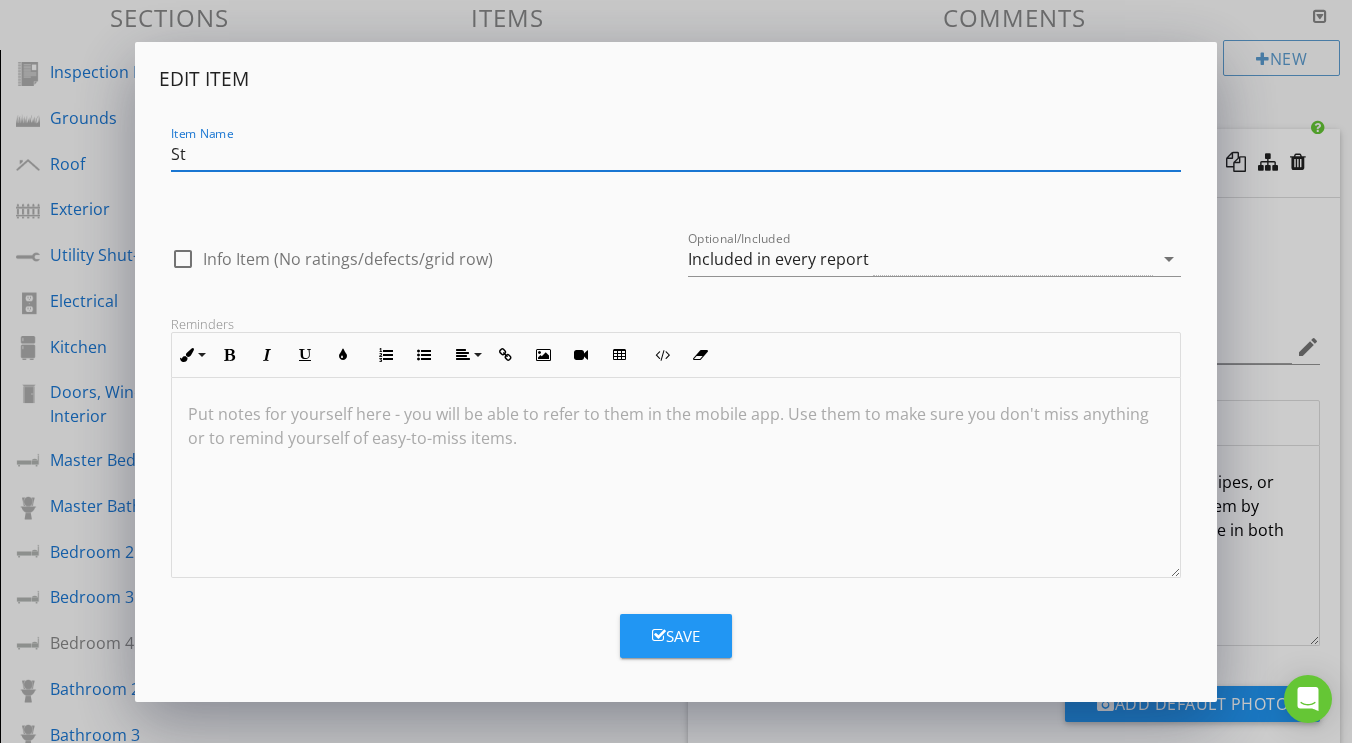 type on "S" 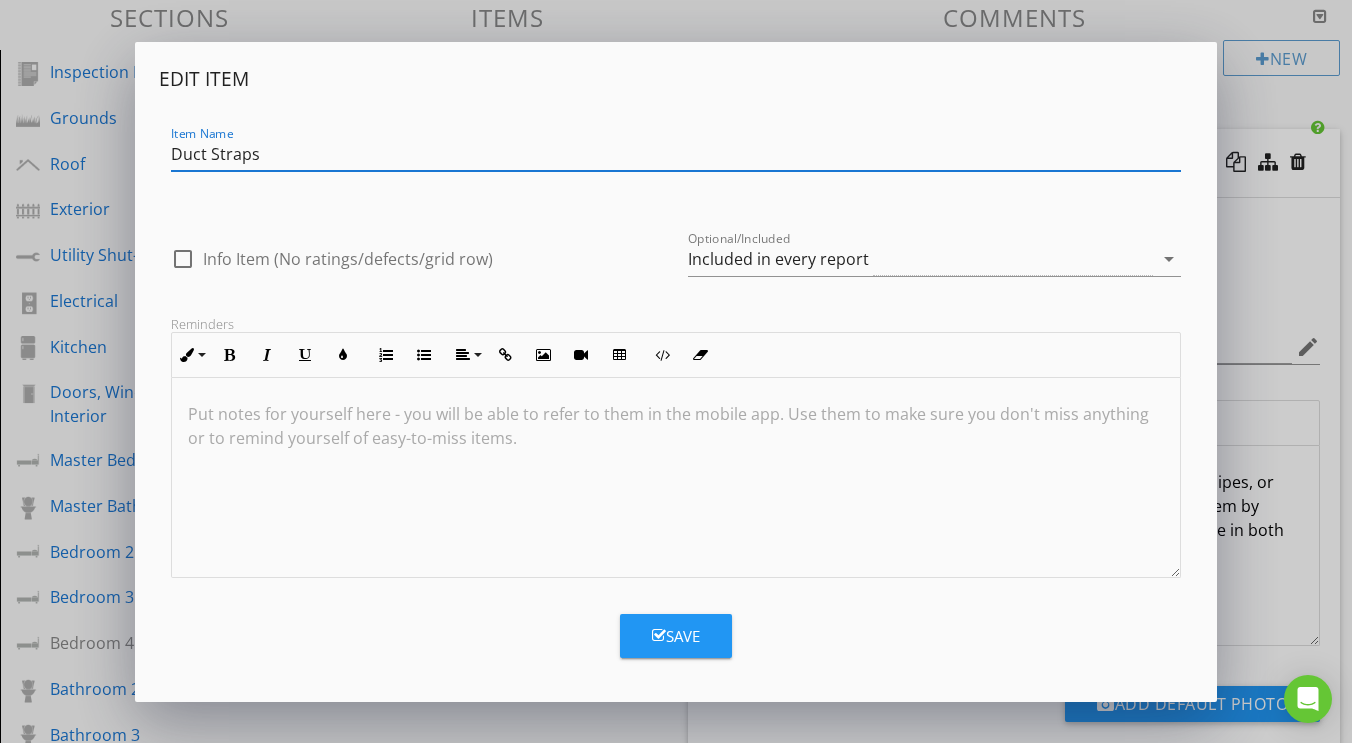 type on "Duct Straps" 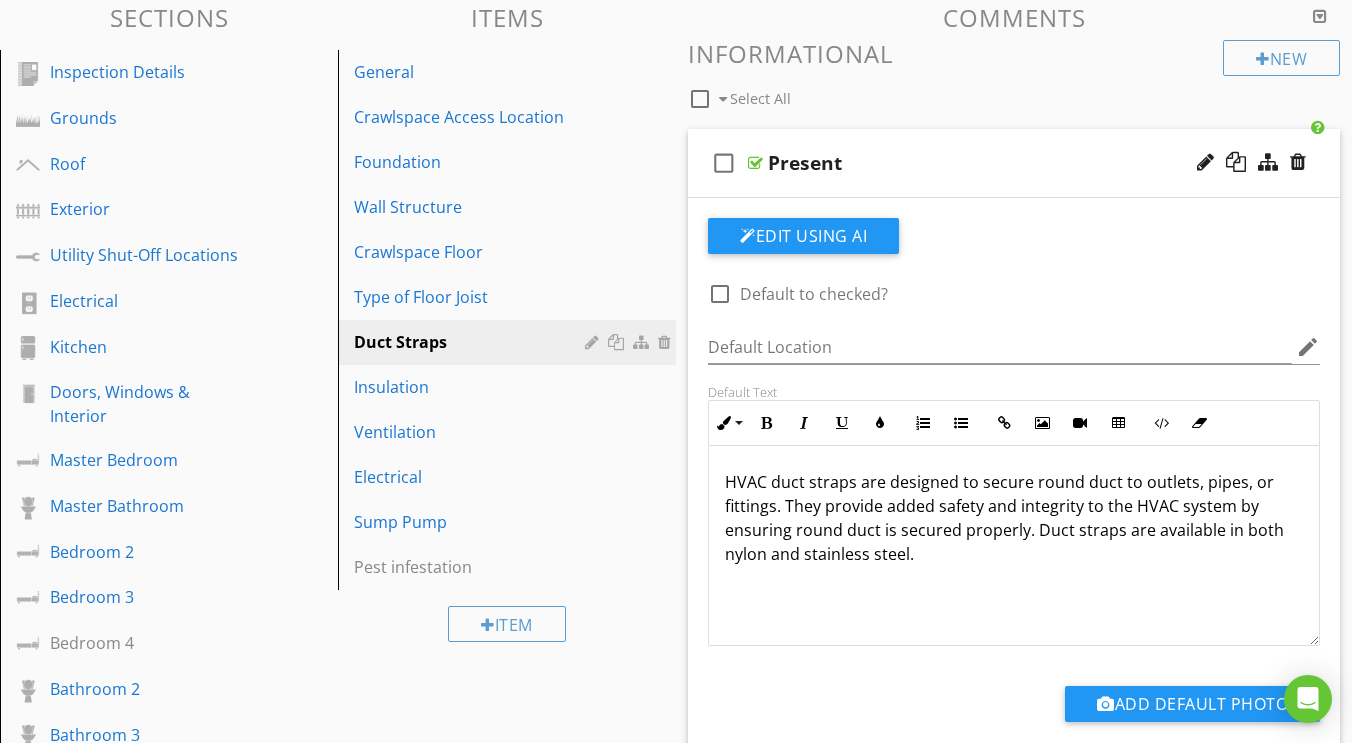 click on "HVAC duct straps are designed to secure round duct to outlets, pipes, or fittings. They provide added safety and integrity to the HVAC system by ensuring round duct is secured properly. Duct straps are available in both nylon and stainless steel." at bounding box center (1014, 518) 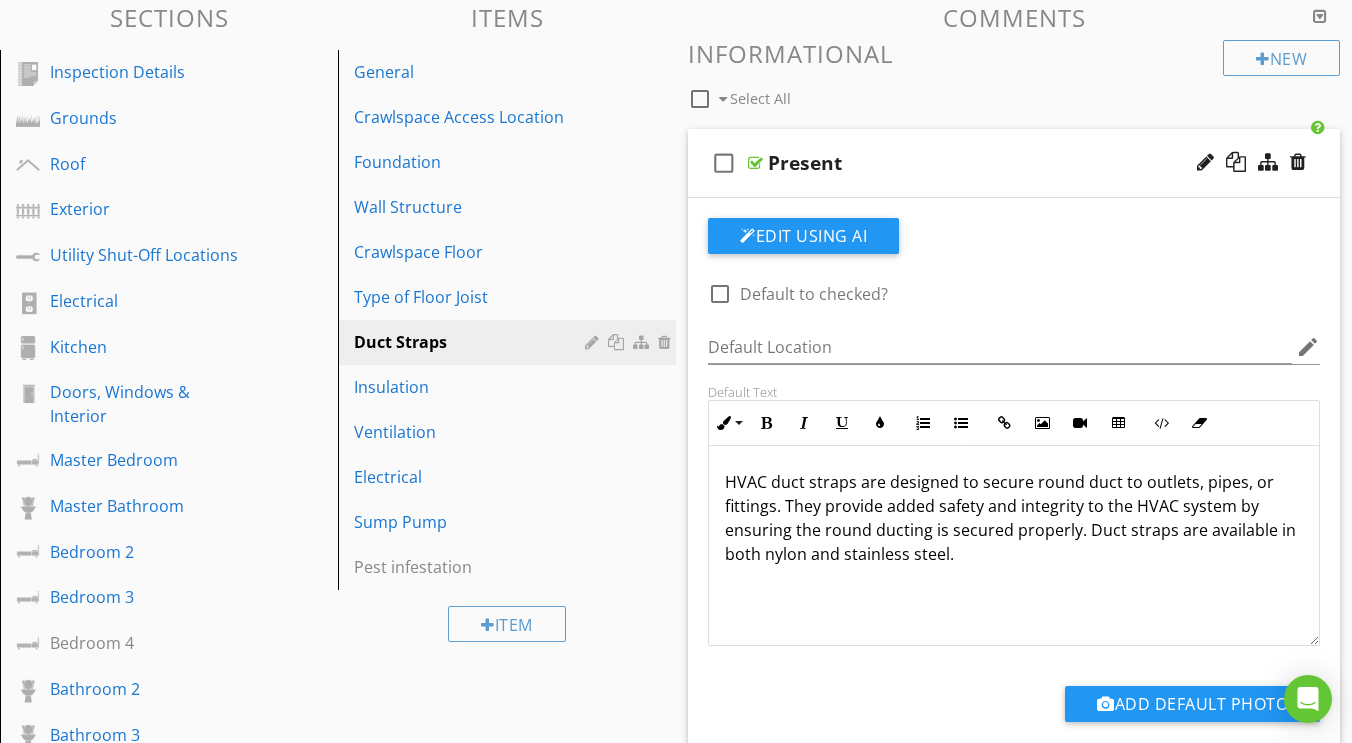 click on "HVAC duct straps are designed to secure round duct to outlets, pipes, or fittings. They provide added safety and integrity to the HVAC system by ensuring the round ducting is secured properly. Duct straps are available in both nylon and stainless steel." at bounding box center [1014, 518] 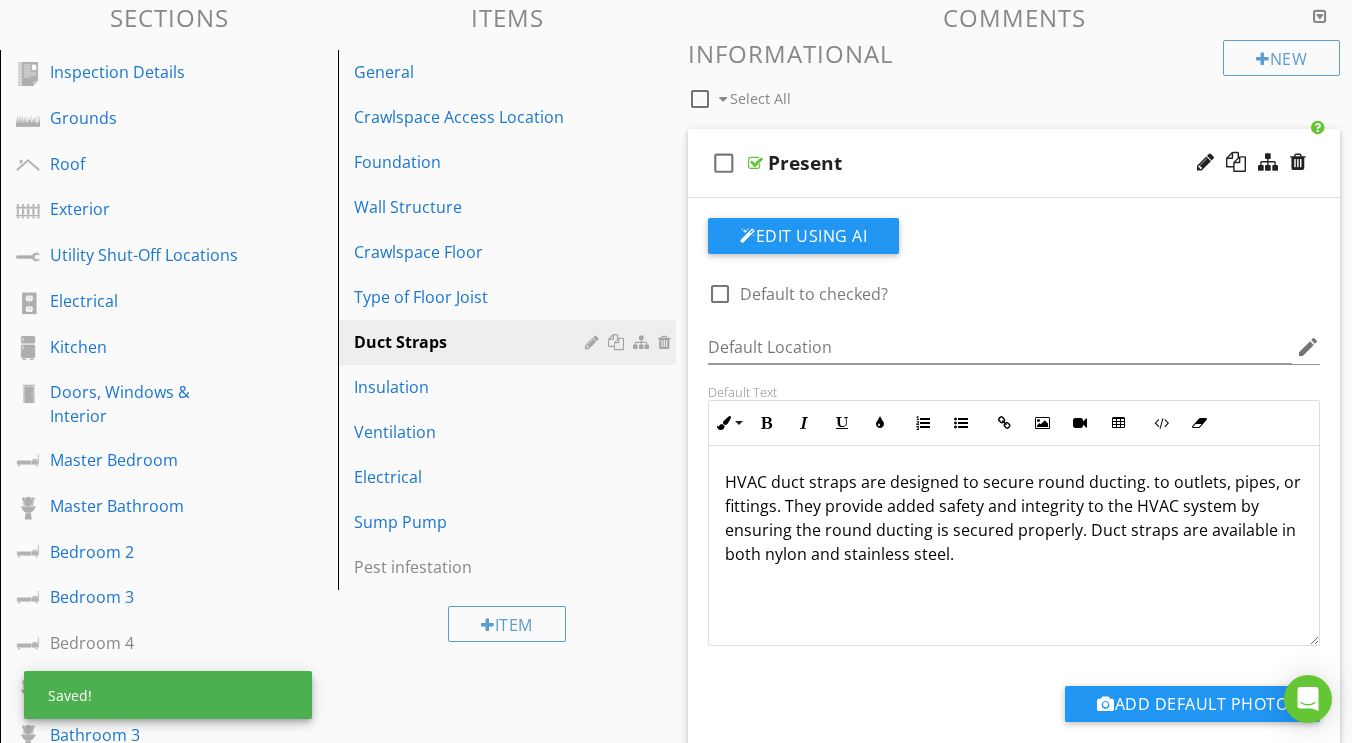 click on "HVAC duct straps are designed to secure round ducting. to outlets, pipes, or fittings. They provide added safety and integrity to the HVAC system by ensuring the round ducting is secured properly. Duct straps are available in both nylon and stainless steel." at bounding box center [1014, 518] 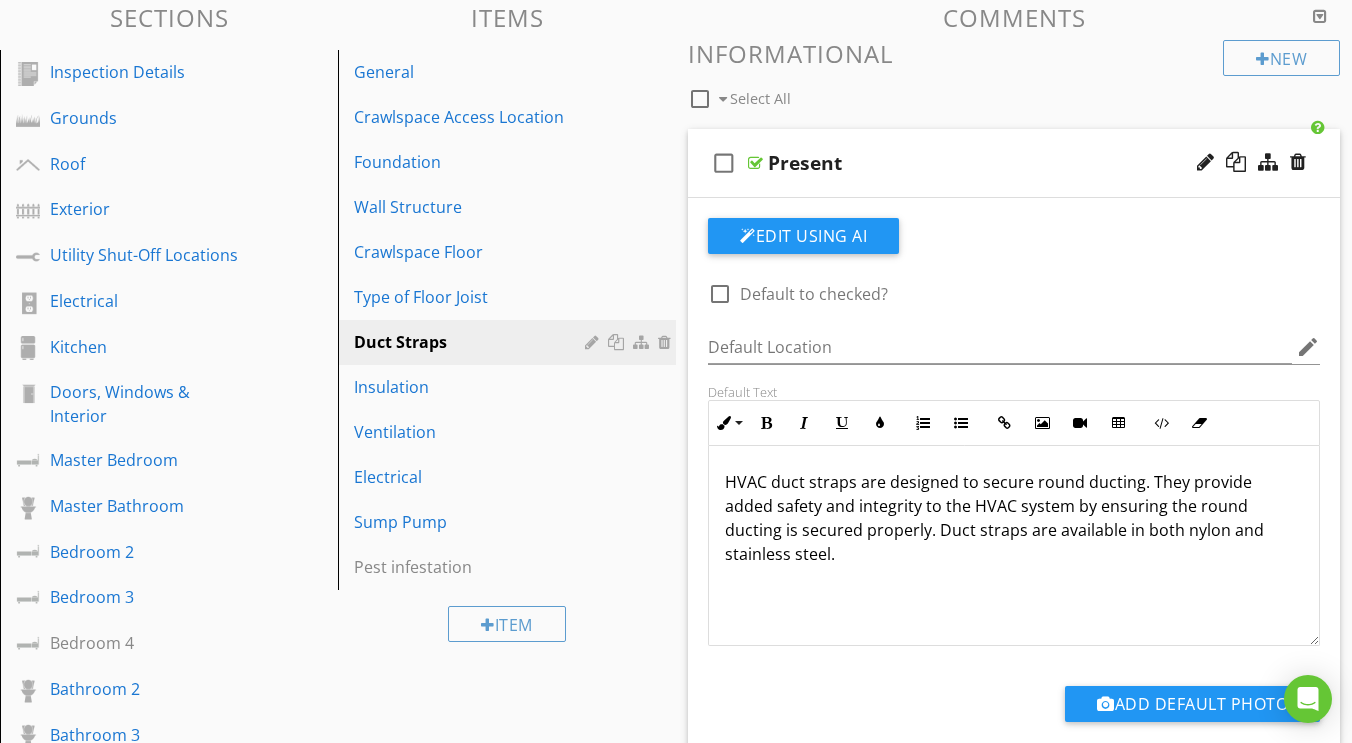 click on "HVAC duct straps are designed to secure round ducting. They provide added safety and integrity to the HVAC system by ensuring the round ducting is secured properly. Duct straps are available in both nylon and stainless steel." at bounding box center (1014, 518) 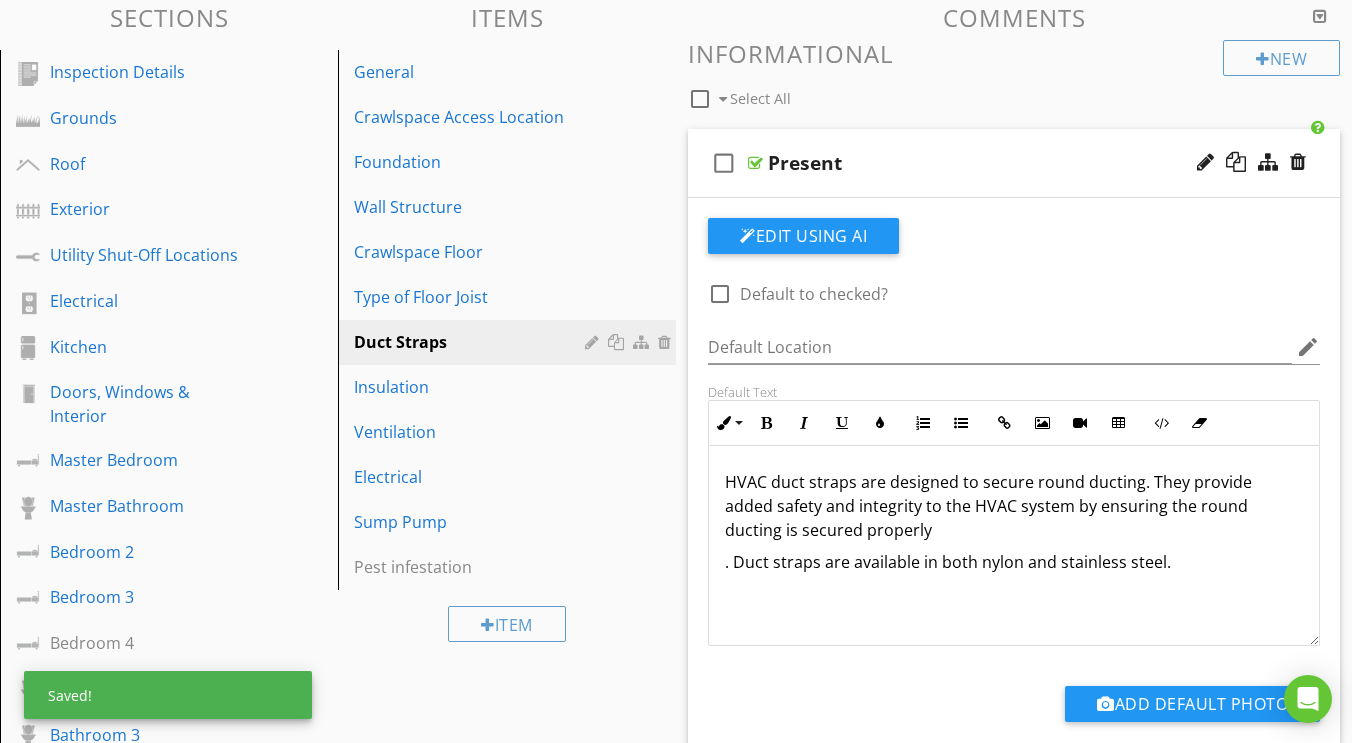 click on "HVAC duct straps are designed to secure round ducting. They provide added safety and integrity to the HVAC system by ensuring the round ducting is secured properly" at bounding box center [1014, 506] 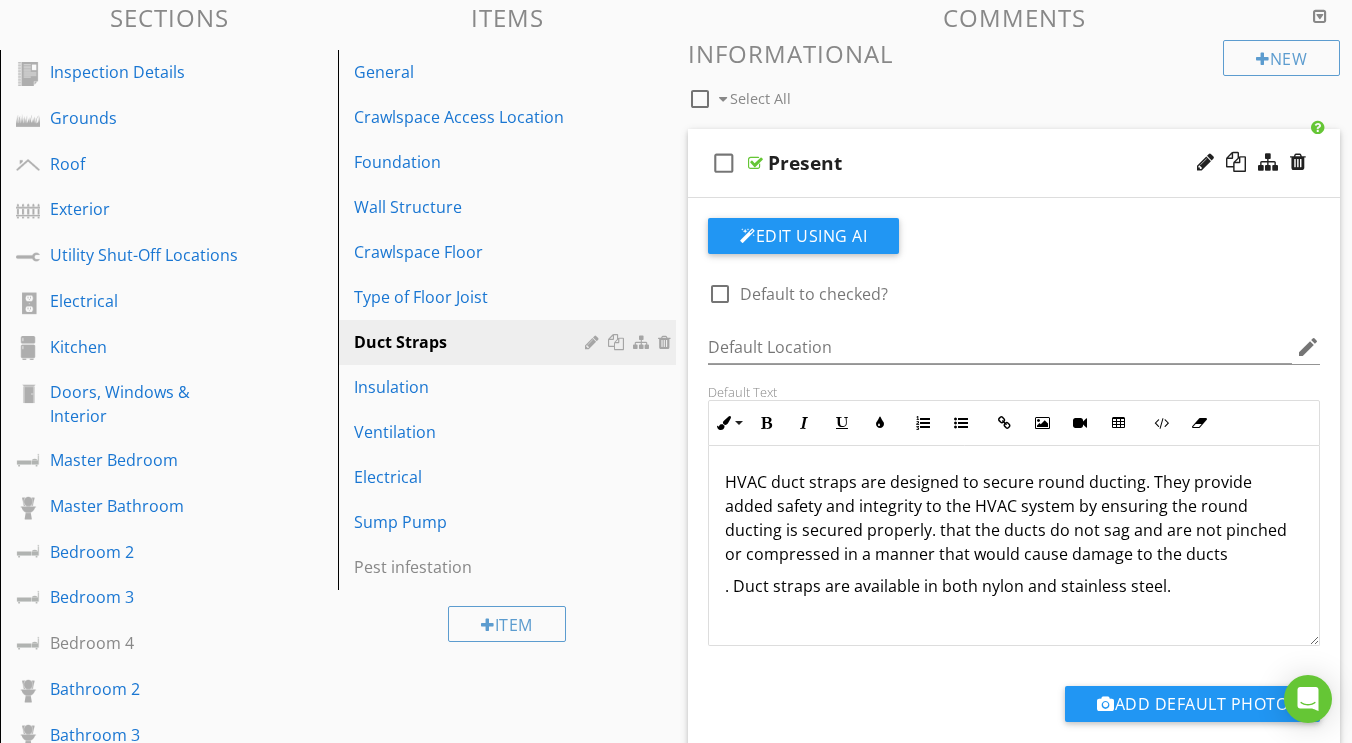 click on "HVAC duct straps are designed to secure round ducting. They provide added safety and integrity to the HVAC system by ensuring the round ducting is secured properly. that the ducts do not sag and are not pinched or compressed in a manner that would cause damage to the ducts" at bounding box center [1014, 518] 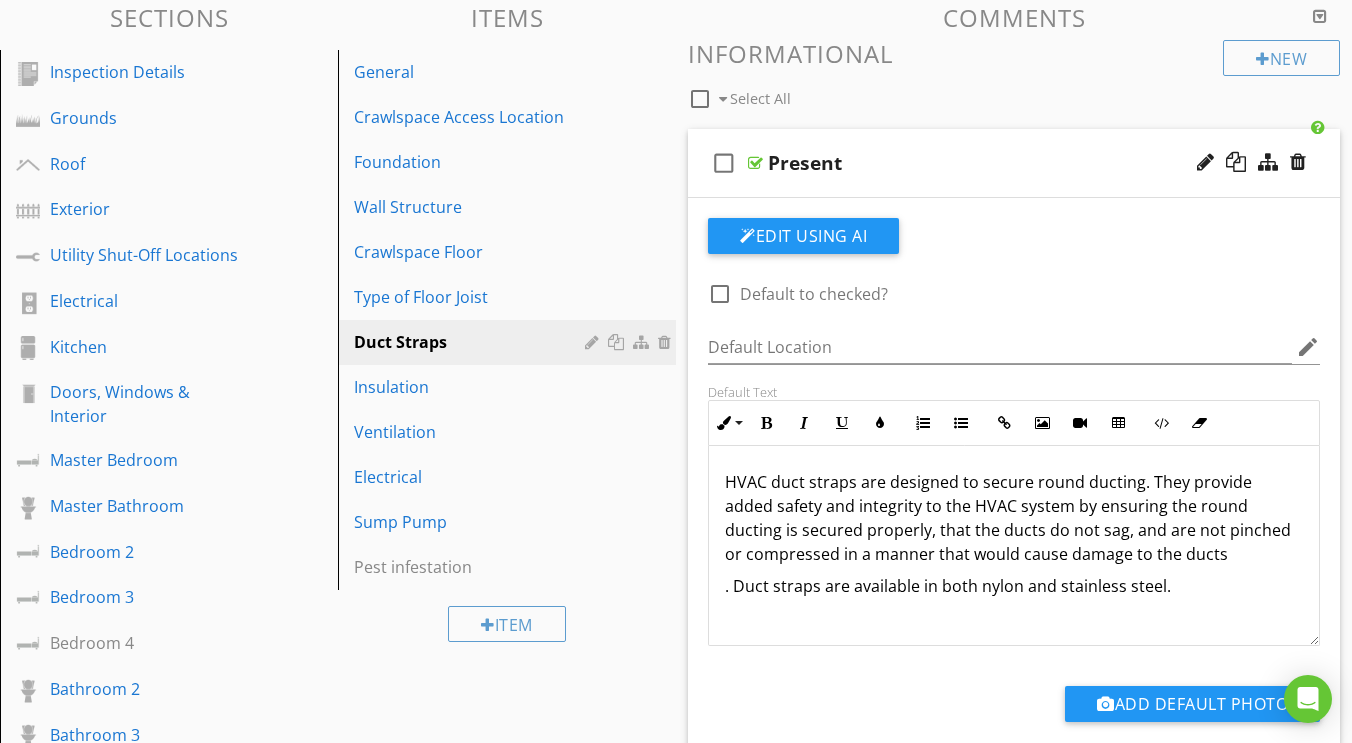 click on "HVAC duct straps are designed to secure round ducting. They provide added safety and integrity to the HVAC system by ensuring the round ducting is secured properly, that the ducts do not sag, and are not pinched or compressed in a manner that would cause damage to the ducts" at bounding box center [1014, 518] 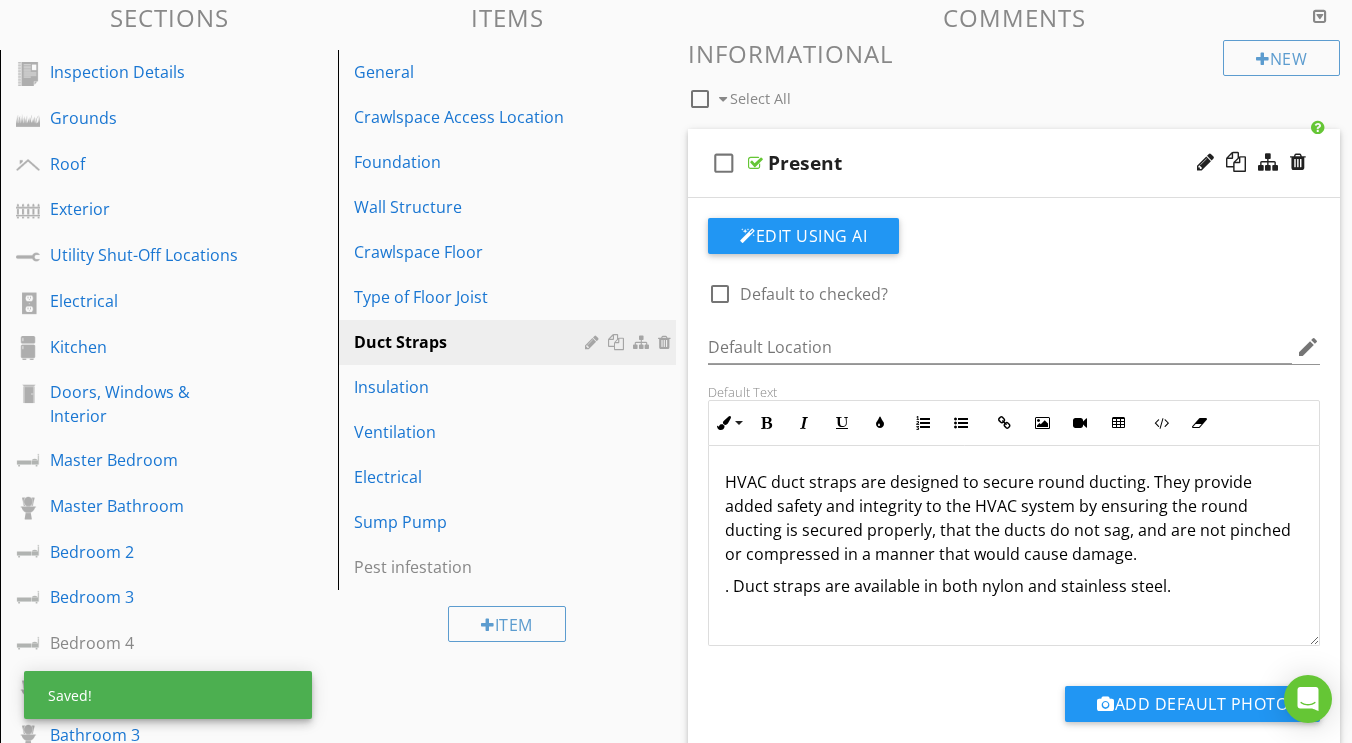 click on ". Duct straps are available in both nylon and stainless steel." at bounding box center [1014, 586] 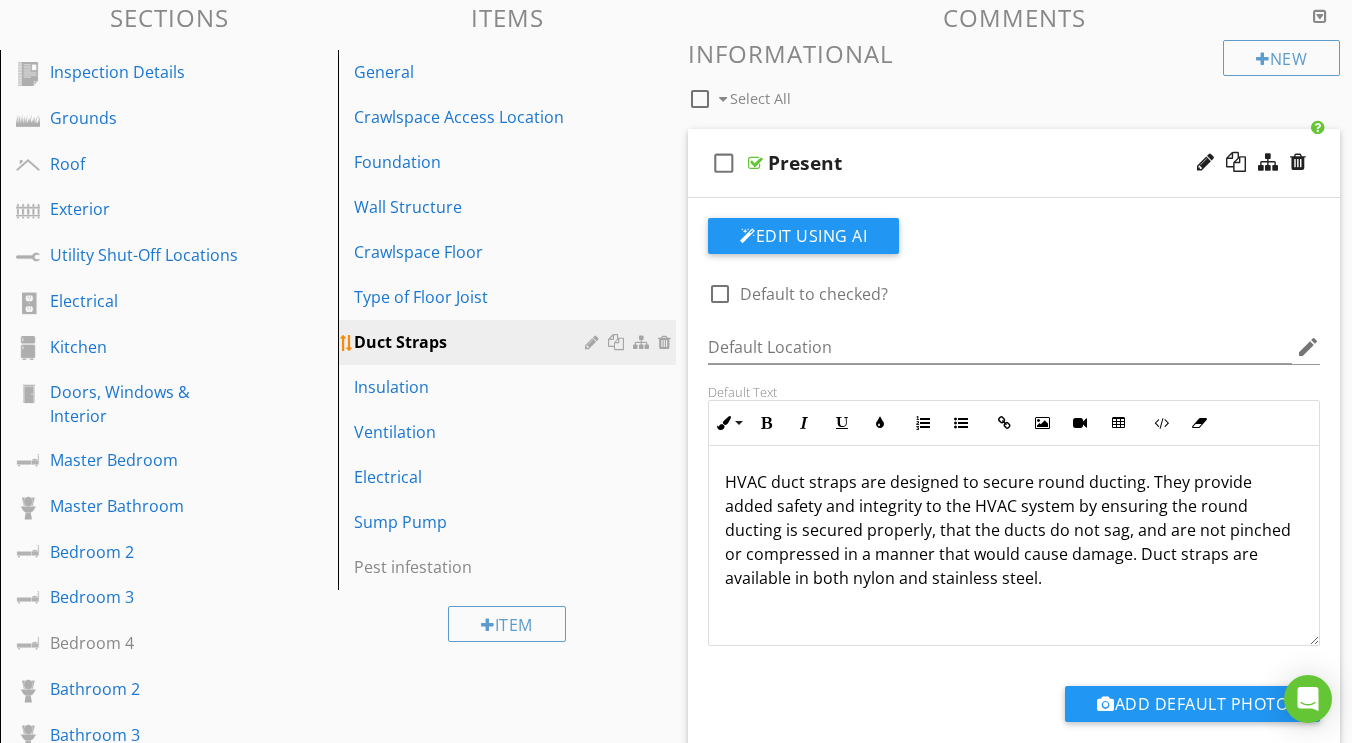 click on "Duct Straps" at bounding box center [472, 342] 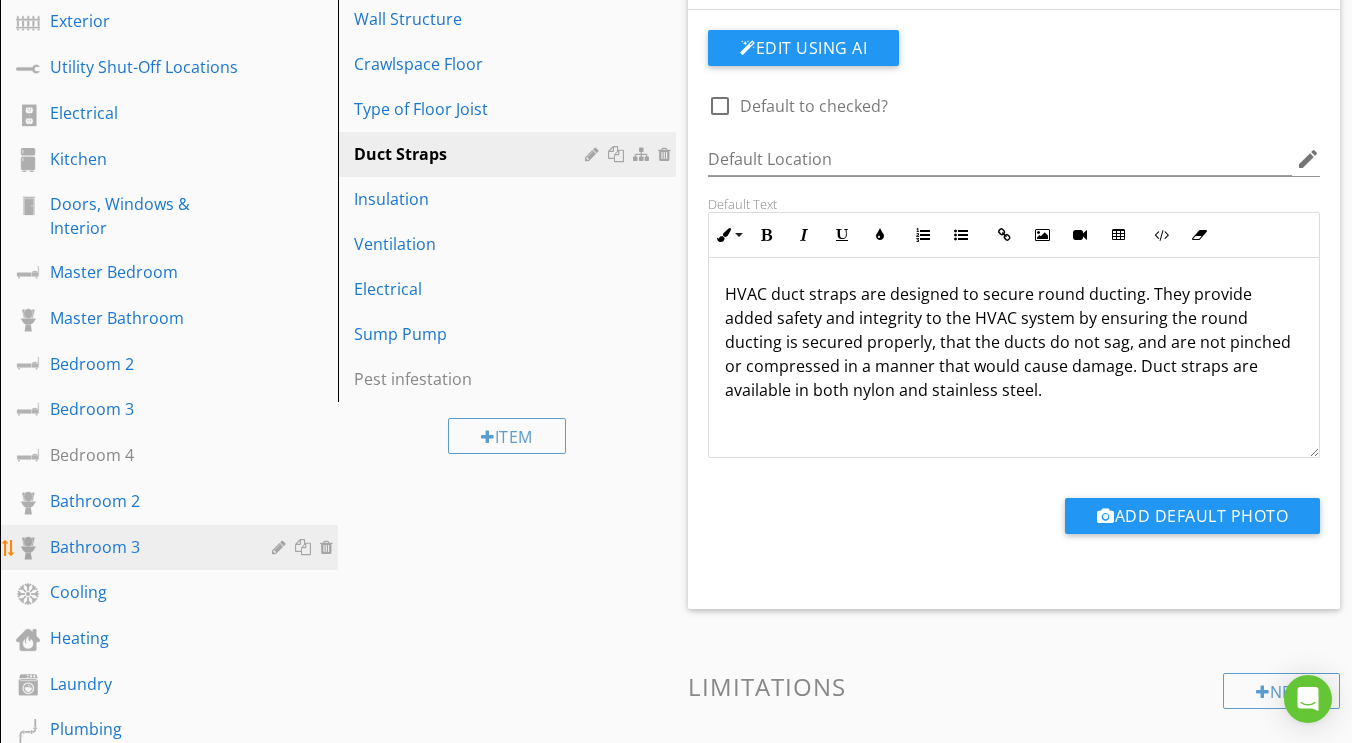 scroll, scrollTop: 400, scrollLeft: 0, axis: vertical 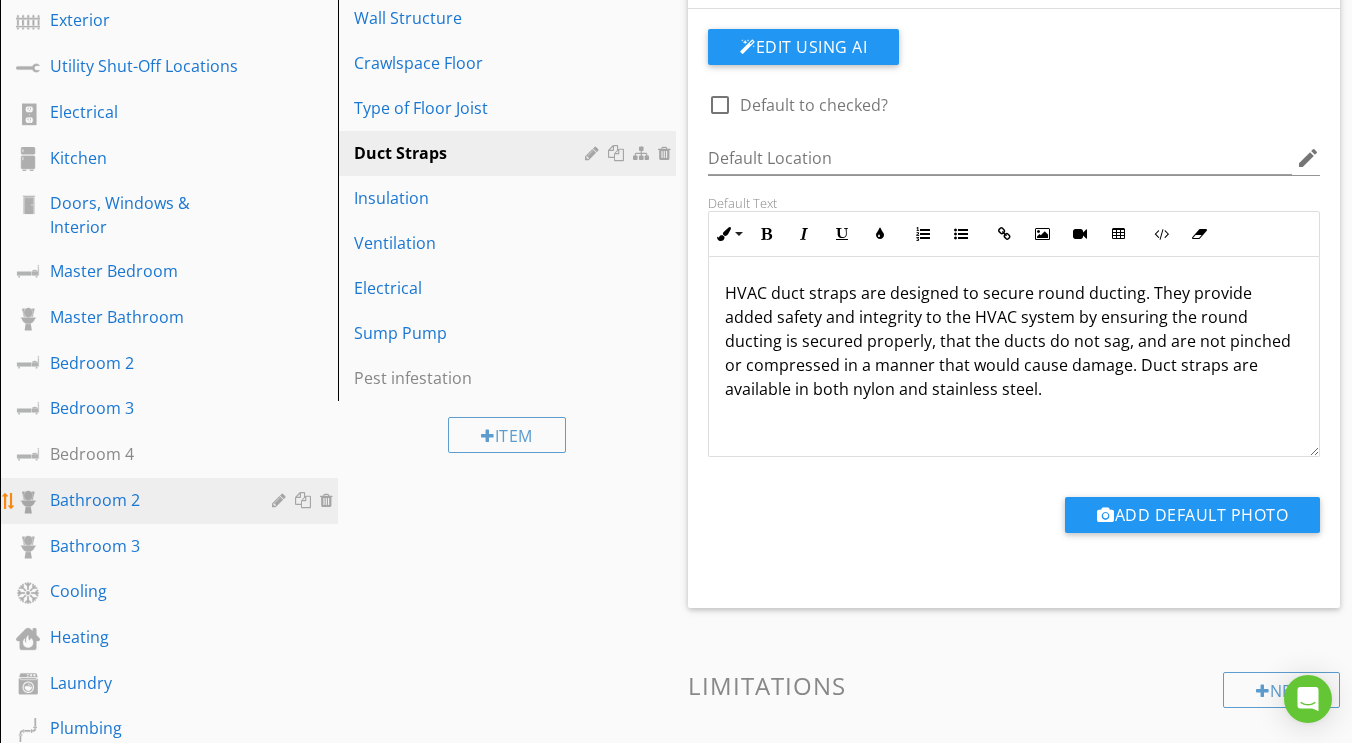 click on "Bathroom 2" at bounding box center [146, 500] 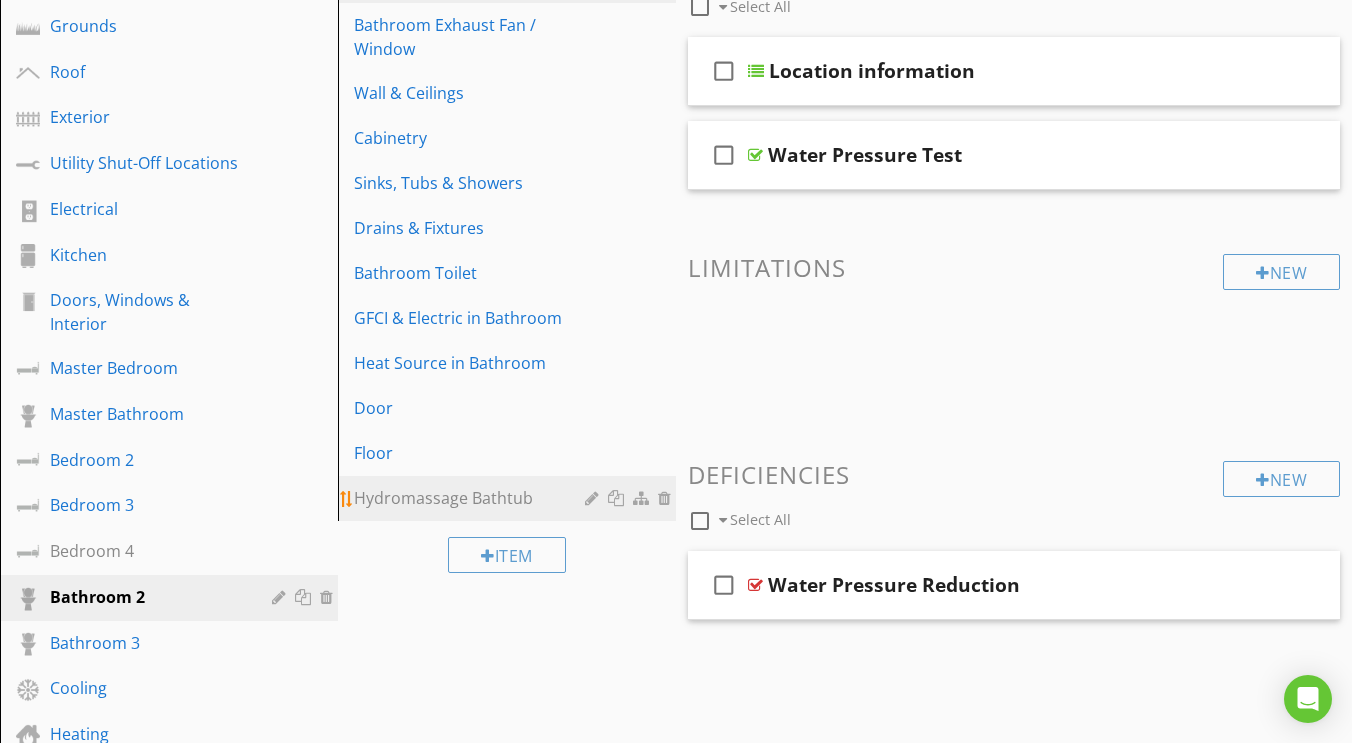 scroll, scrollTop: 225, scrollLeft: 0, axis: vertical 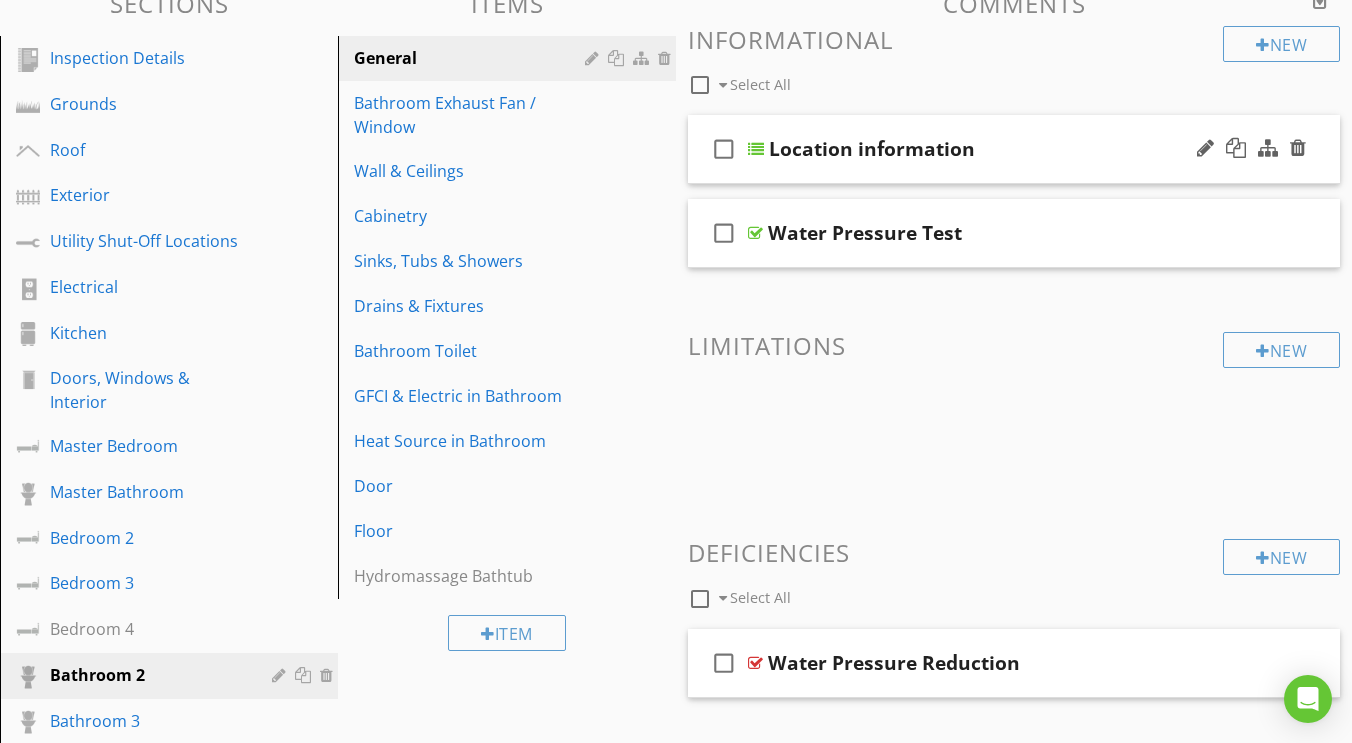 click at bounding box center [756, 149] 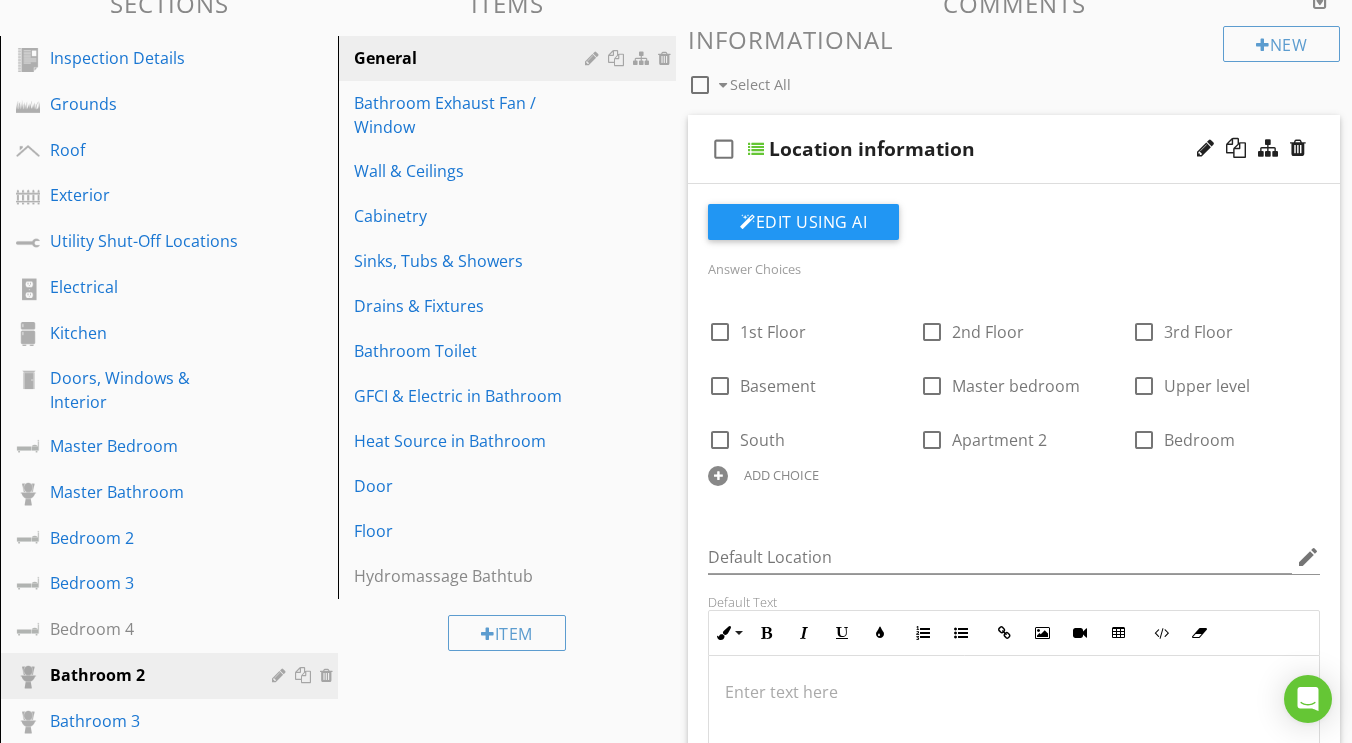 click at bounding box center [756, 149] 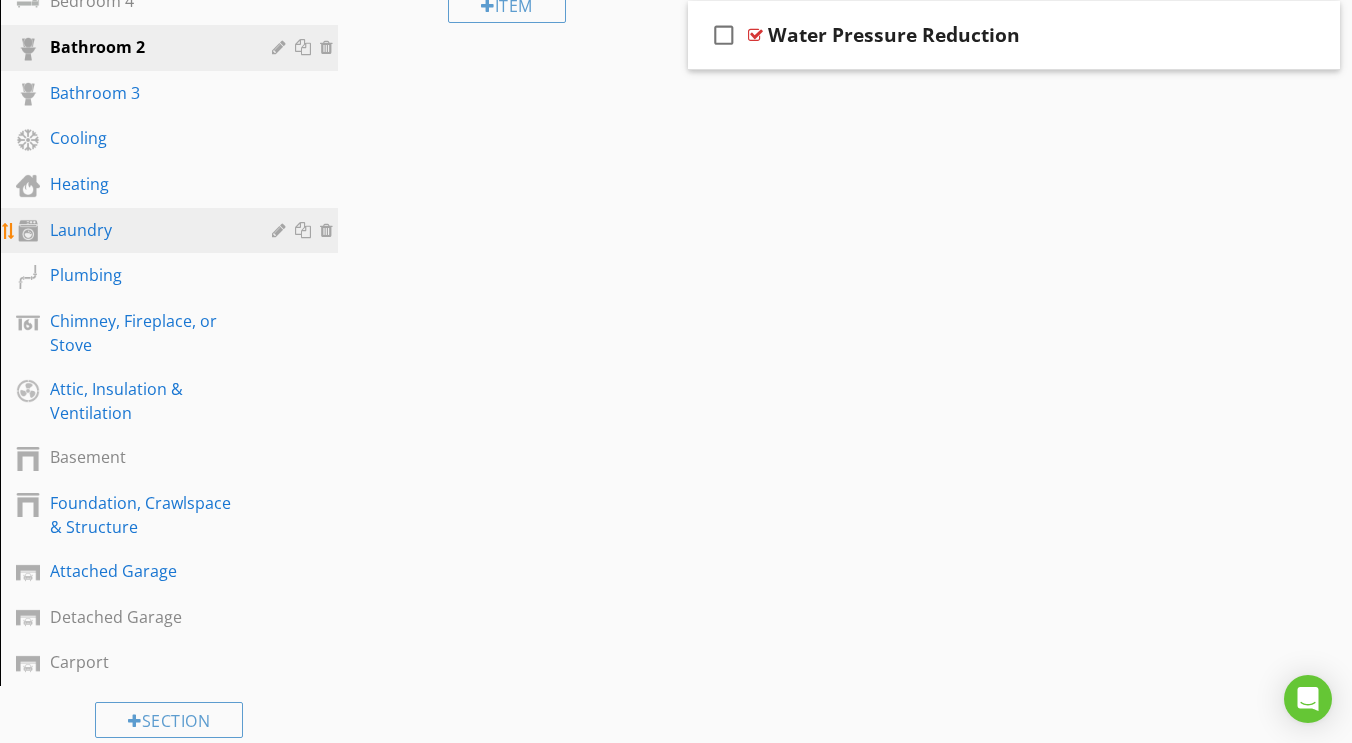scroll, scrollTop: 856, scrollLeft: 0, axis: vertical 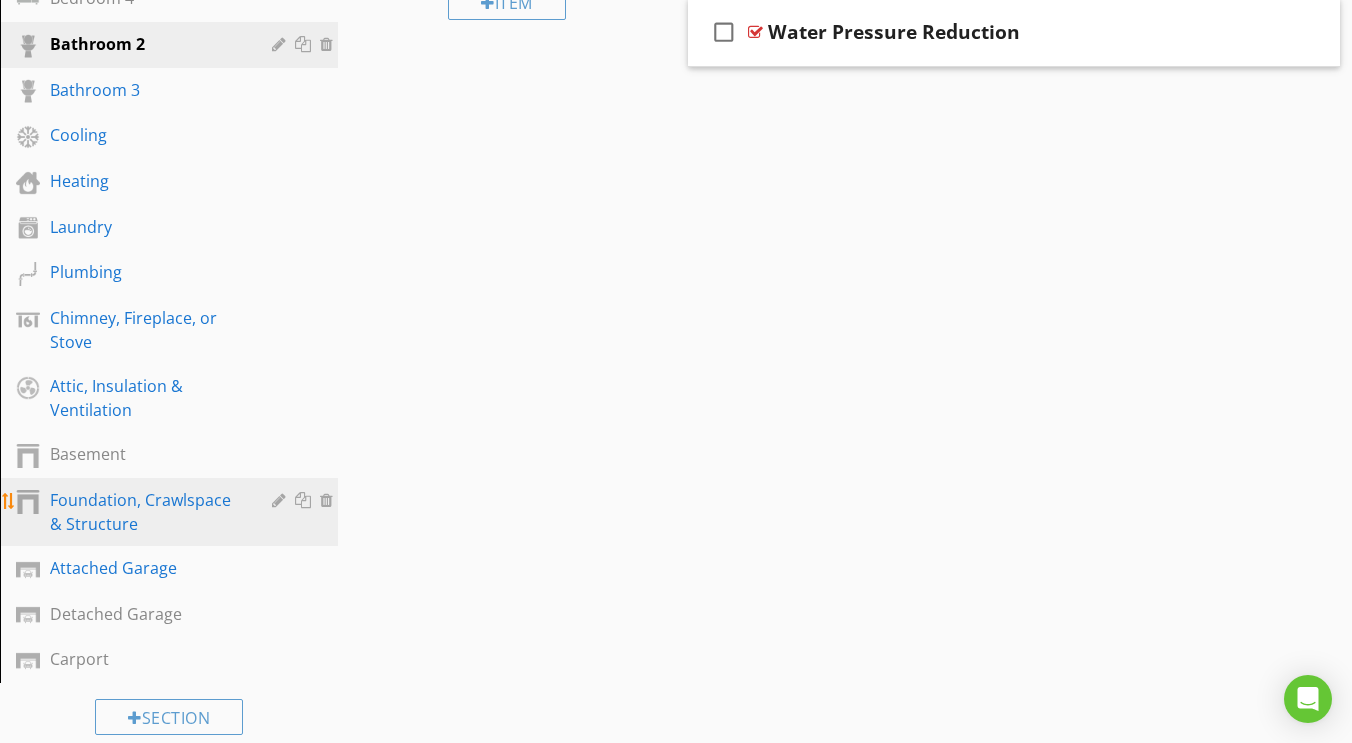 click on "Foundation, Crawlspace & Structure" at bounding box center [146, 512] 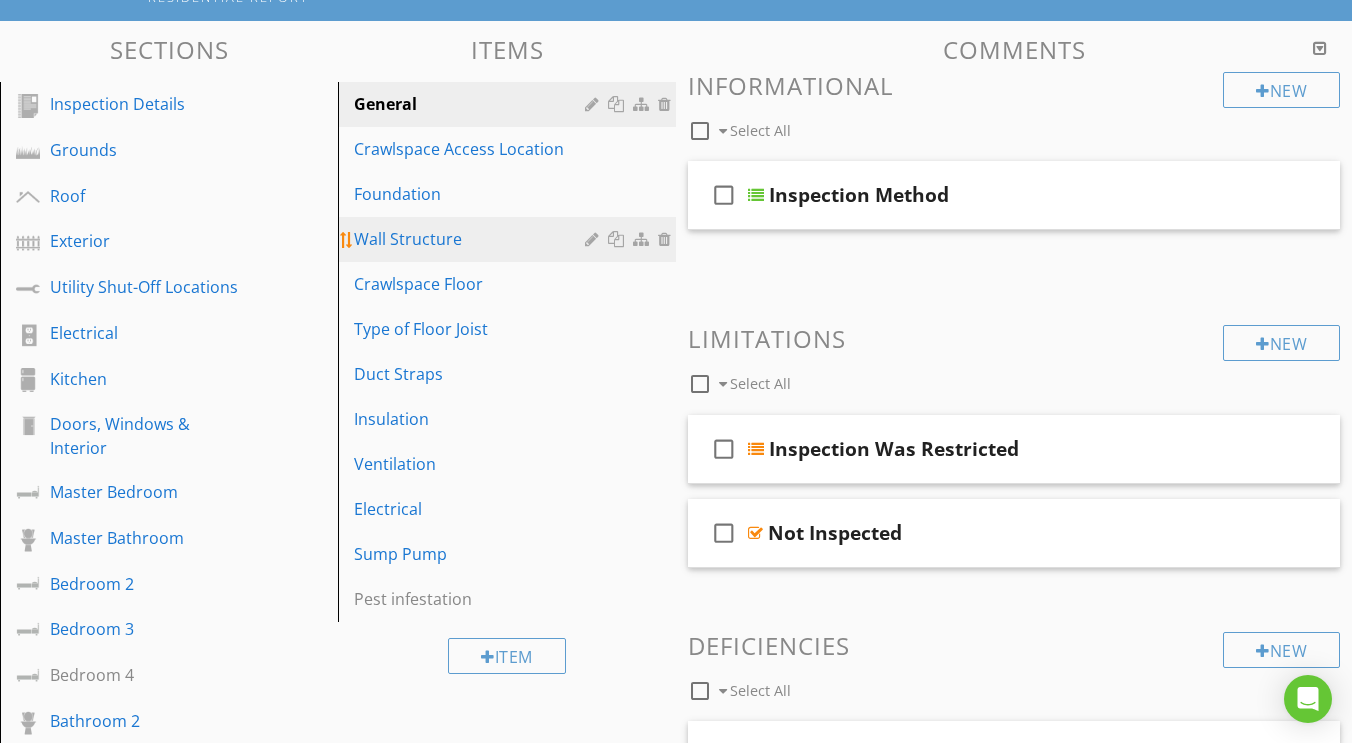 scroll, scrollTop: 192, scrollLeft: 0, axis: vertical 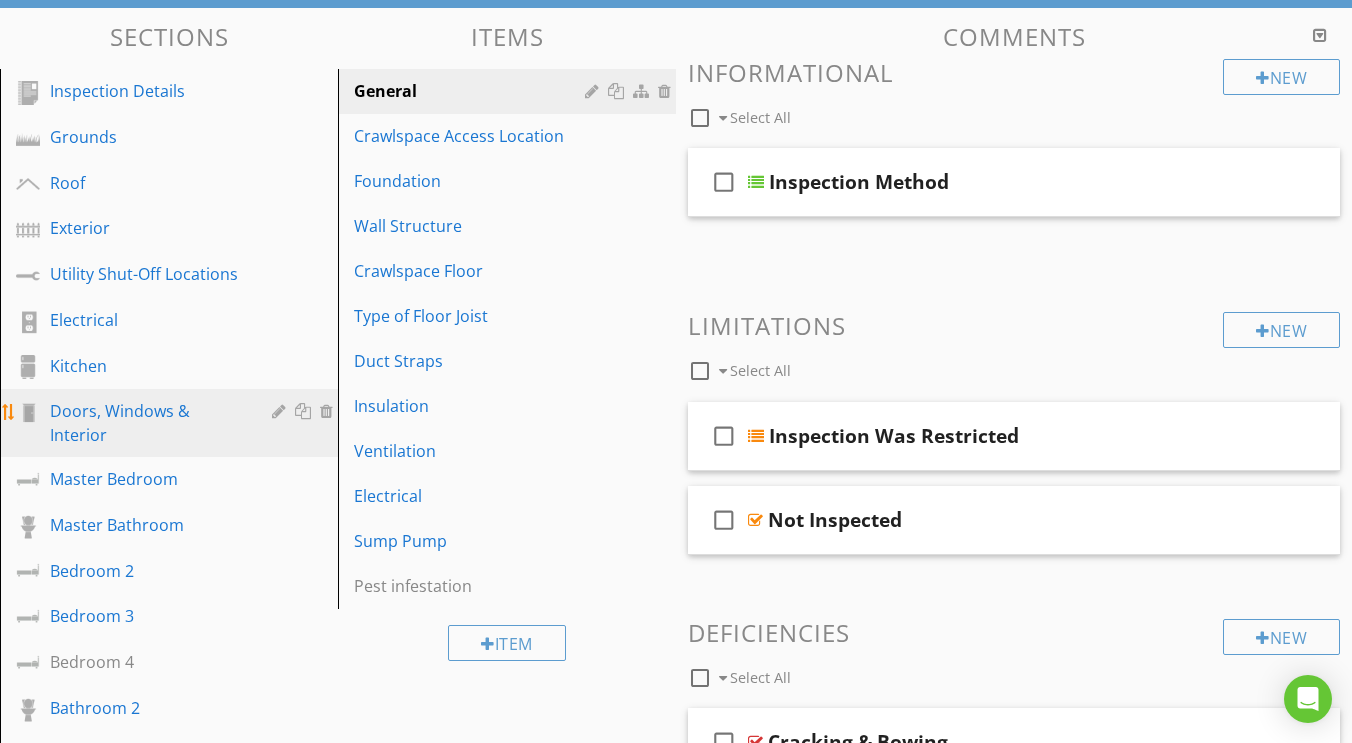 click on "Doors, Windows & Interior" at bounding box center (146, 423) 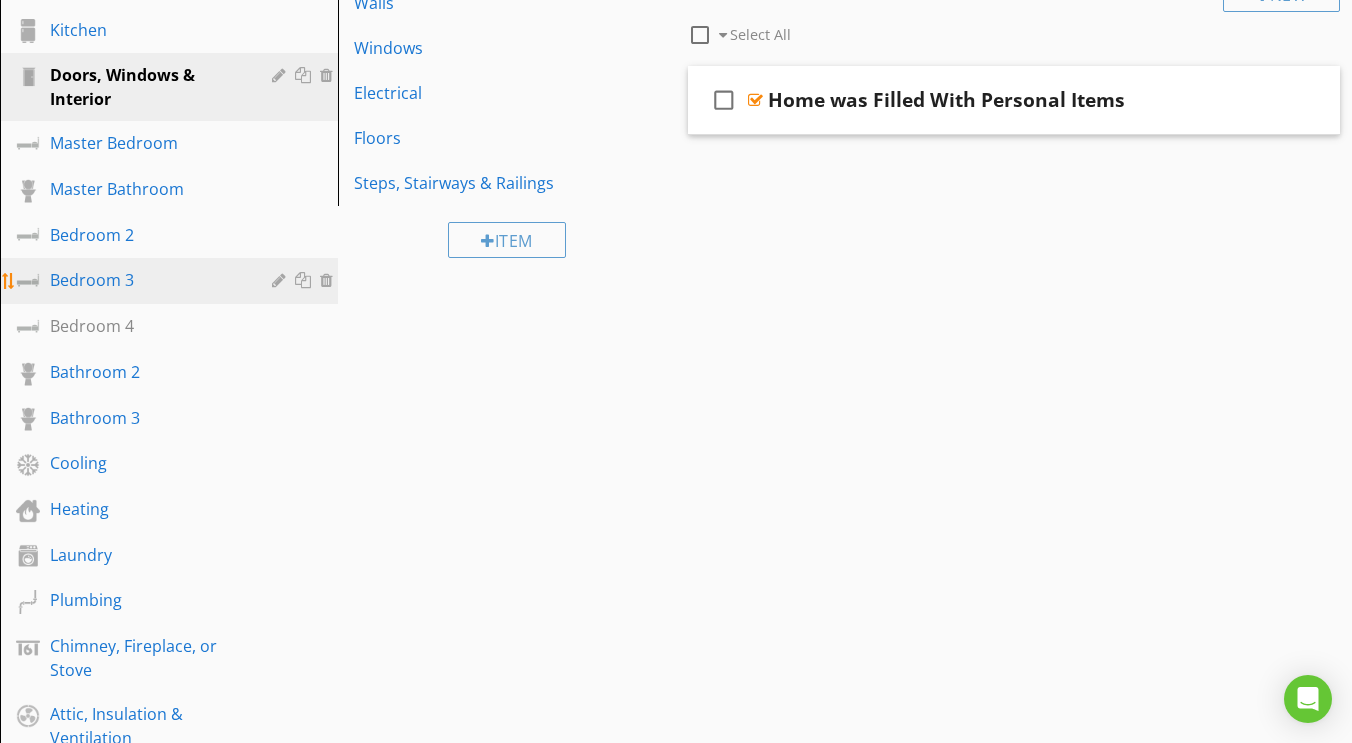 scroll, scrollTop: 535, scrollLeft: 0, axis: vertical 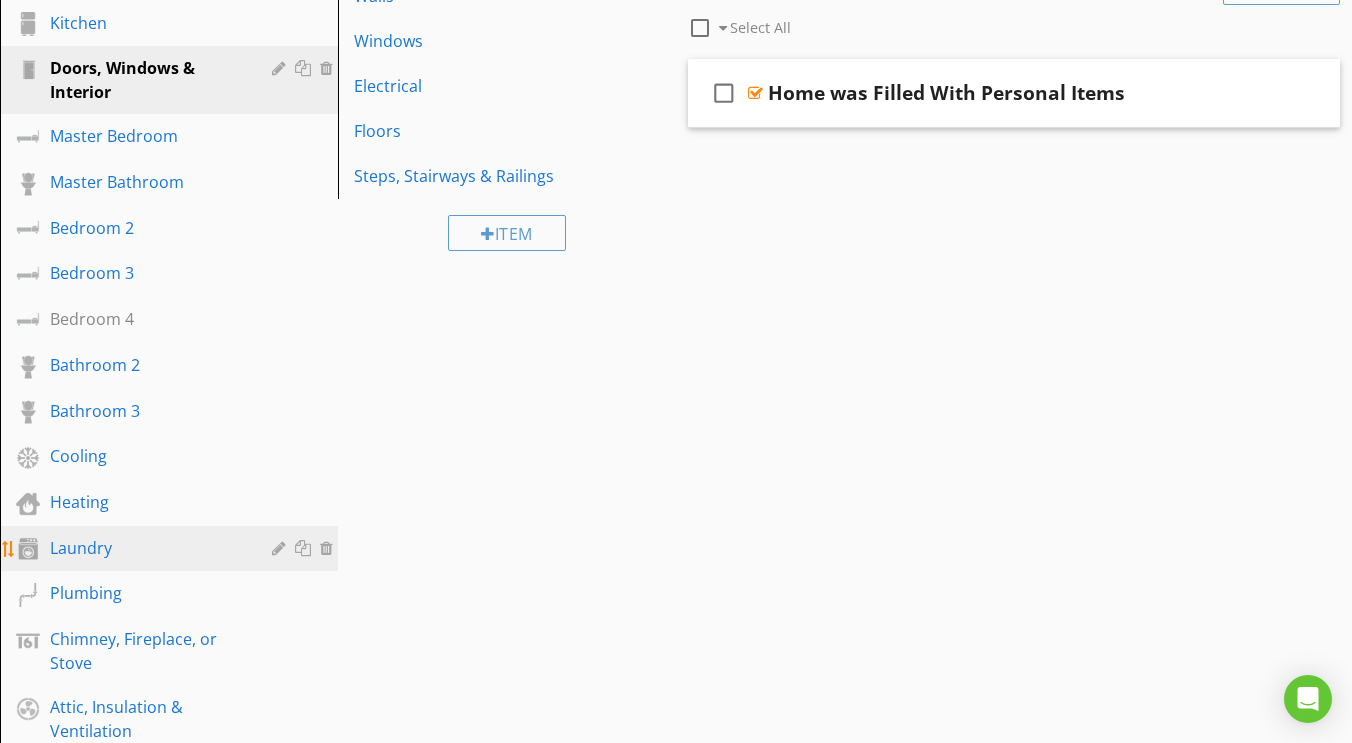 click on "Laundry" at bounding box center (172, 549) 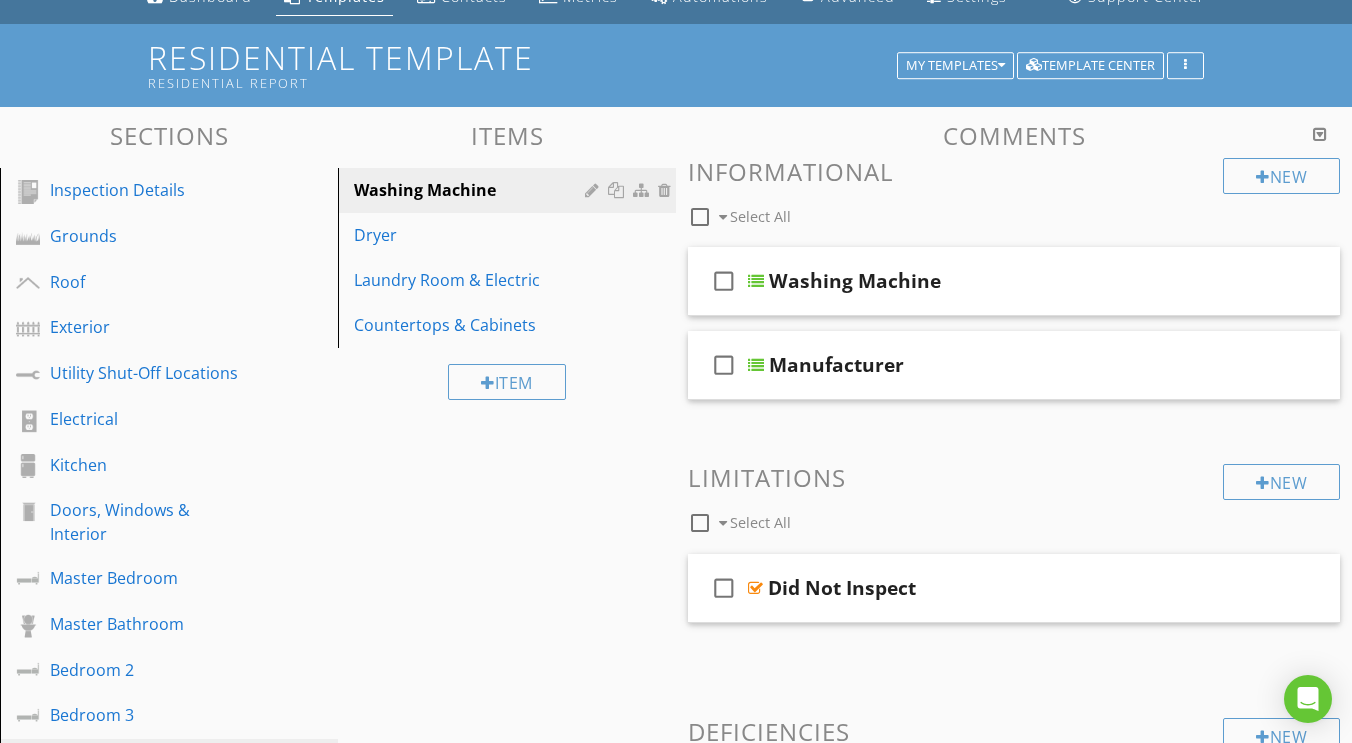 scroll, scrollTop: 66, scrollLeft: 0, axis: vertical 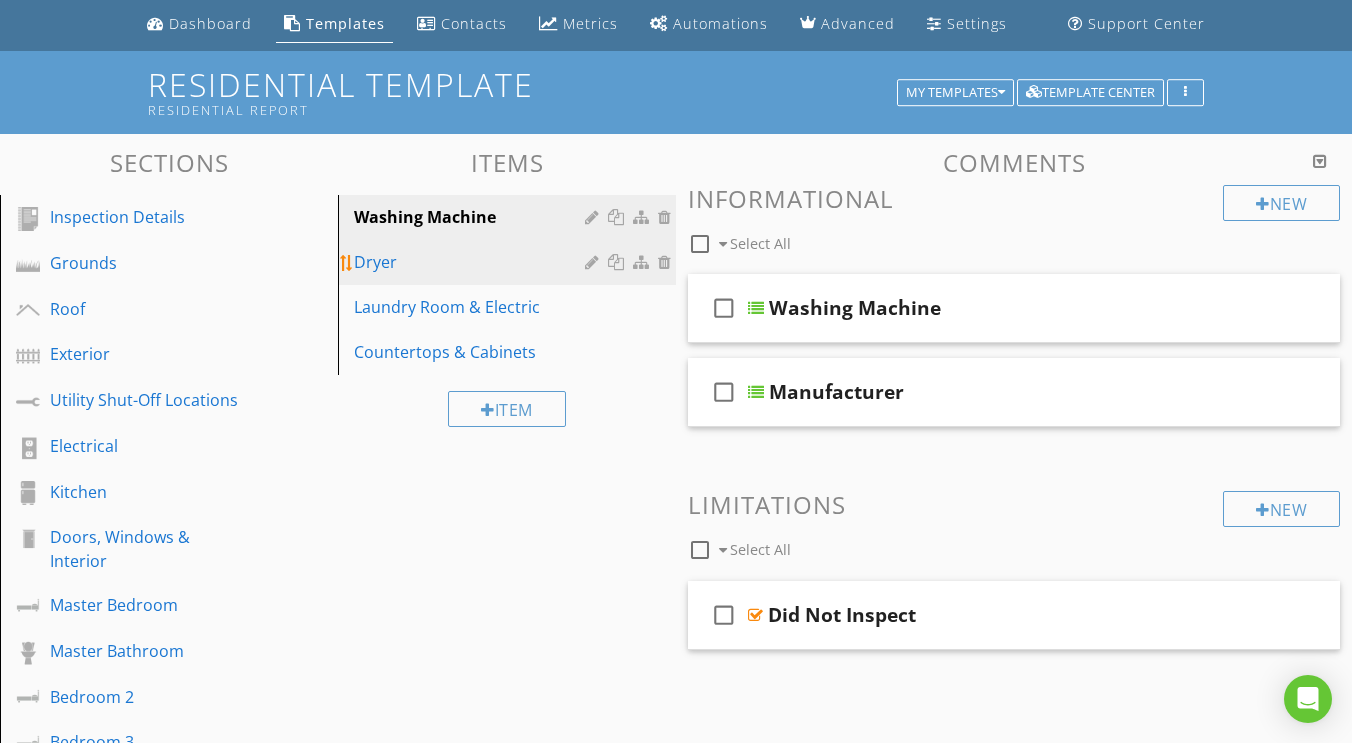 click on "Dryer" at bounding box center [472, 262] 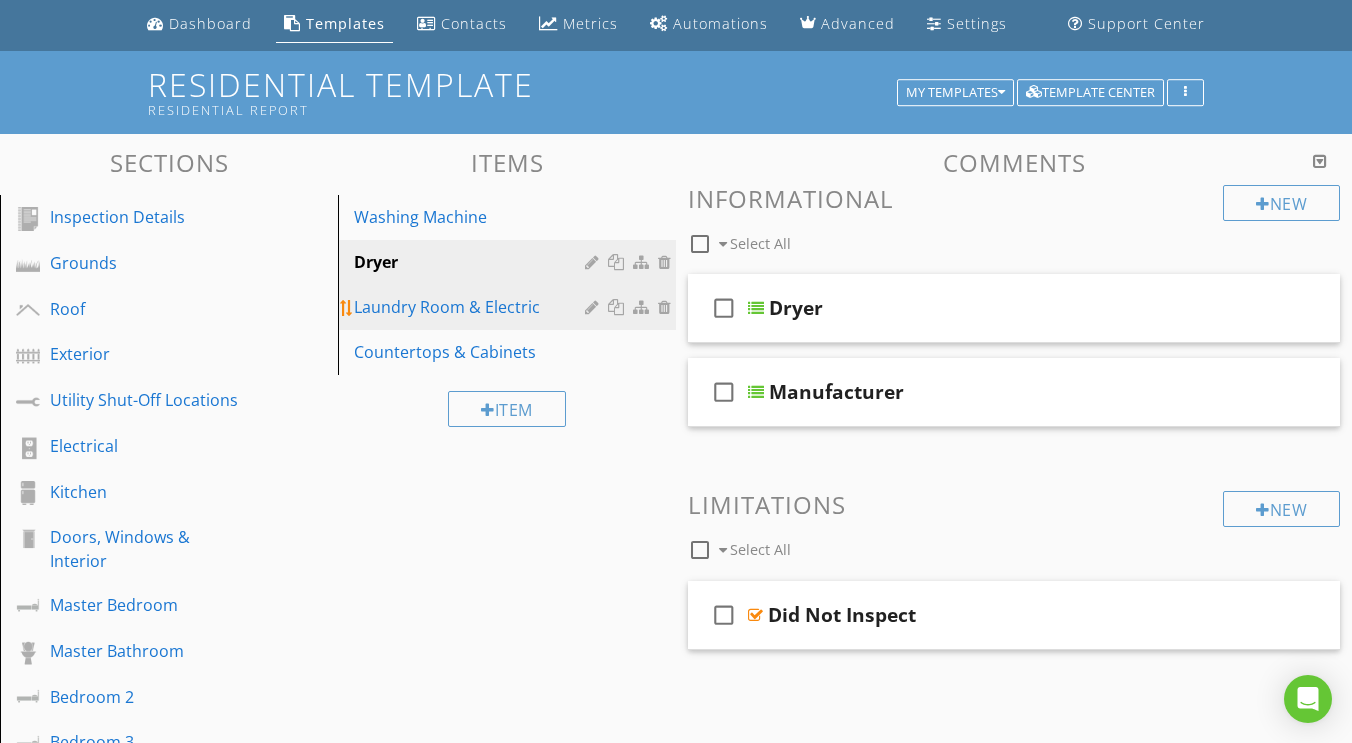 click on "Laundry Room & Electric" at bounding box center [510, 307] 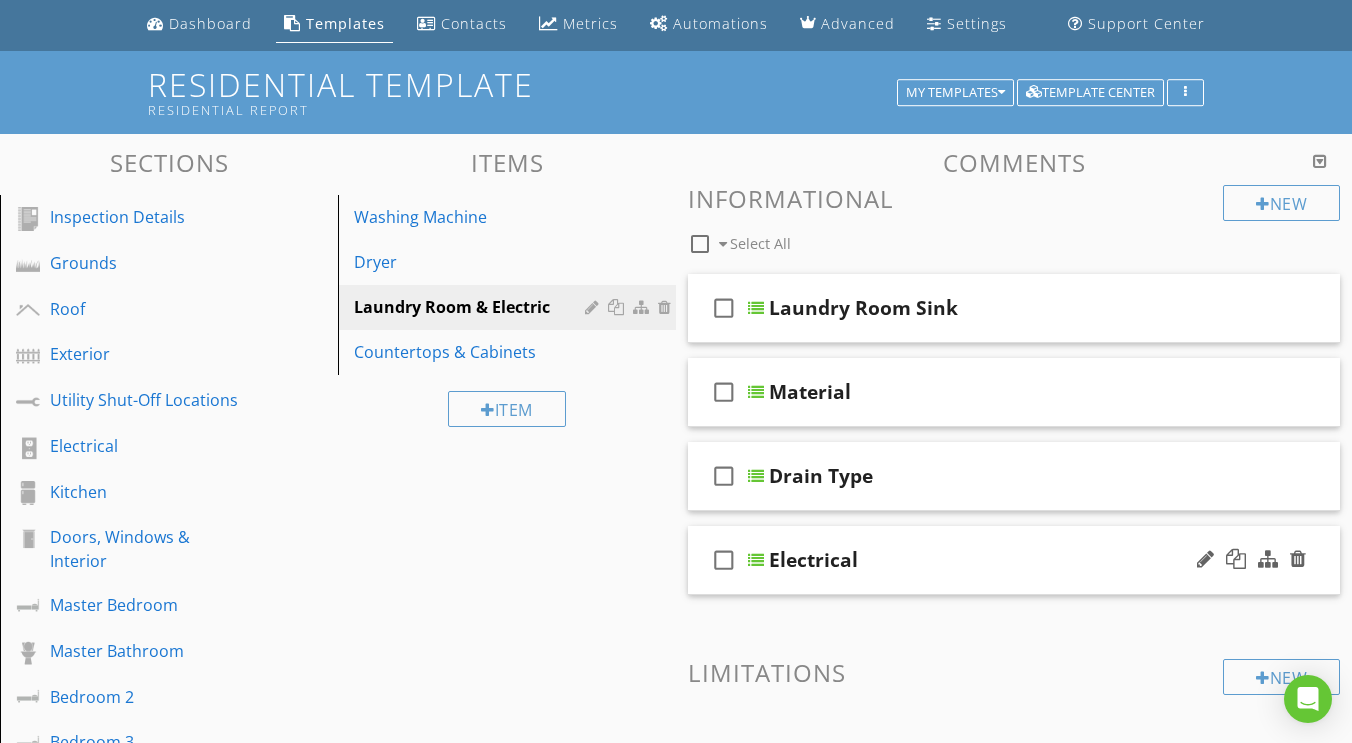 click at bounding box center (756, 560) 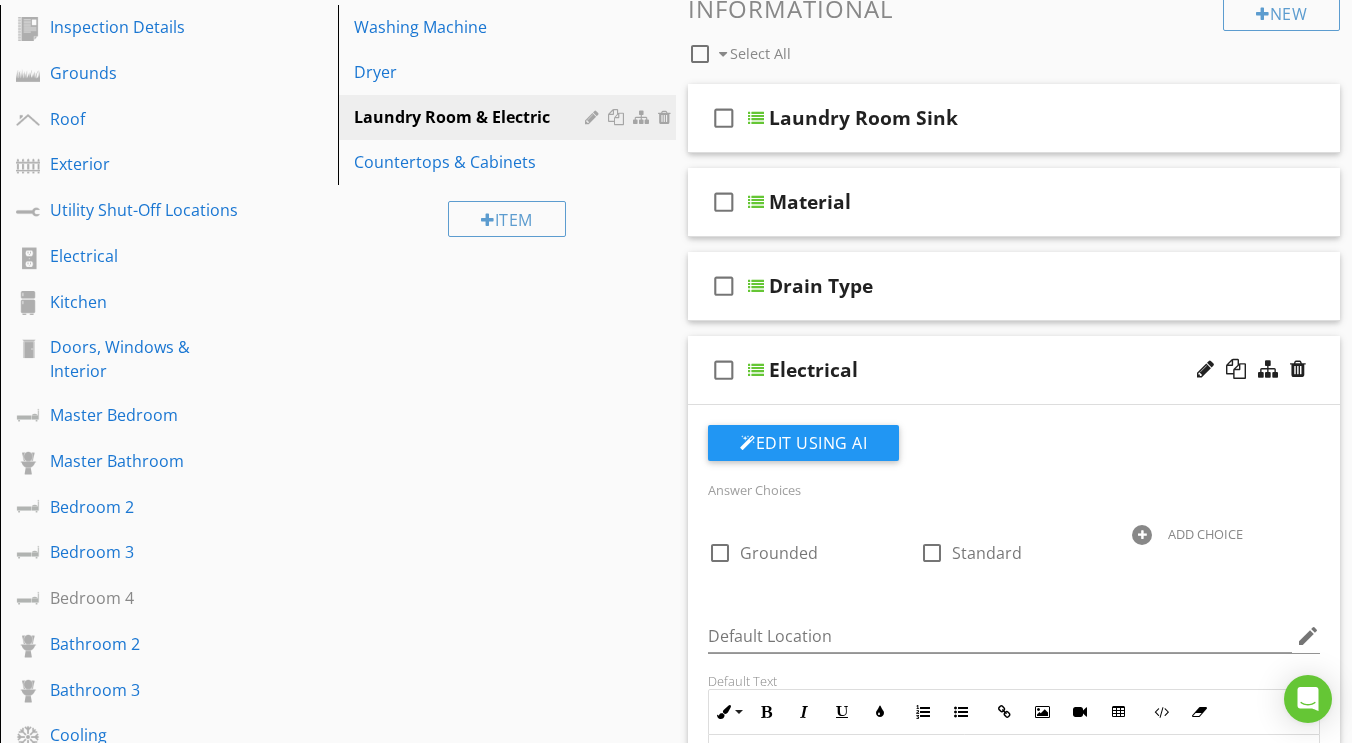 scroll, scrollTop: 181, scrollLeft: 0, axis: vertical 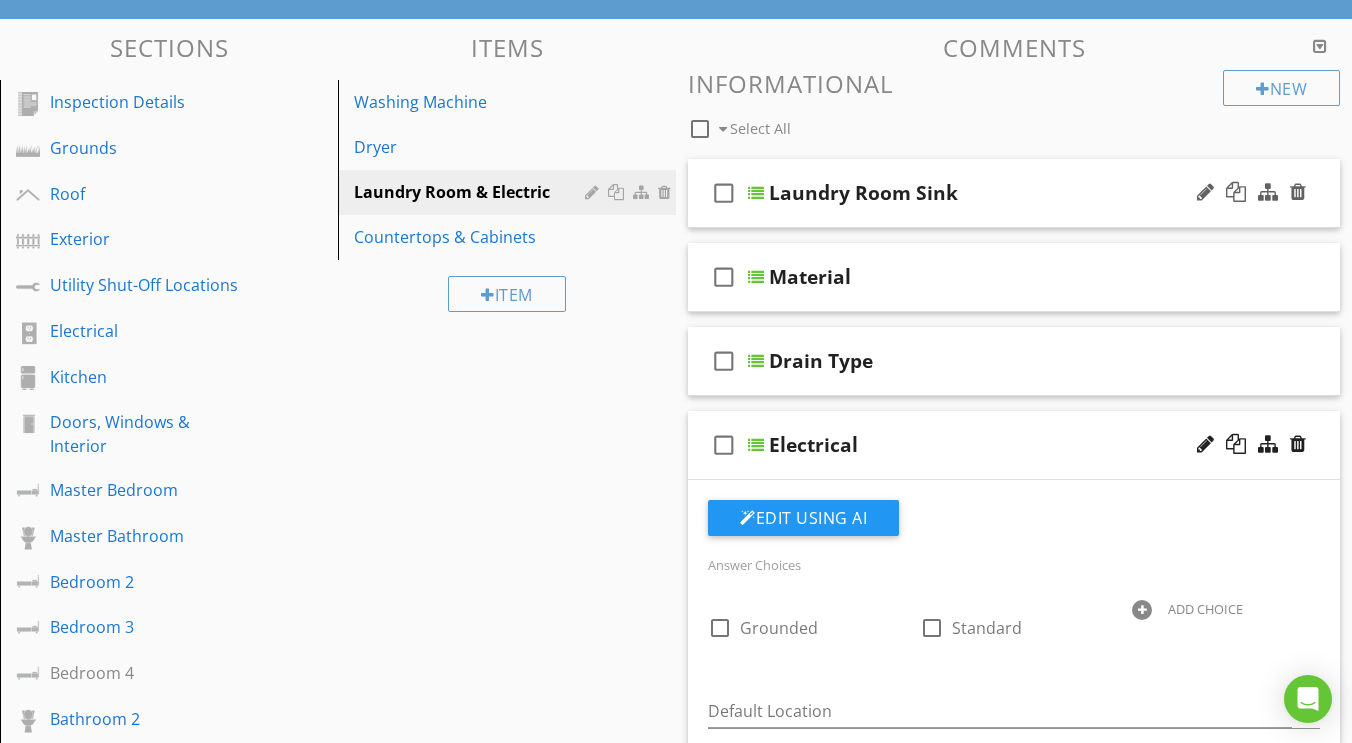click at bounding box center (756, 193) 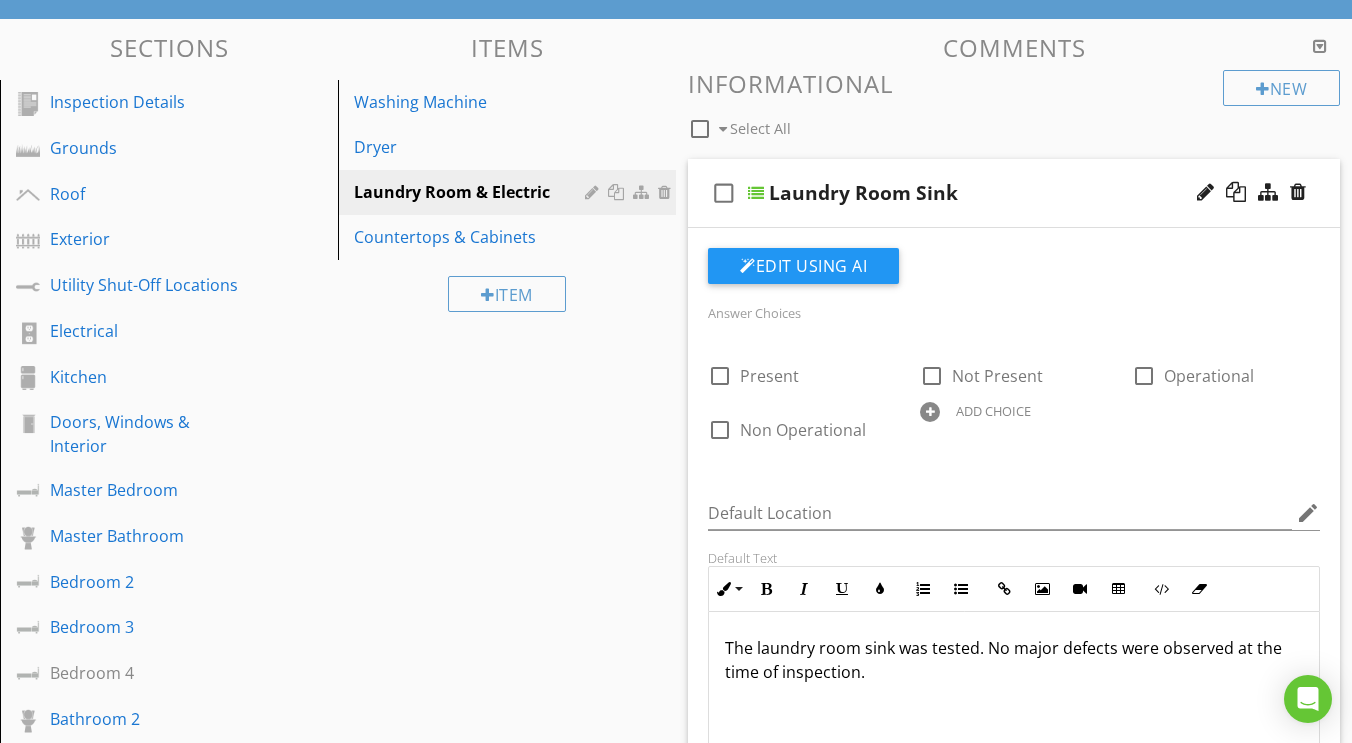 click at bounding box center (756, 193) 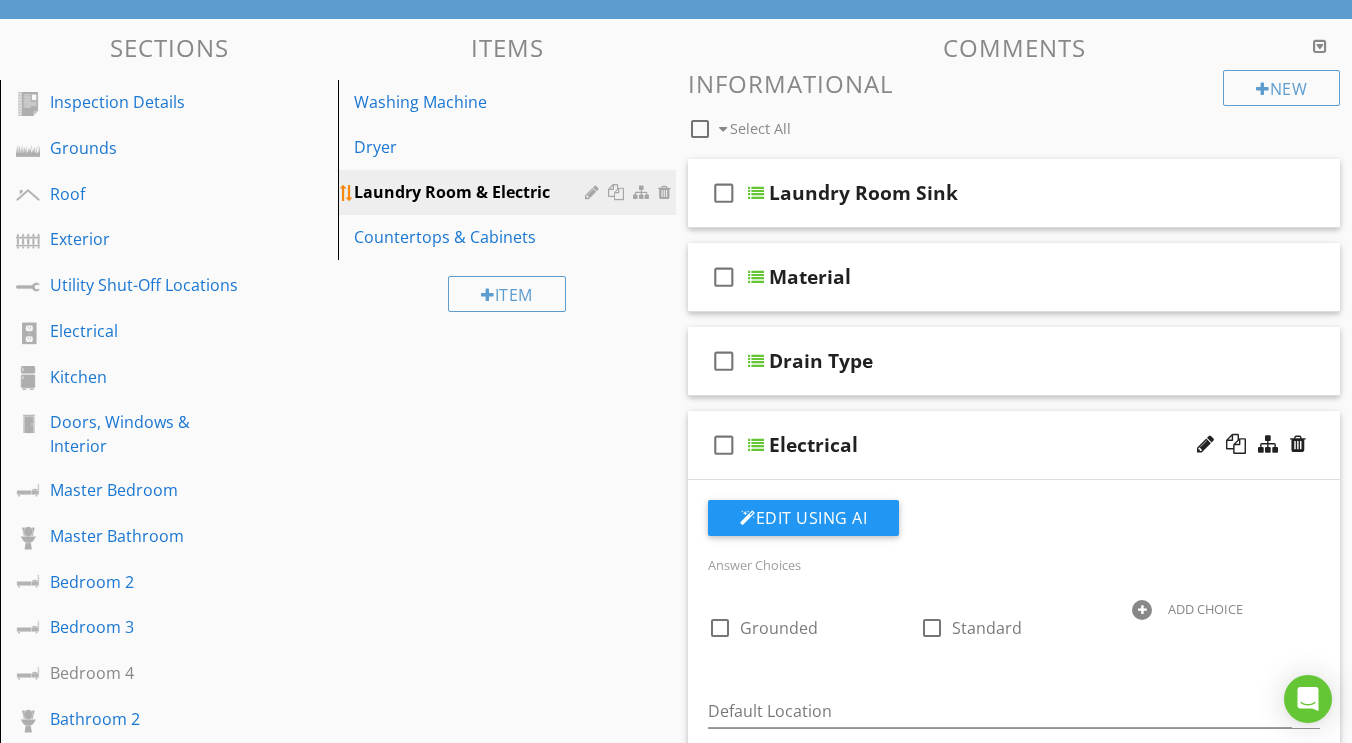 click on "Laundry Room & Electric" at bounding box center (472, 192) 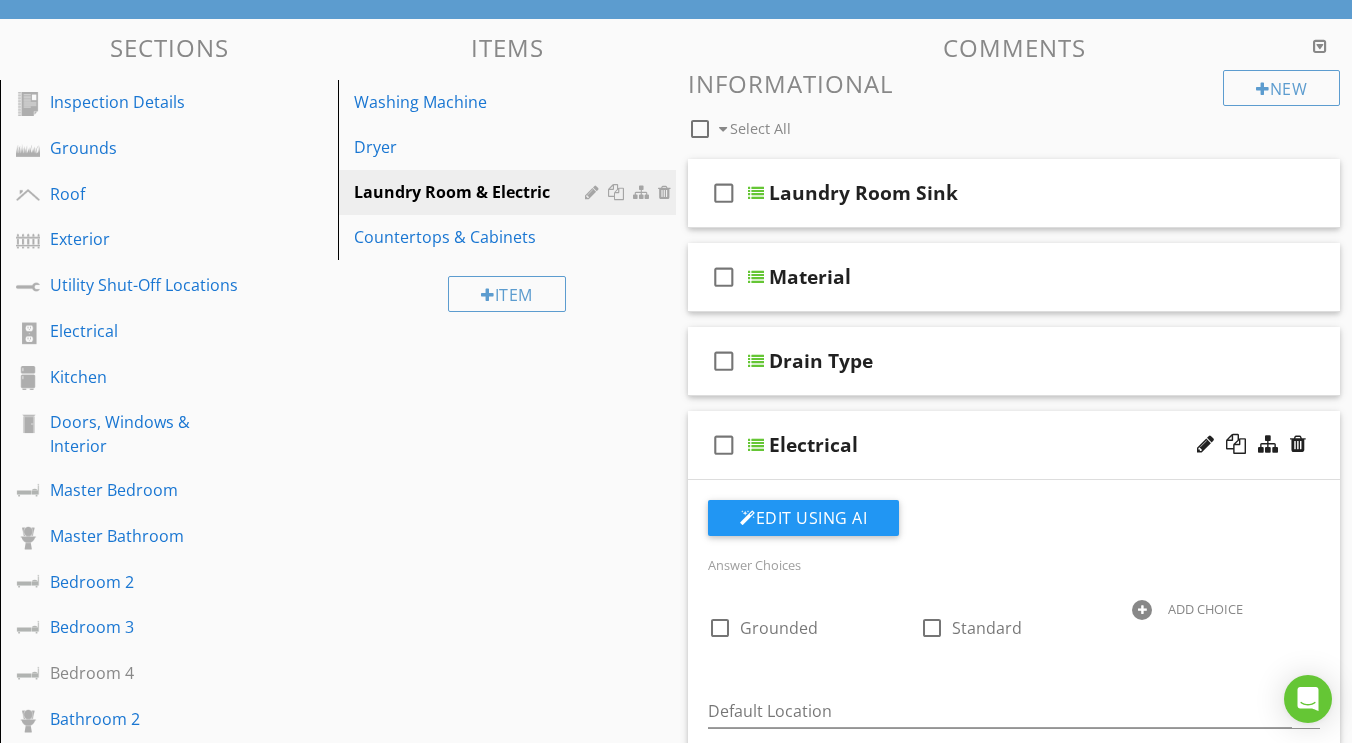 click at bounding box center [756, 445] 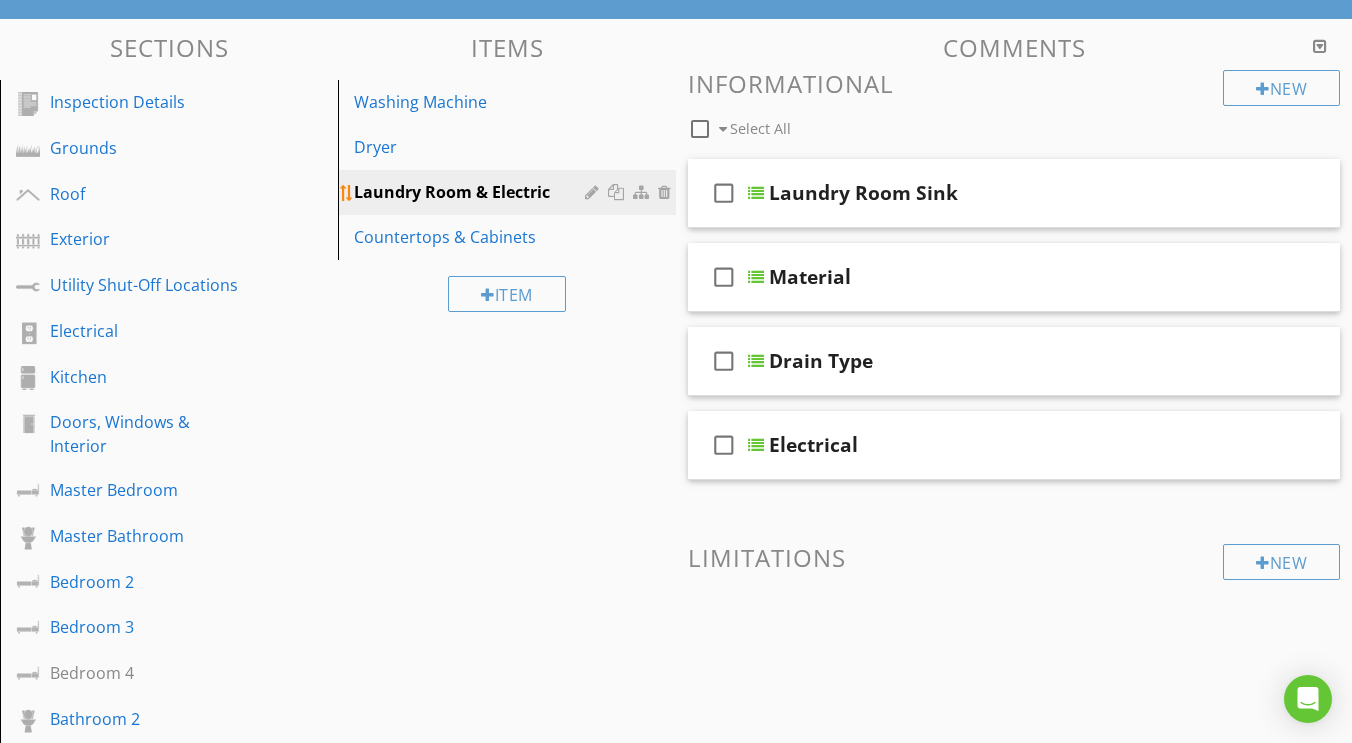 click at bounding box center (594, 192) 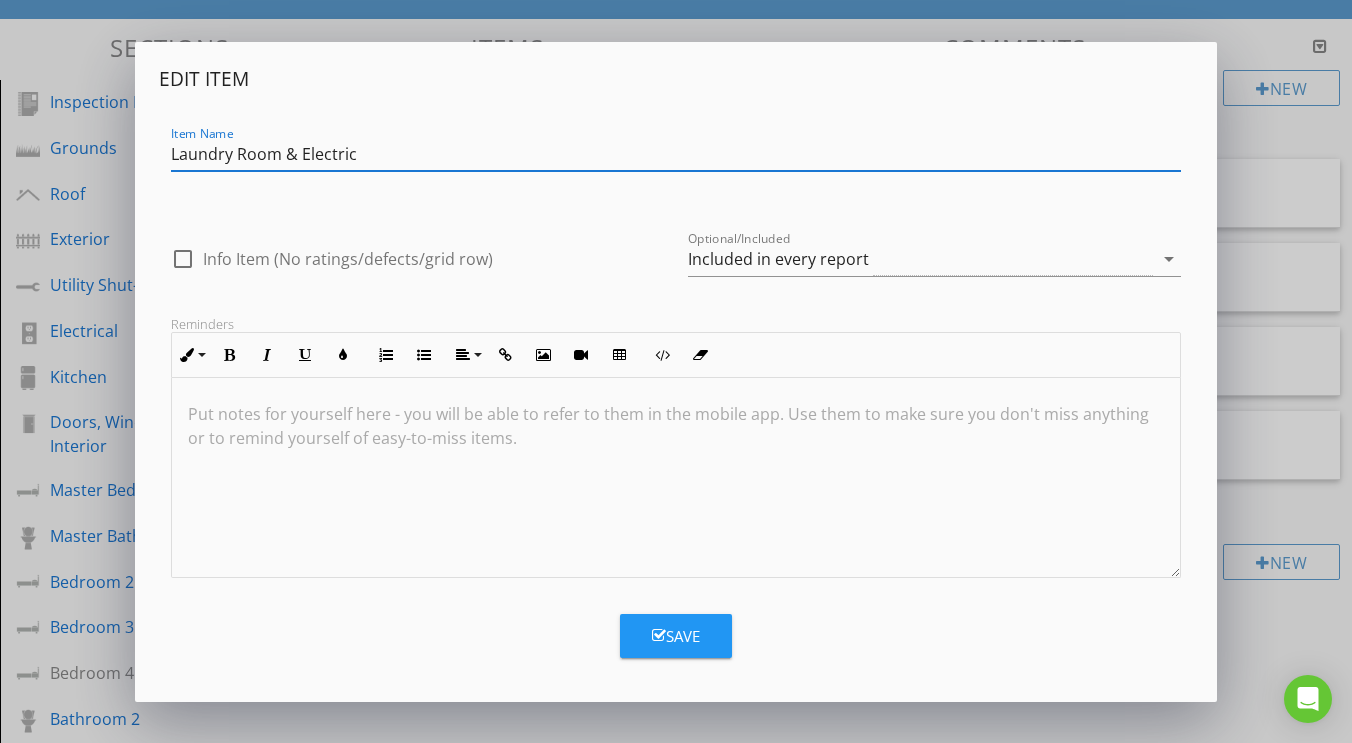 click on "Item Name Laundry Room & Electric" at bounding box center (676, 158) 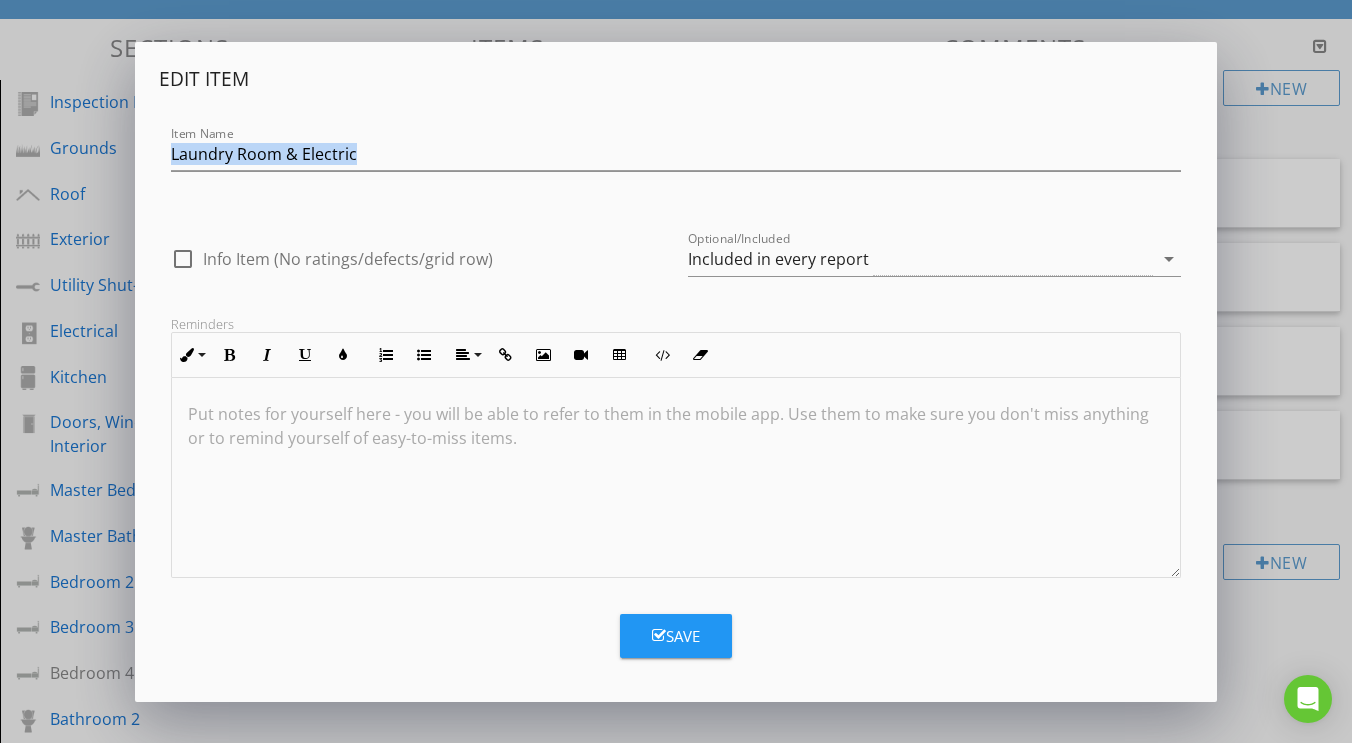 click on "Item Name Laundry Room & Electric" at bounding box center [676, 158] 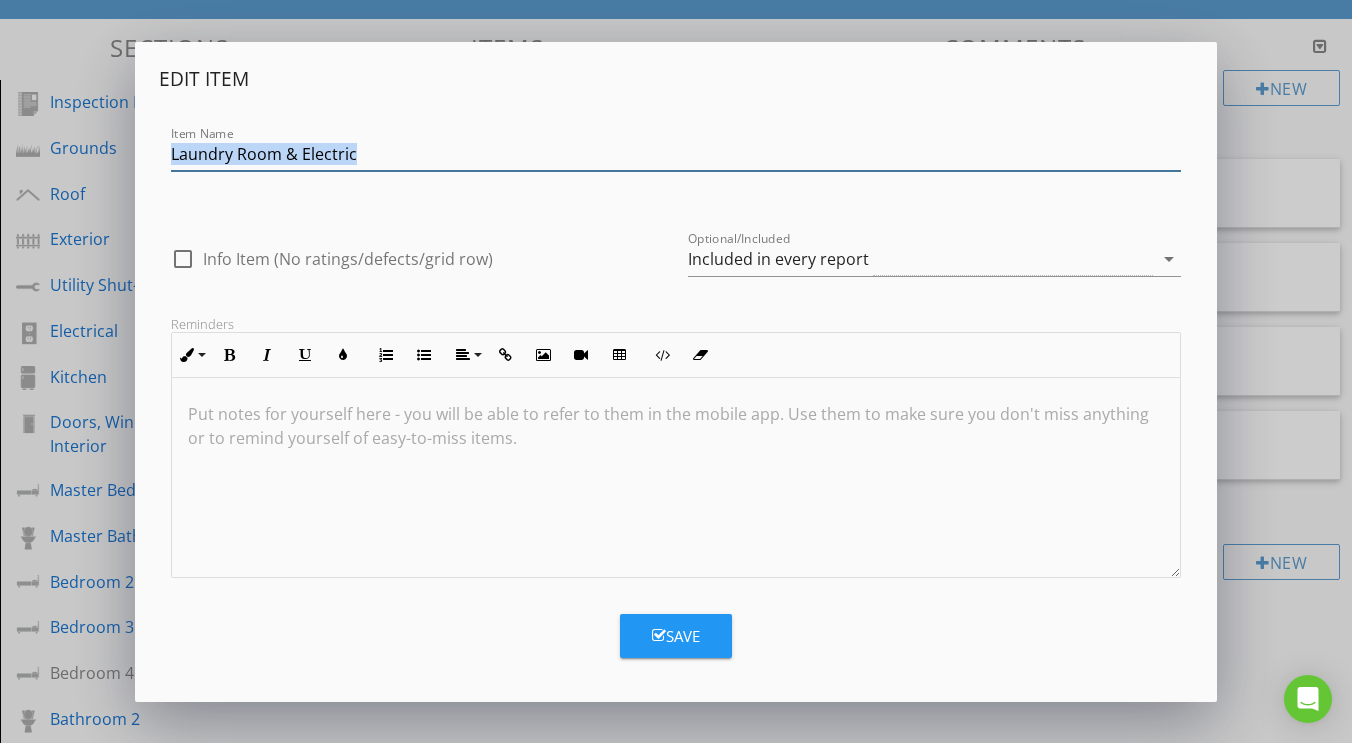 click on "Laundry Room & Electric" at bounding box center (676, 154) 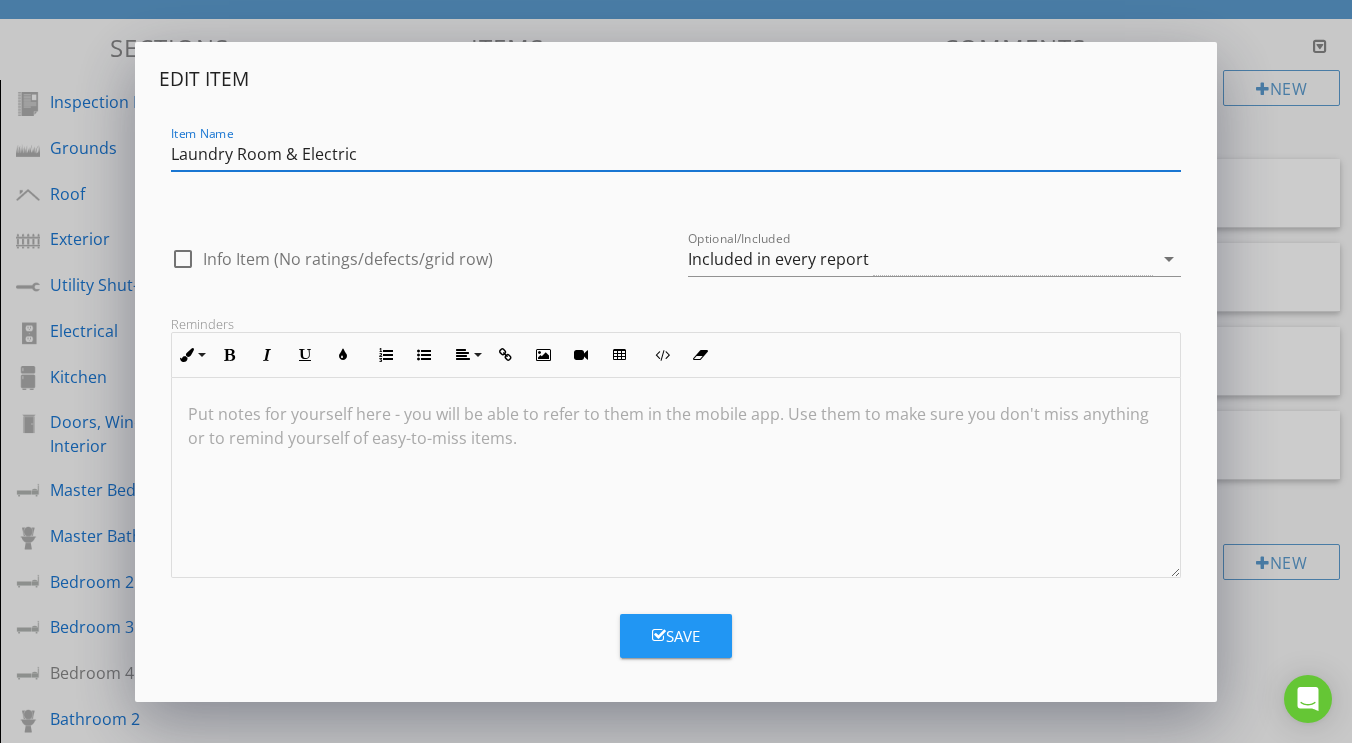 click on "Laundry Room & Electric" at bounding box center [676, 154] 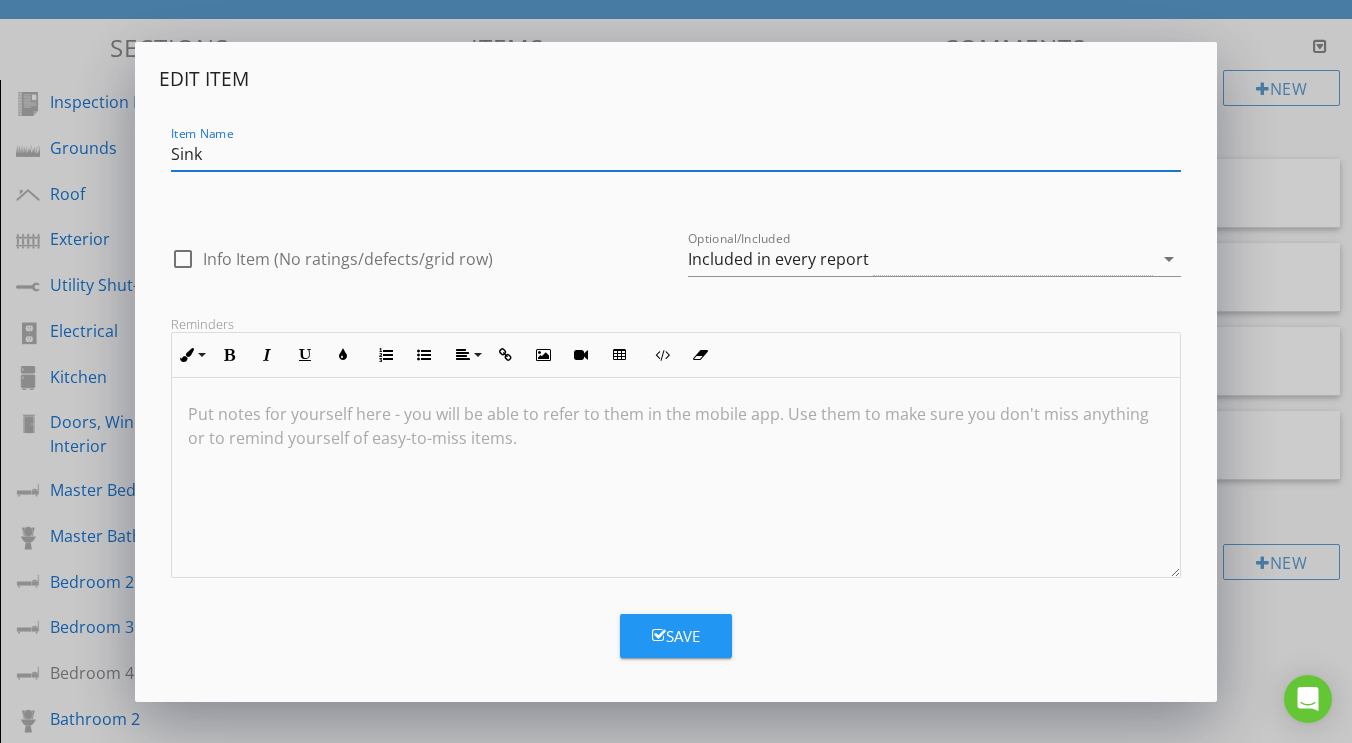 type on "Sink" 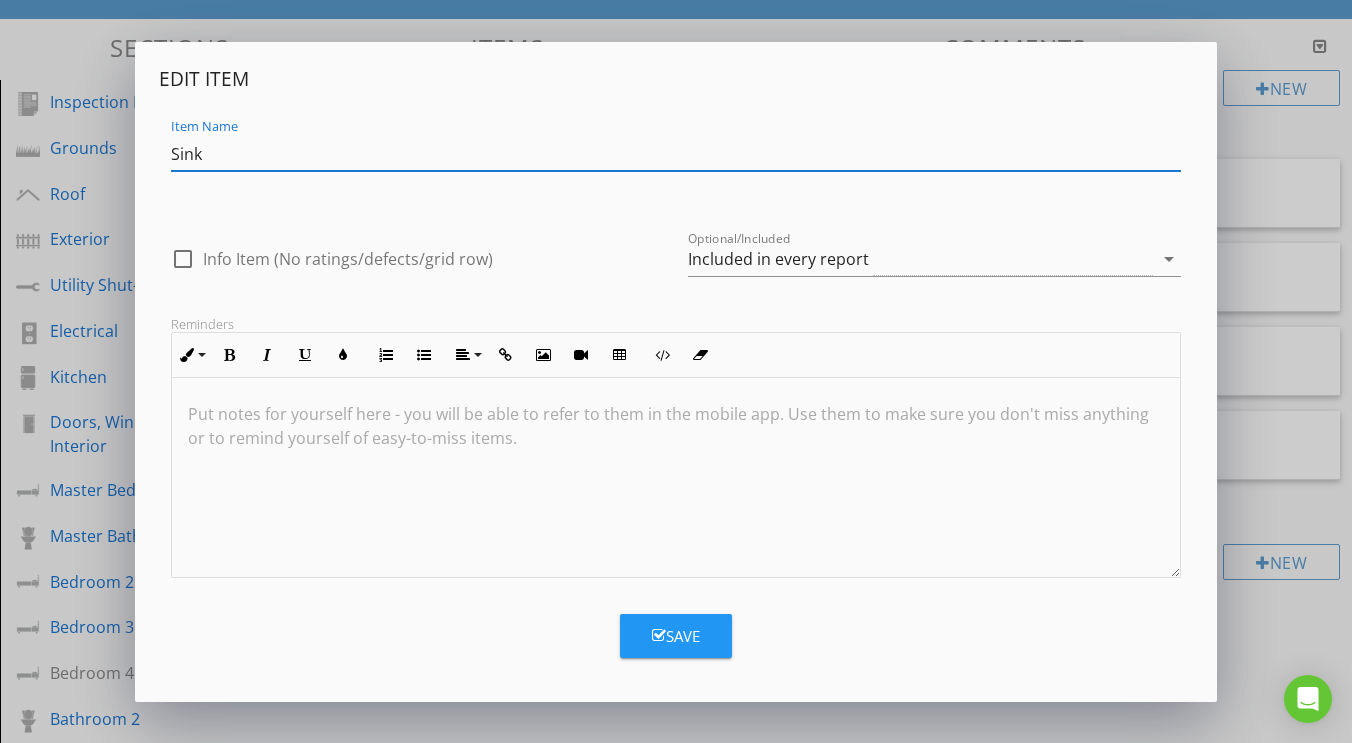 click on "Save" at bounding box center [676, 636] 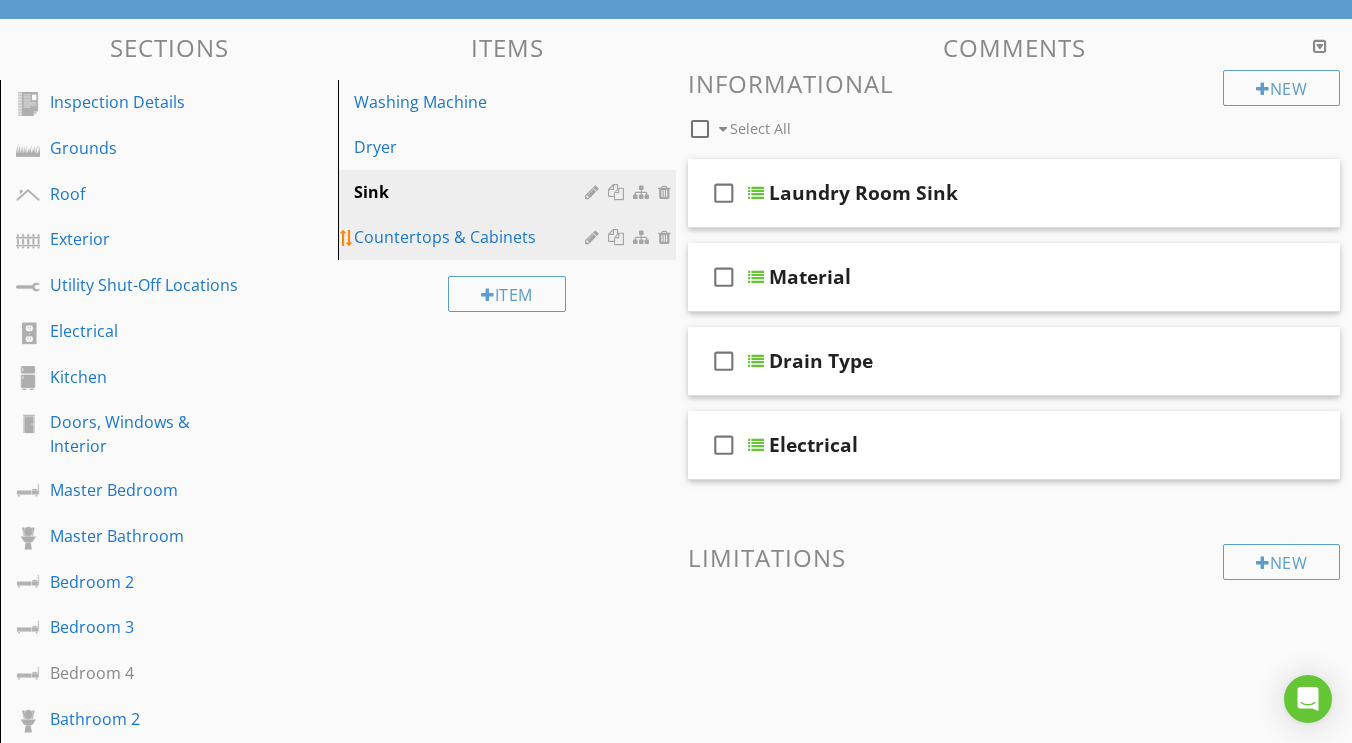 click on "Countertops & Cabinets" at bounding box center [472, 237] 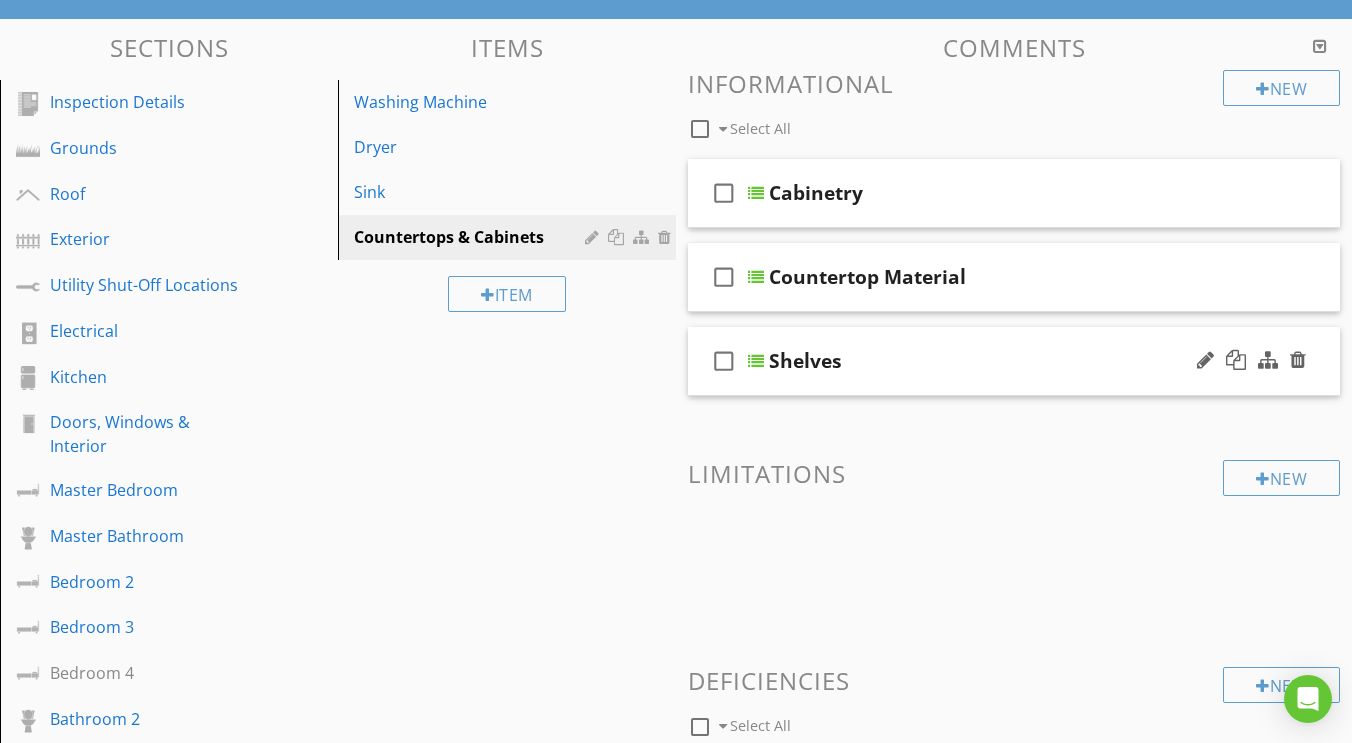click on "check_box_outline_blank
Shelves" at bounding box center (1014, 361) 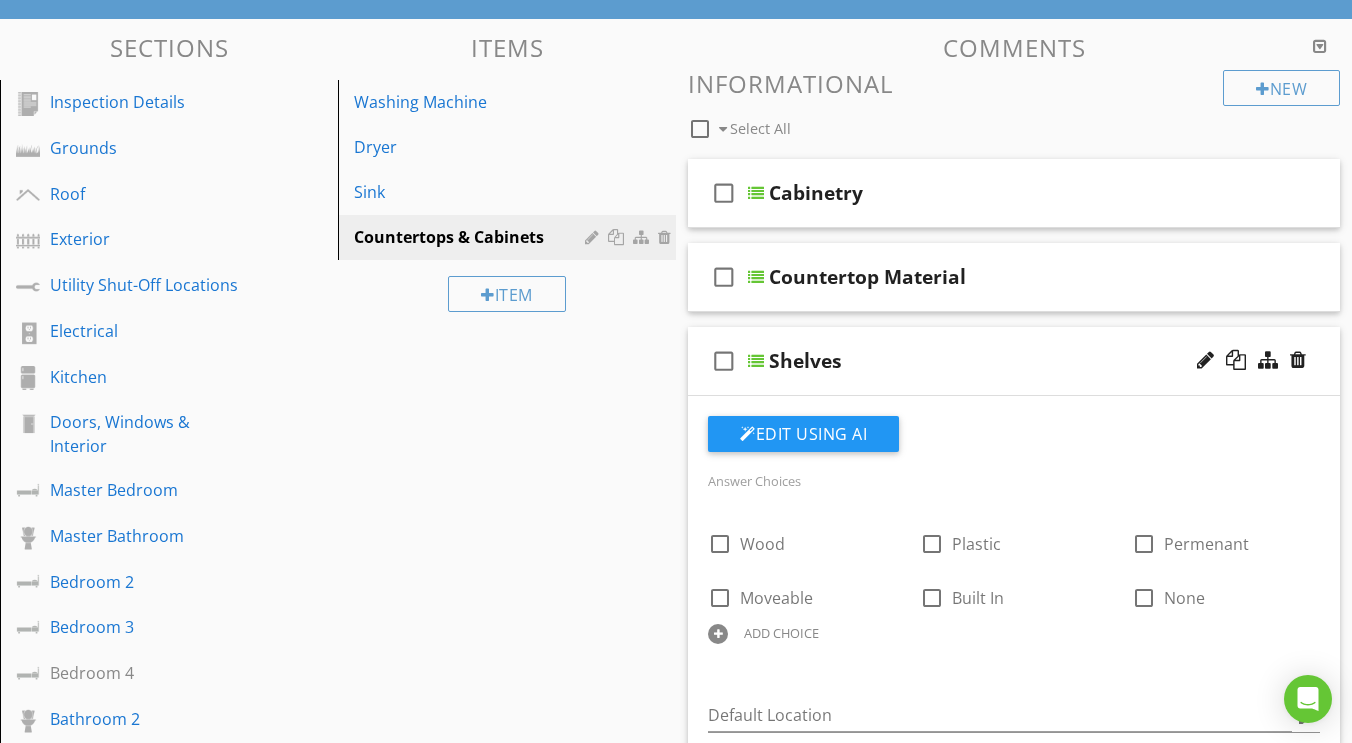 click at bounding box center (756, 361) 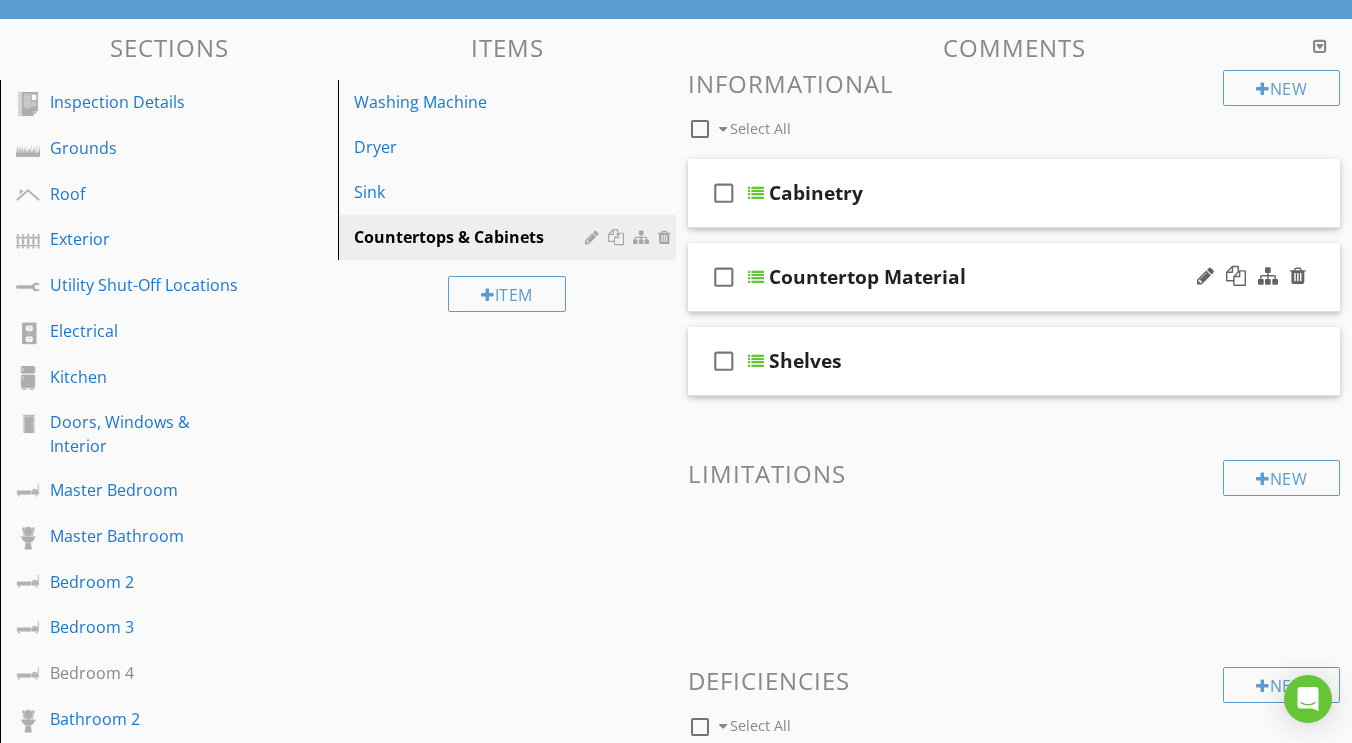 click at bounding box center [756, 277] 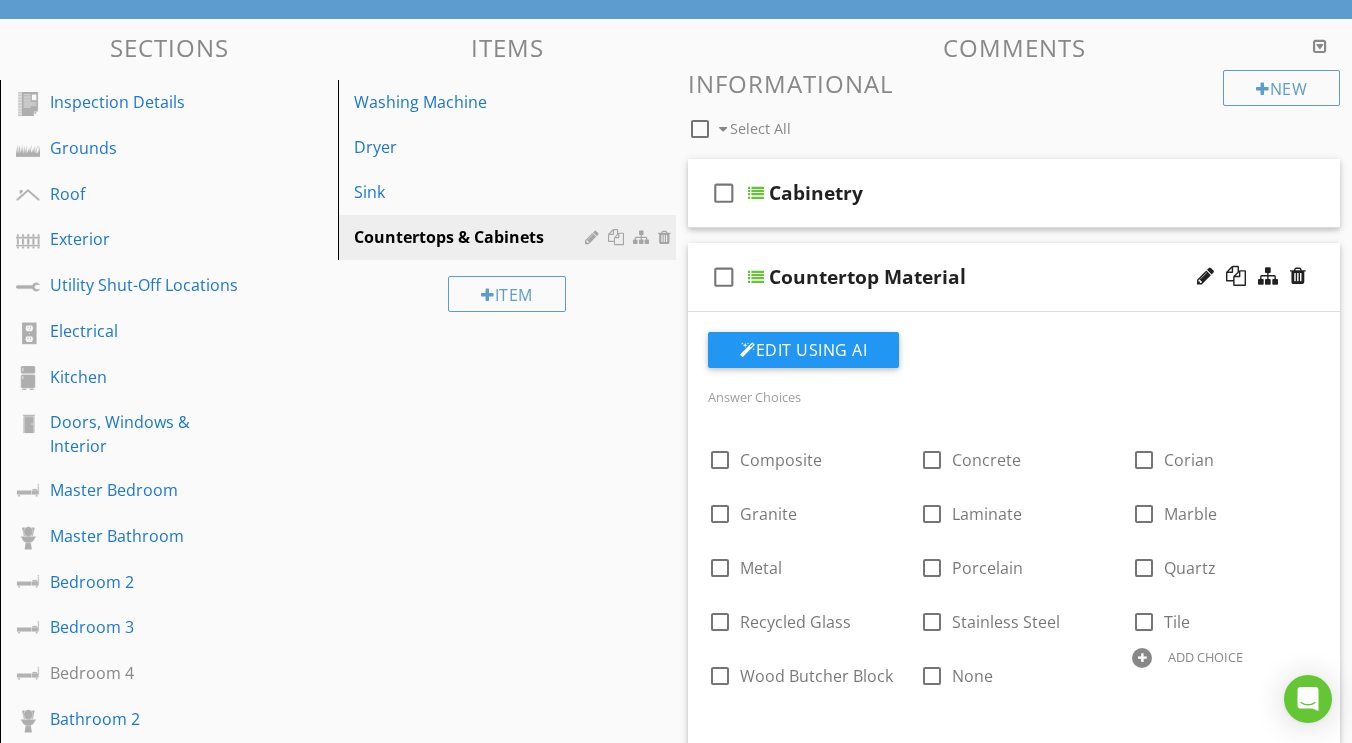 click at bounding box center (756, 277) 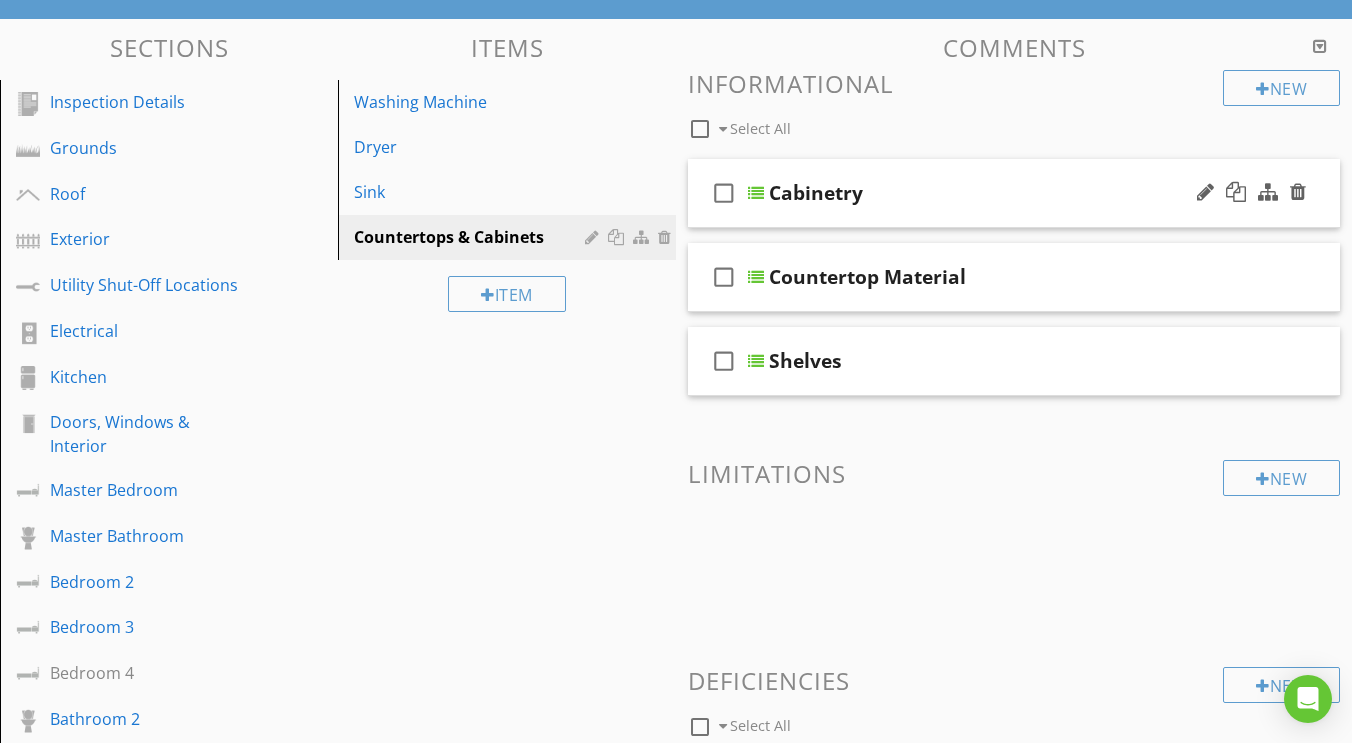 click on "check_box_outline_blank
Cabinetry" at bounding box center (1014, 193) 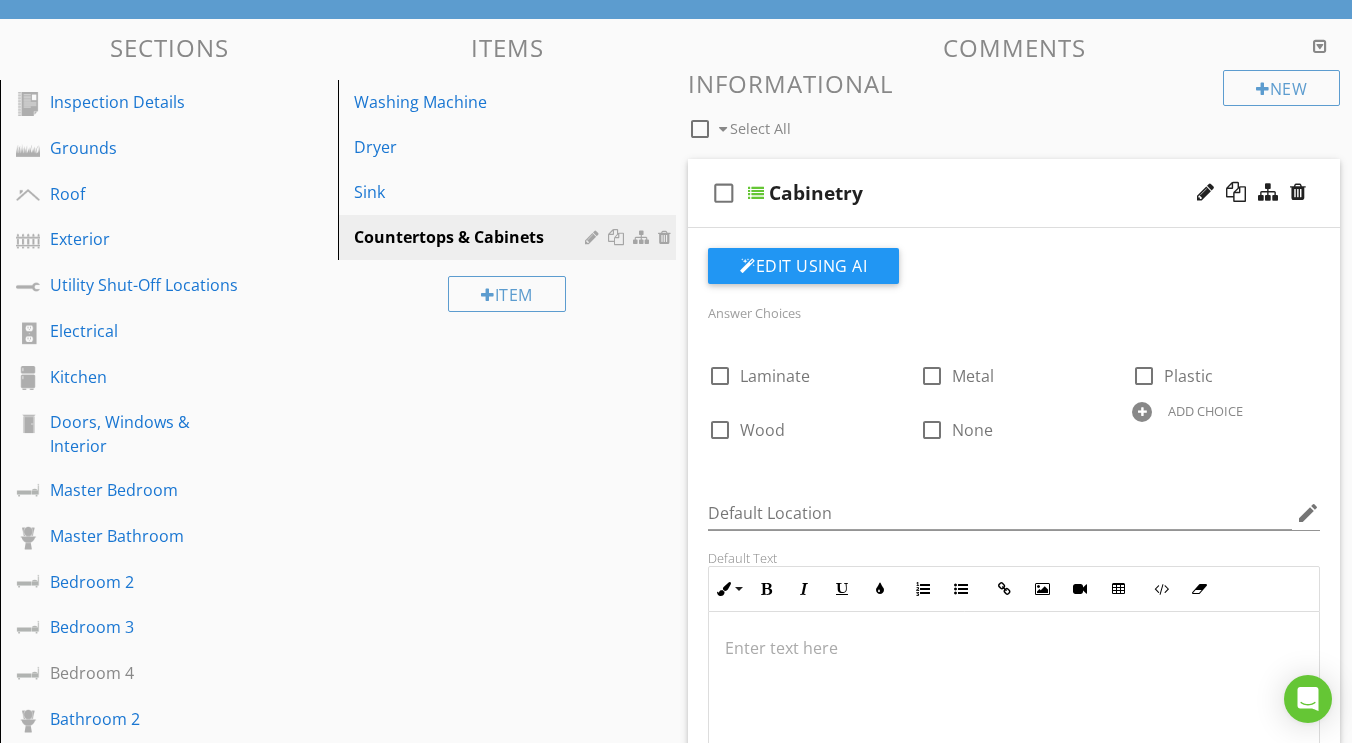 click at bounding box center [756, 193] 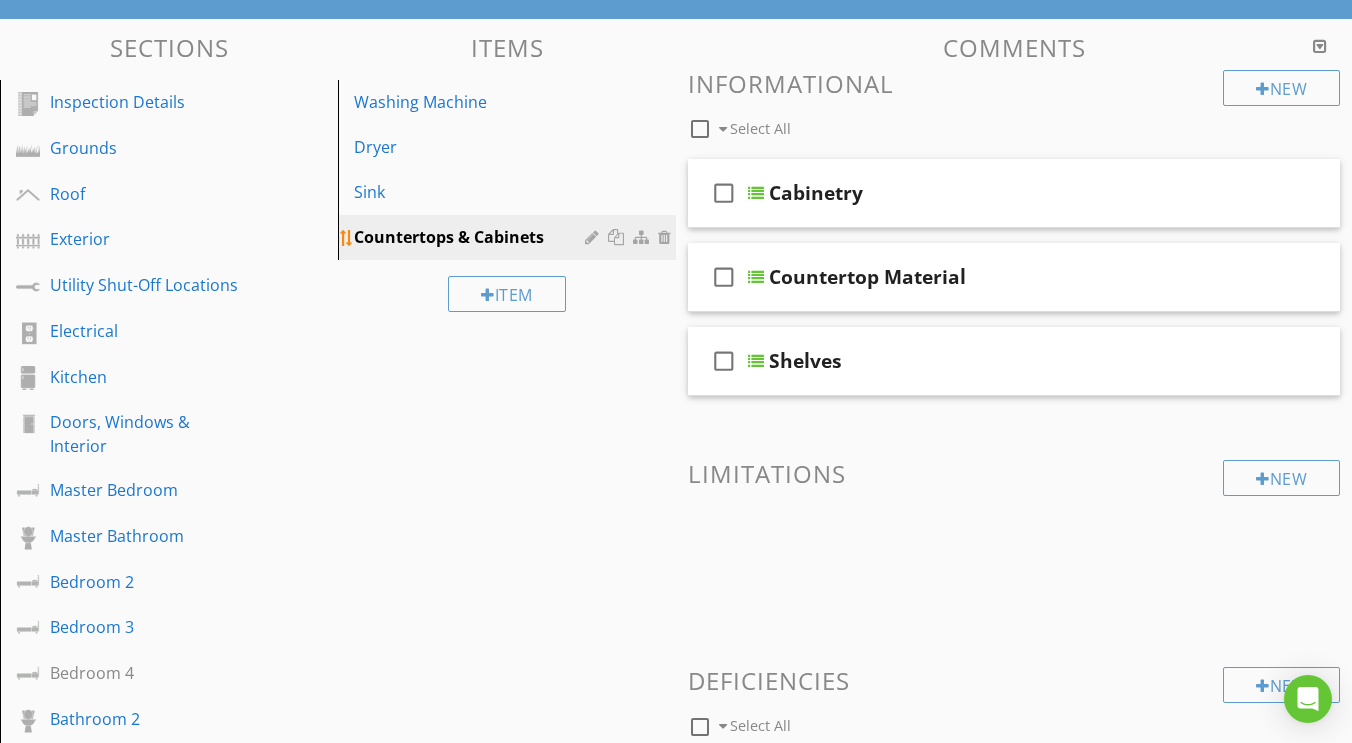 click at bounding box center [594, 237] 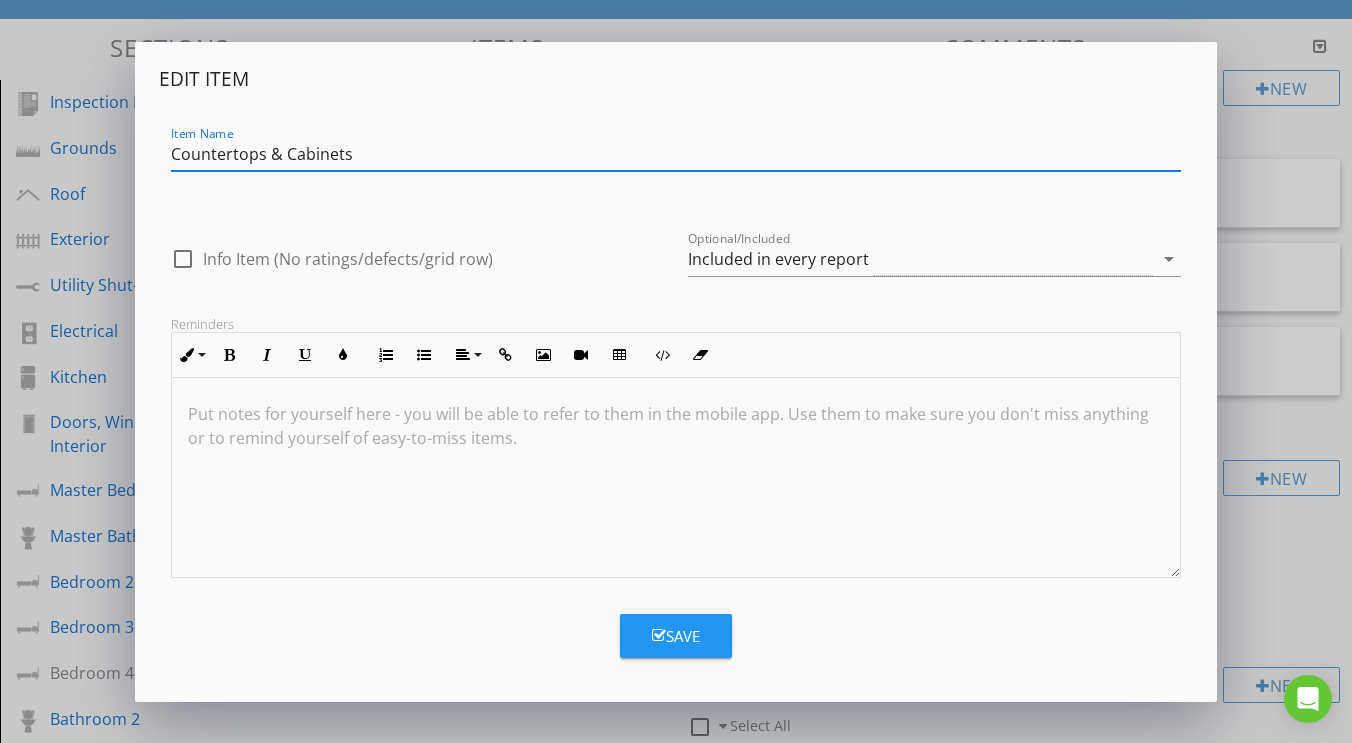 click on "Edit Item   Item Name Countertops & Cabinets     check_box_outline_blank Info Item (No ratings/defects/grid row)   Optional/Included Included in every report arrow_drop_down     Reminders   Inline Style XLarge Large Normal Small Light Small/Light Bold Italic Underline Colors Ordered List Unordered List Align Align Left Align Center Align Right Align Justify Insert Link Insert Image Insert Video Insert Table Code View Clear Formatting Put notes for yourself here - you will be able to refer to them in the mobile app. Use them to make sure you don't miss anything or to remind yourself of easy-to-miss items.
Save" at bounding box center [676, 371] 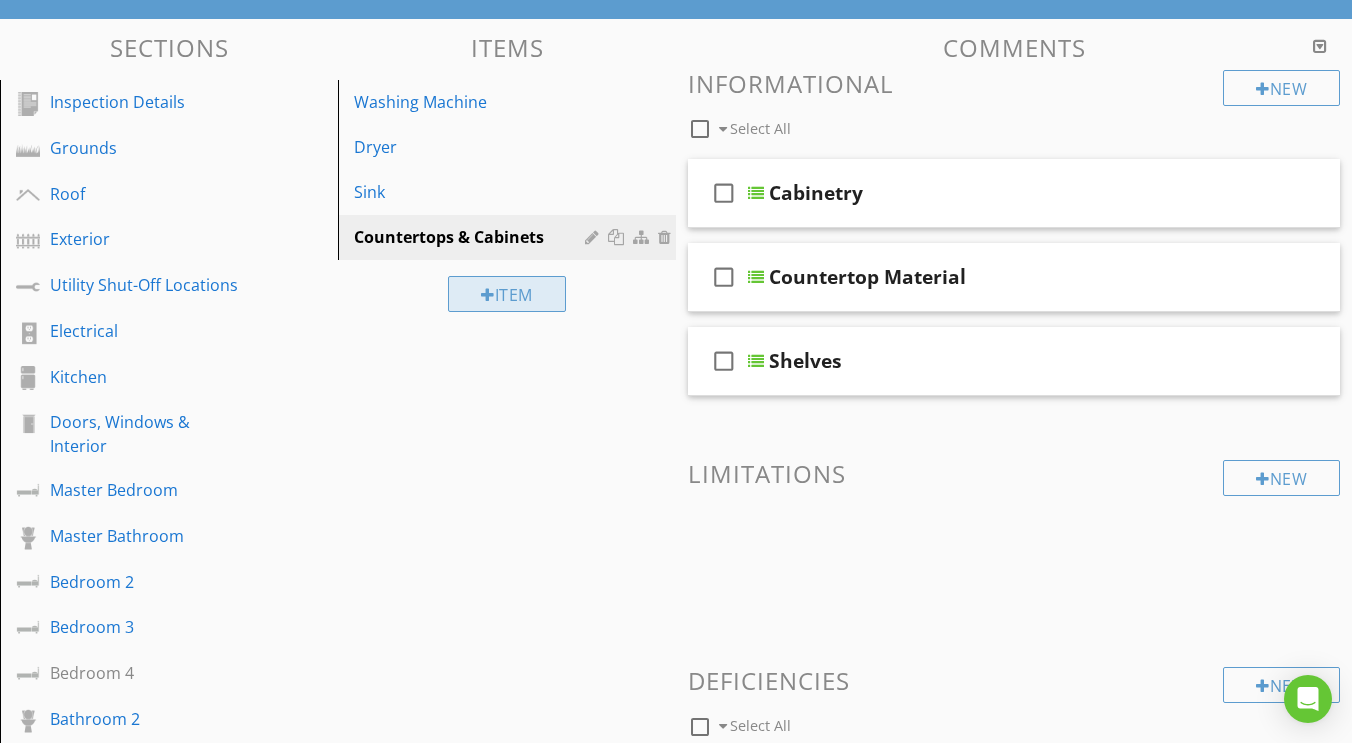 click on "Item" at bounding box center [507, 294] 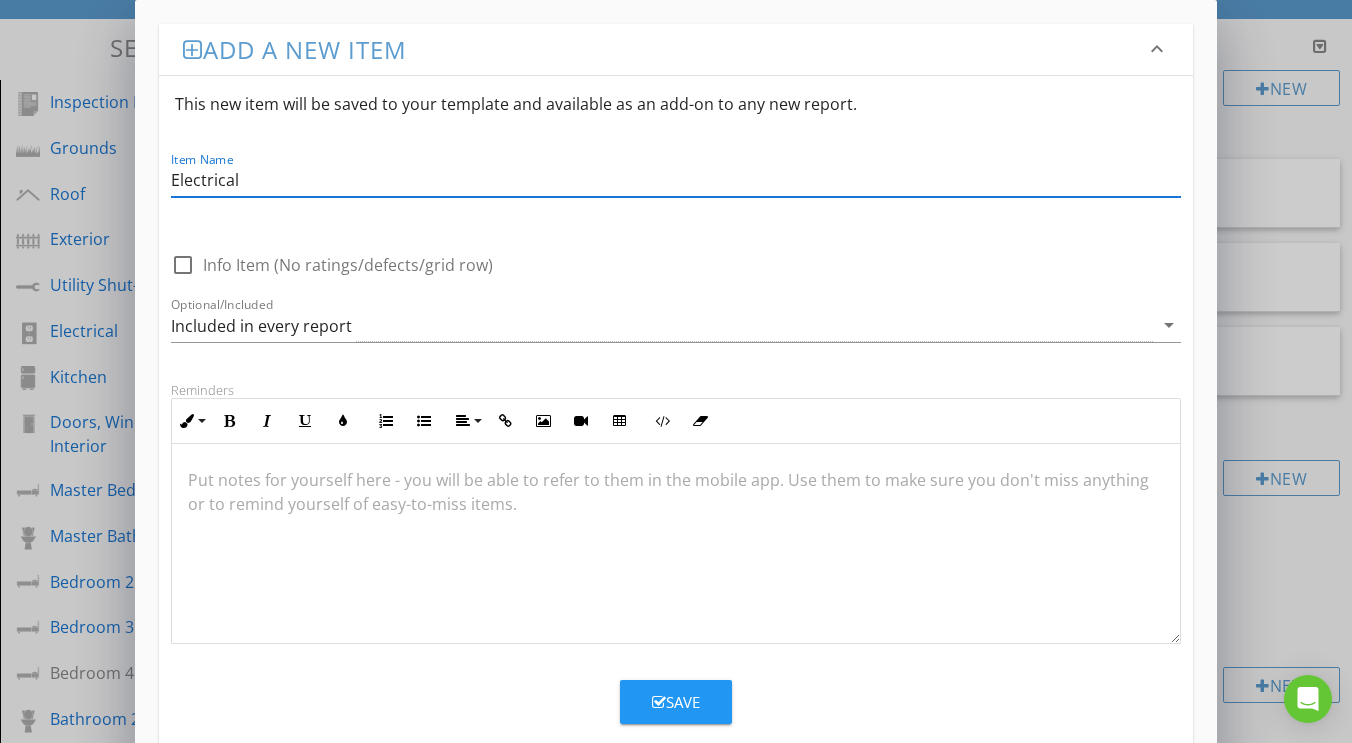 type on "Electrical" 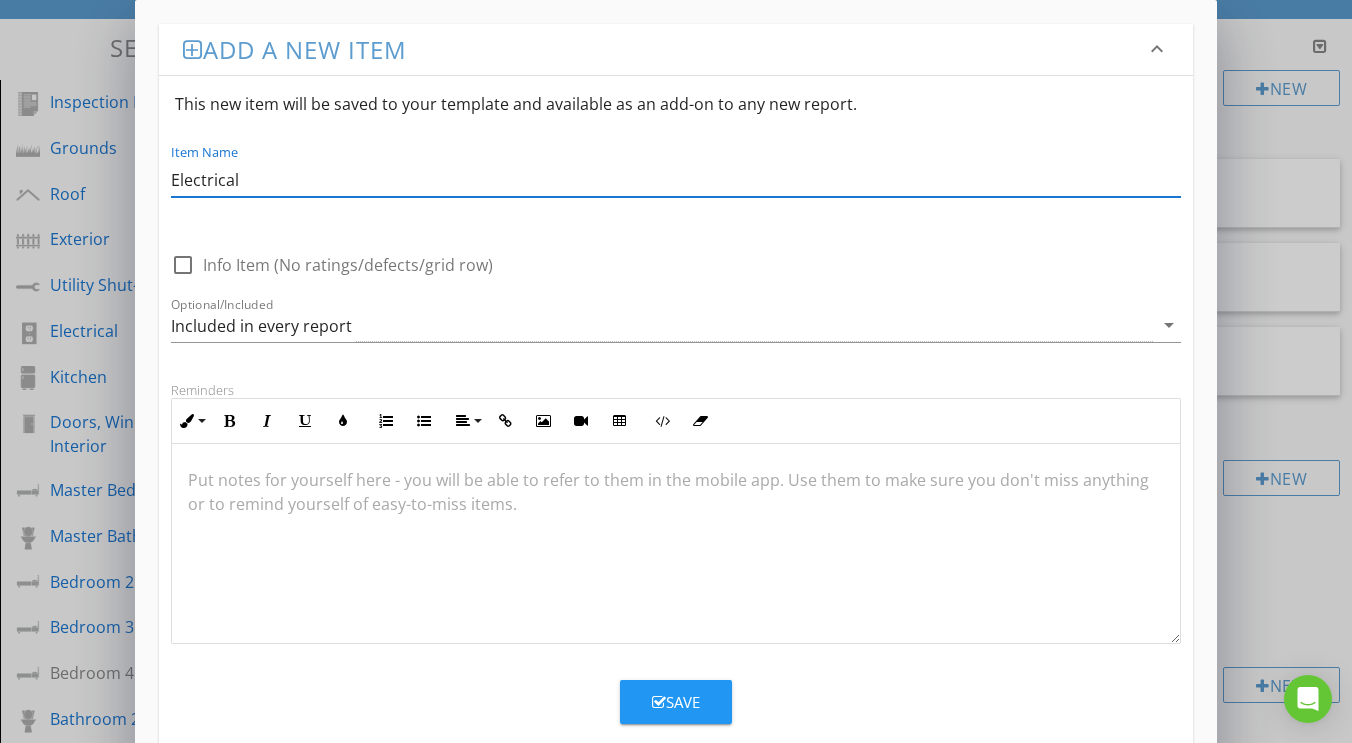 click at bounding box center [659, 702] 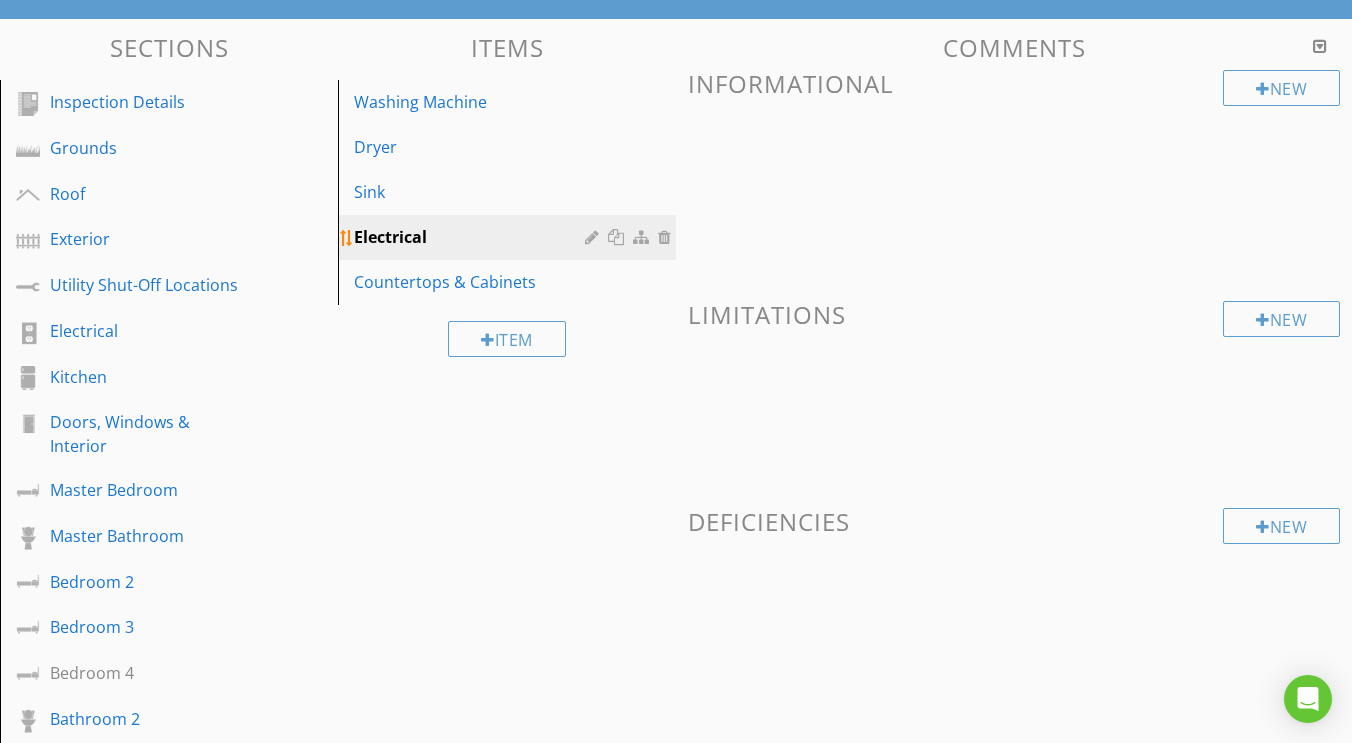 type 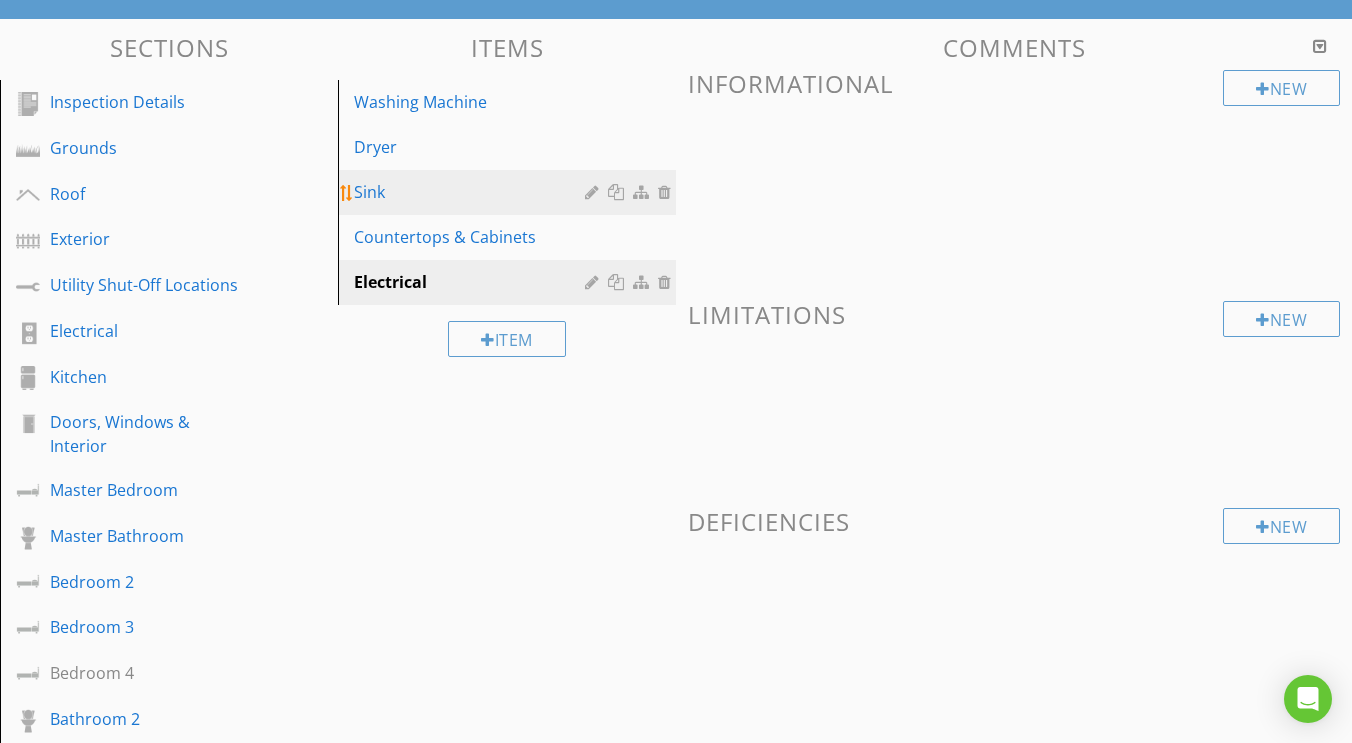 click on "Sink" at bounding box center [510, 192] 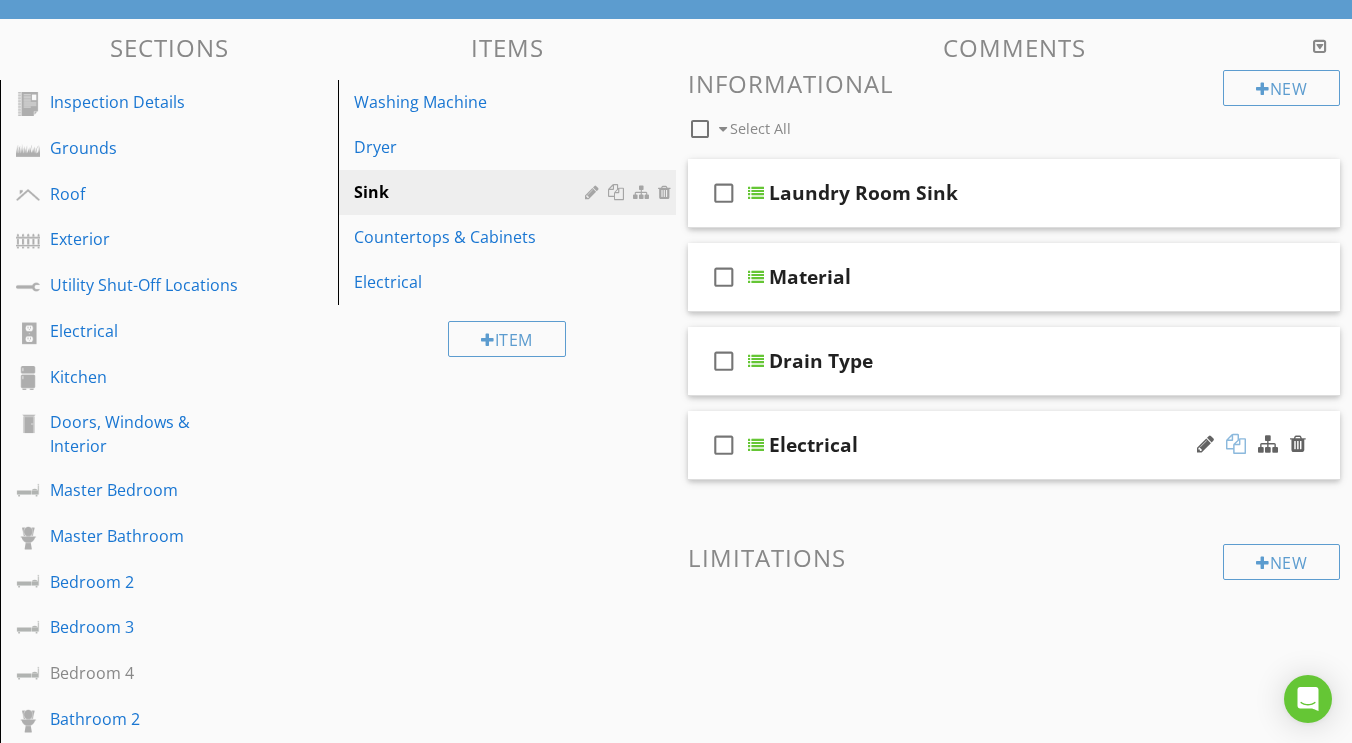 click at bounding box center [1236, 444] 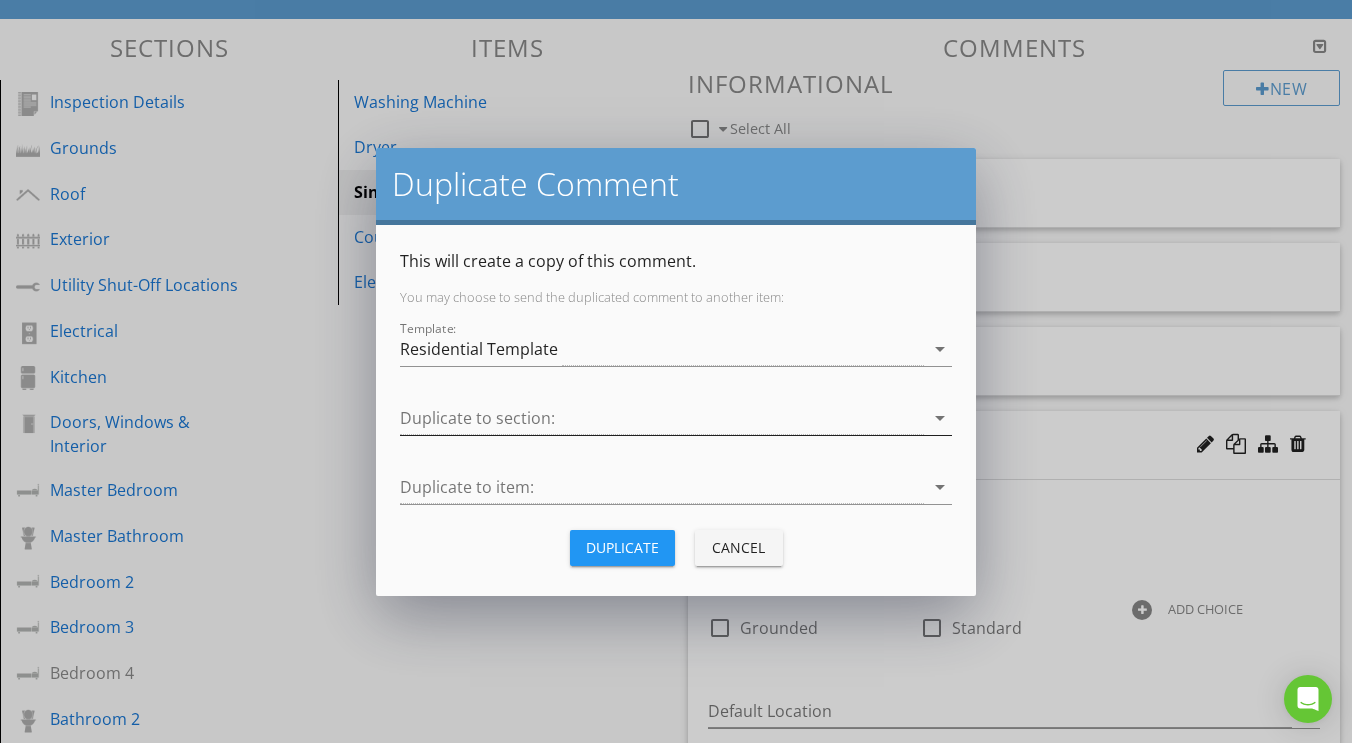 click at bounding box center (662, 418) 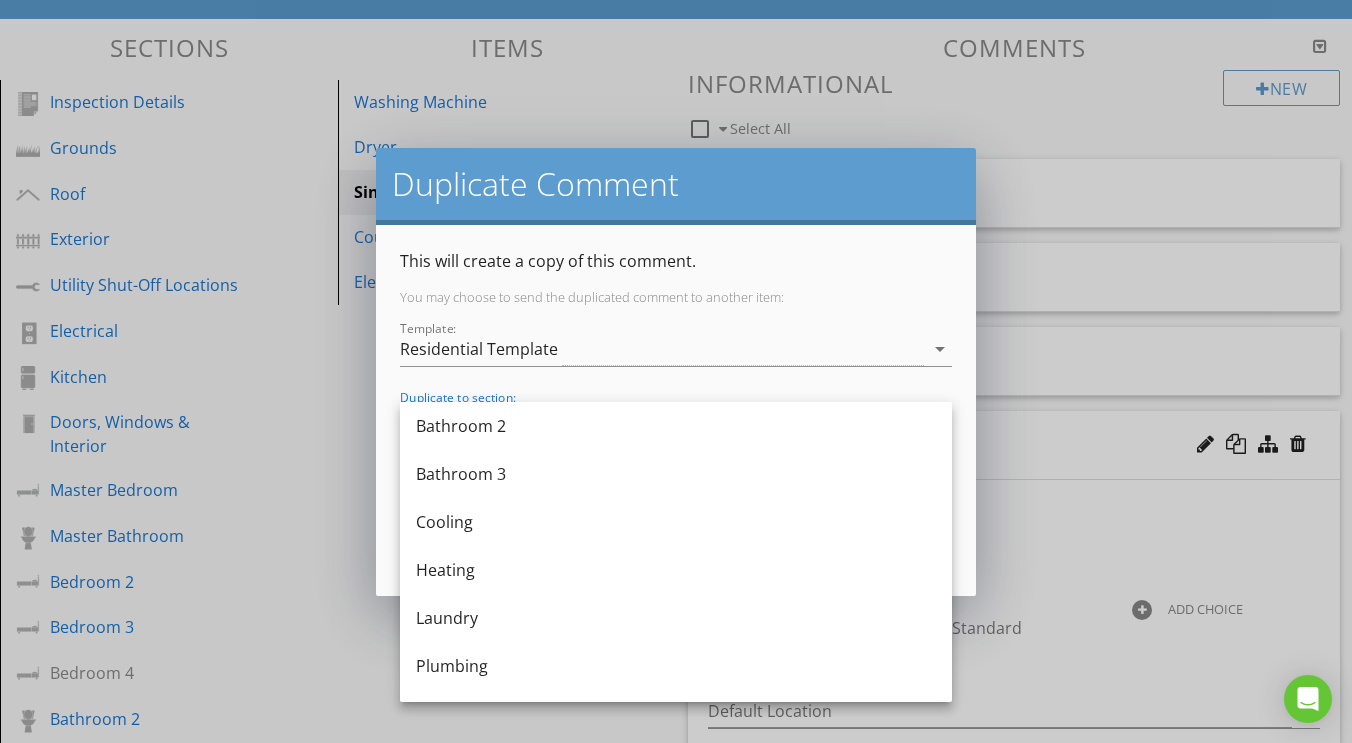 scroll, scrollTop: 627, scrollLeft: 0, axis: vertical 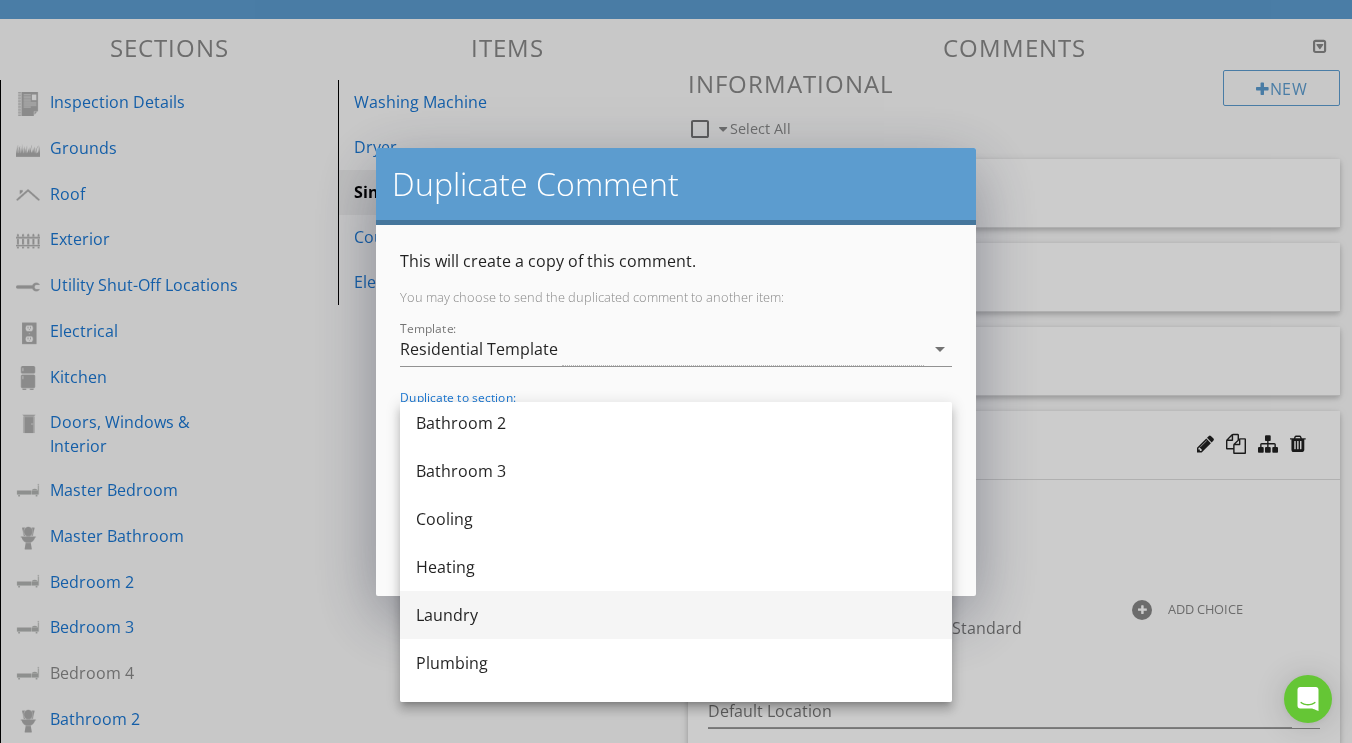 click on "Laundry" at bounding box center [676, 615] 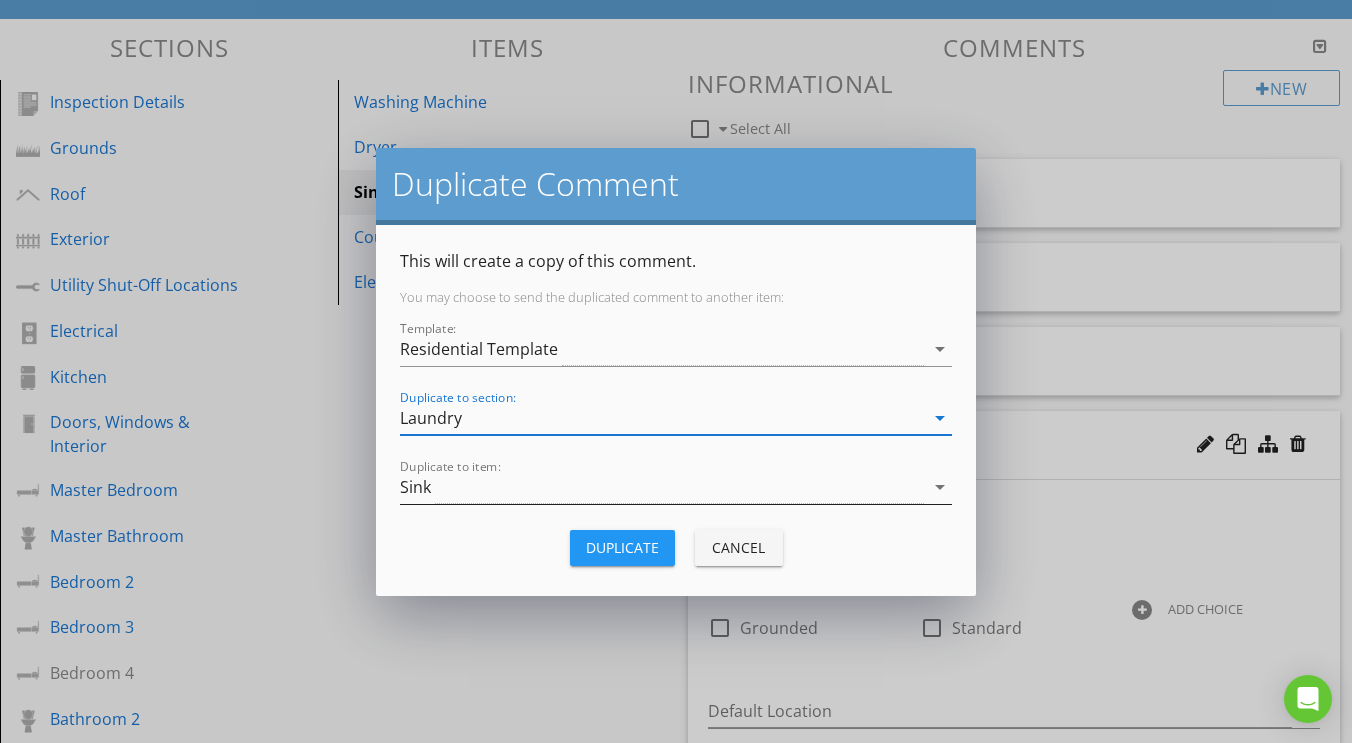 click on "Sink" at bounding box center [662, 487] 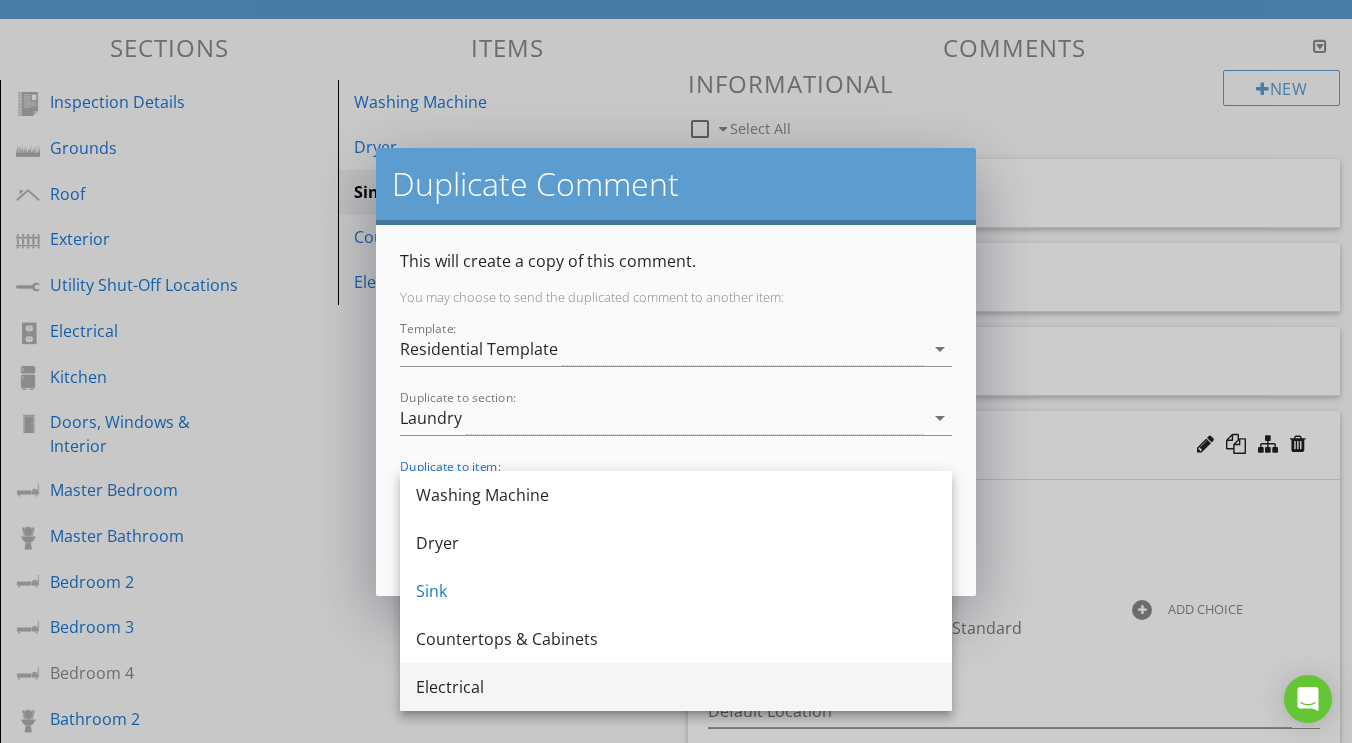 click on "Electrical" at bounding box center (676, 687) 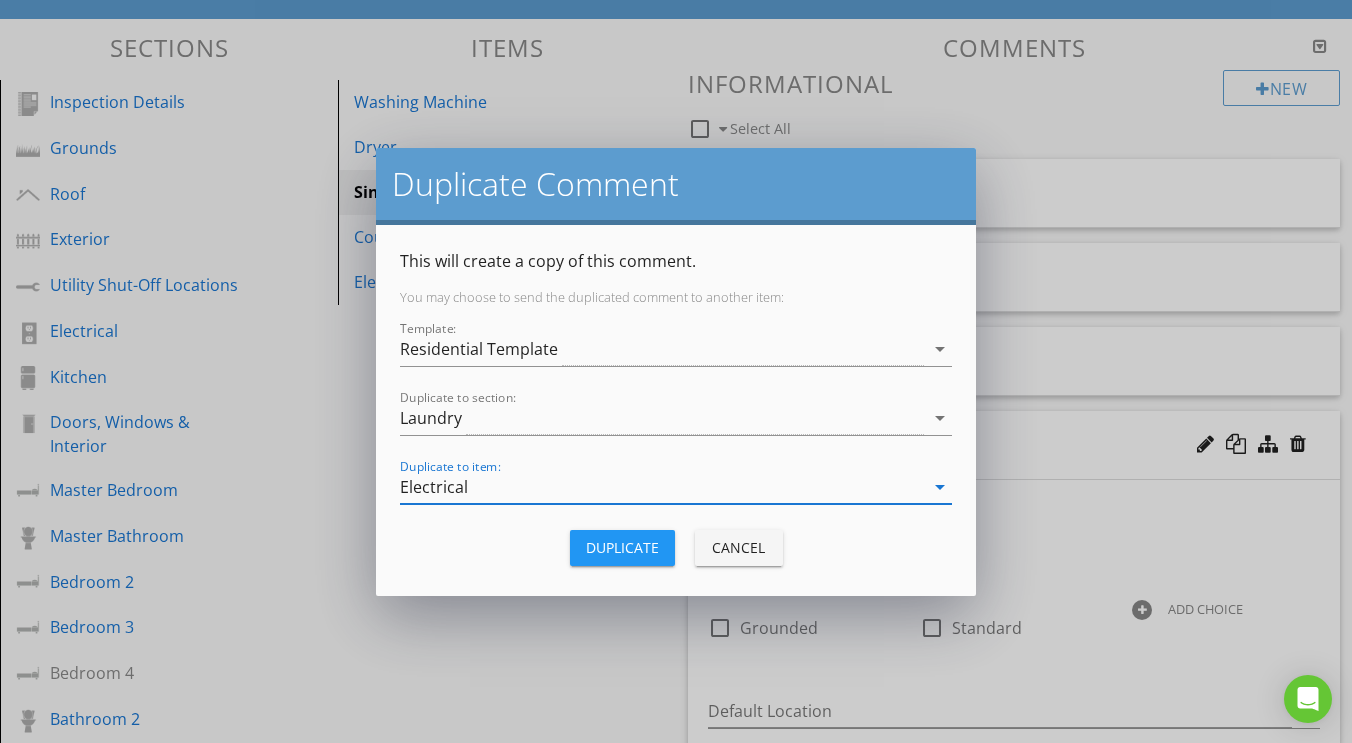 click on "Duplicate" at bounding box center (622, 547) 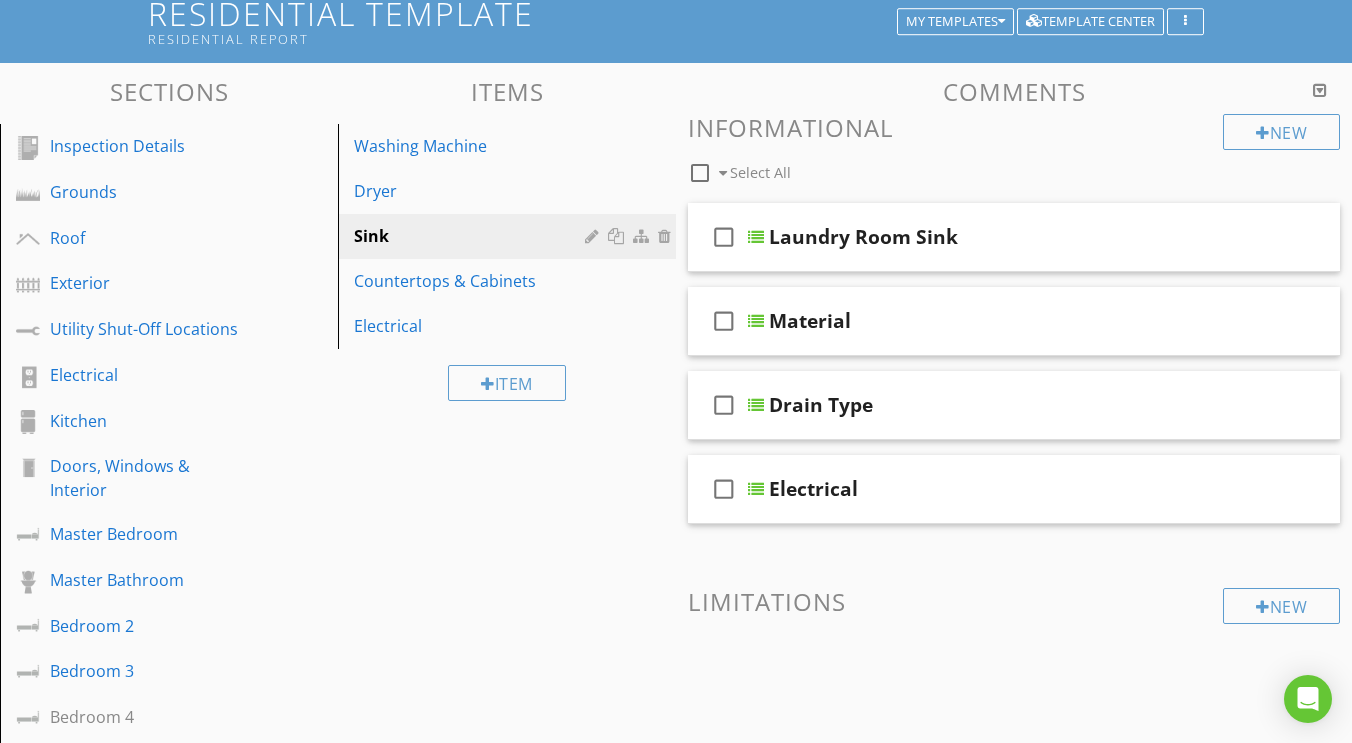 scroll, scrollTop: 132, scrollLeft: 0, axis: vertical 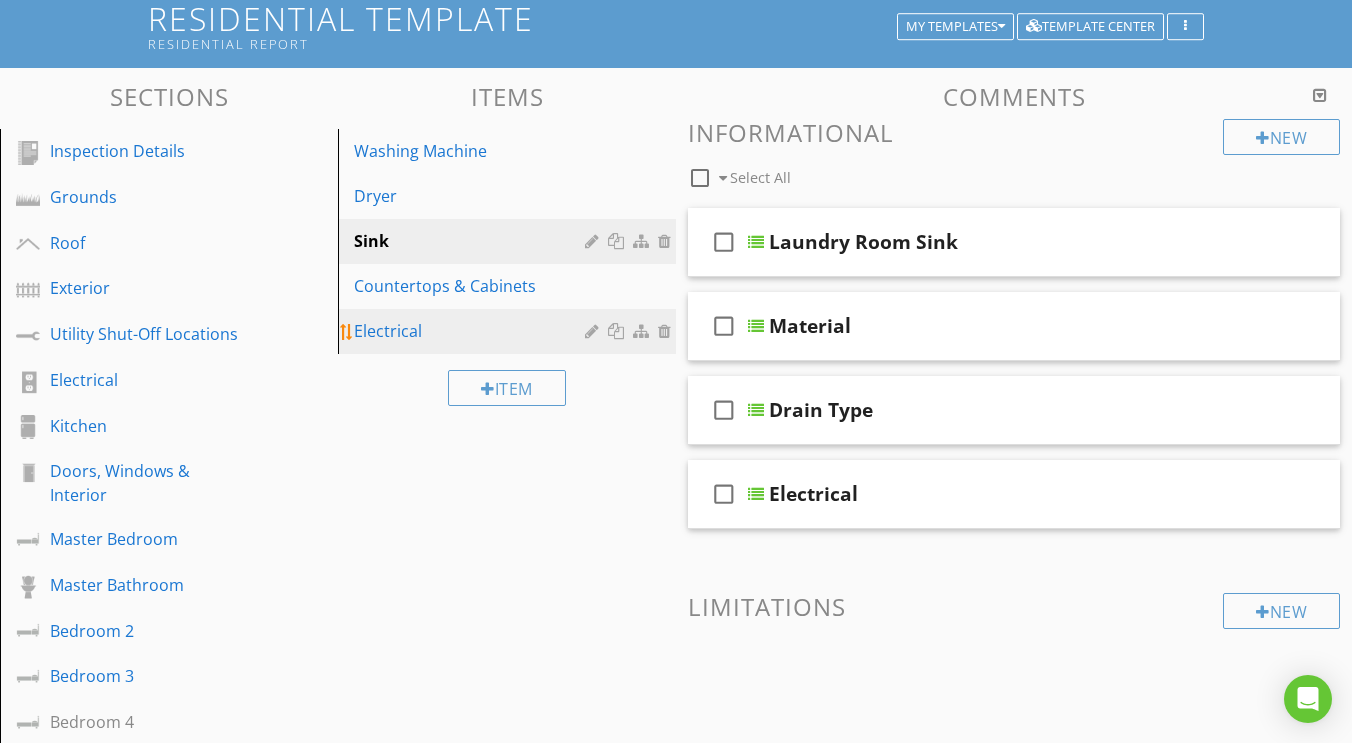 click on "Electrical" at bounding box center (472, 331) 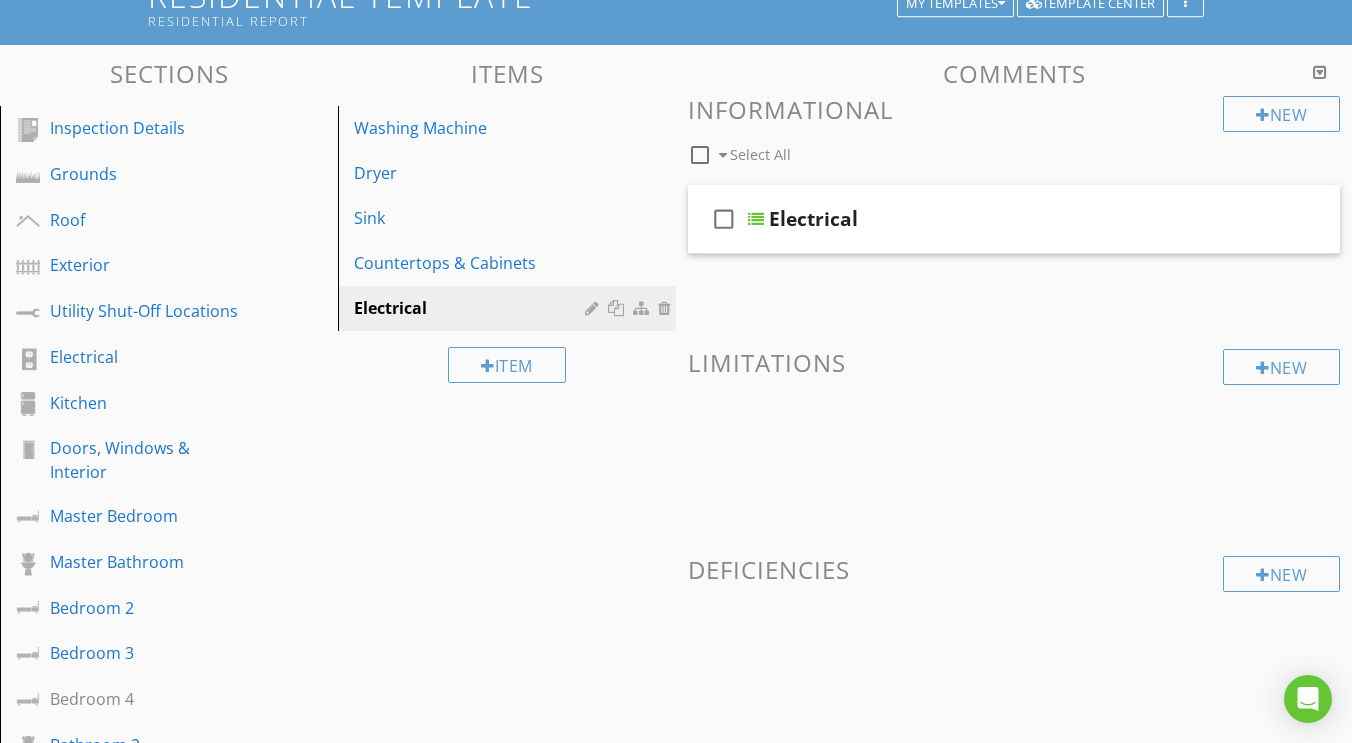 scroll, scrollTop: 157, scrollLeft: 0, axis: vertical 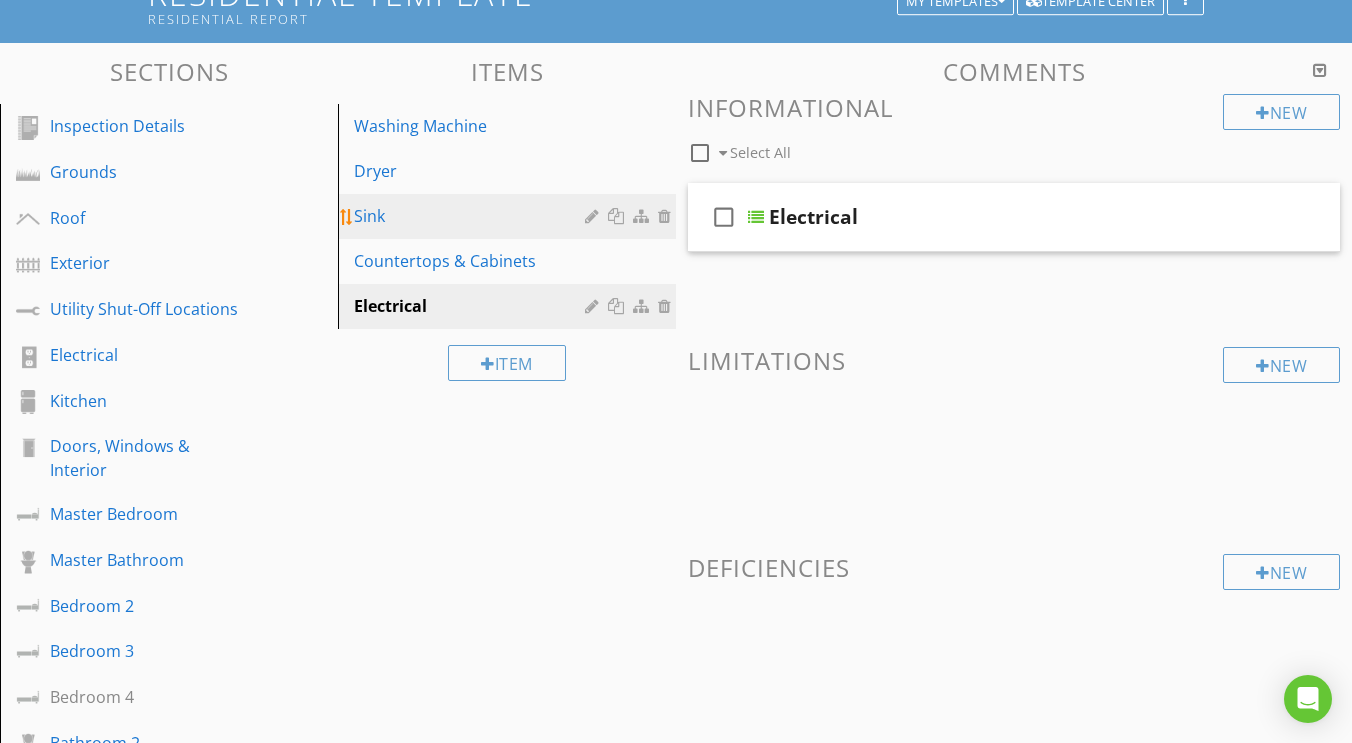 click on "Sink" at bounding box center (472, 216) 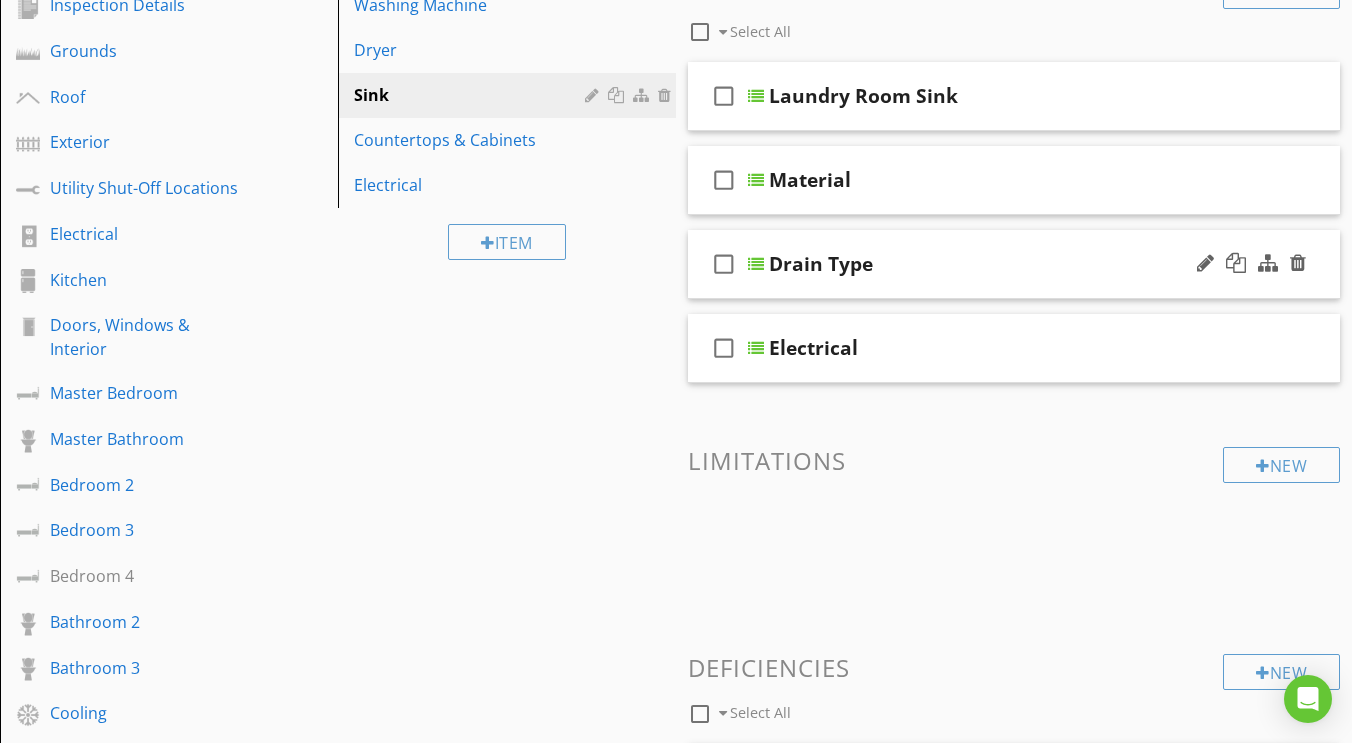 scroll, scrollTop: 281, scrollLeft: 0, axis: vertical 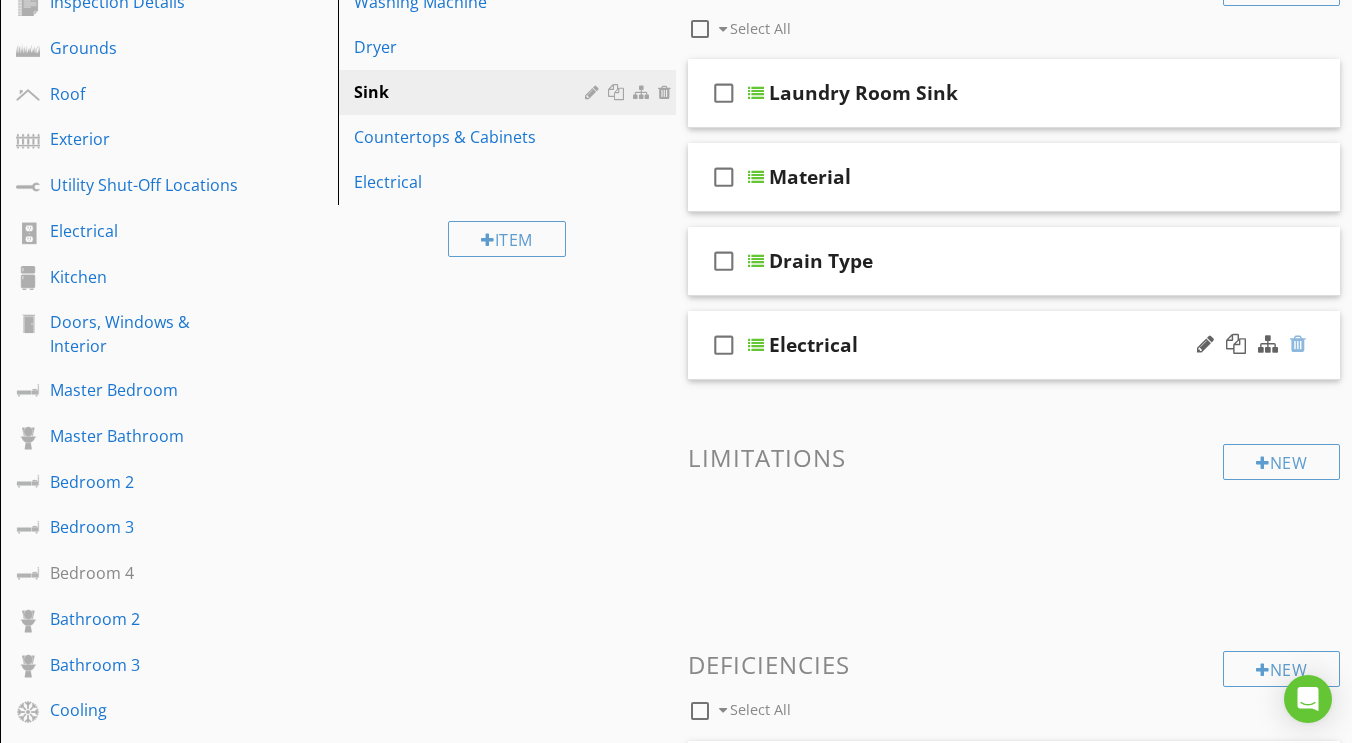 click at bounding box center (1298, 344) 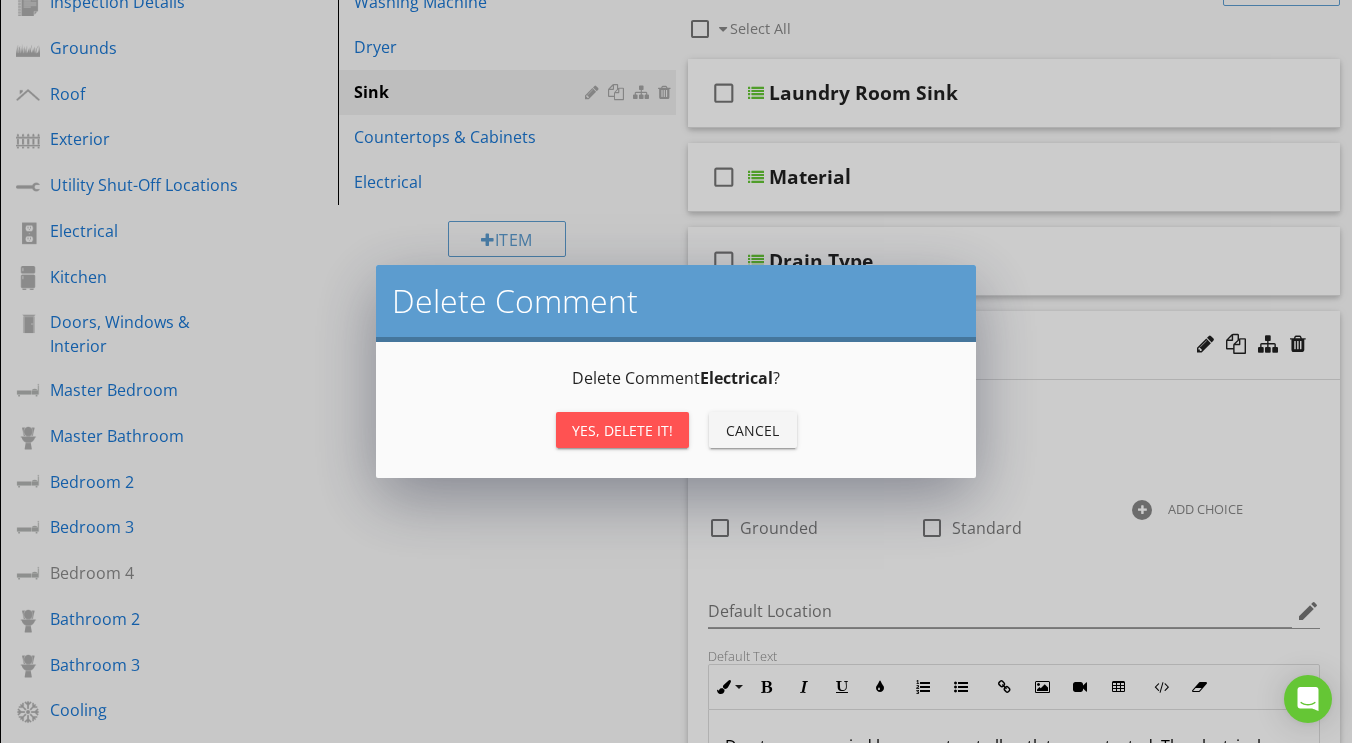 click on "Yes, Delete it!" at bounding box center [622, 430] 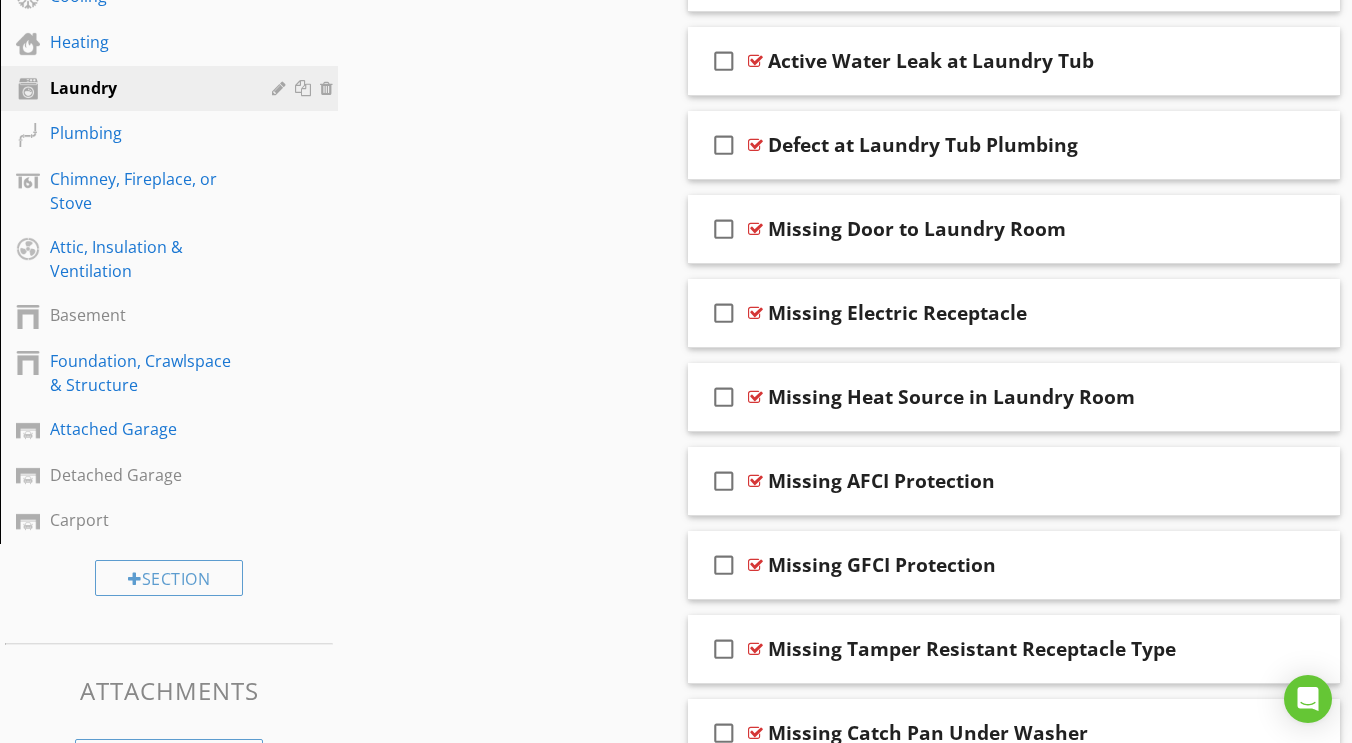 scroll, scrollTop: 998, scrollLeft: 0, axis: vertical 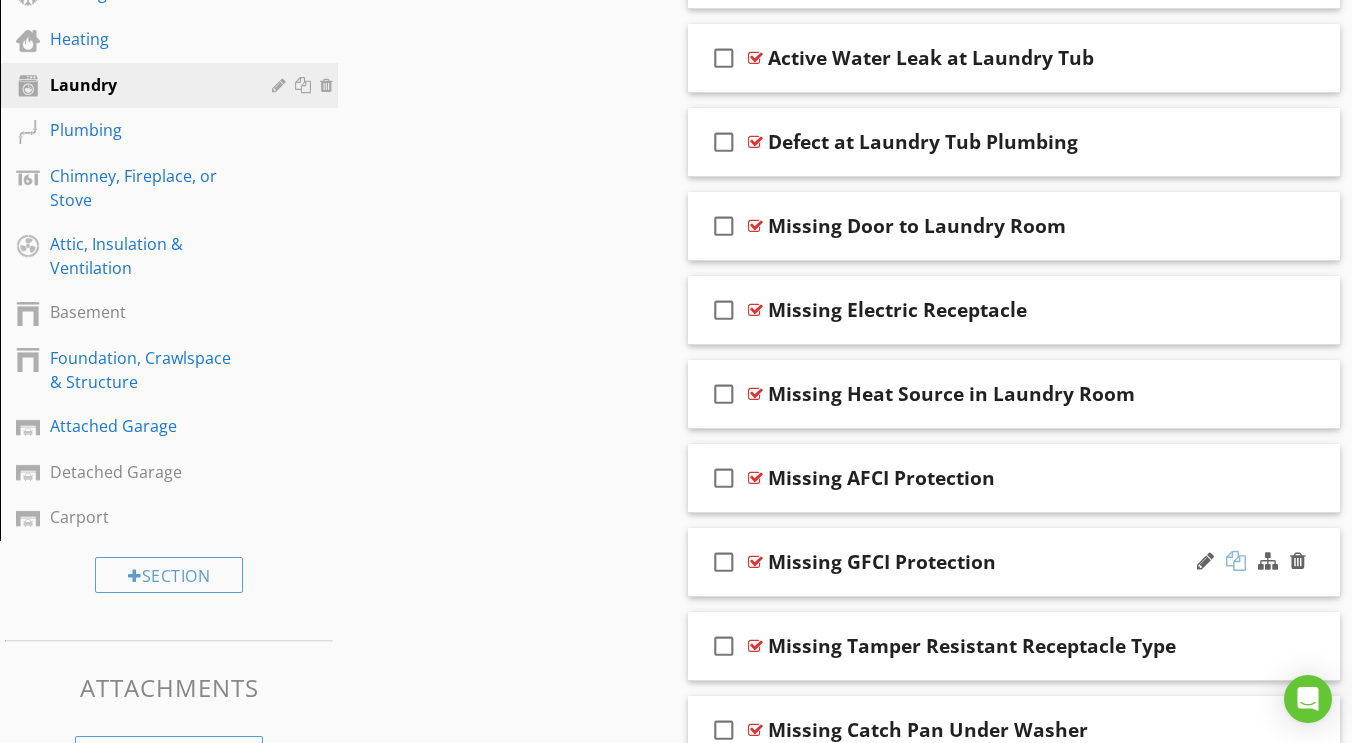 click at bounding box center [1236, 561] 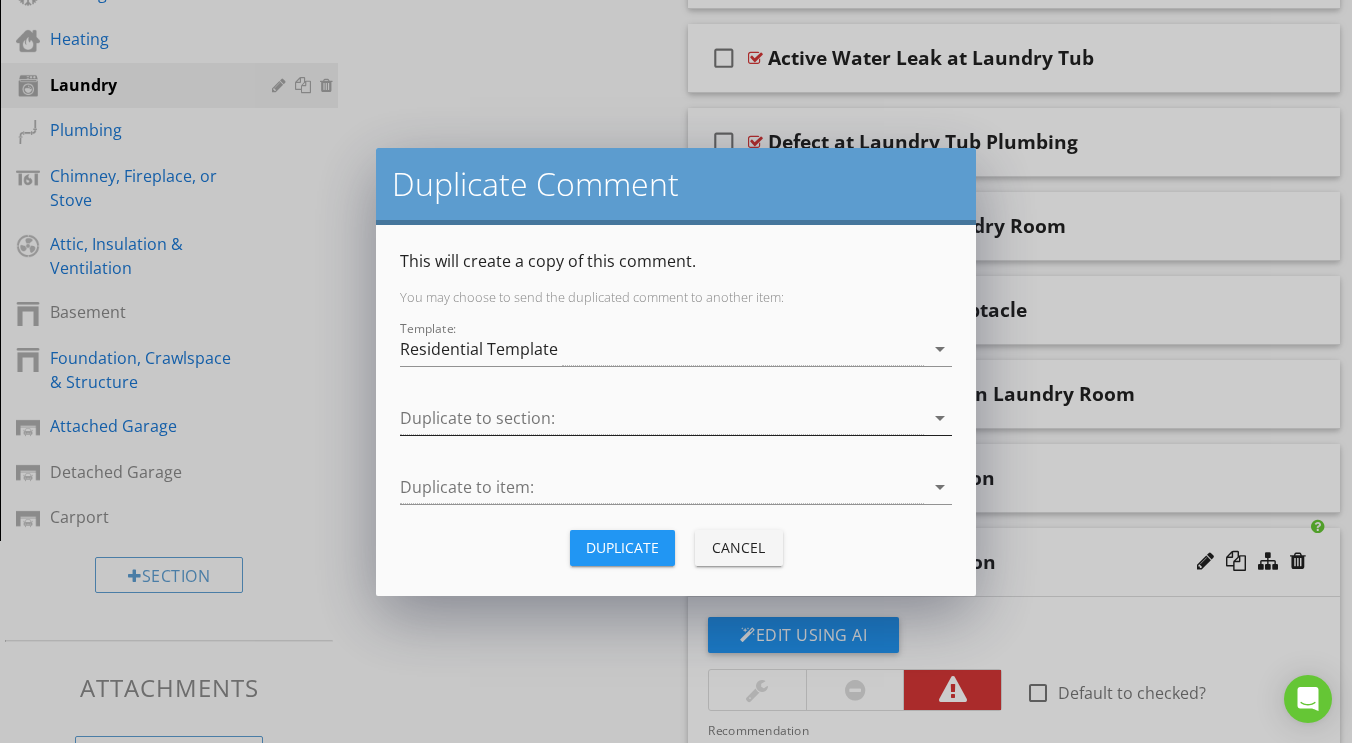 click at bounding box center (662, 418) 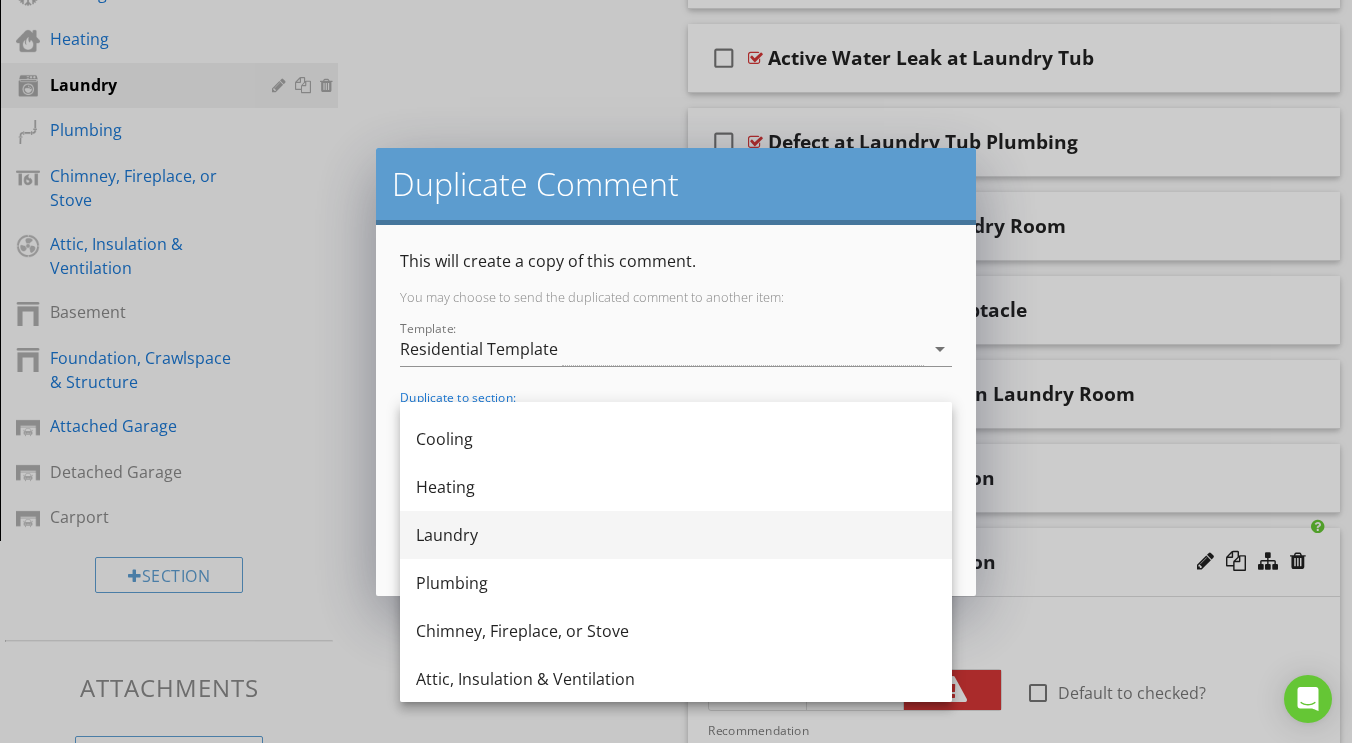 scroll, scrollTop: 710, scrollLeft: 0, axis: vertical 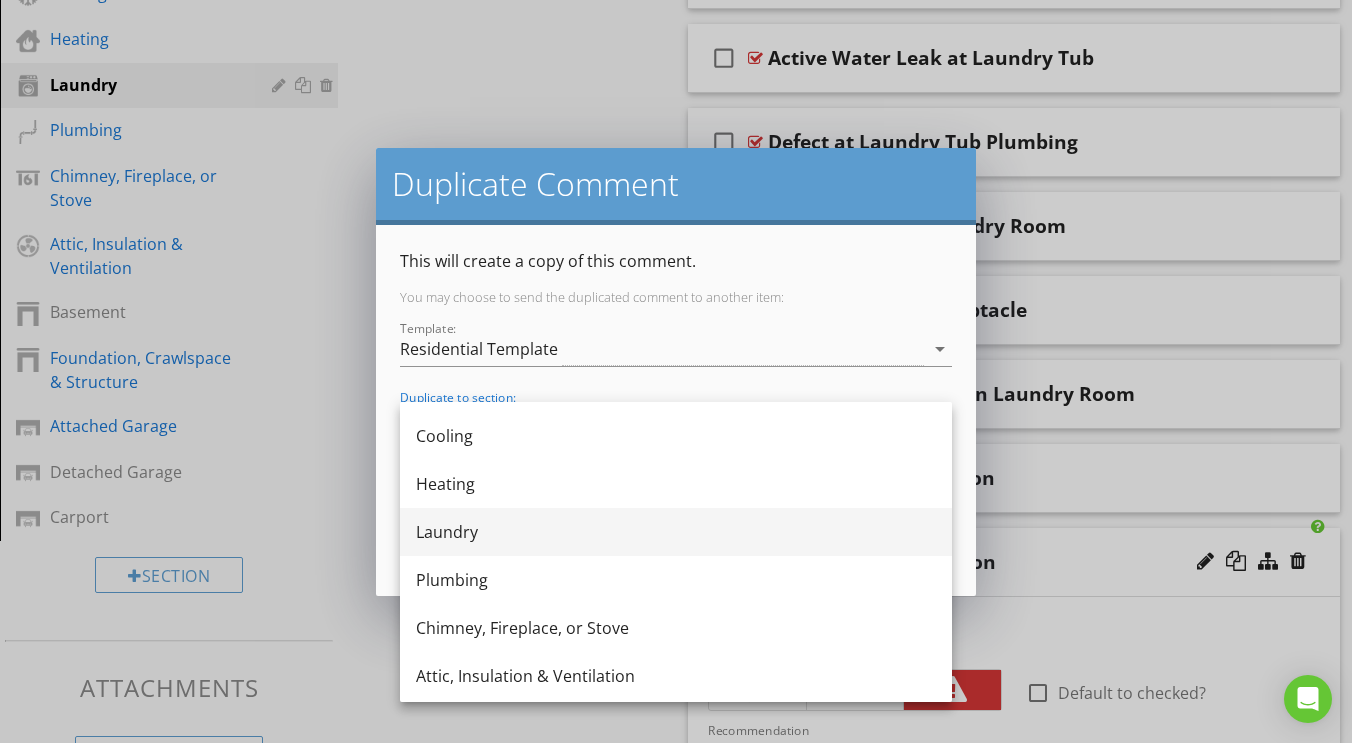 click on "Laundry" at bounding box center [676, 532] 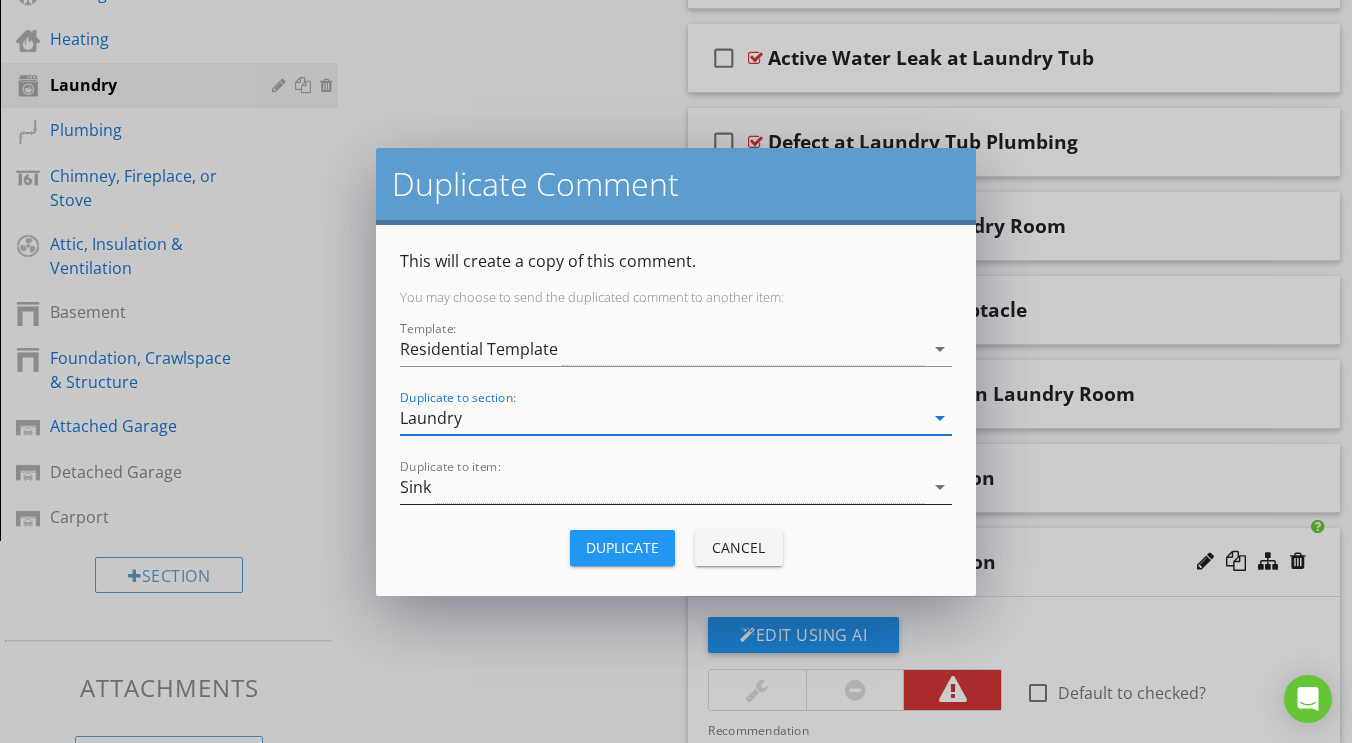 click on "Sink" at bounding box center (662, 487) 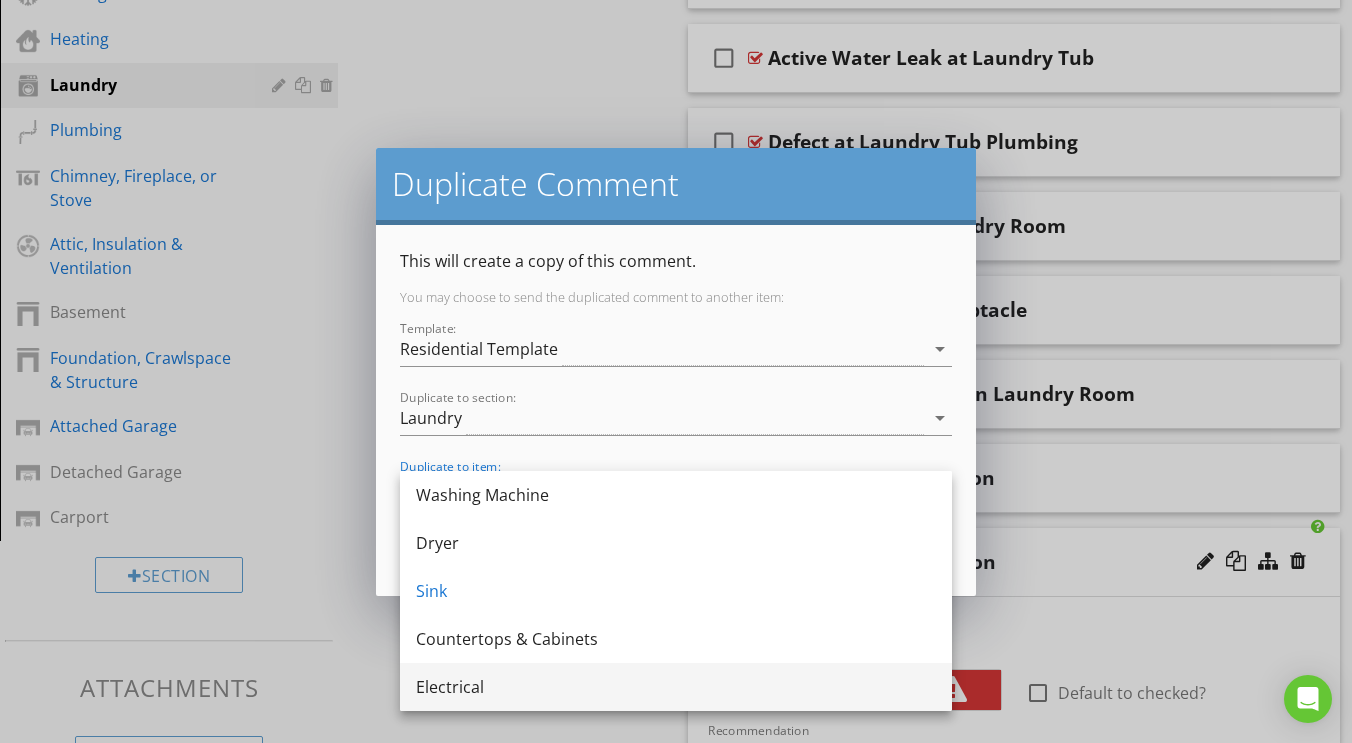 click on "Electrical" at bounding box center [676, 687] 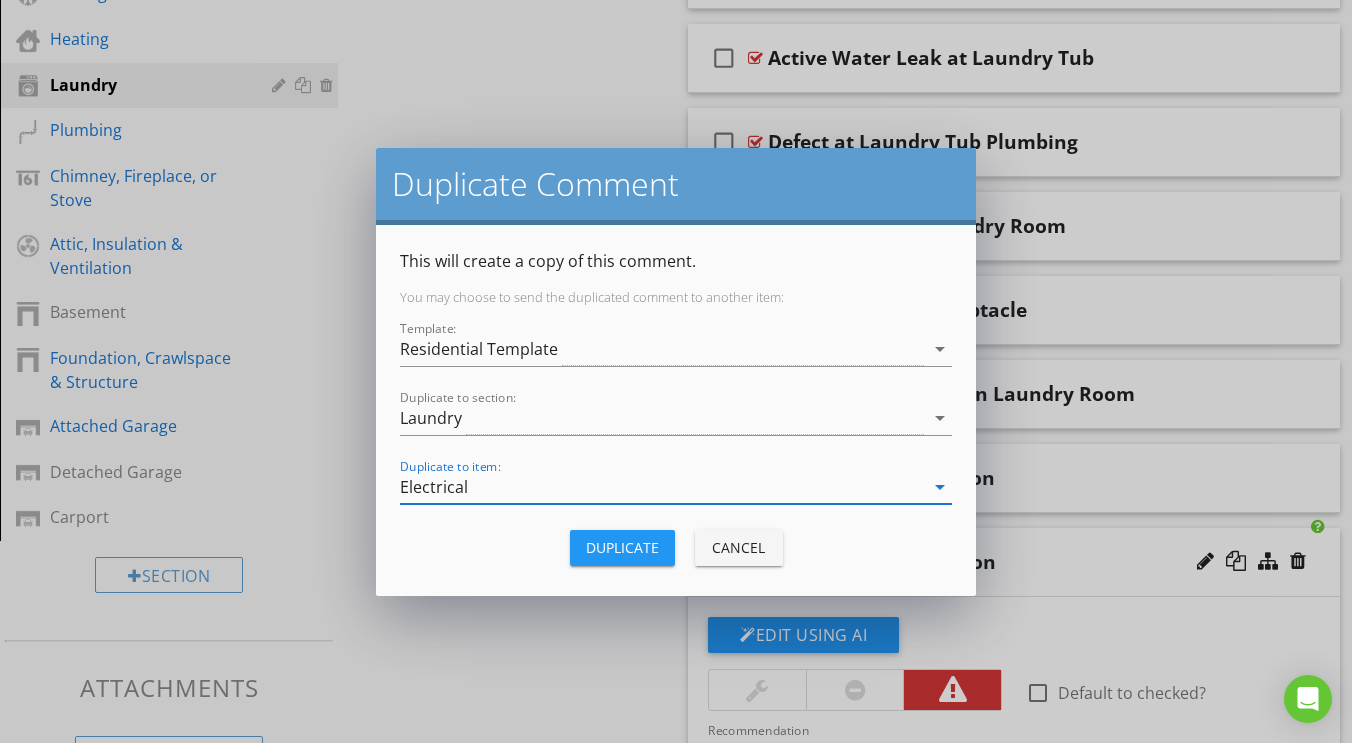 click on "Duplicate" at bounding box center (622, 547) 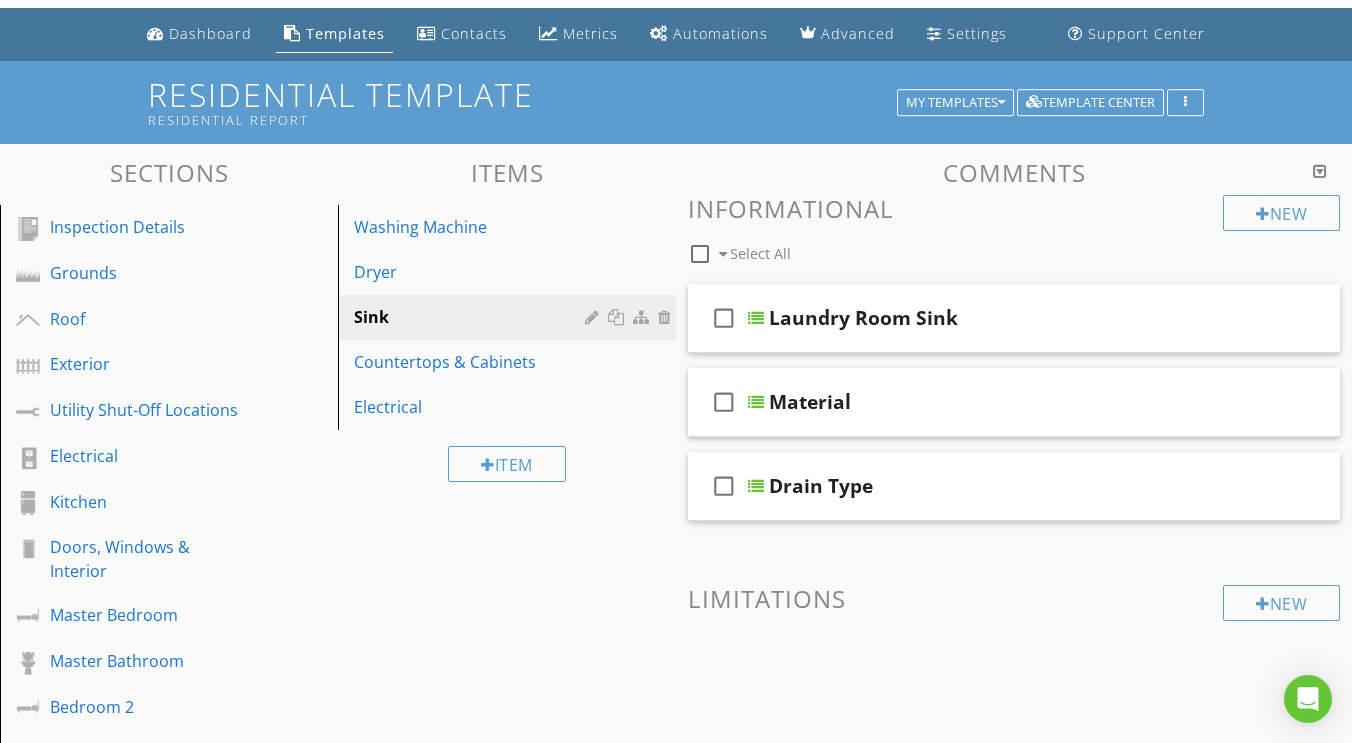 scroll, scrollTop: 53, scrollLeft: 0, axis: vertical 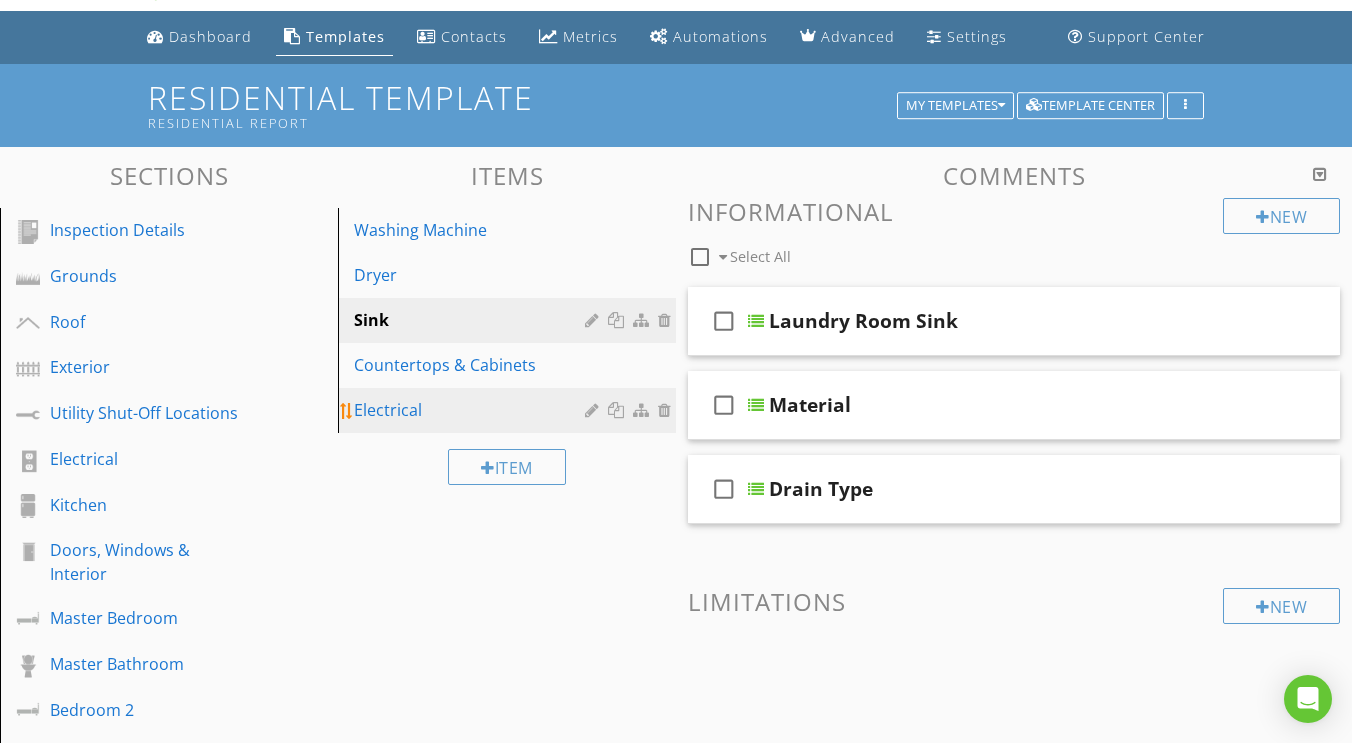 click on "Electrical" at bounding box center (472, 410) 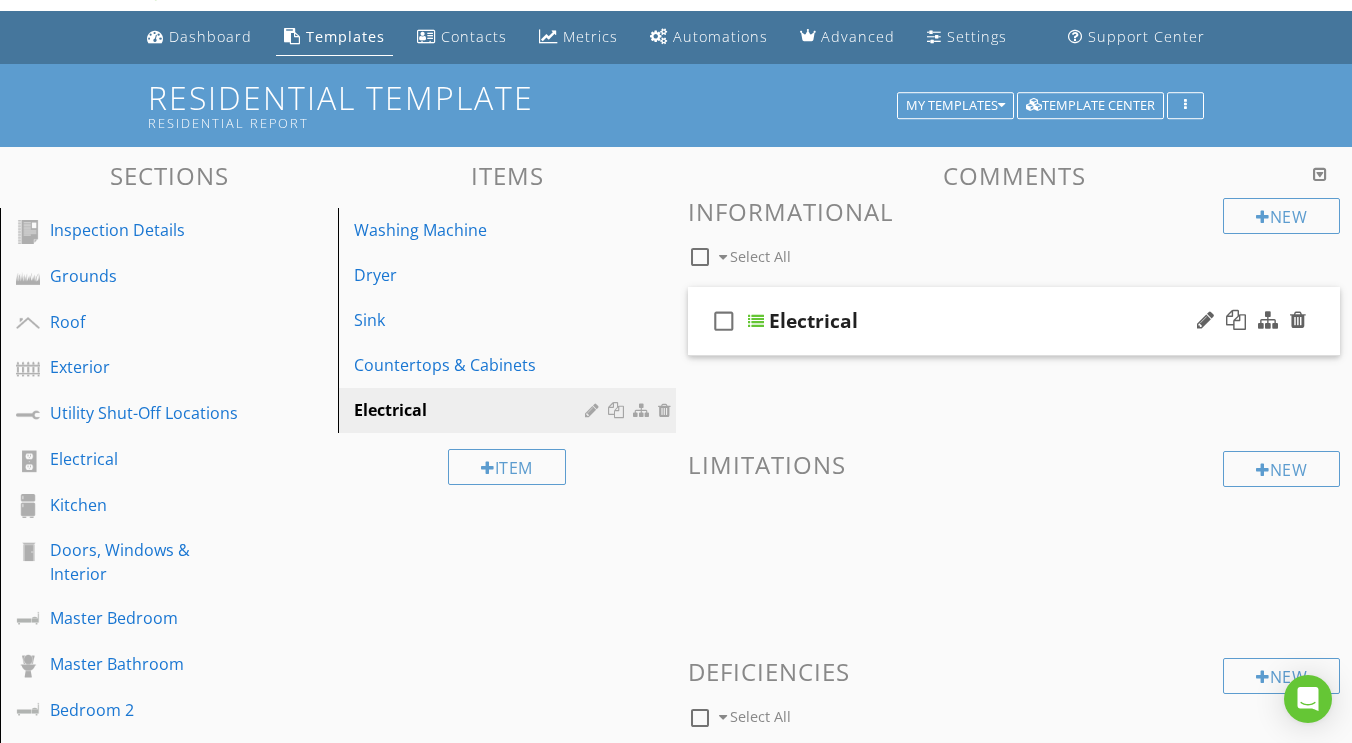 click at bounding box center [756, 321] 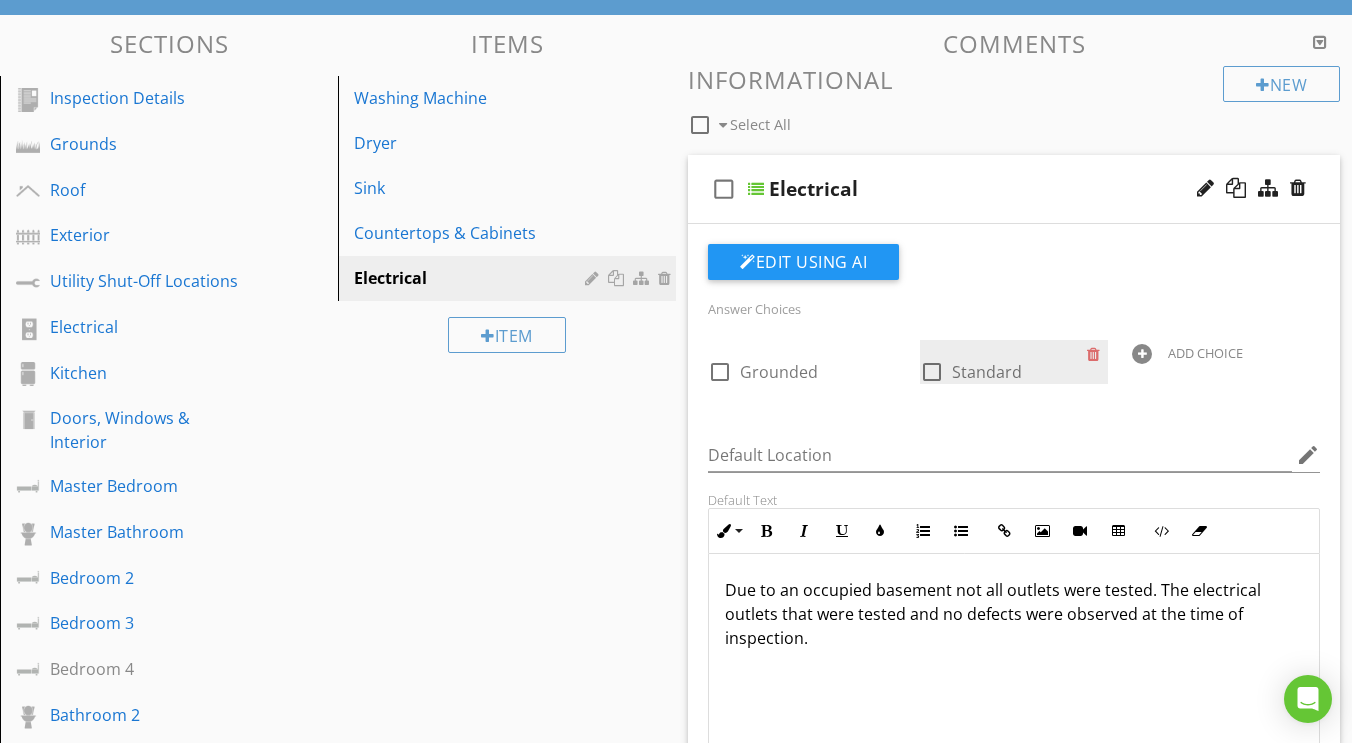 scroll, scrollTop: 185, scrollLeft: 0, axis: vertical 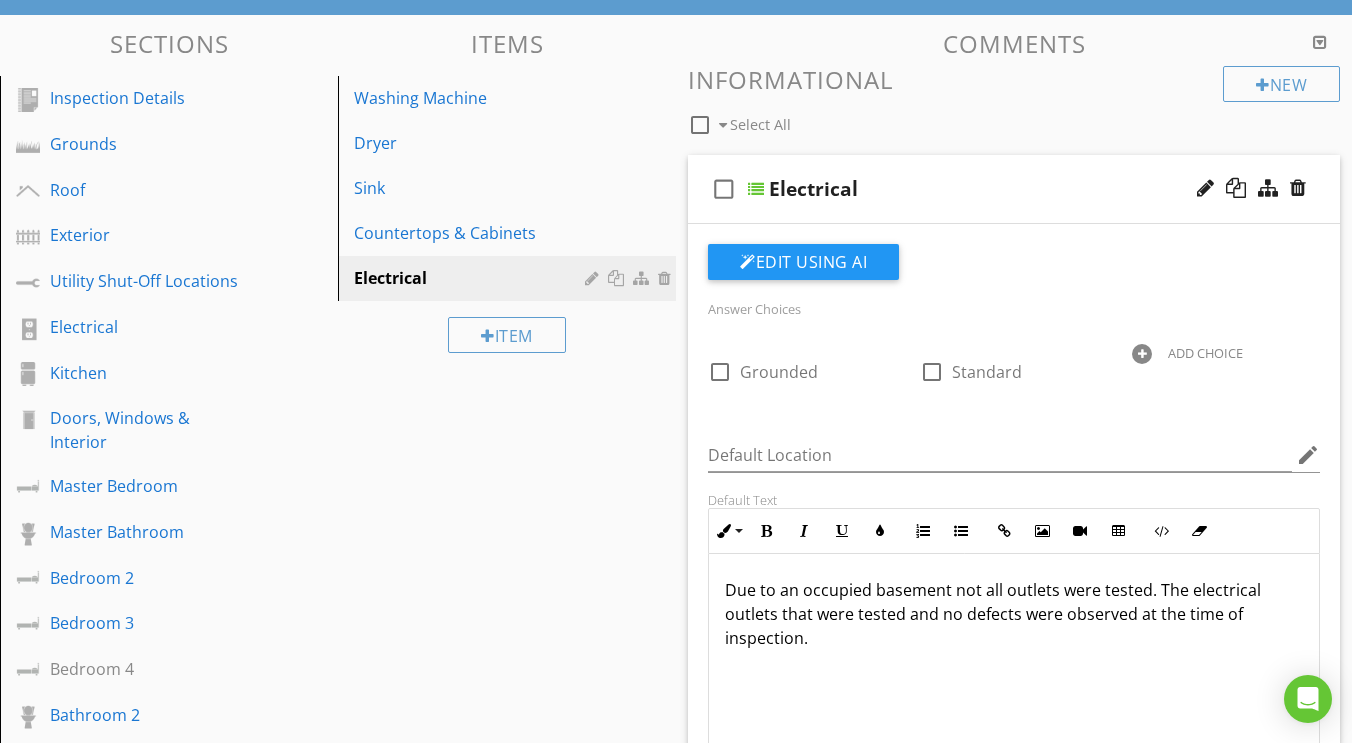 click on "Due to an occupied basement not all outlets were tested. The electrical outlets that were tested and no defects were observed at the time of inspection." at bounding box center [1014, 614] 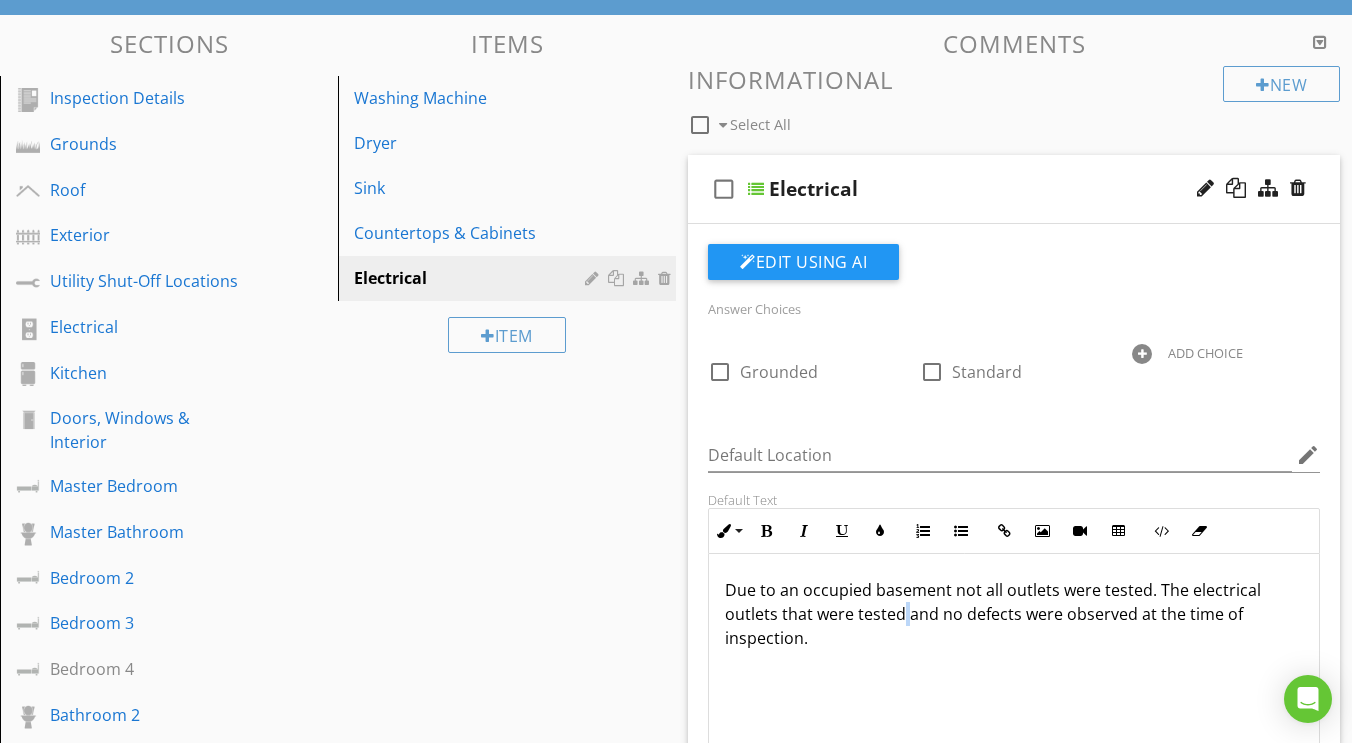 click on "Due to an occupied basement not all outlets were tested. The electrical outlets that were tested and no defects were observed at the time of inspection." at bounding box center [1014, 614] 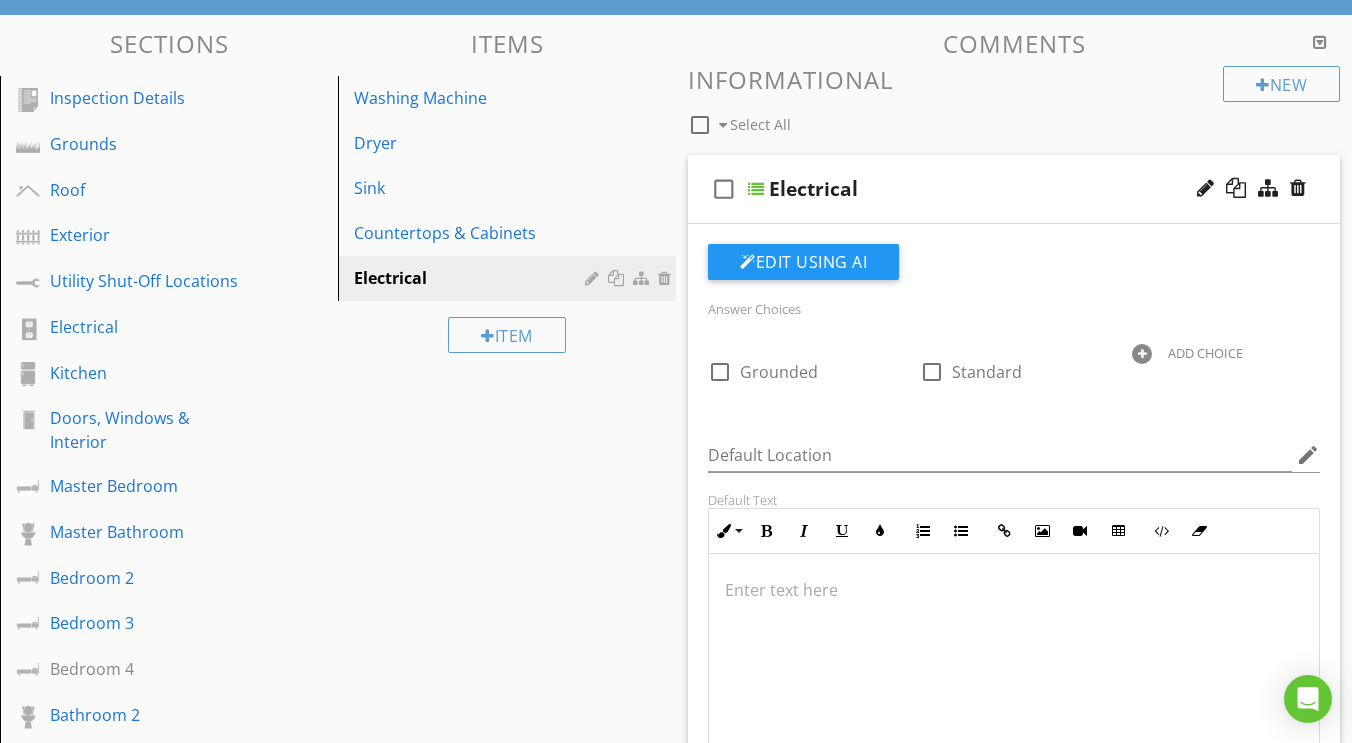 click on "check_box_outline_blank Grounded   check_box_outline_blank Standard         ADD CHOICE" at bounding box center (1014, 367) 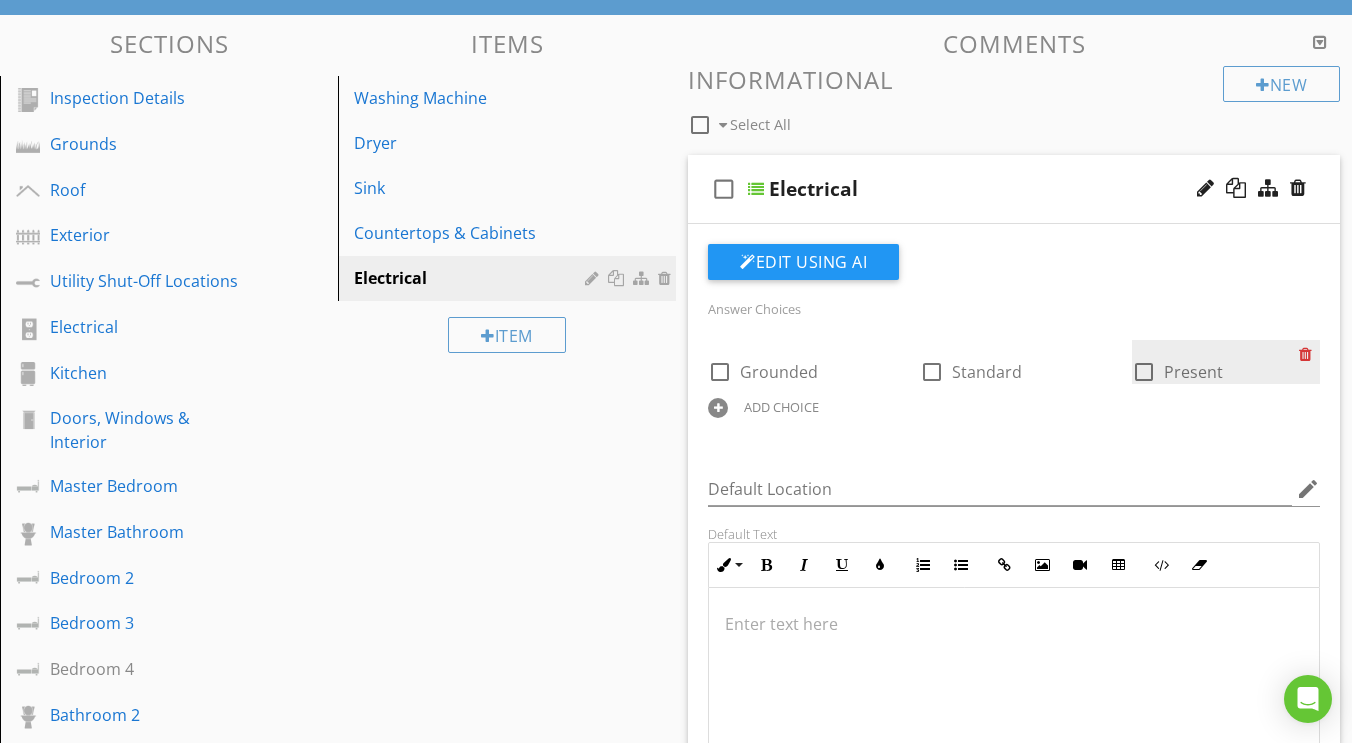 click at bounding box center [1309, 354] 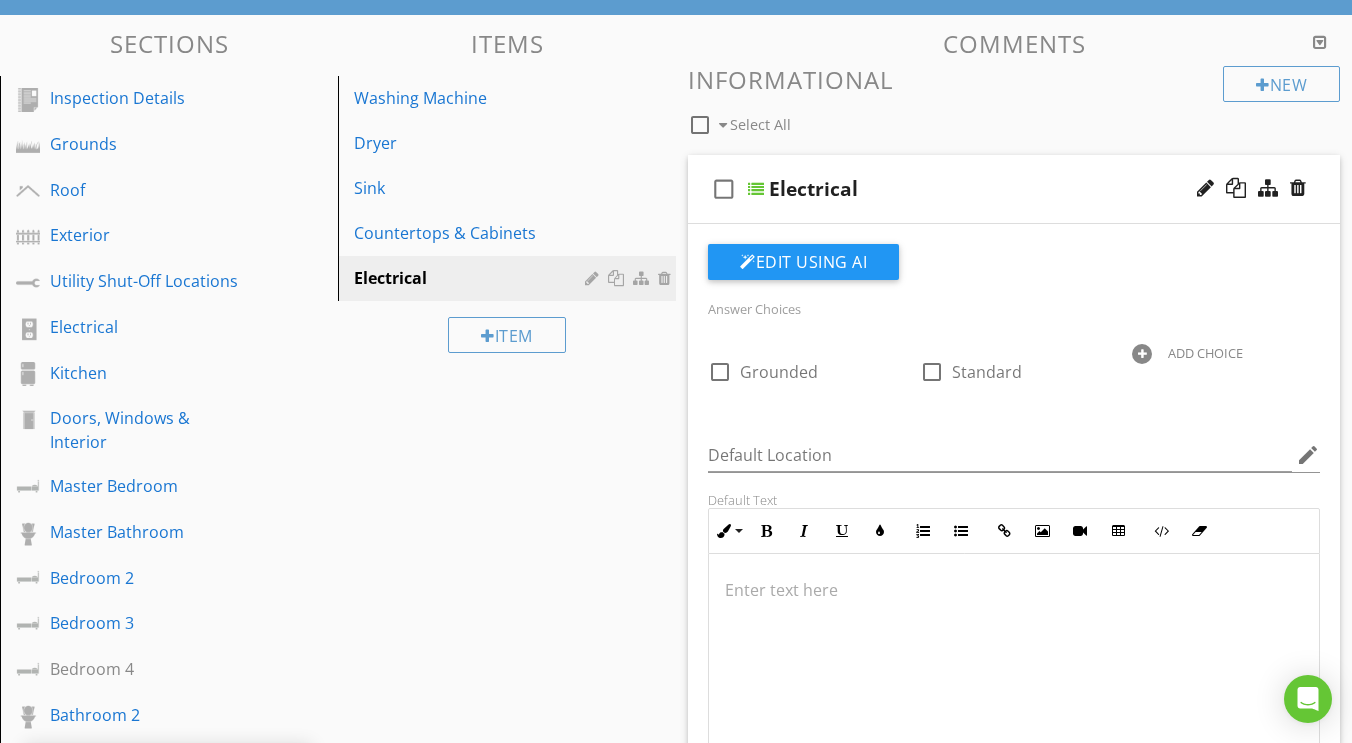 click at bounding box center [1142, 354] 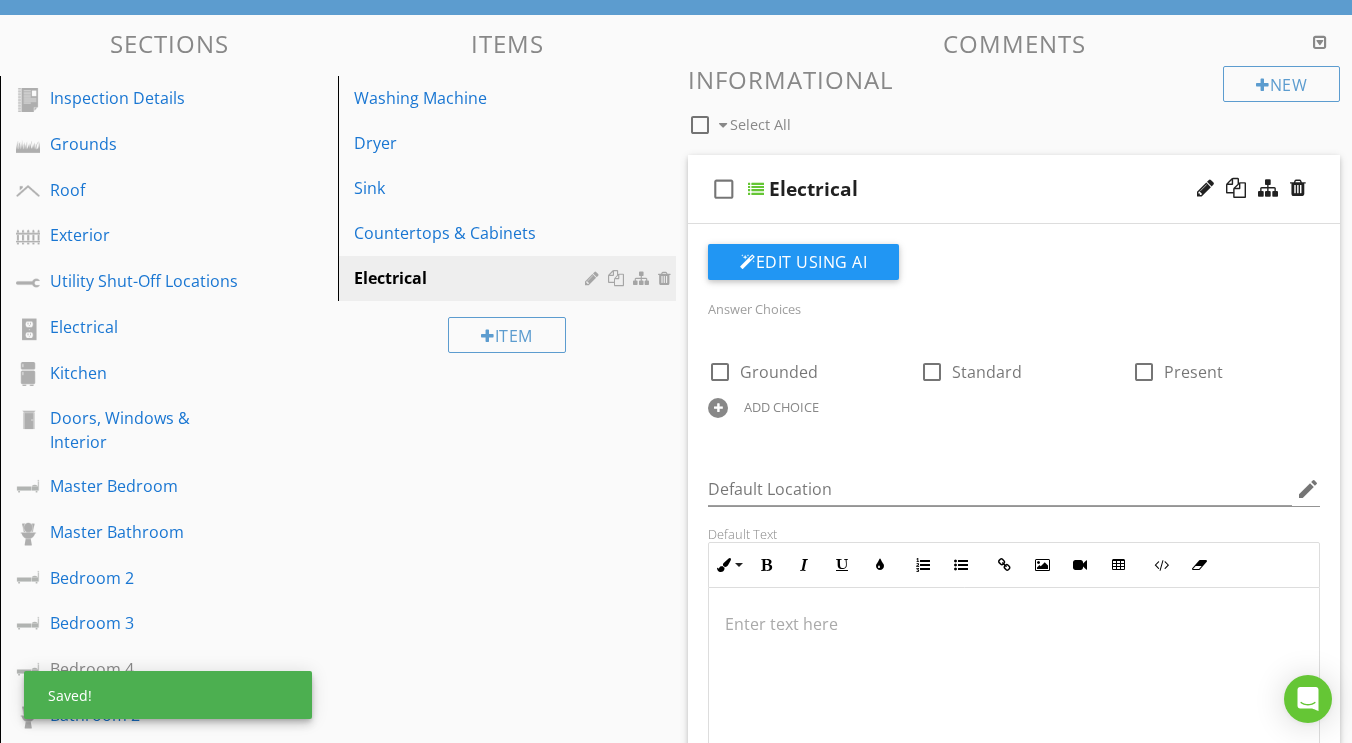 click at bounding box center (718, 408) 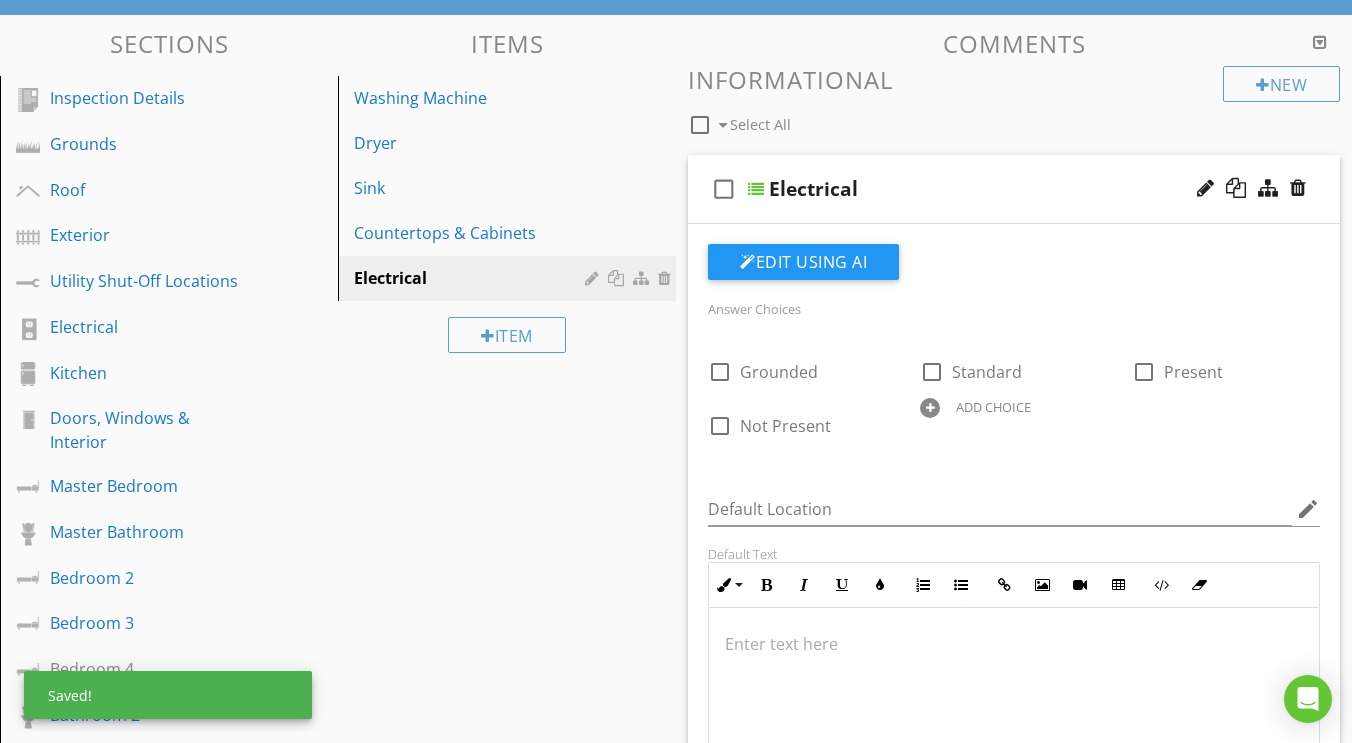 click at bounding box center (930, 408) 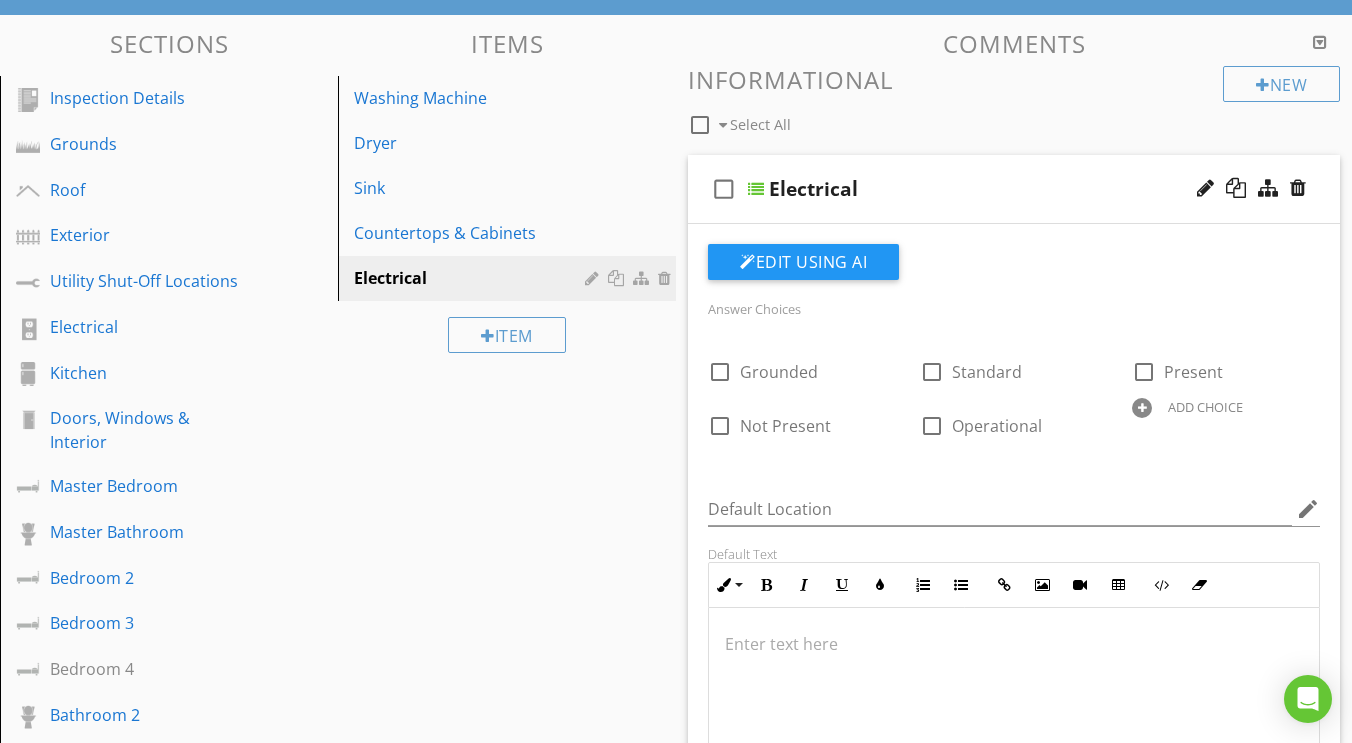 click at bounding box center (1142, 408) 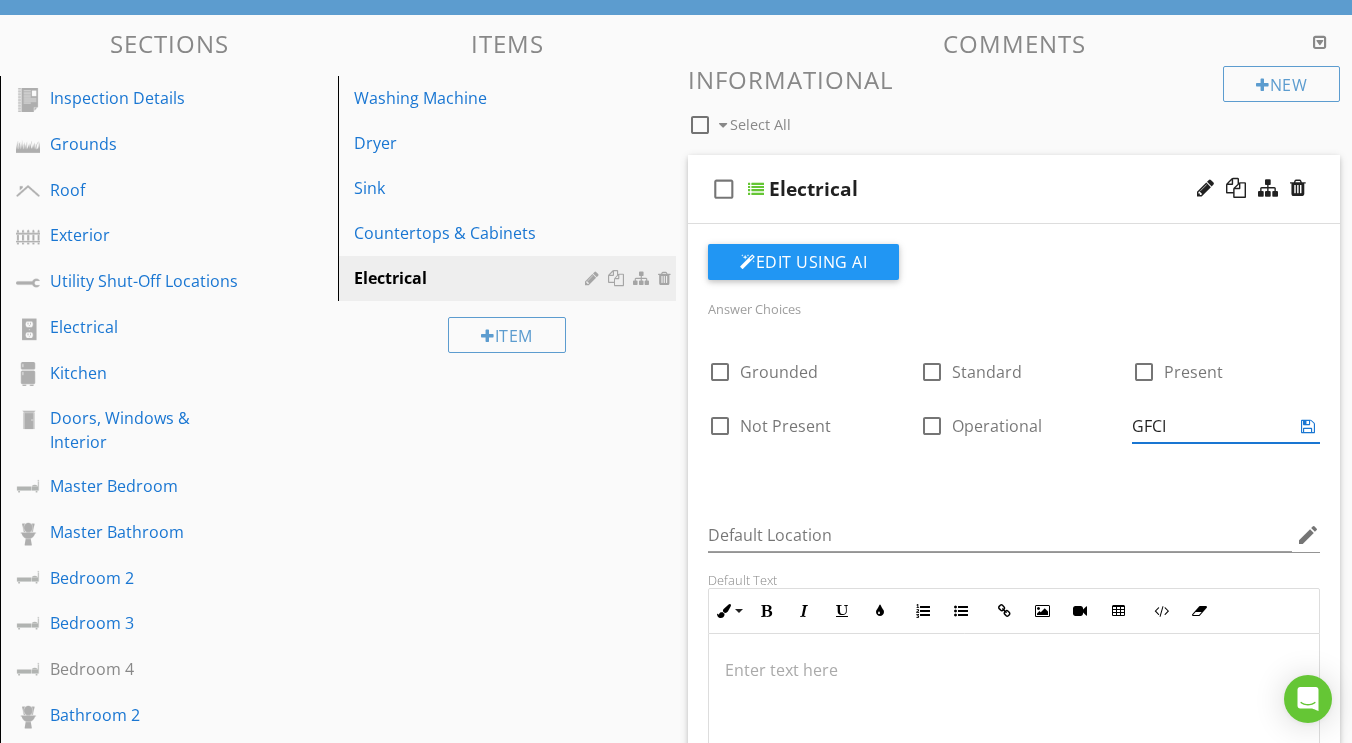 type on "GFCI" 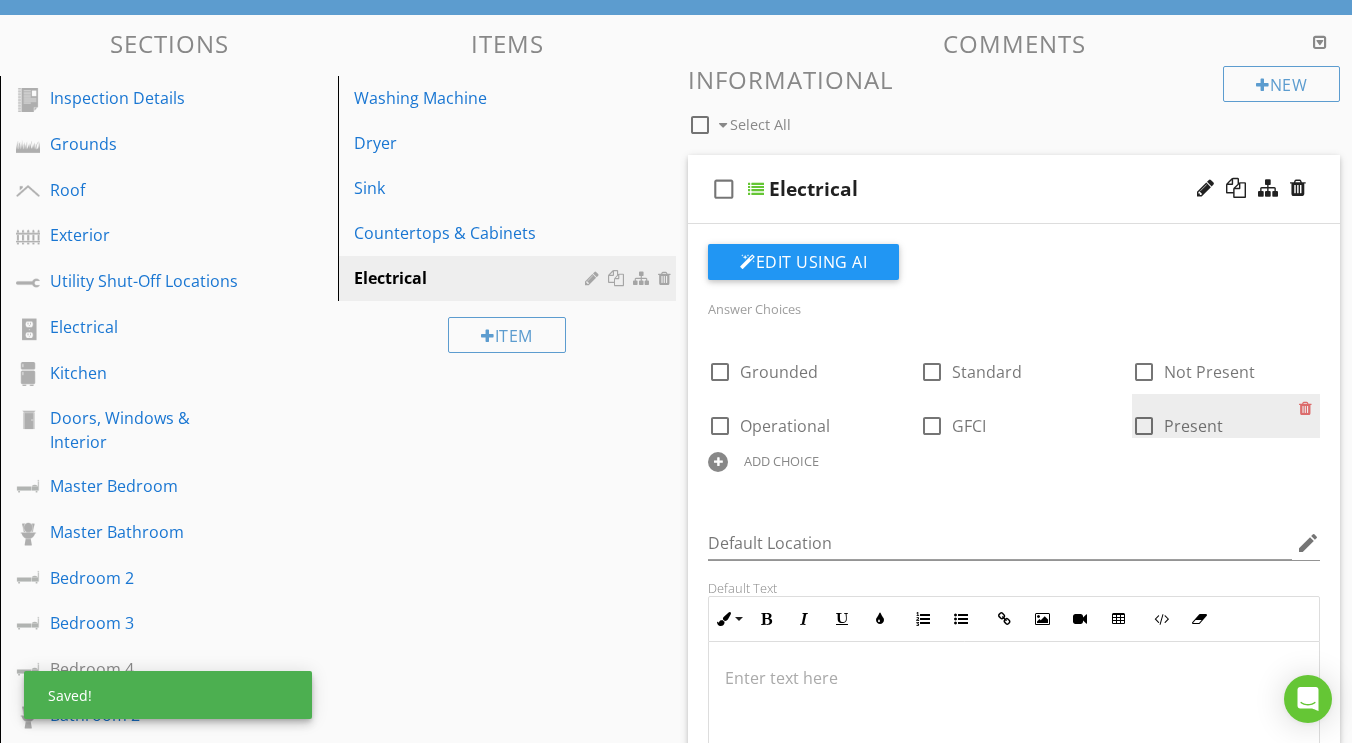 drag, startPoint x: 958, startPoint y: 431, endPoint x: 1145, endPoint y: 408, distance: 188.40913 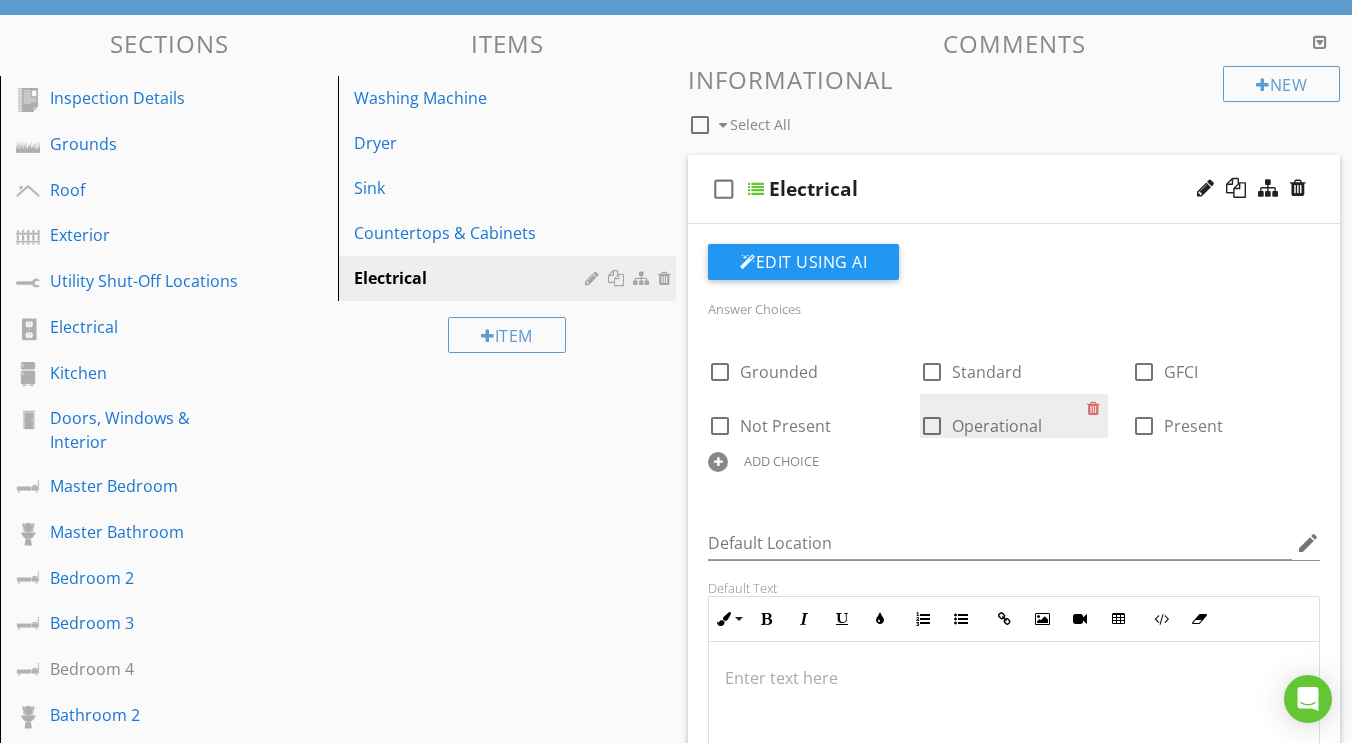drag, startPoint x: 1178, startPoint y: 420, endPoint x: 1065, endPoint y: 430, distance: 113.44161 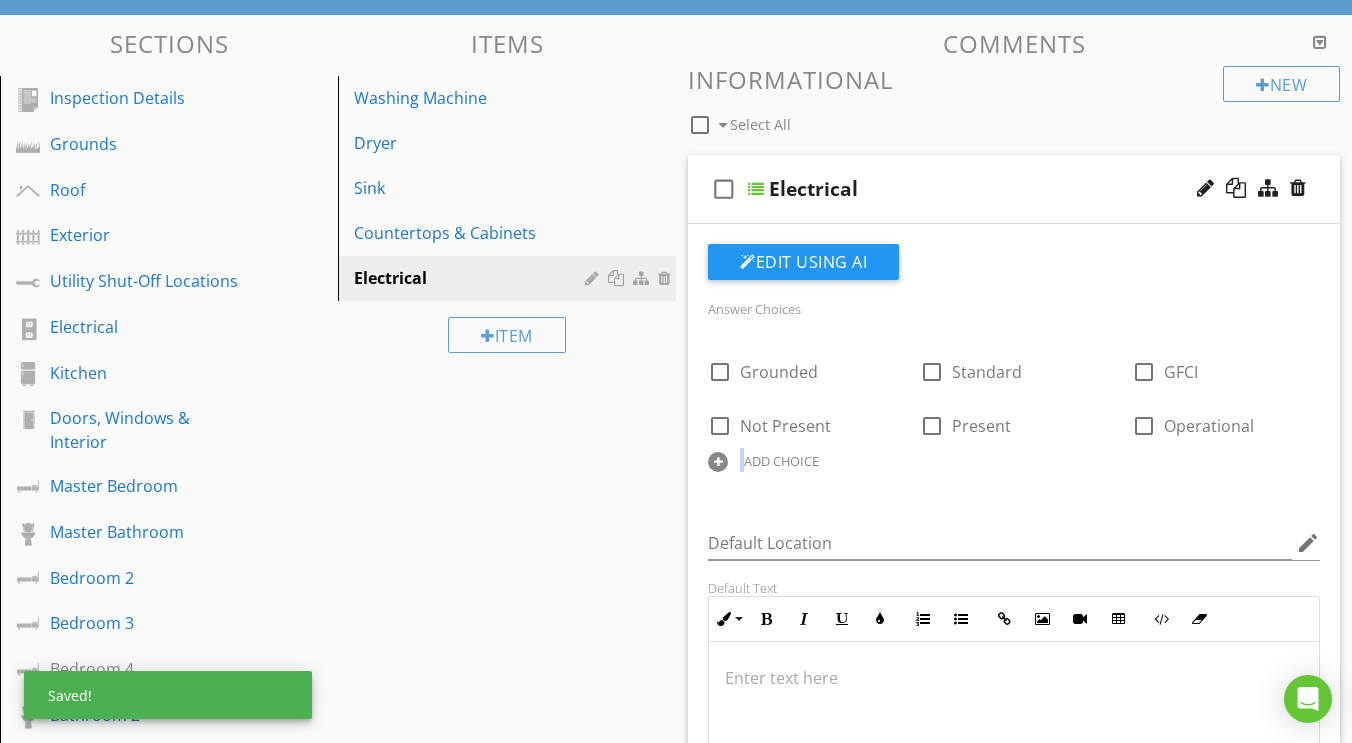 drag, startPoint x: 795, startPoint y: 419, endPoint x: 1098, endPoint y: 450, distance: 304.5817 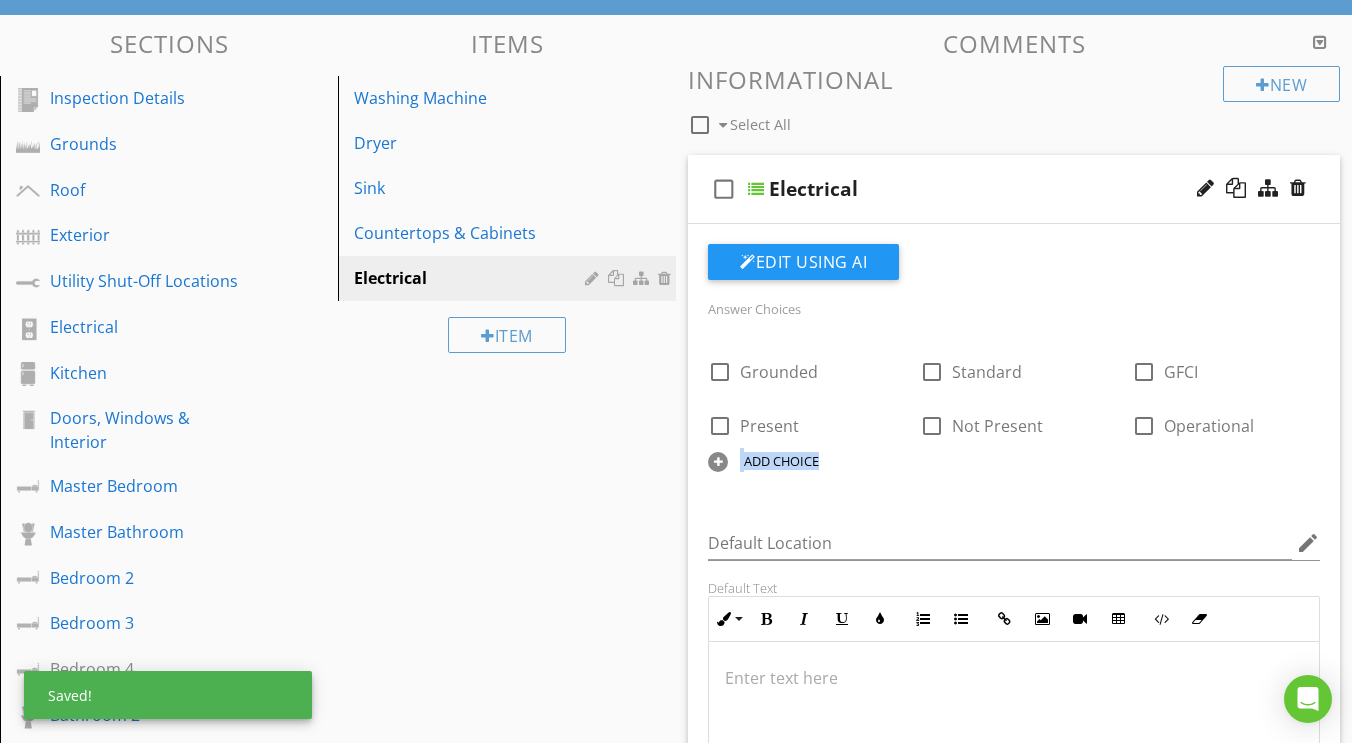 drag, startPoint x: 1181, startPoint y: 419, endPoint x: 1148, endPoint y: 492, distance: 80.11242 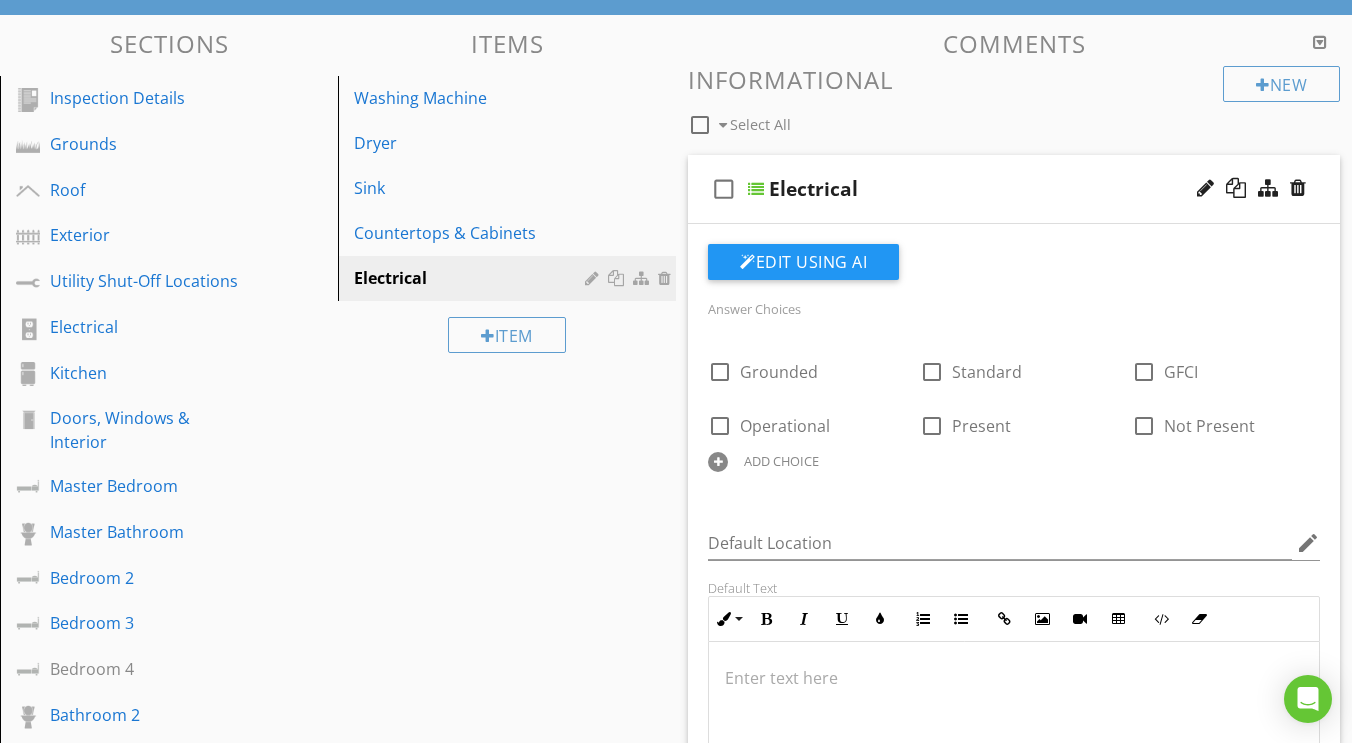 click on "Edit Using AI" at bounding box center [1014, 270] 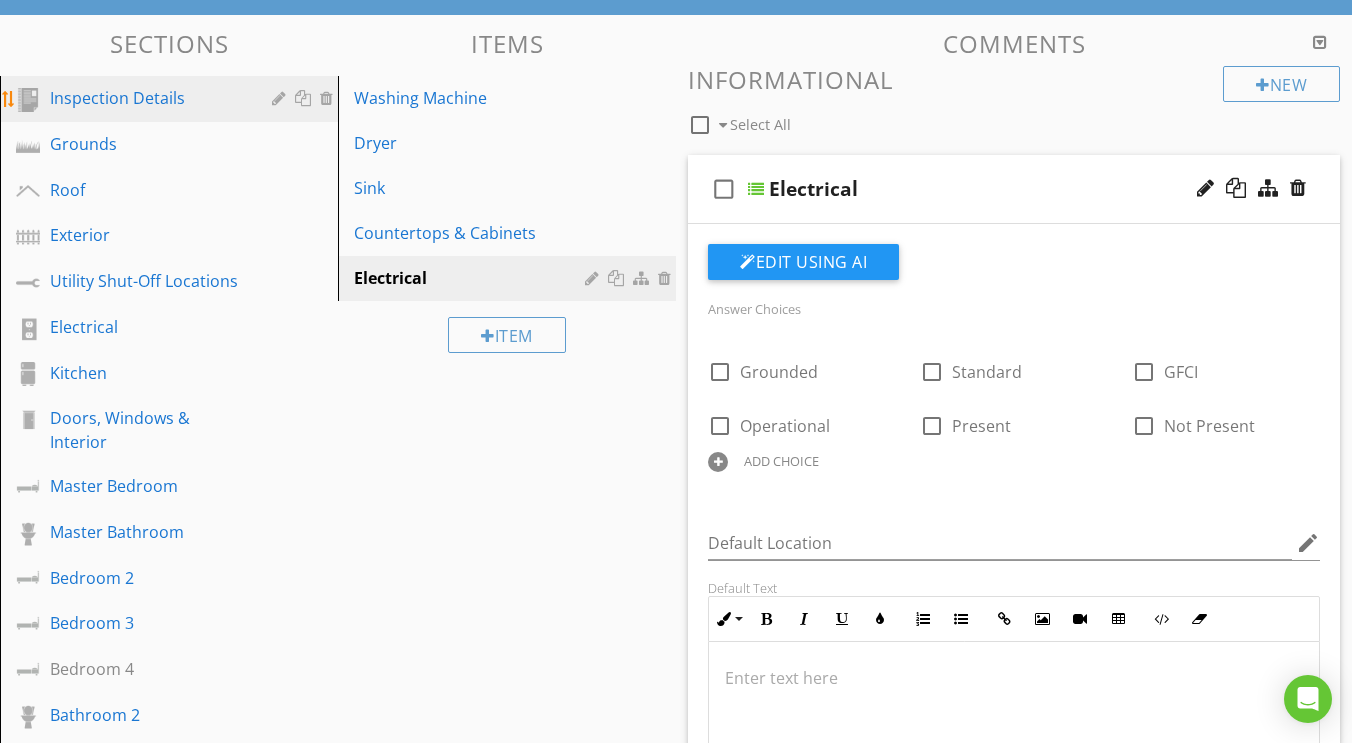 click on "Inspection Details" at bounding box center [172, 99] 